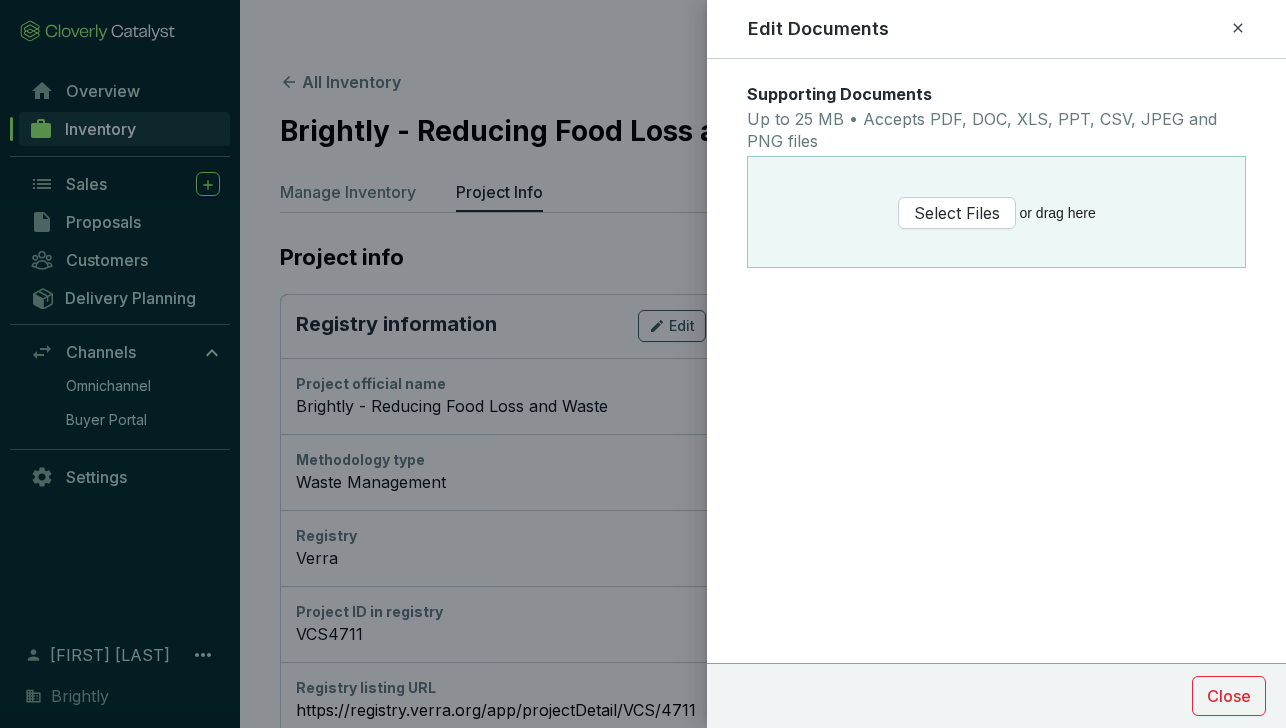 scroll, scrollTop: 1266, scrollLeft: 0, axis: vertical 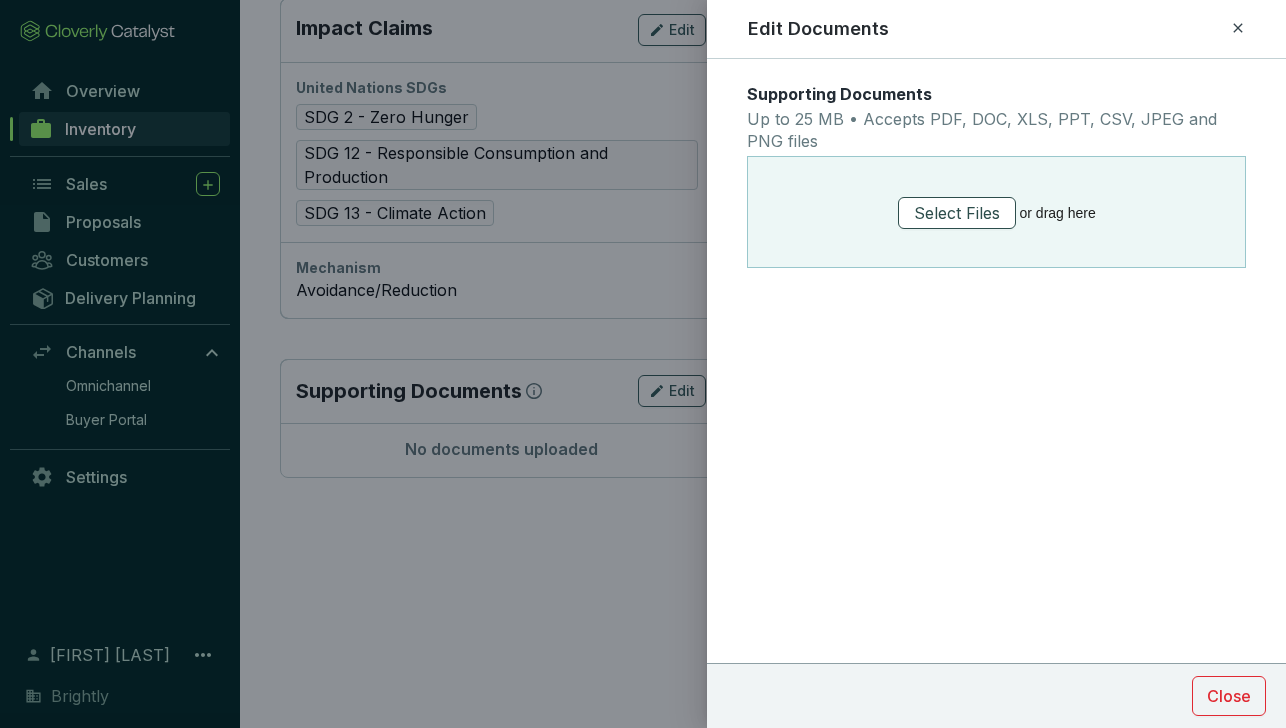 click on "Select Files" at bounding box center (957, 213) 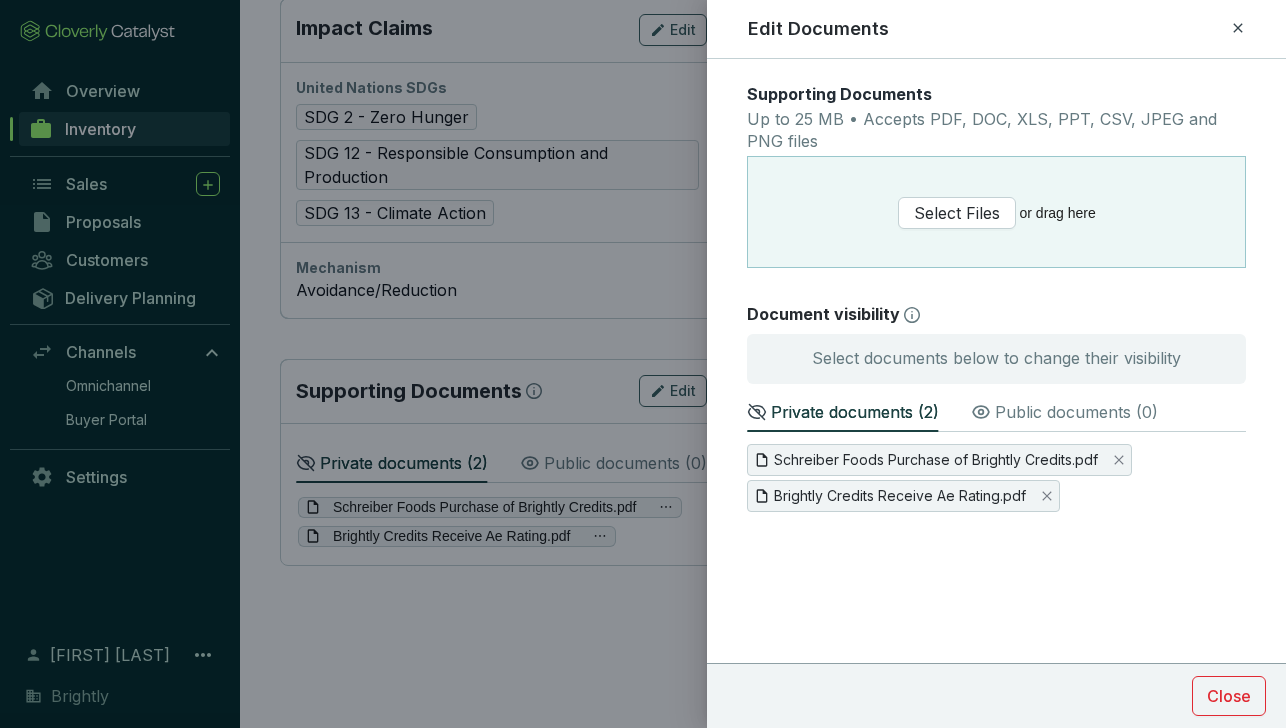 click on "Public documents ( 0 )" at bounding box center (1076, 412) 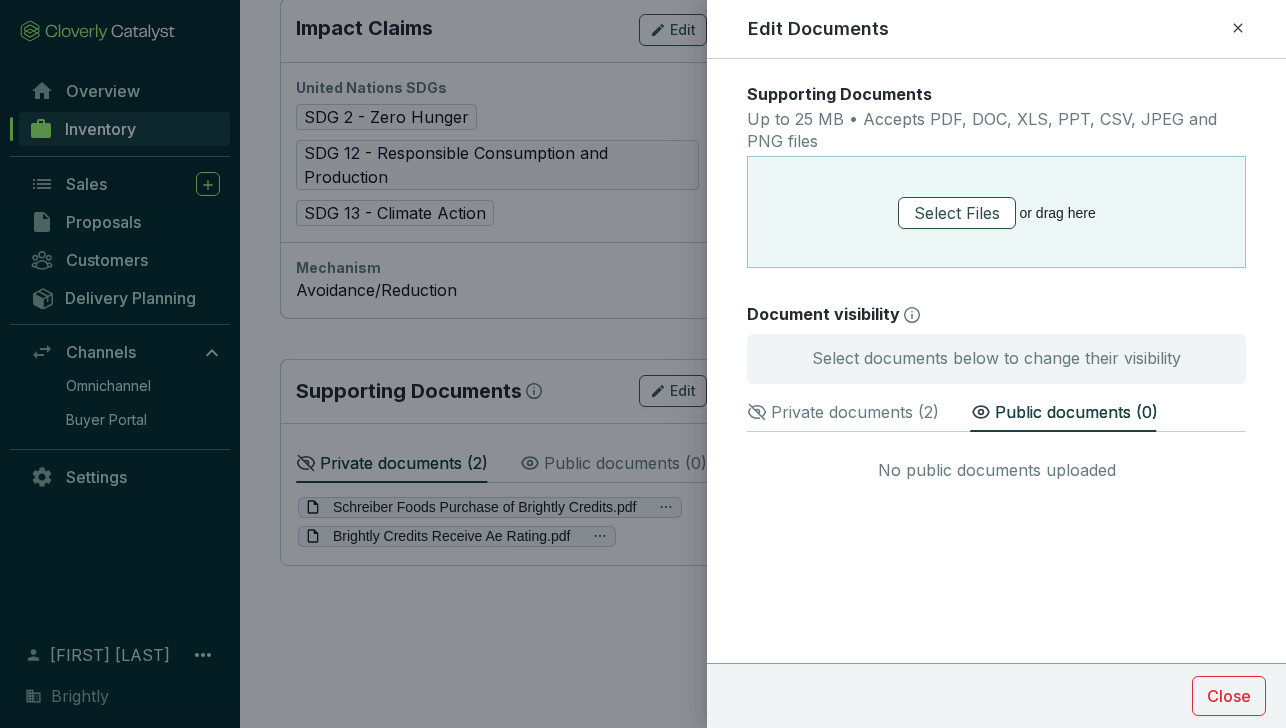 click on "Select Files" at bounding box center [957, 213] 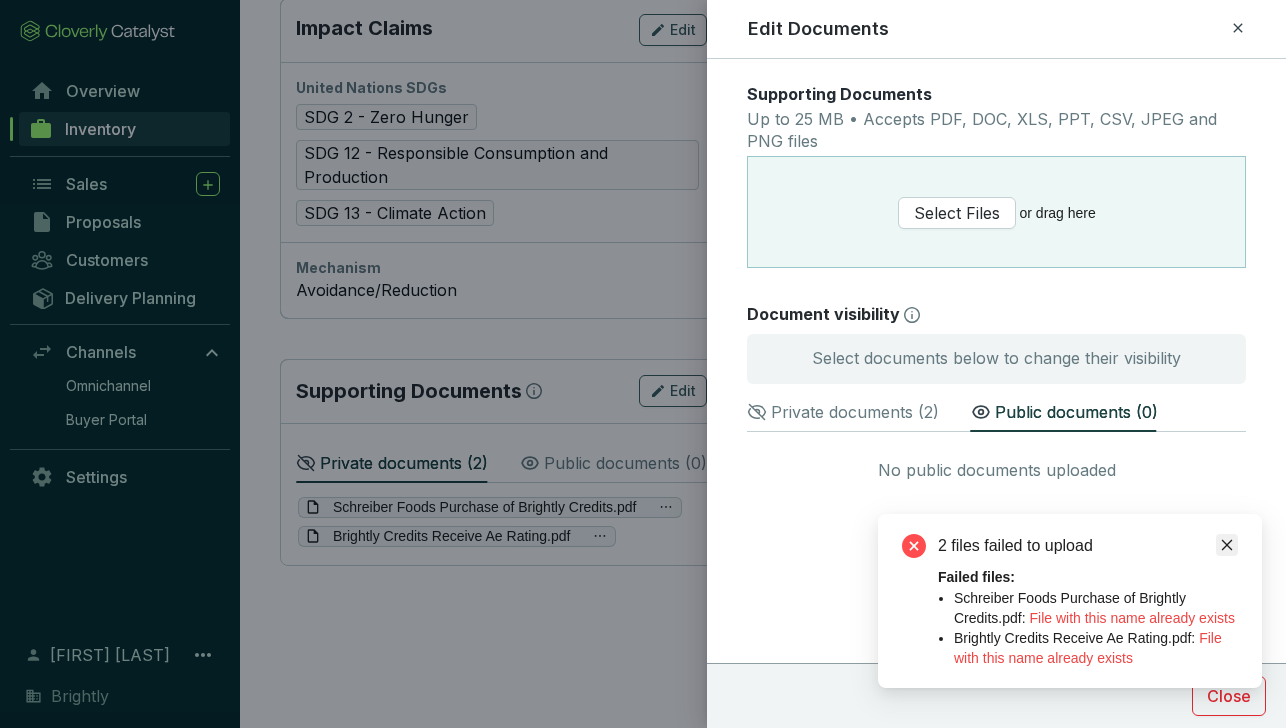 click 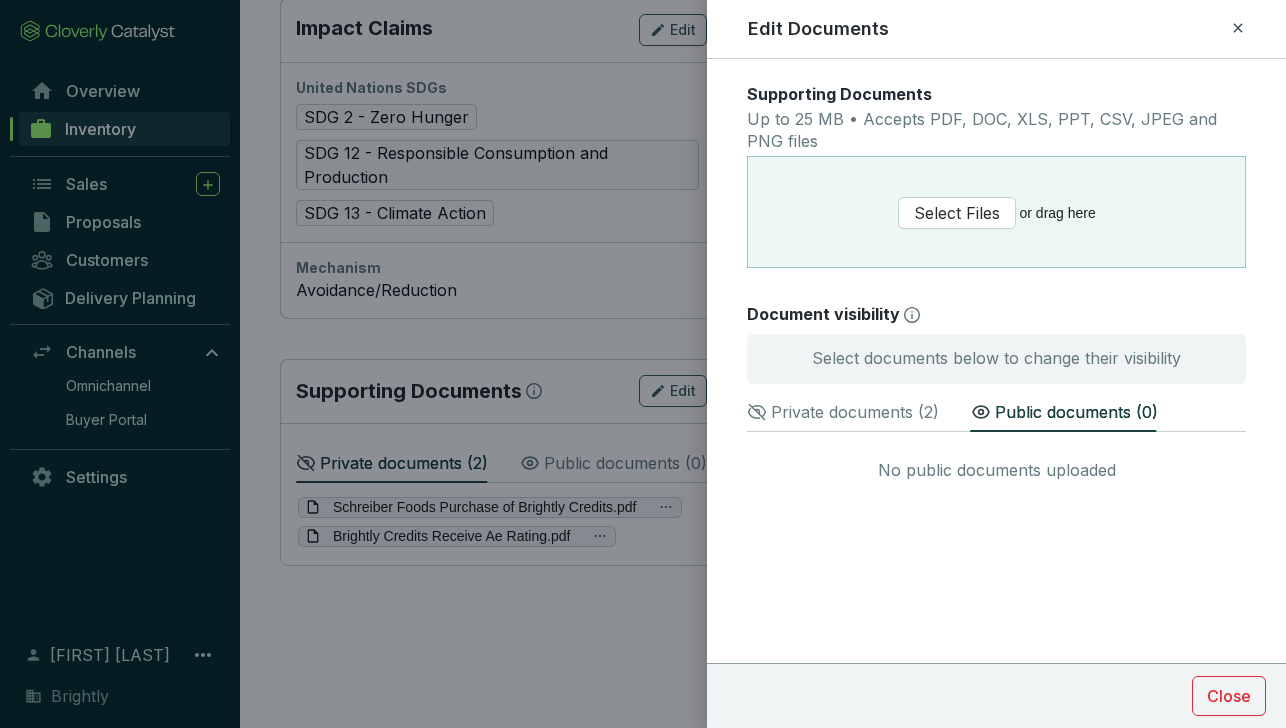 click 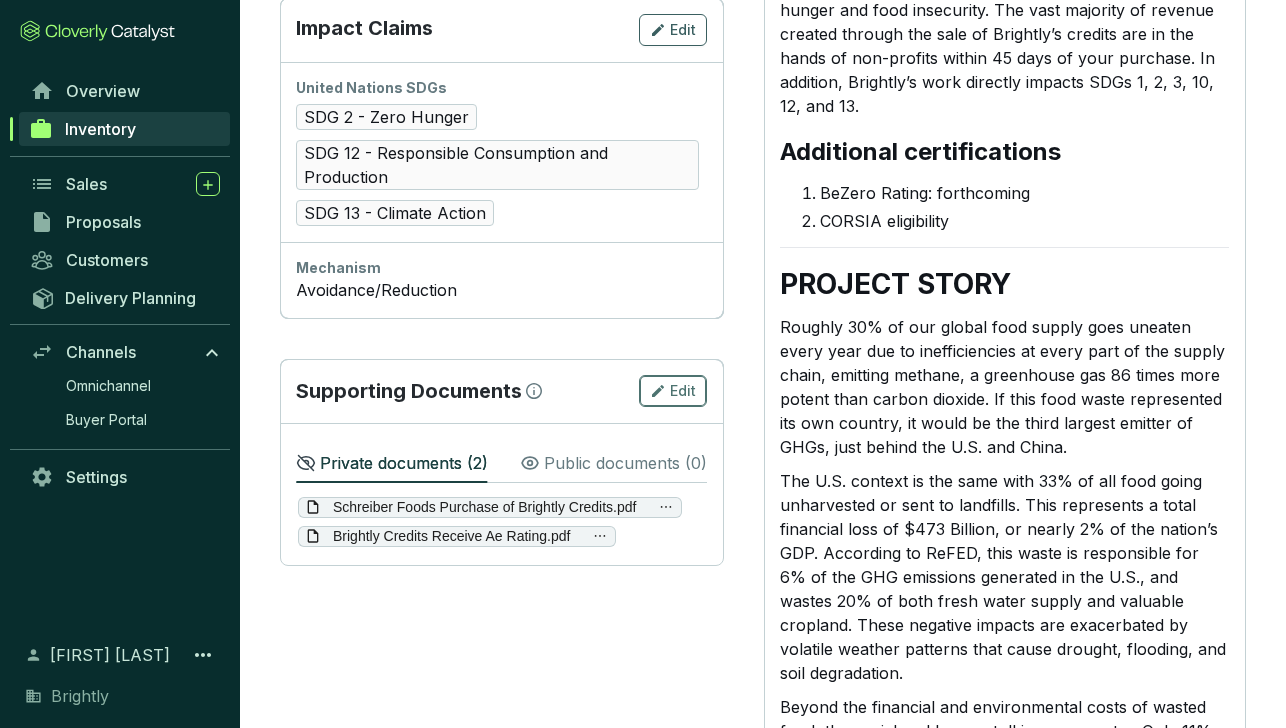 click on "Edit" at bounding box center (683, 391) 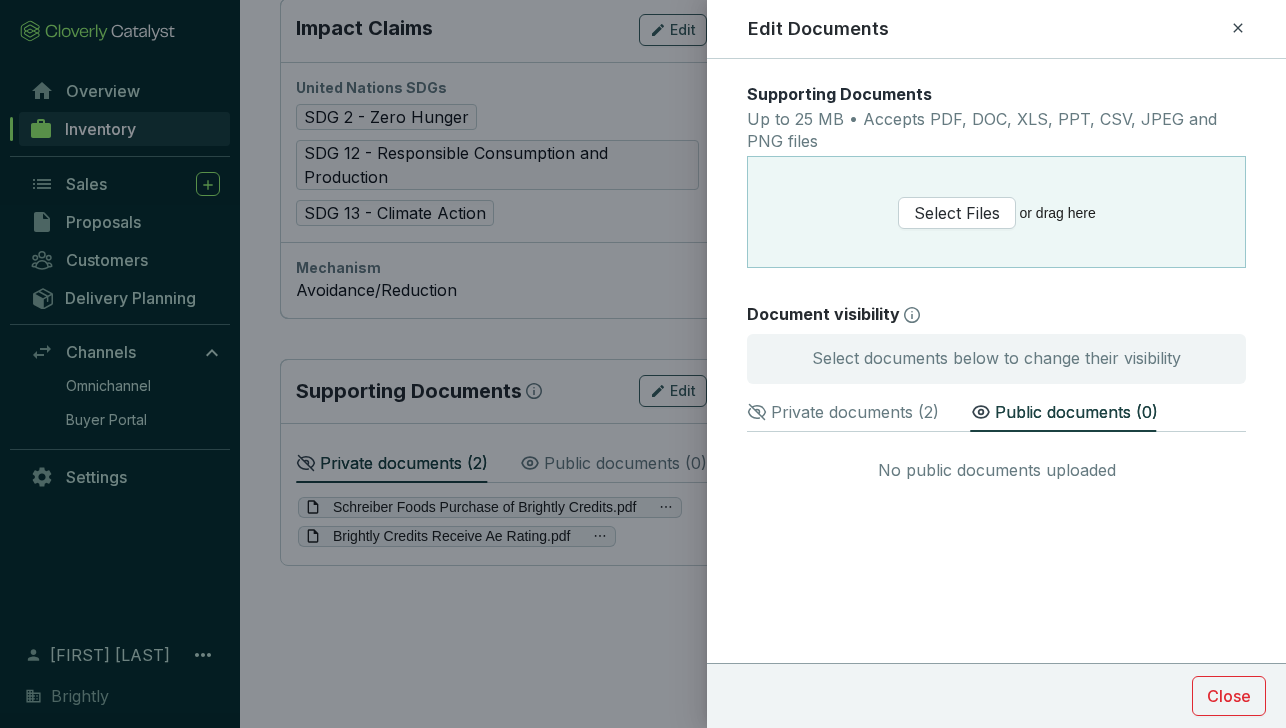 click on "Private documents ( 2 )" at bounding box center [855, 412] 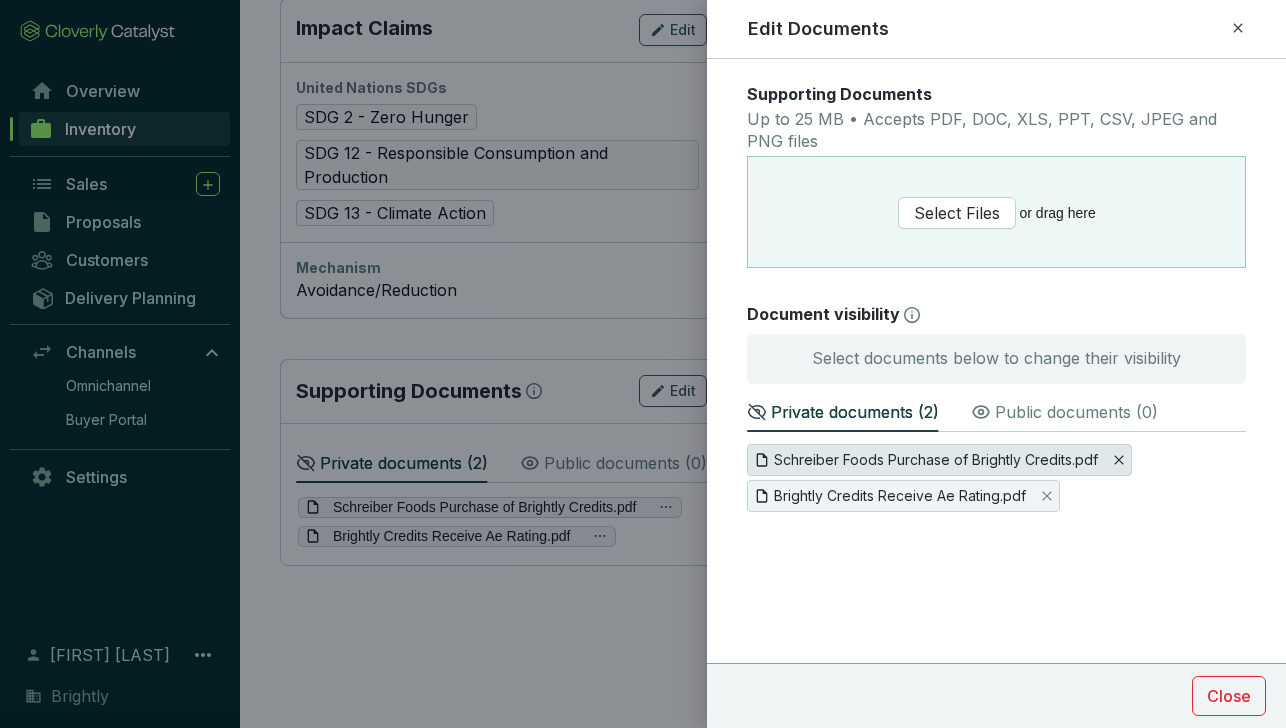 click 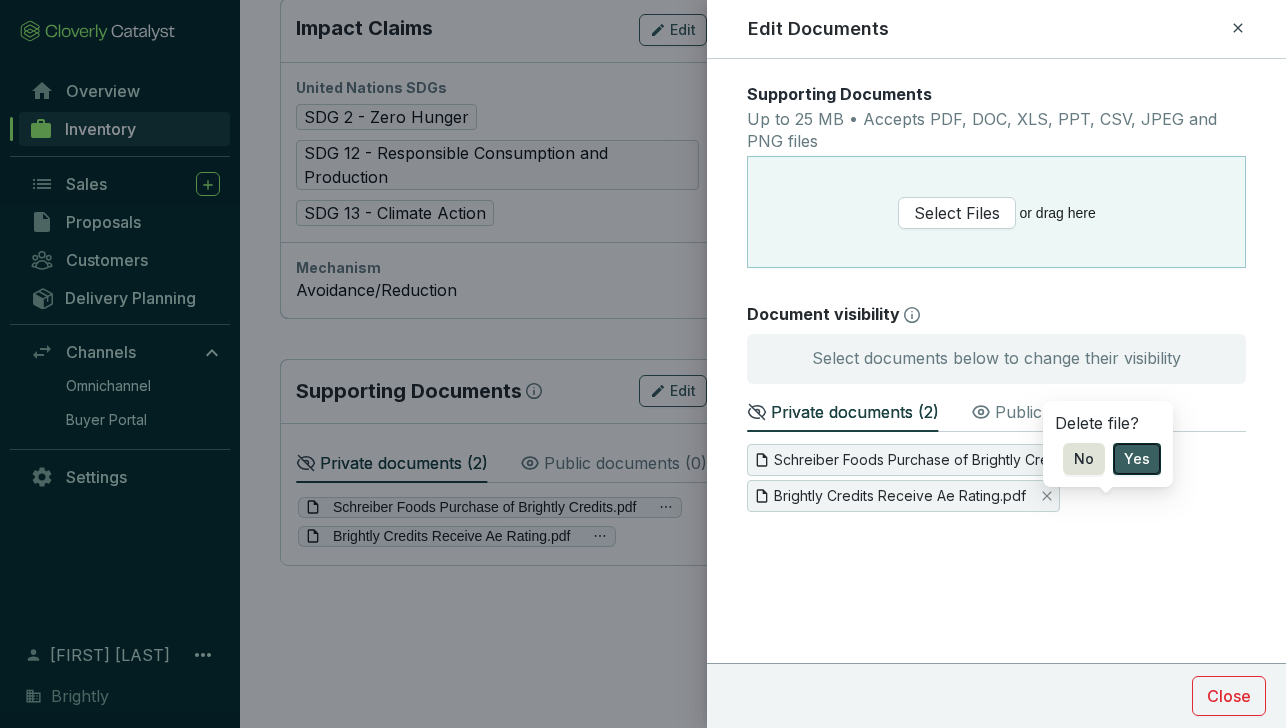 click on "Yes" at bounding box center [1137, 459] 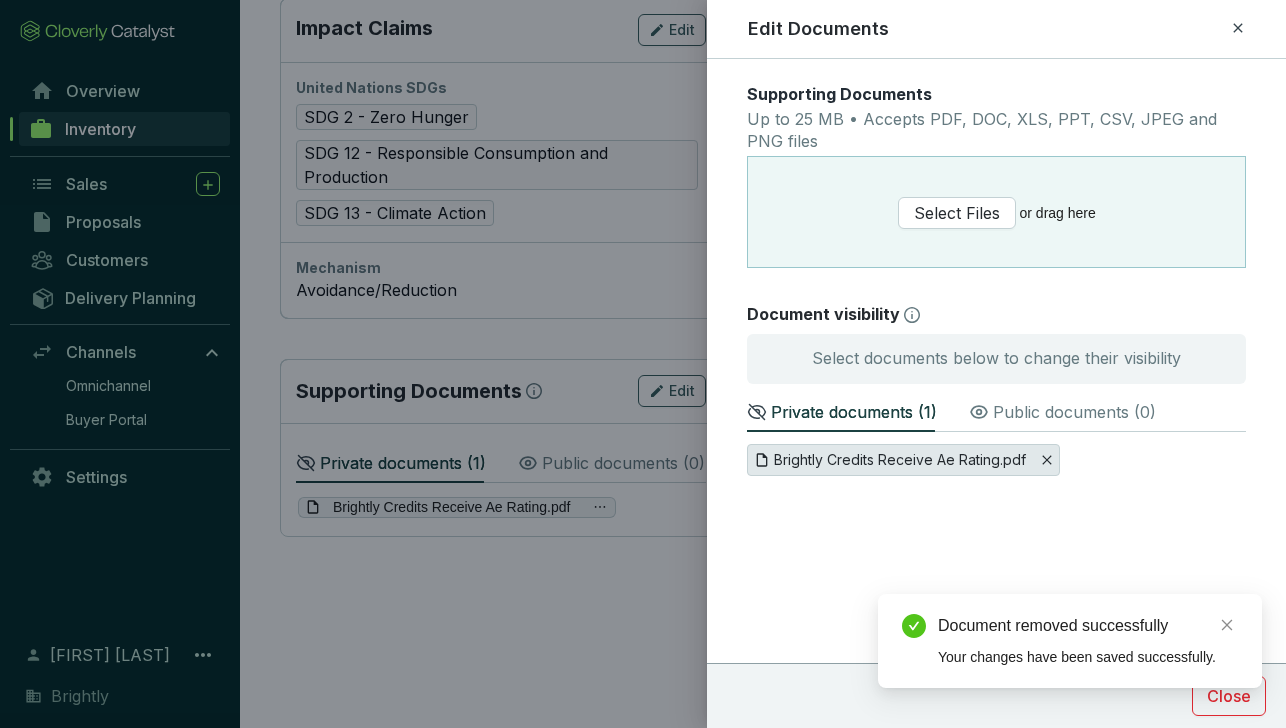 click 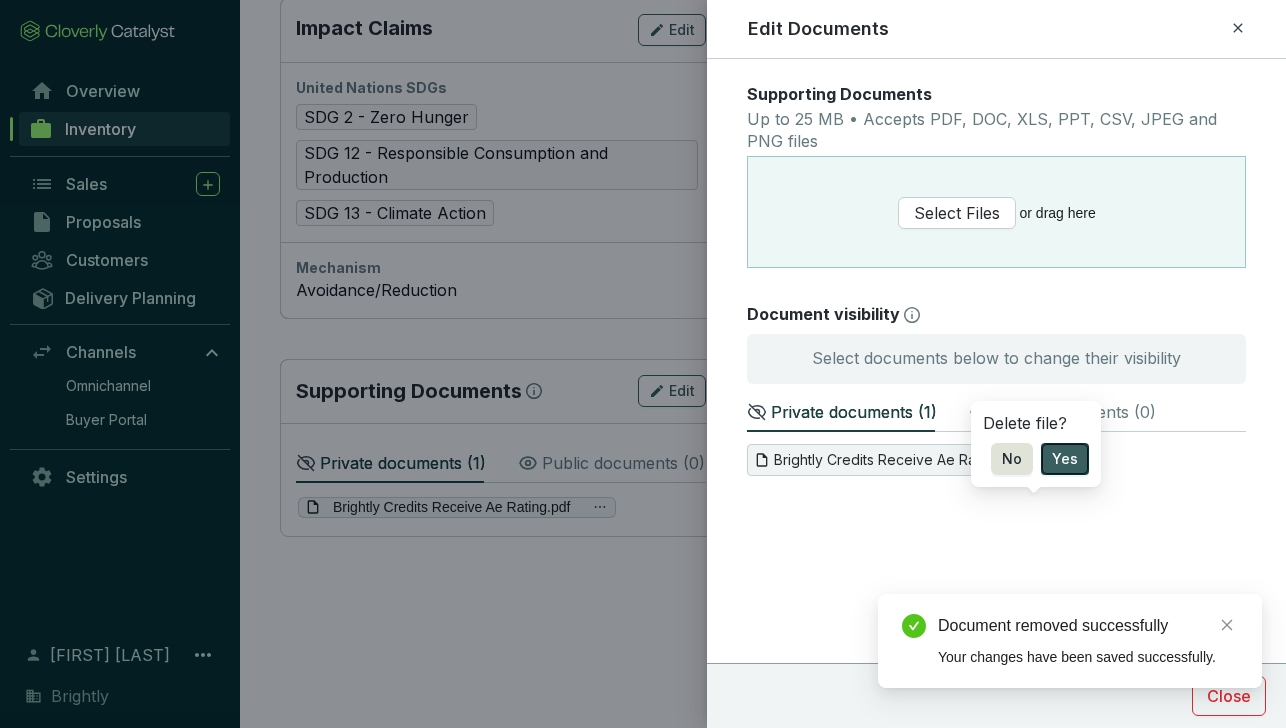click on "Yes" at bounding box center (1065, 459) 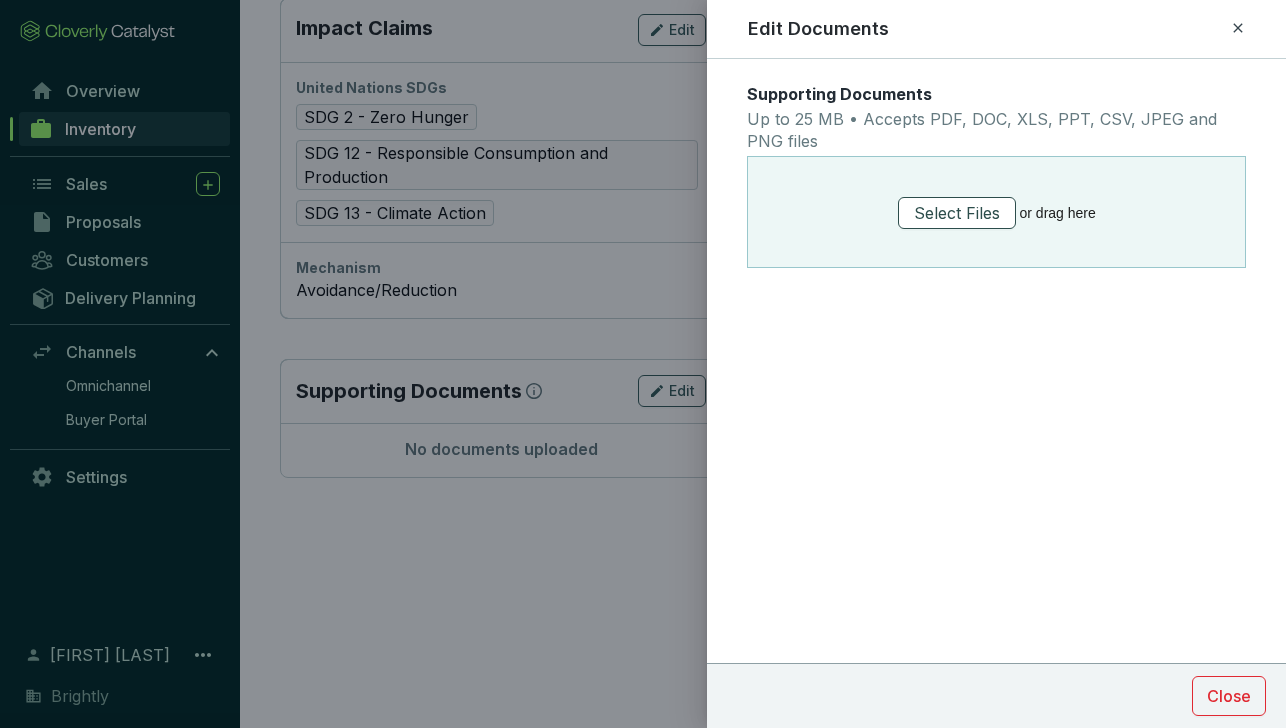 click on "Select Files" at bounding box center (957, 213) 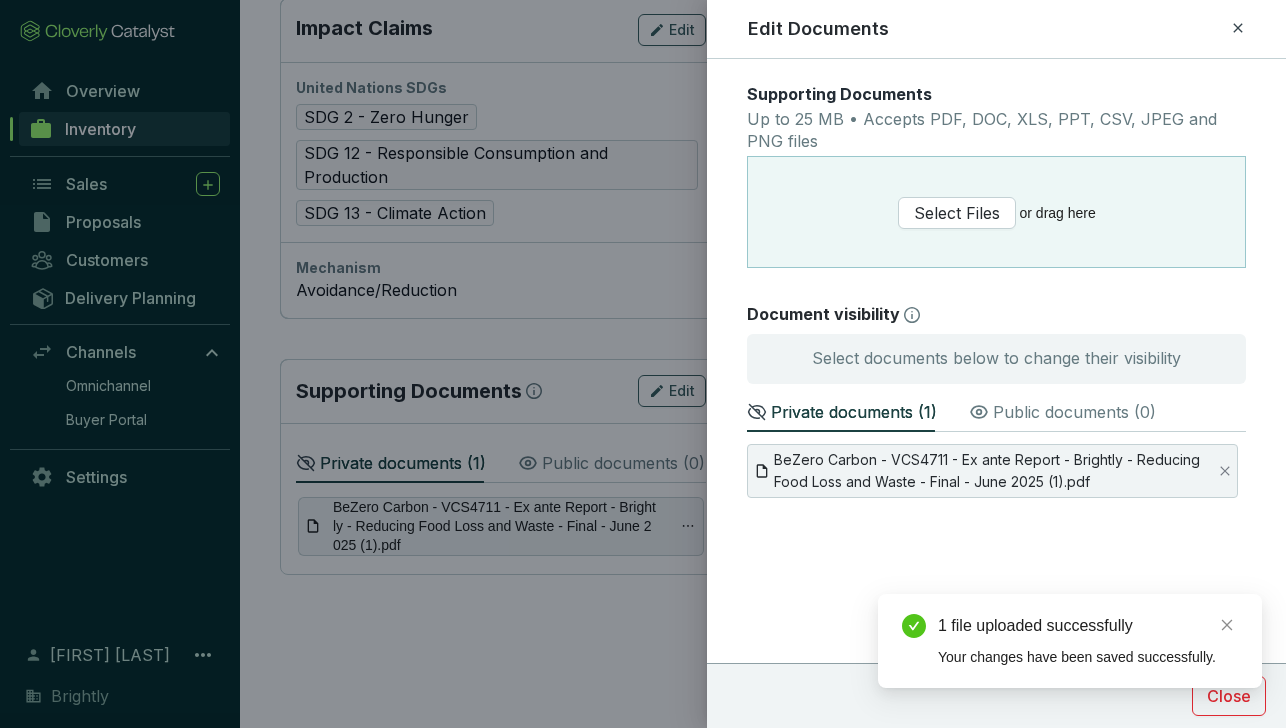 click on "Public documents ( 0 )" at bounding box center (1074, 412) 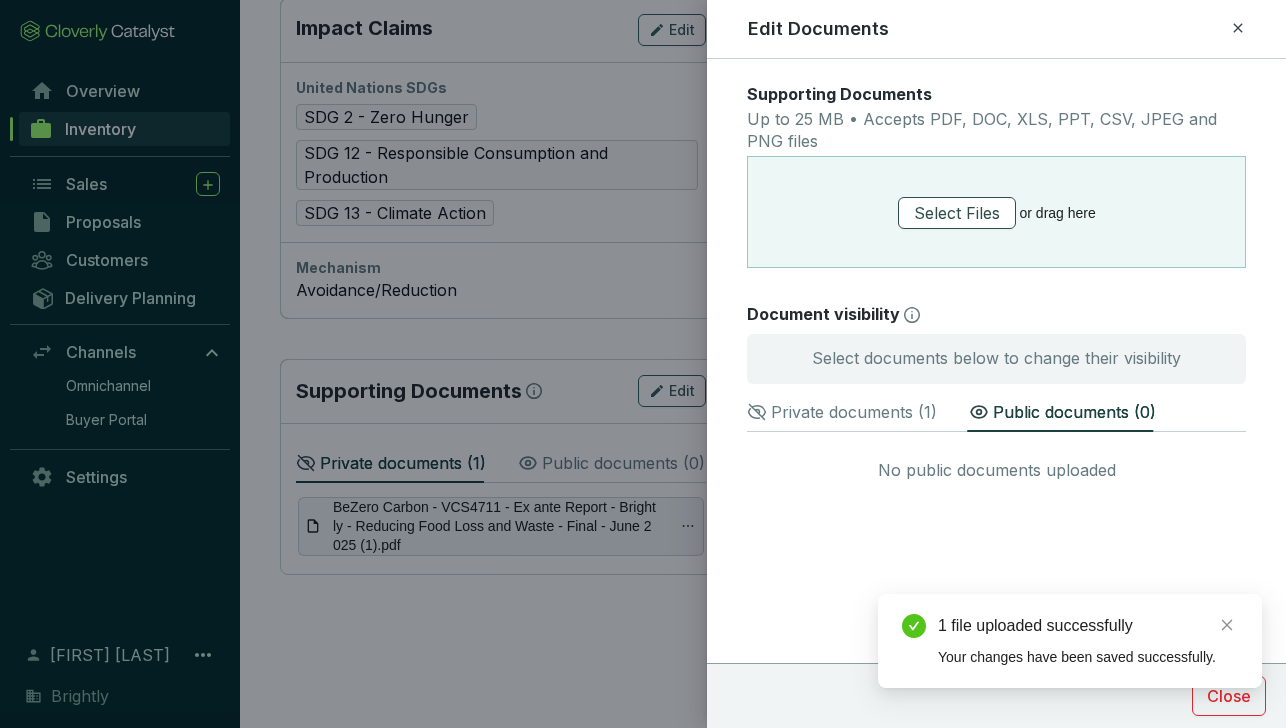 click on "Select Files" at bounding box center (957, 213) 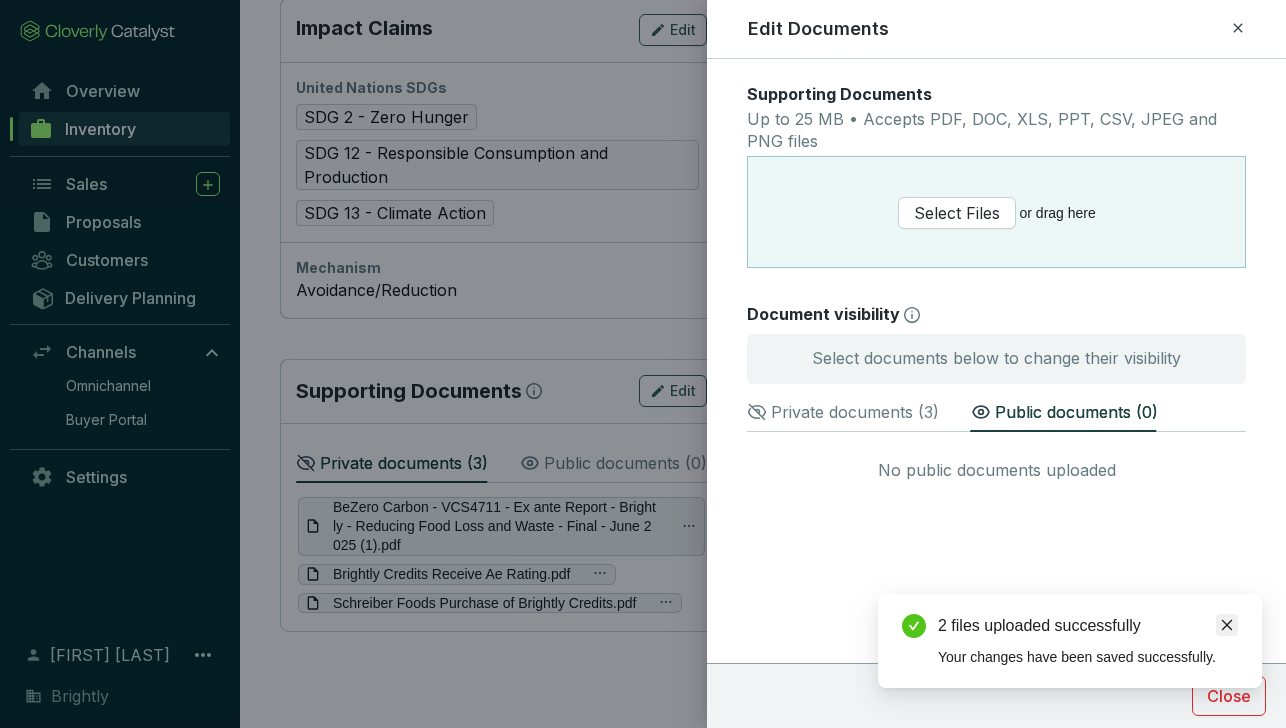 click 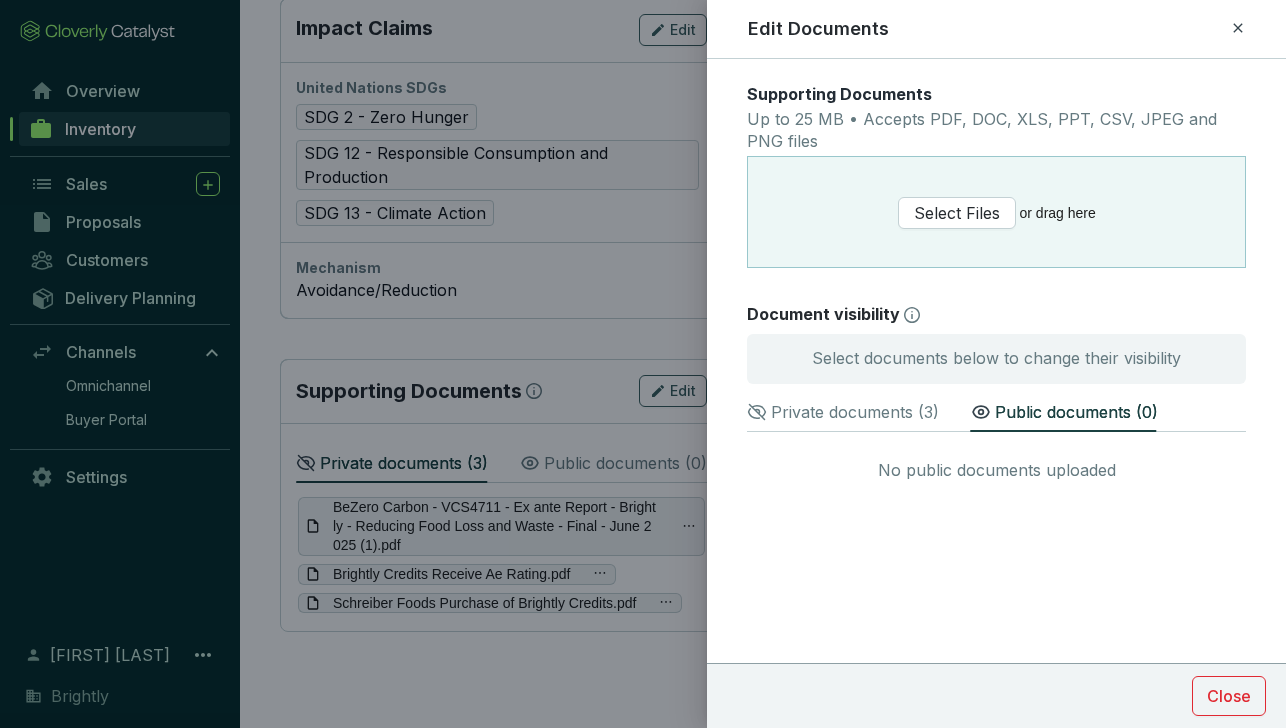 click on "Private documents ( 3 )" at bounding box center (843, 410) 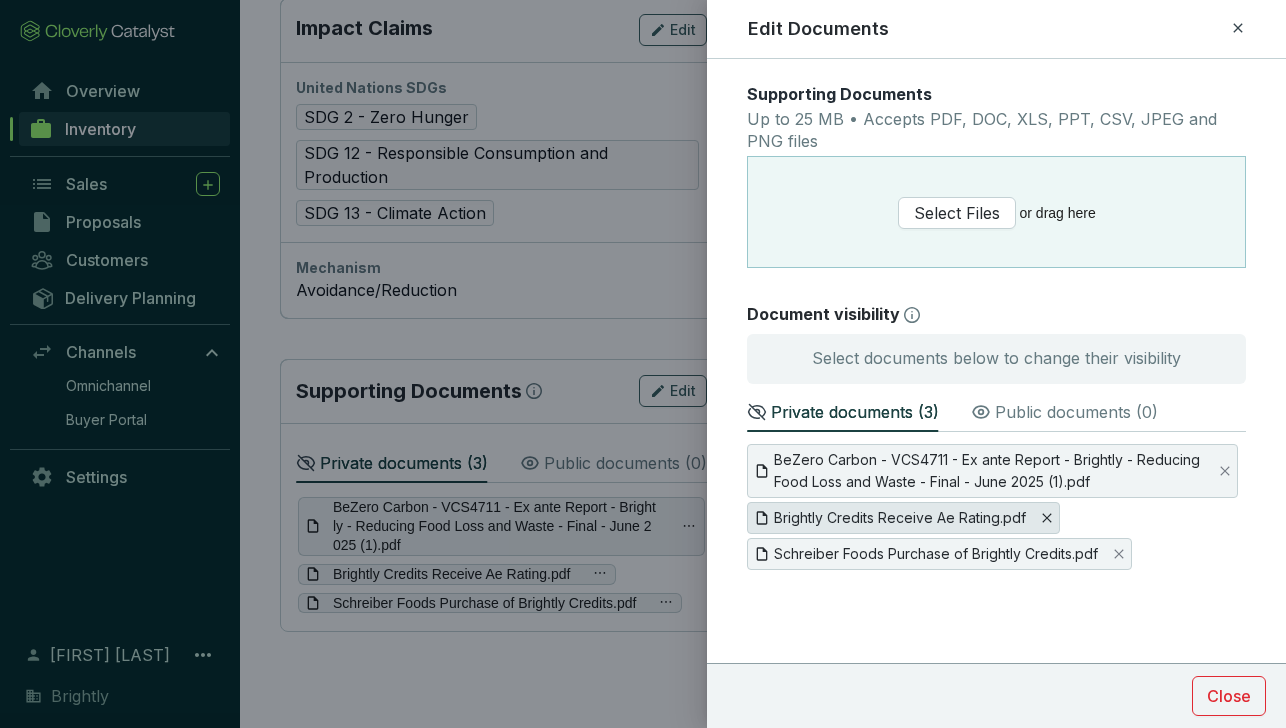 click 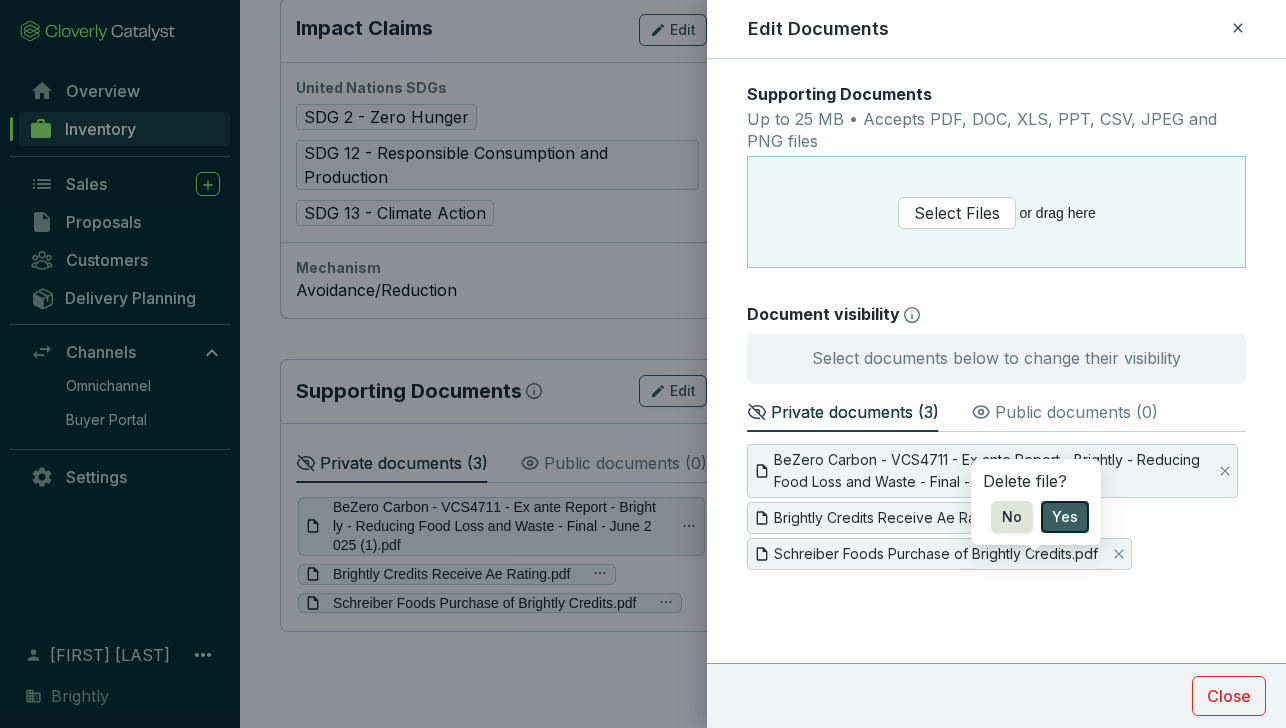 click on "Yes" at bounding box center (1065, 517) 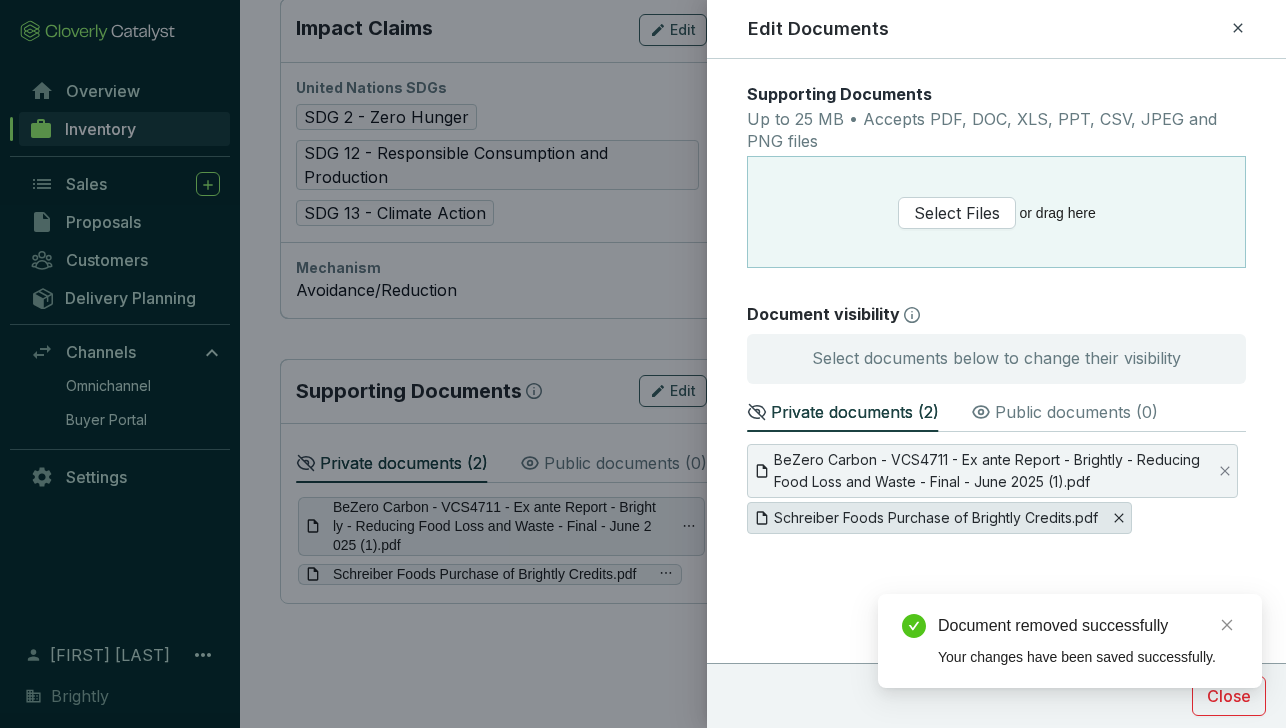 click 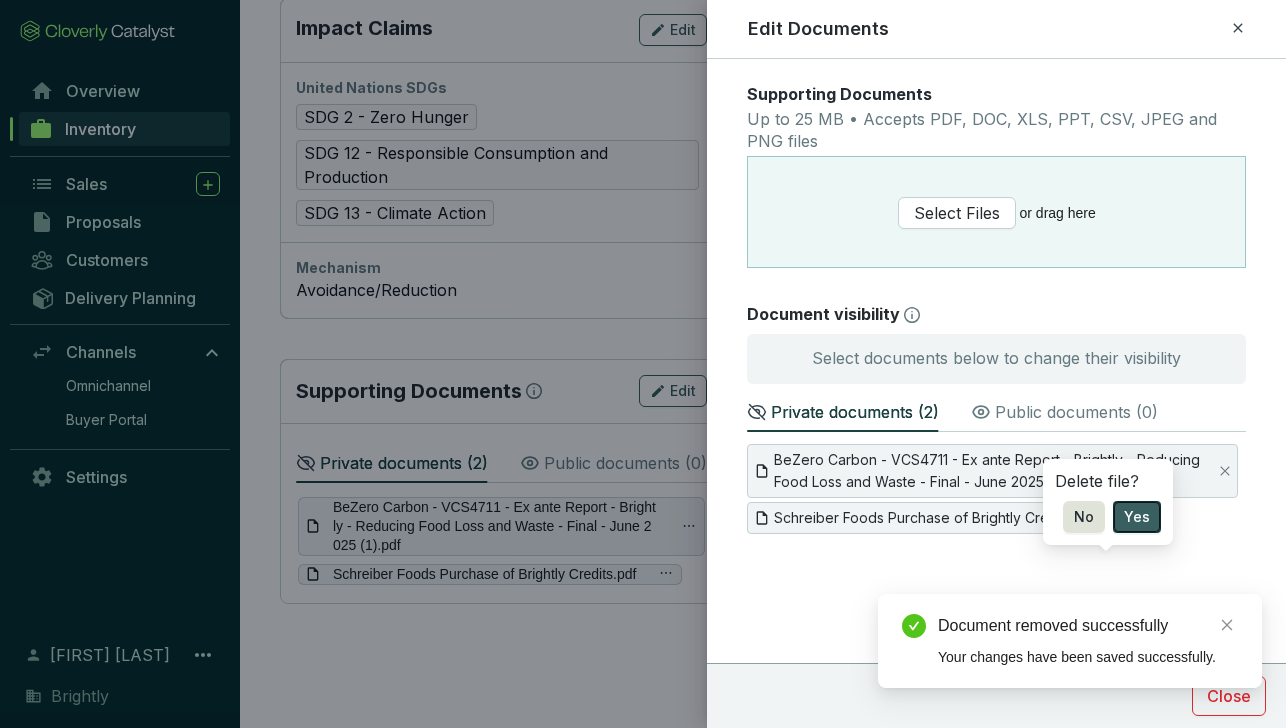 click on "Yes" at bounding box center (1137, 517) 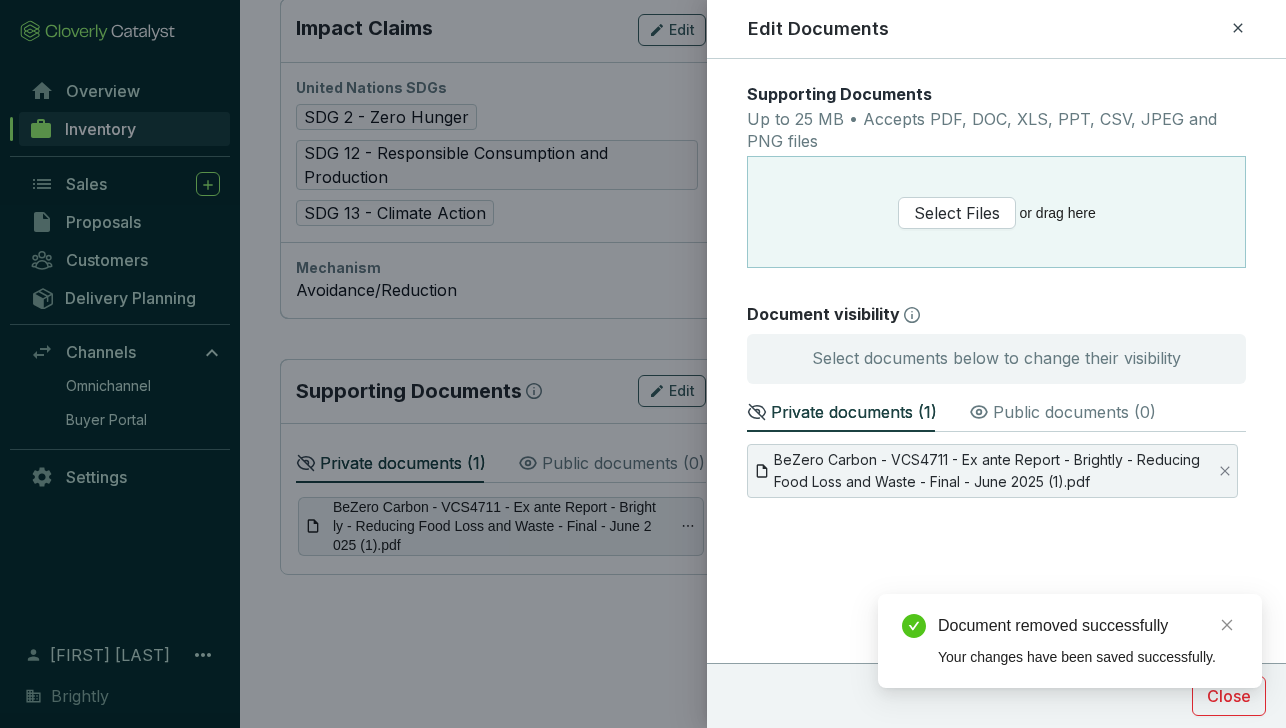 click 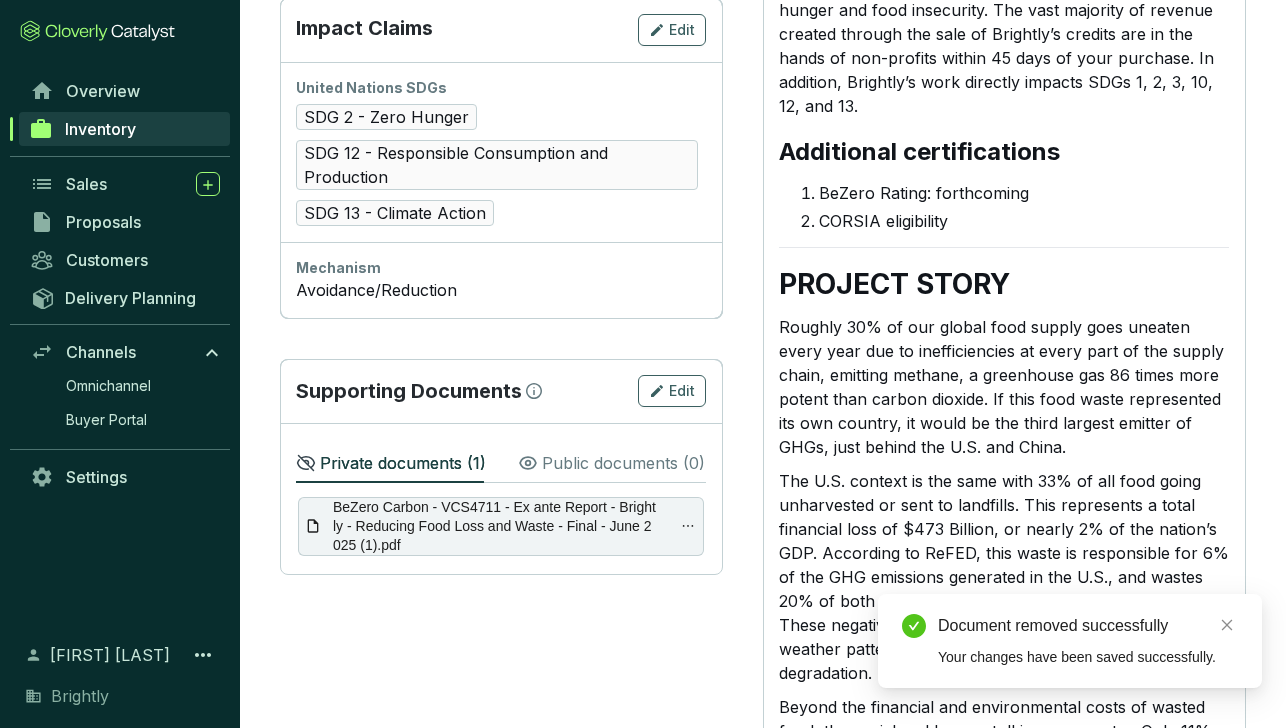 click on "Public documents ( 0 )" at bounding box center (623, 463) 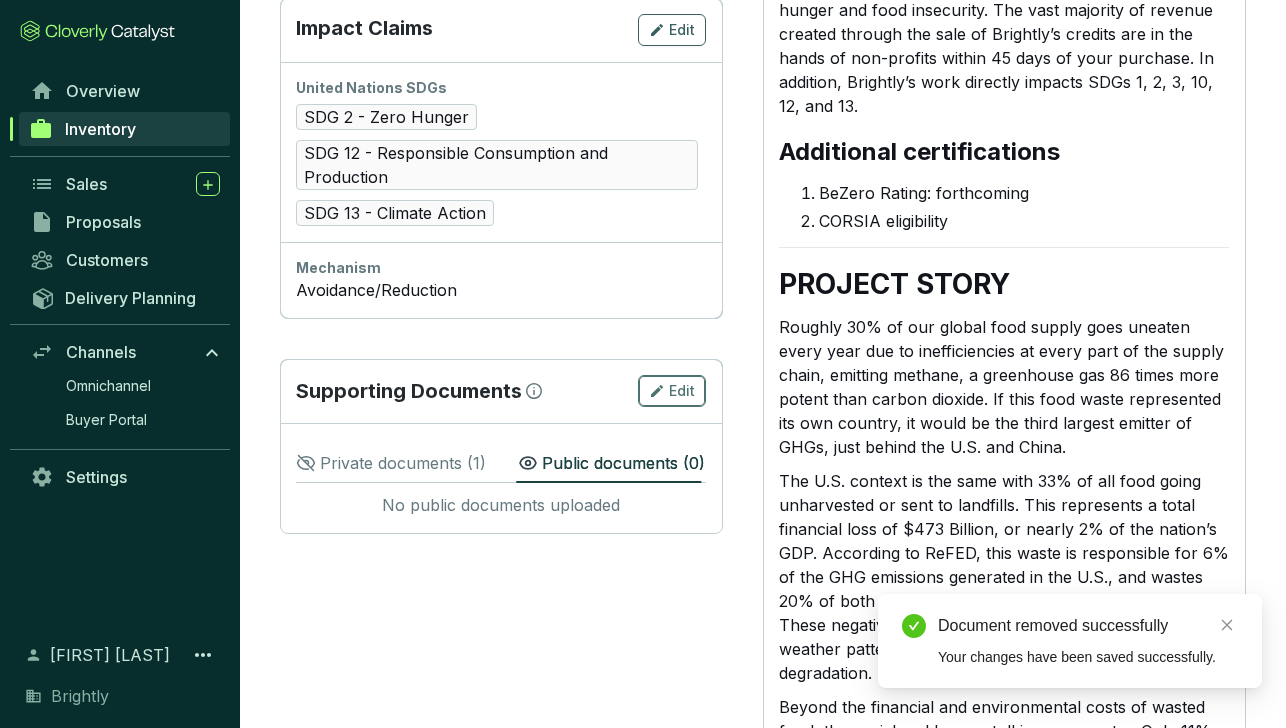 click 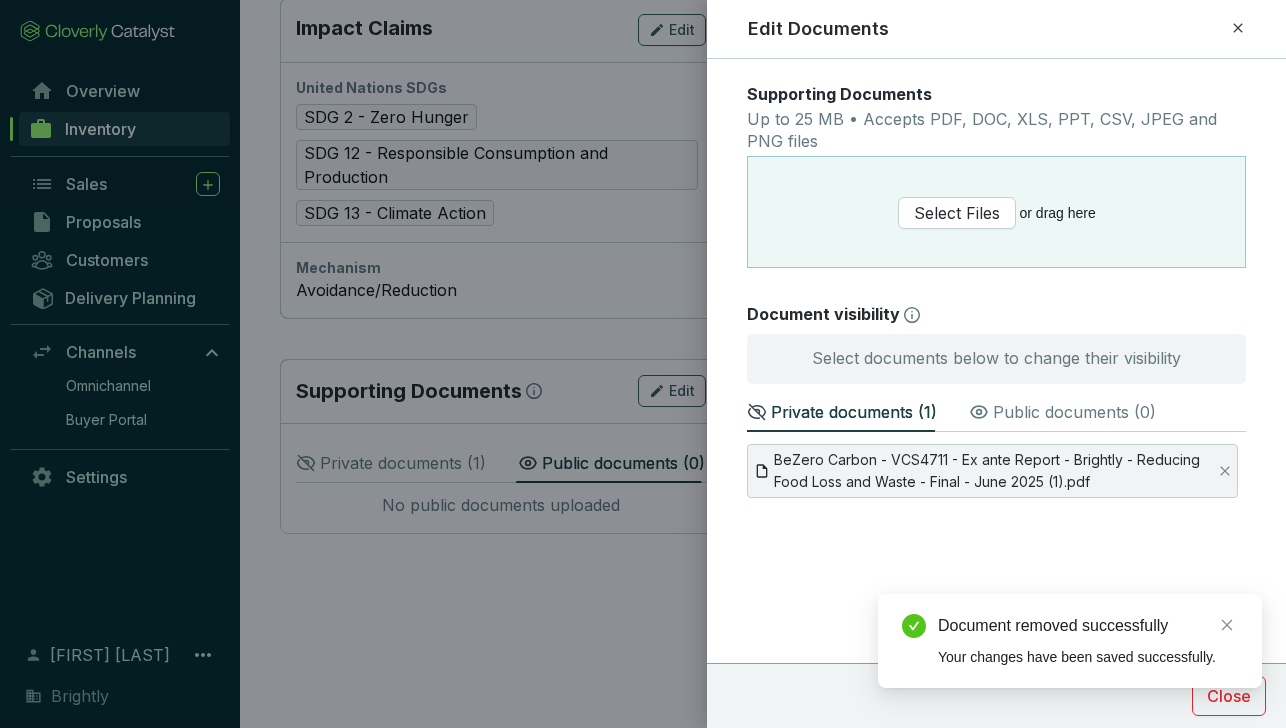 click on "Public documents ( 0 )" at bounding box center [1074, 412] 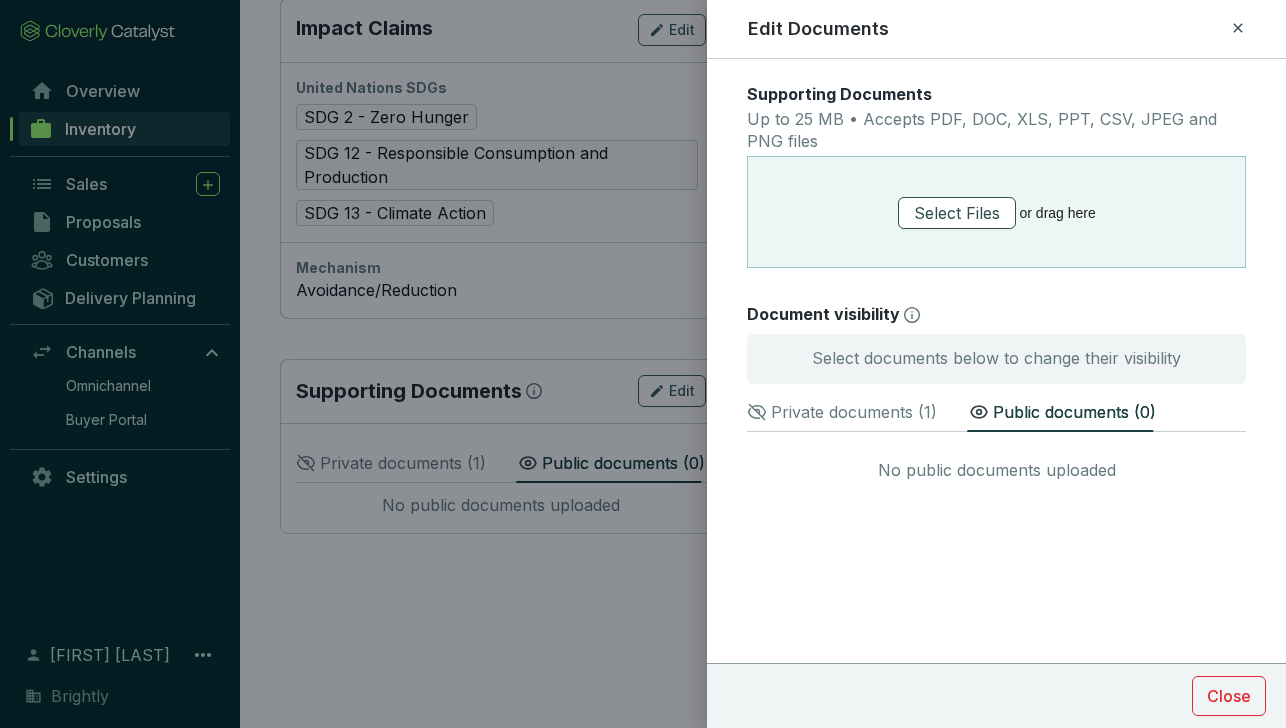 click on "Select Files" at bounding box center (957, 213) 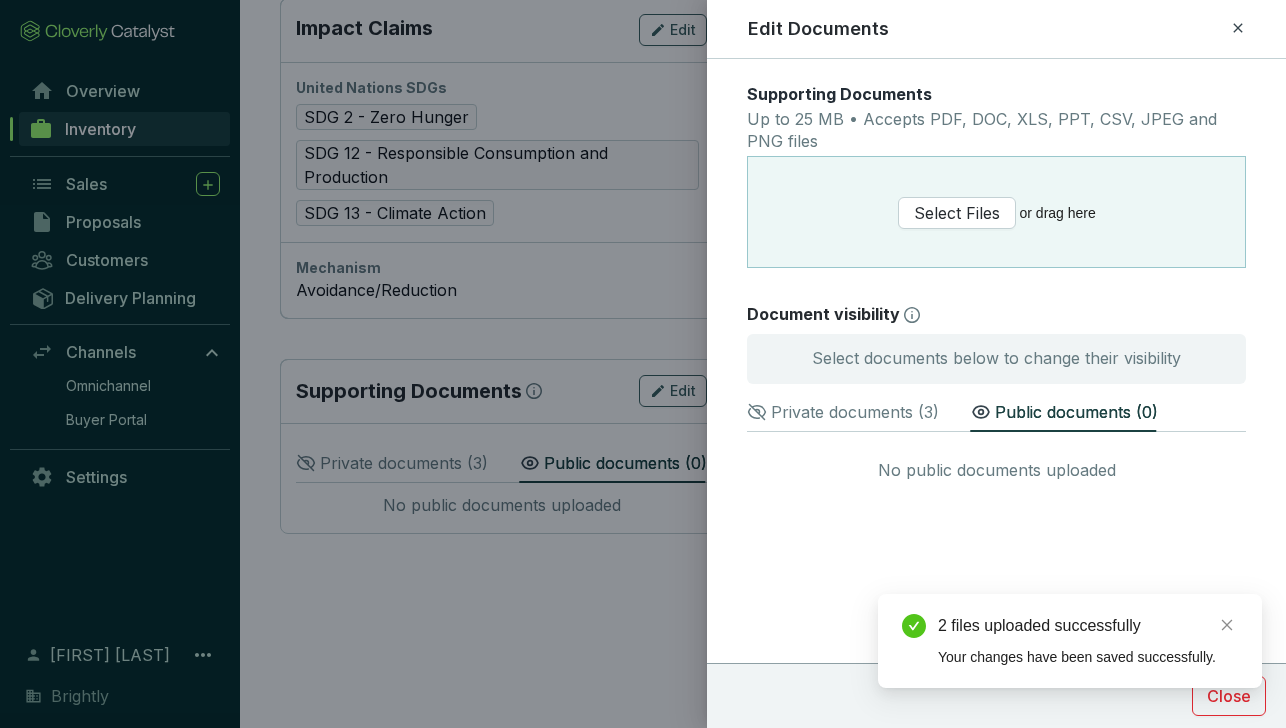 click on "Private documents ( 3 )" at bounding box center (855, 412) 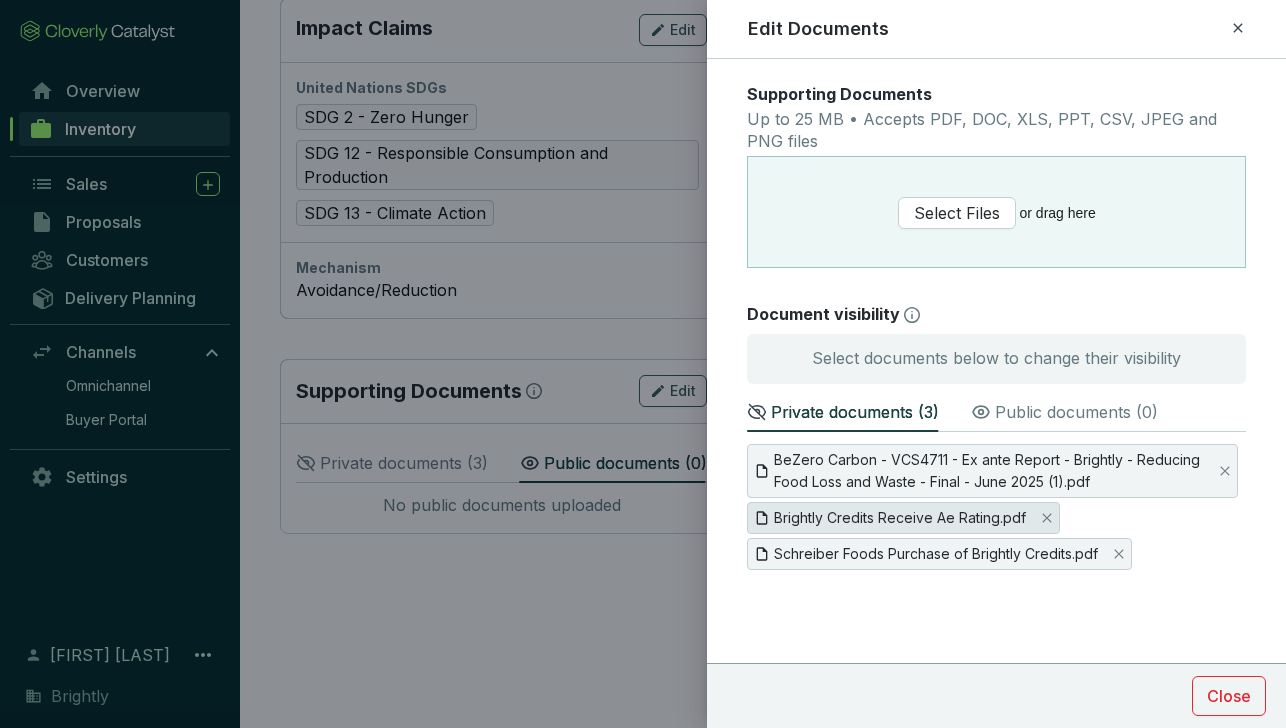 click on "Brightly Credits Receive Ae Rating.pdf" at bounding box center [900, 518] 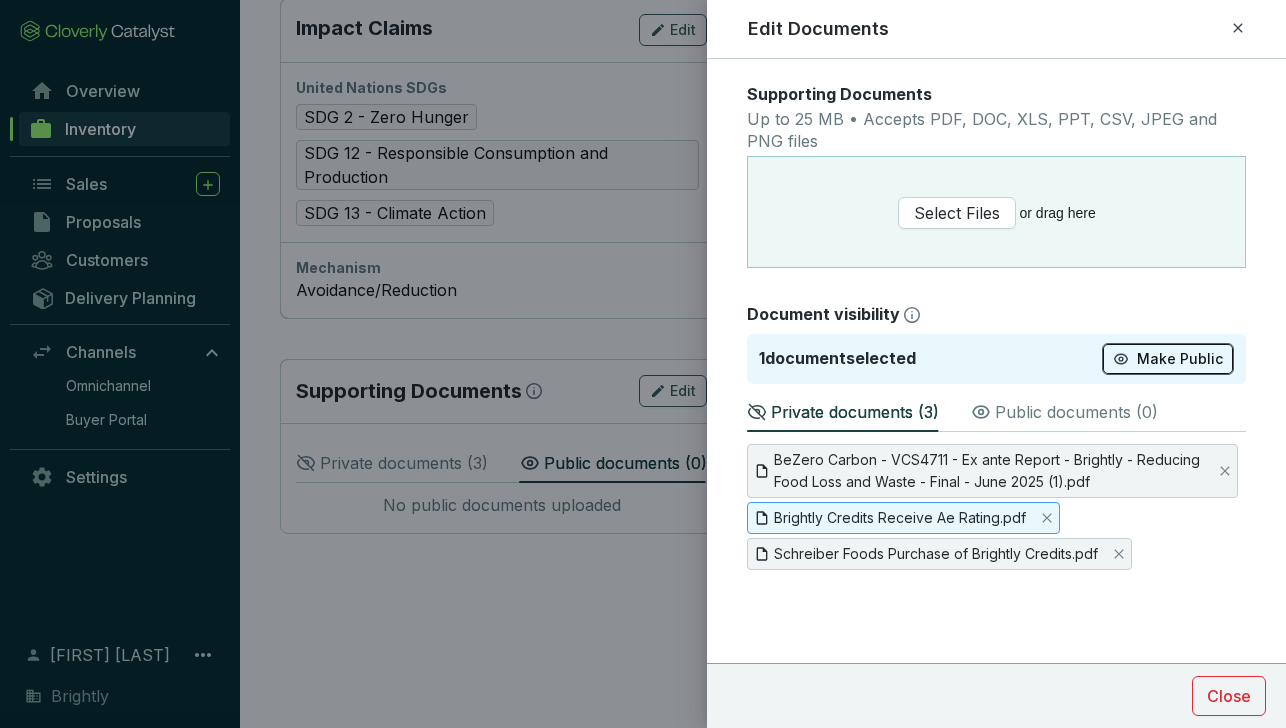 click on "Make Public" at bounding box center (1180, 359) 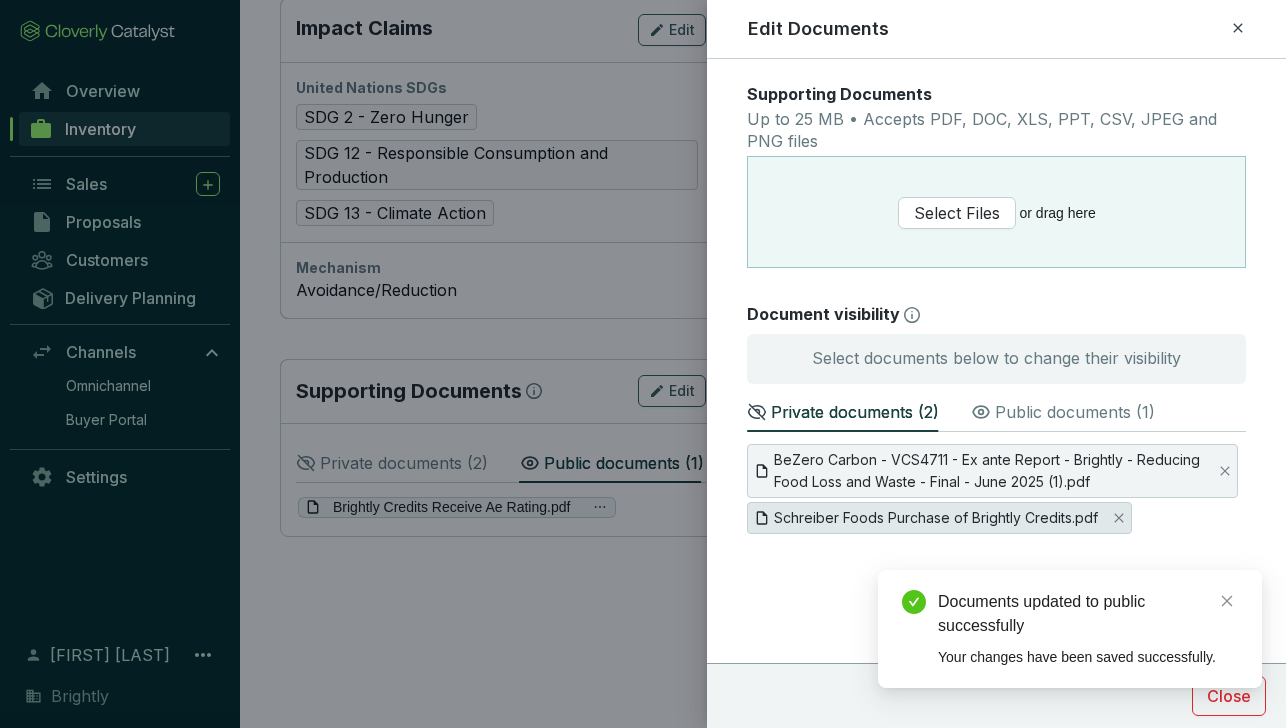 click on "Schreiber Foods Purchase of Brightly Credits.pdf" at bounding box center (936, 518) 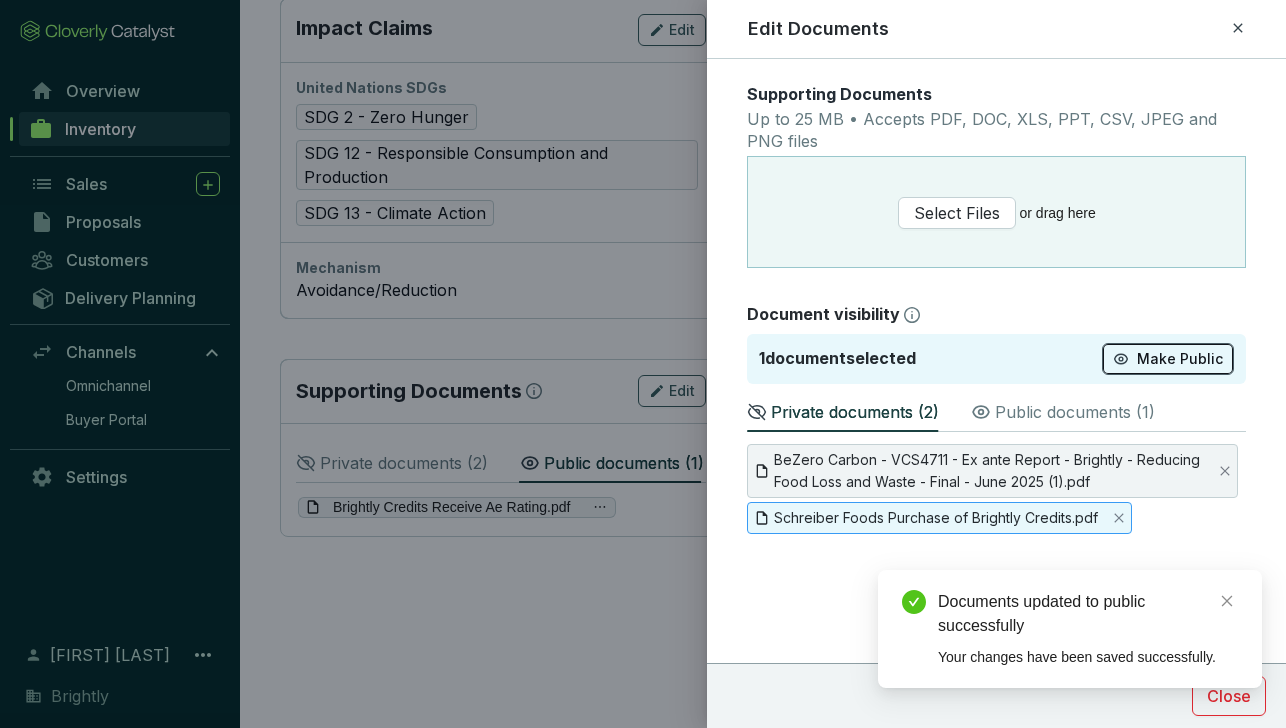 click on "Make Public" at bounding box center [1180, 359] 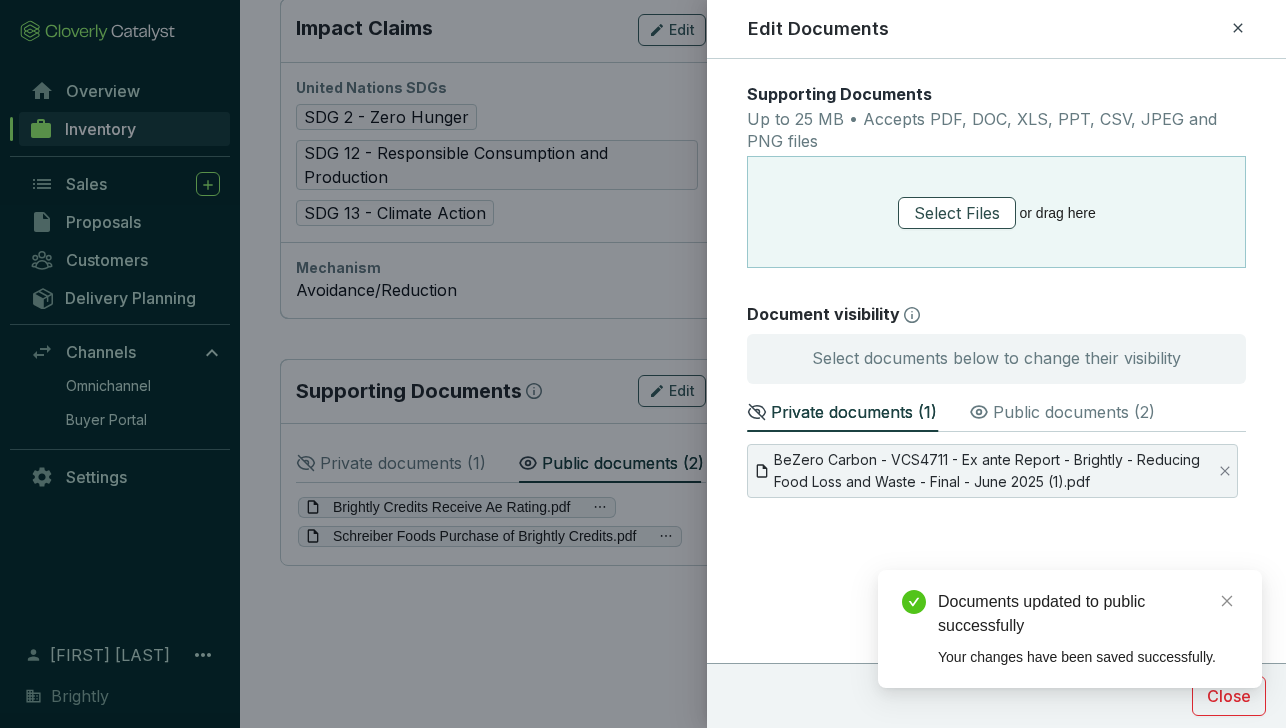 click on "Select Files" at bounding box center (957, 213) 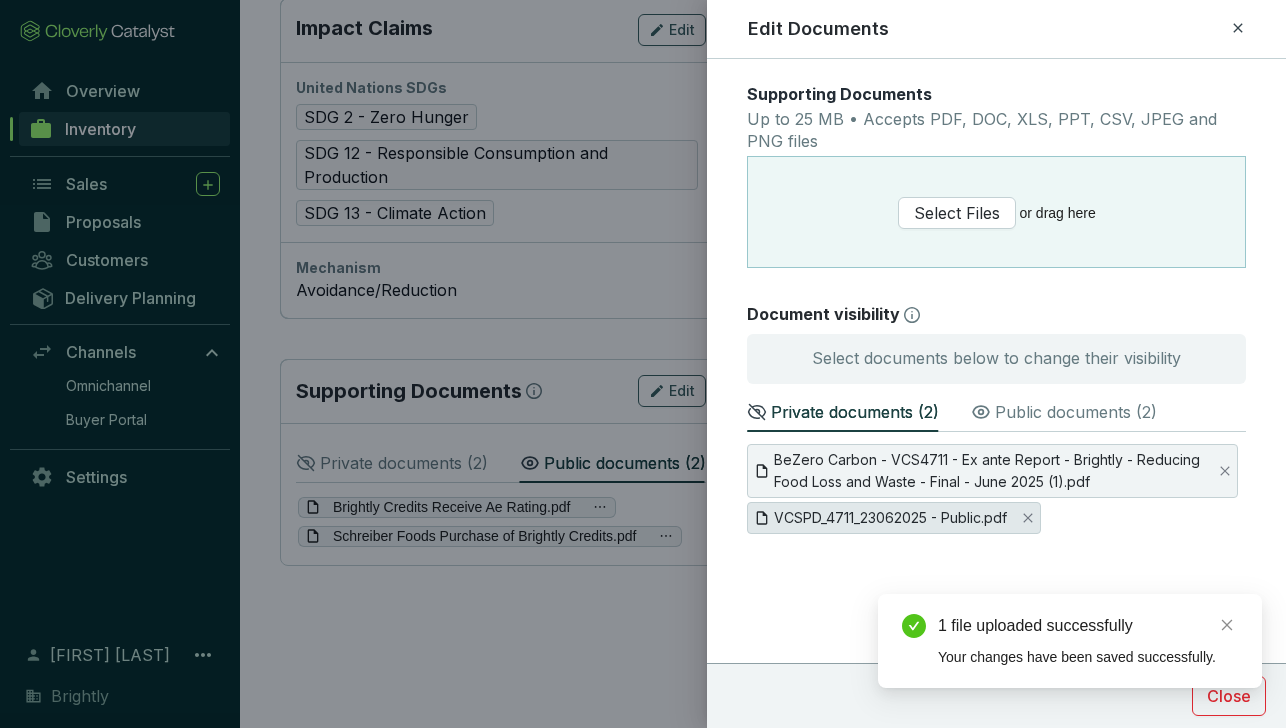 click on "VCSPD_4711_23062025 - Public.pdf" at bounding box center [890, 518] 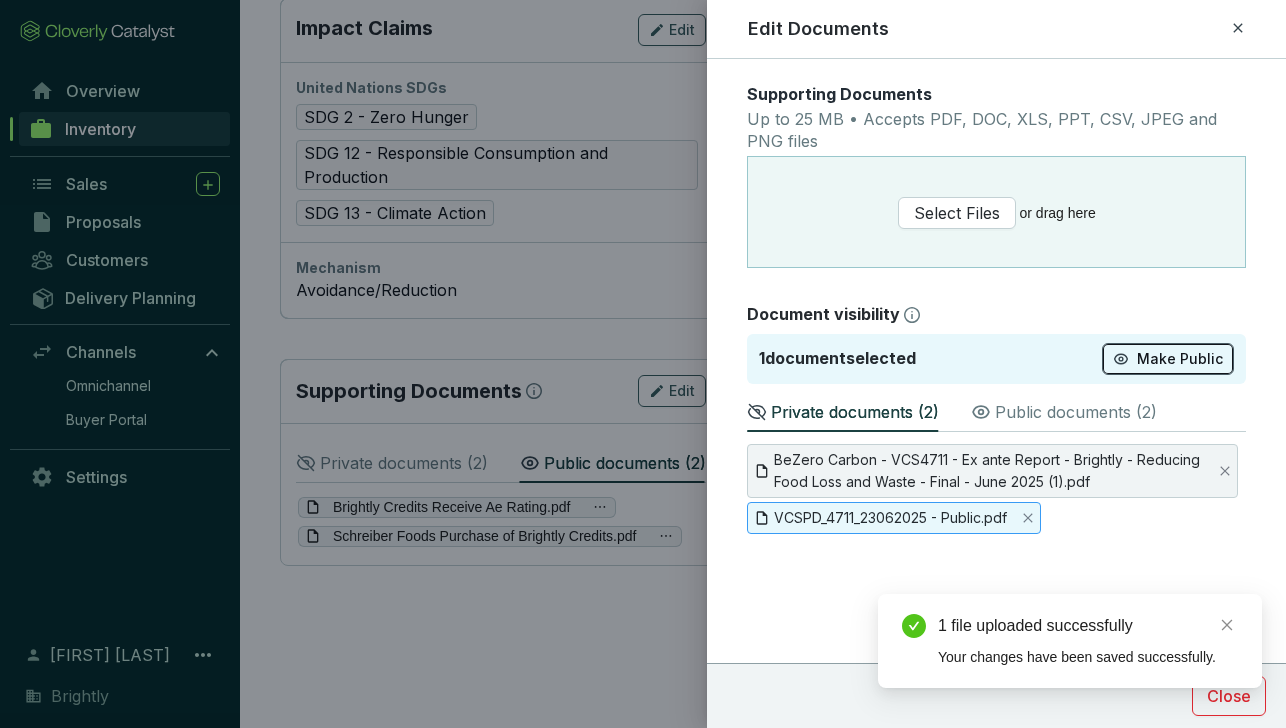 click on "Make Public" at bounding box center [1180, 359] 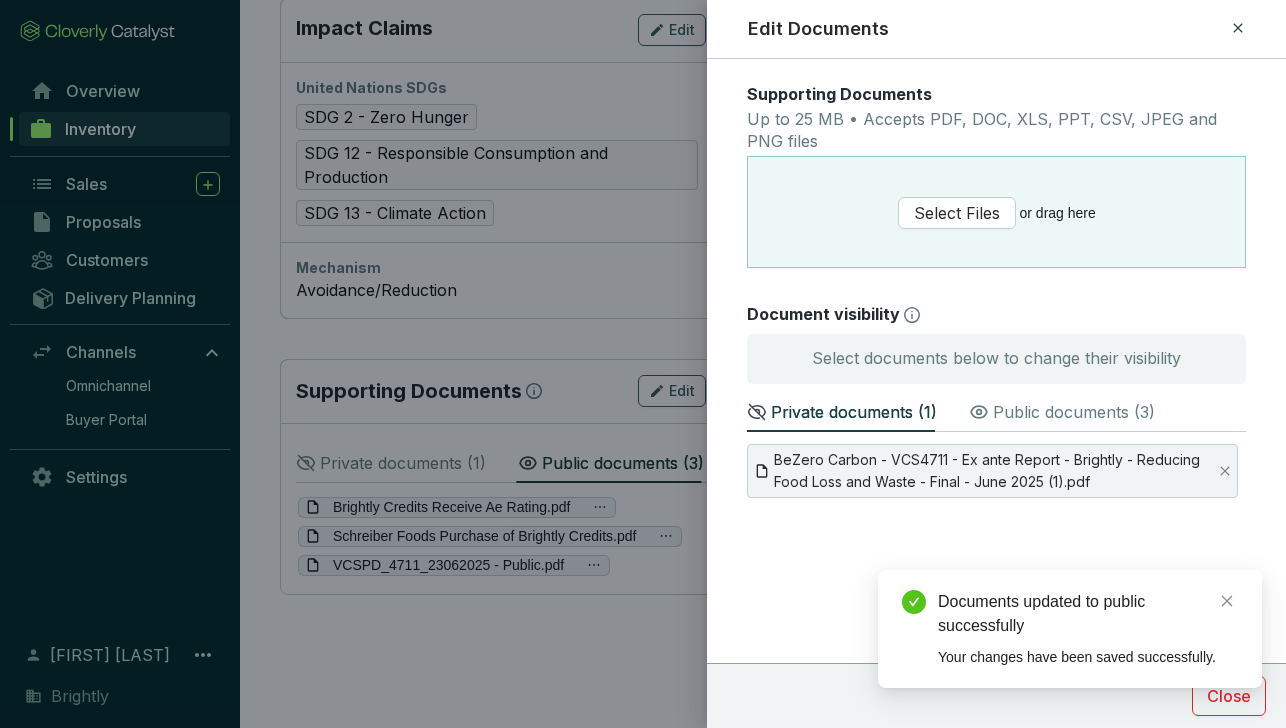 click 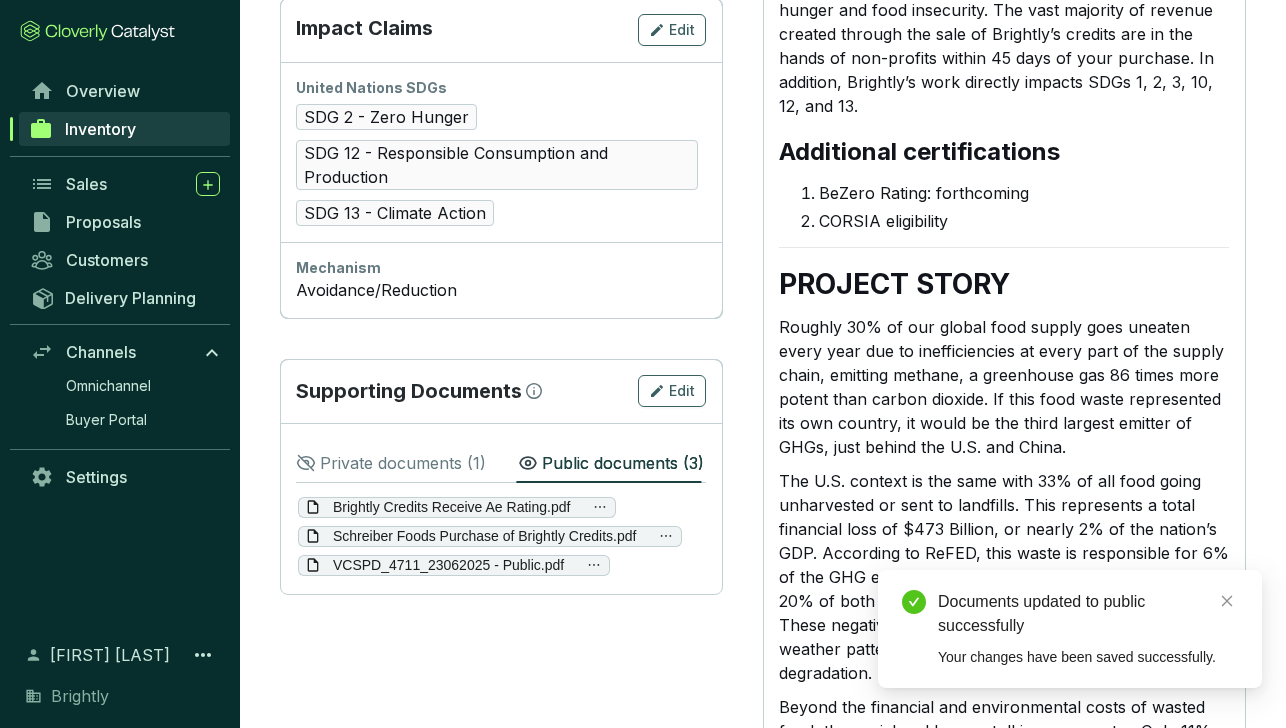 click on "Private documents ( 1 )" at bounding box center [403, 463] 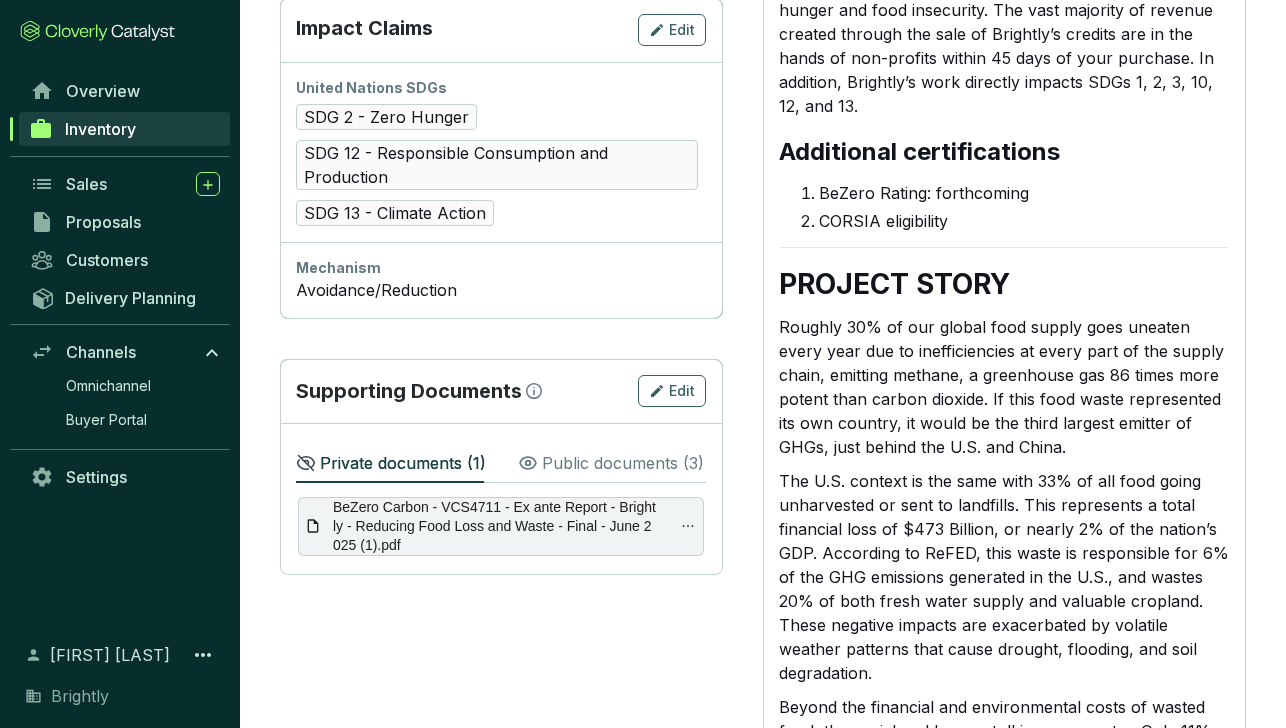 click on "Public documents ( 3 )" at bounding box center (623, 463) 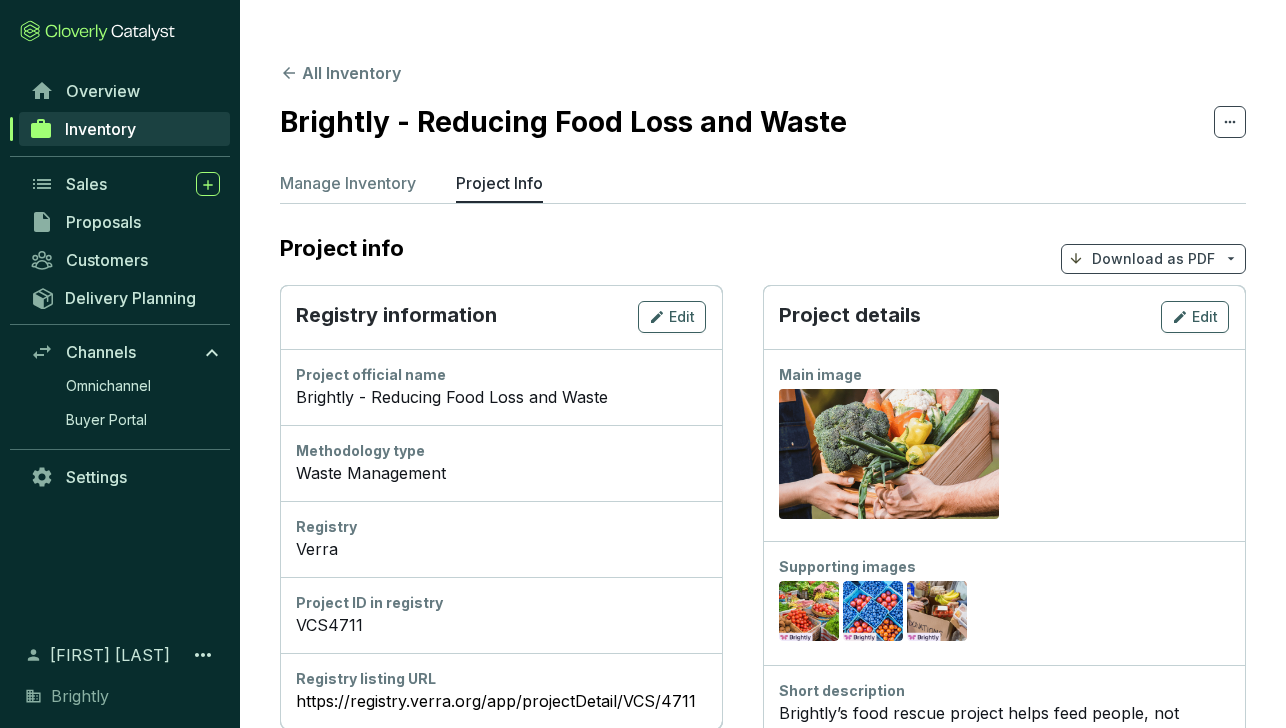 scroll, scrollTop: 11, scrollLeft: 0, axis: vertical 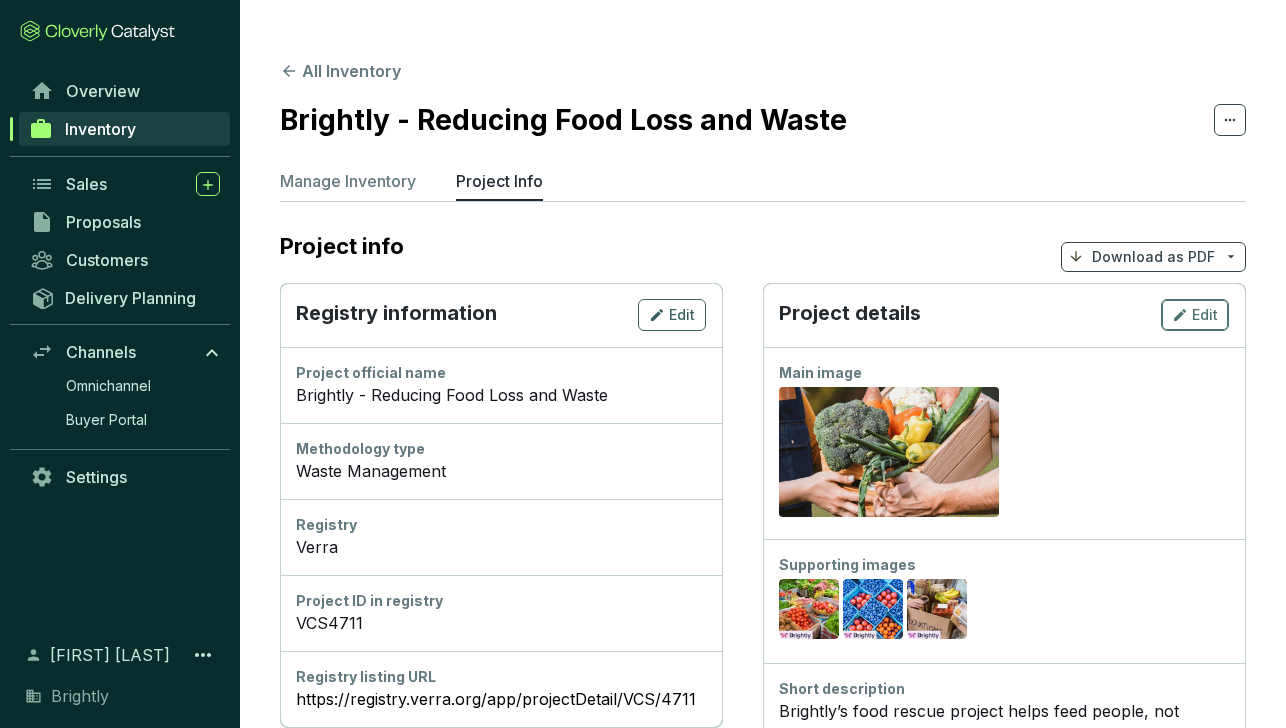 click on "Edit" at bounding box center [1205, 315] 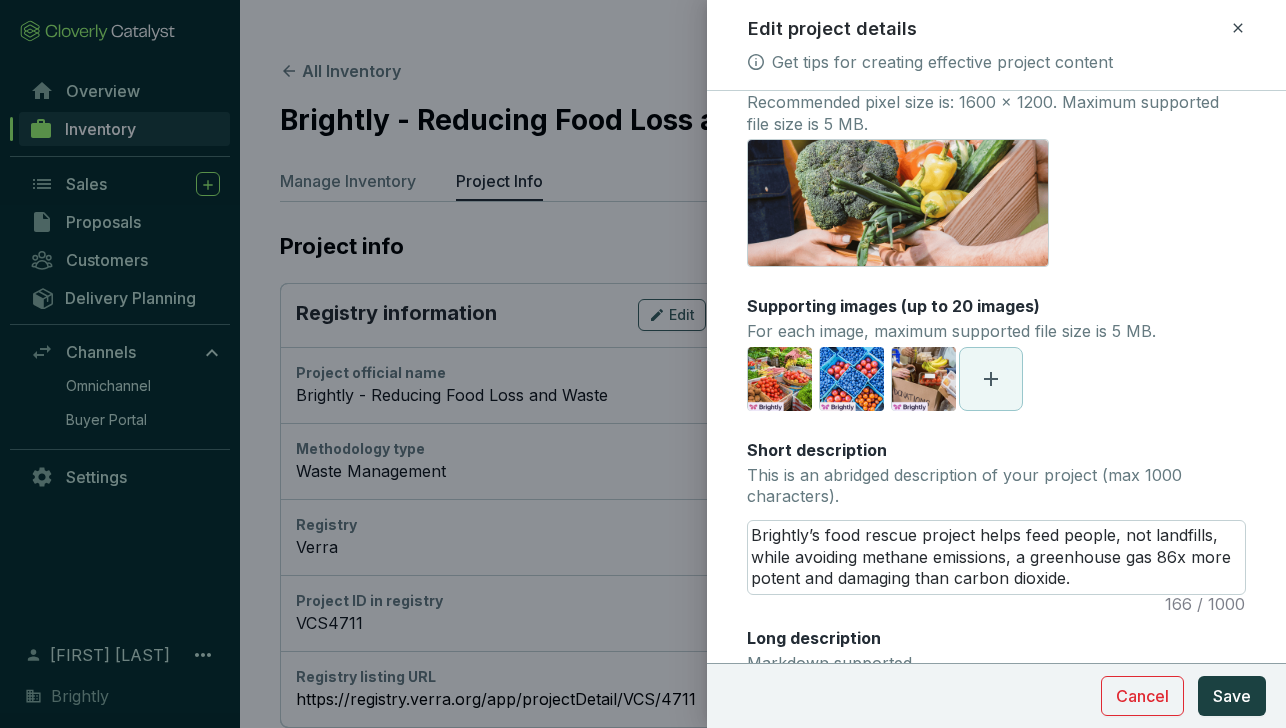 scroll, scrollTop: 0, scrollLeft: 0, axis: both 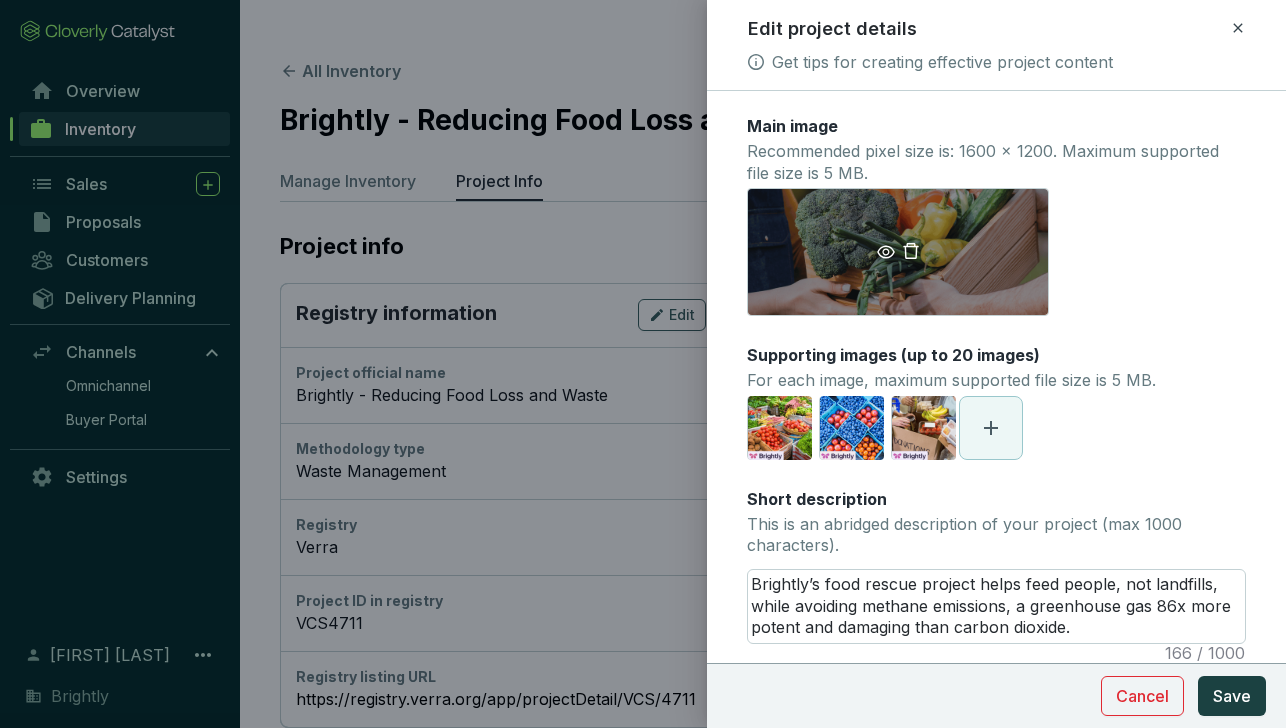 click 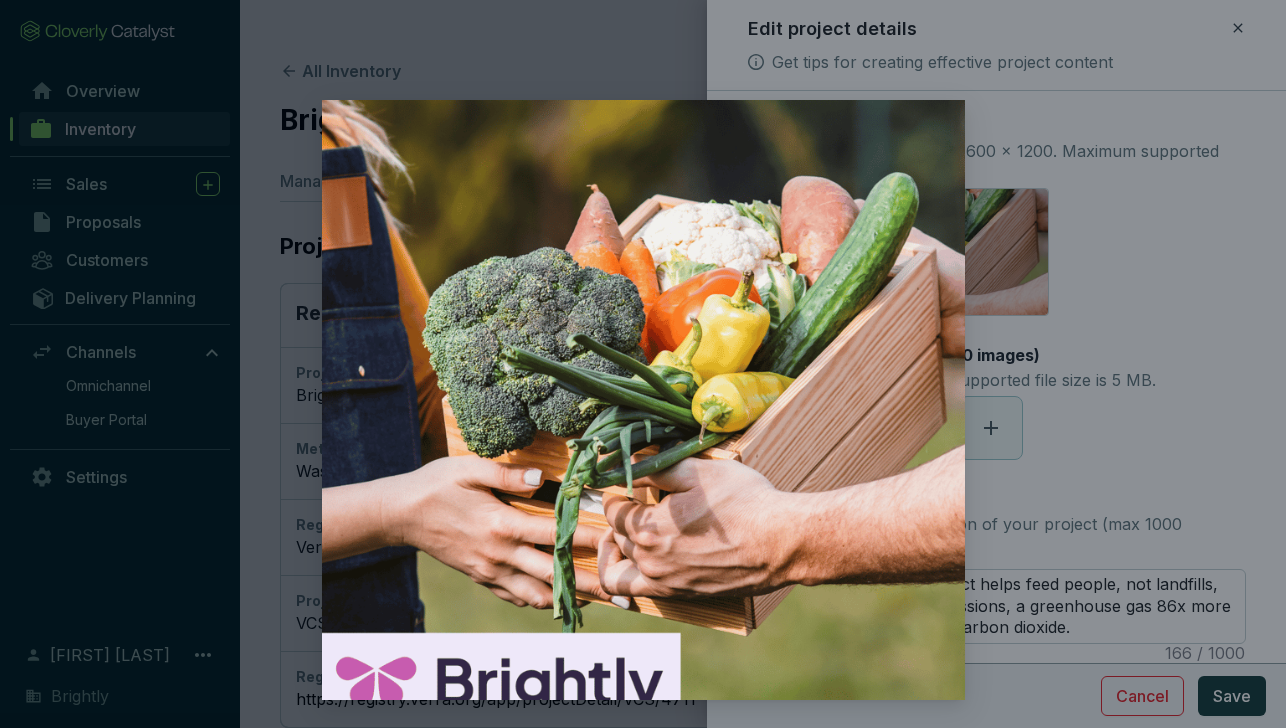 click at bounding box center (643, 364) 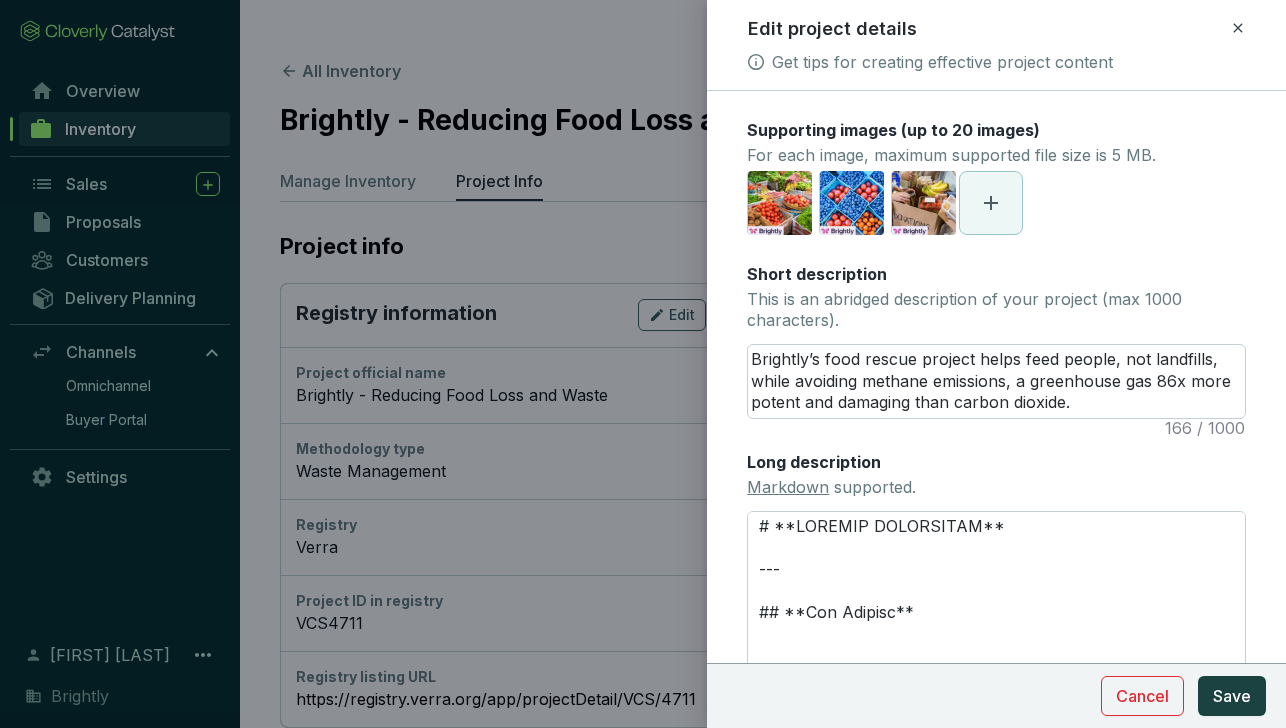 scroll, scrollTop: 224, scrollLeft: 0, axis: vertical 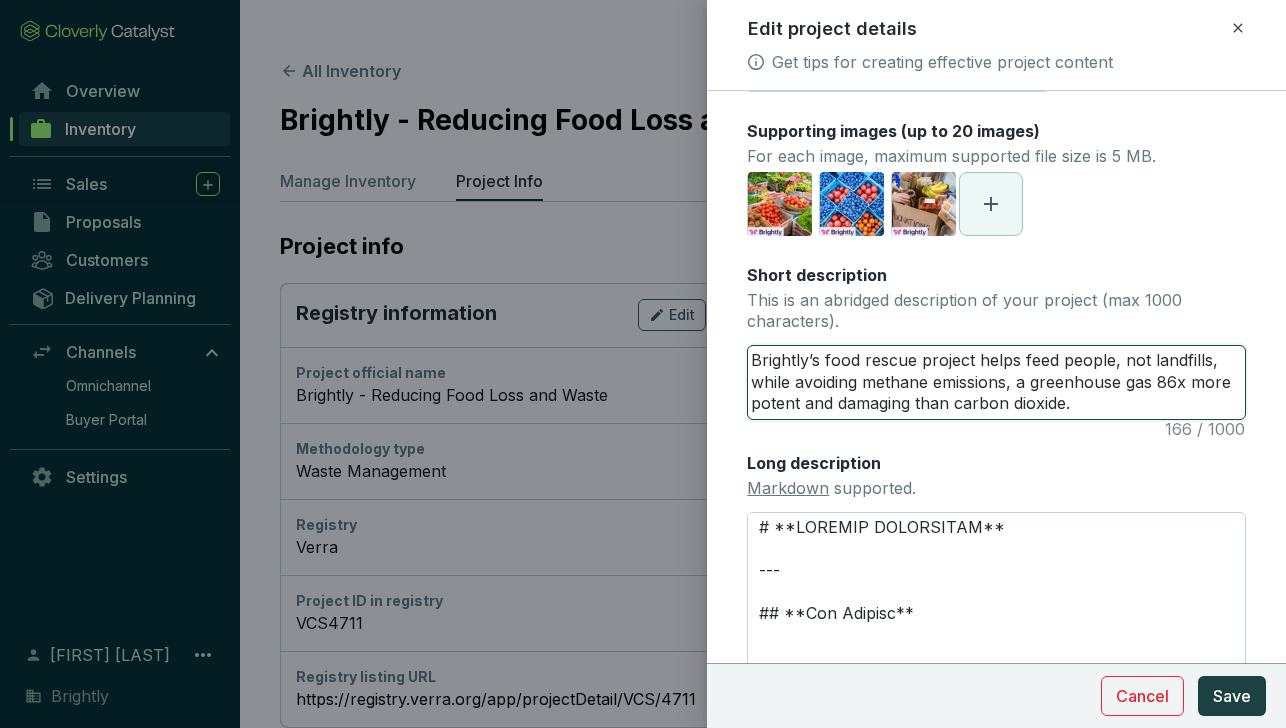 drag, startPoint x: 1071, startPoint y: 406, endPoint x: 741, endPoint y: 318, distance: 341.53183 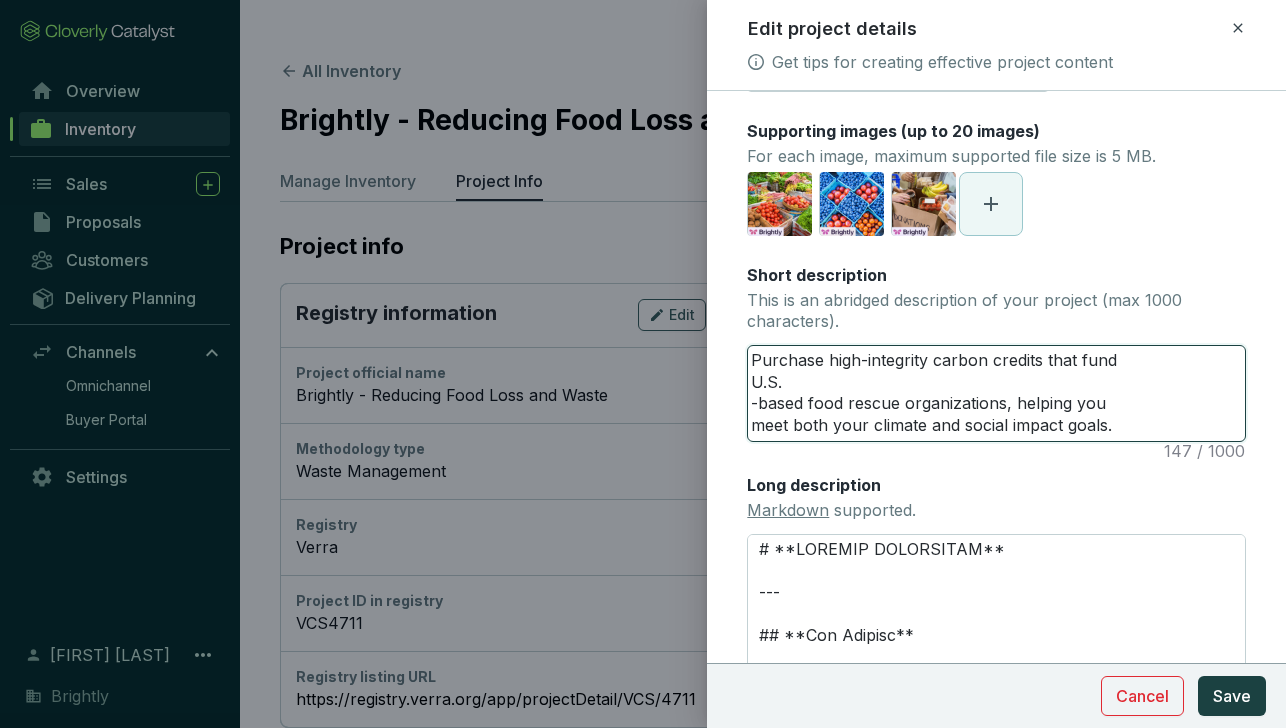 scroll, scrollTop: 0, scrollLeft: 0, axis: both 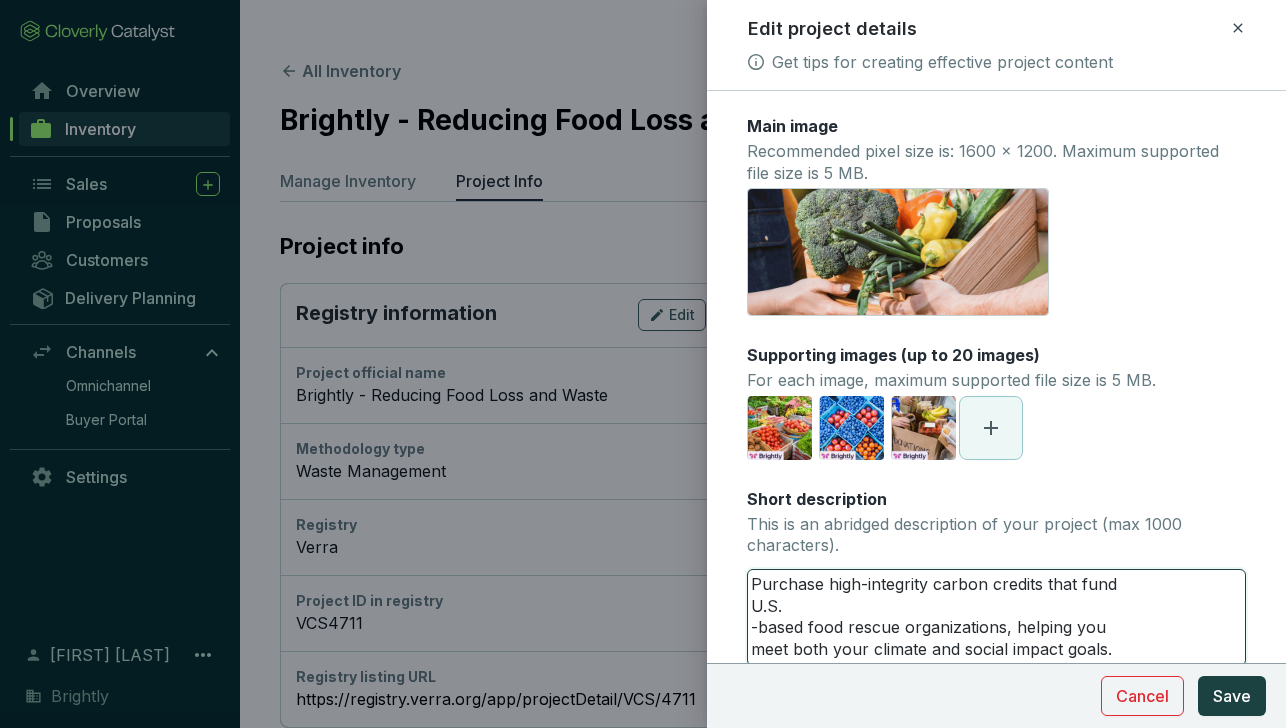 type 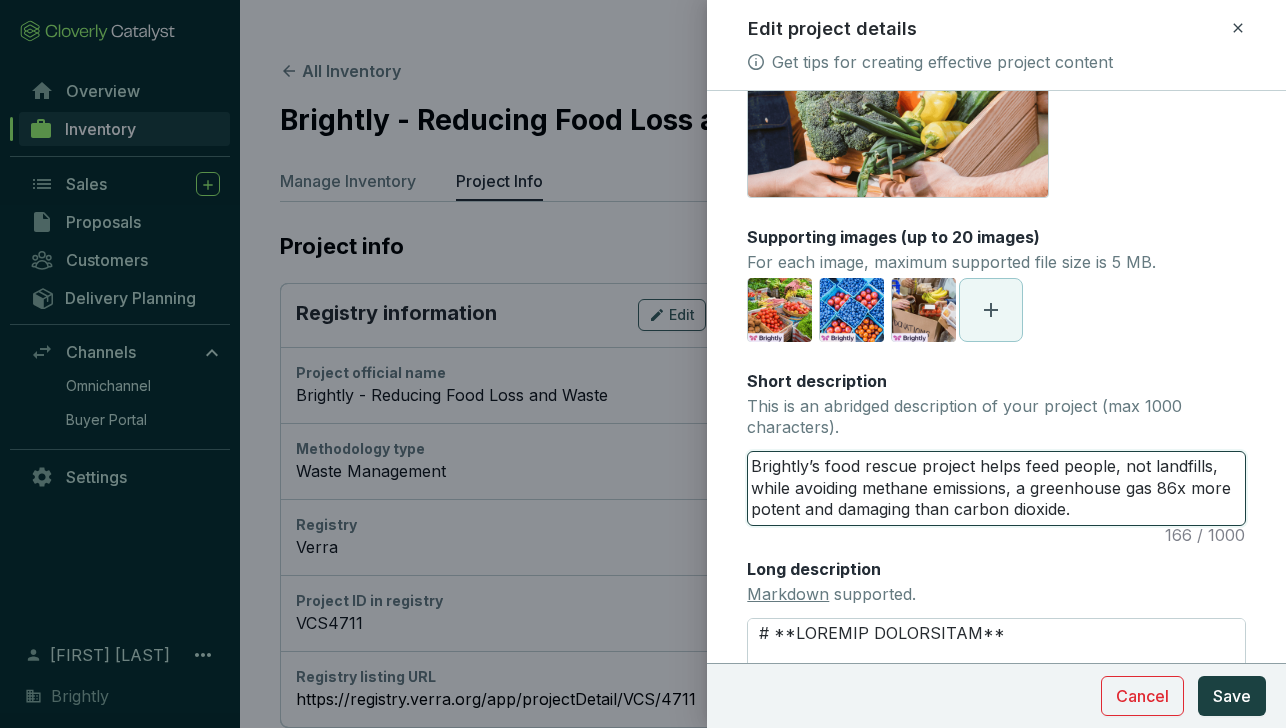 scroll, scrollTop: 140, scrollLeft: 0, axis: vertical 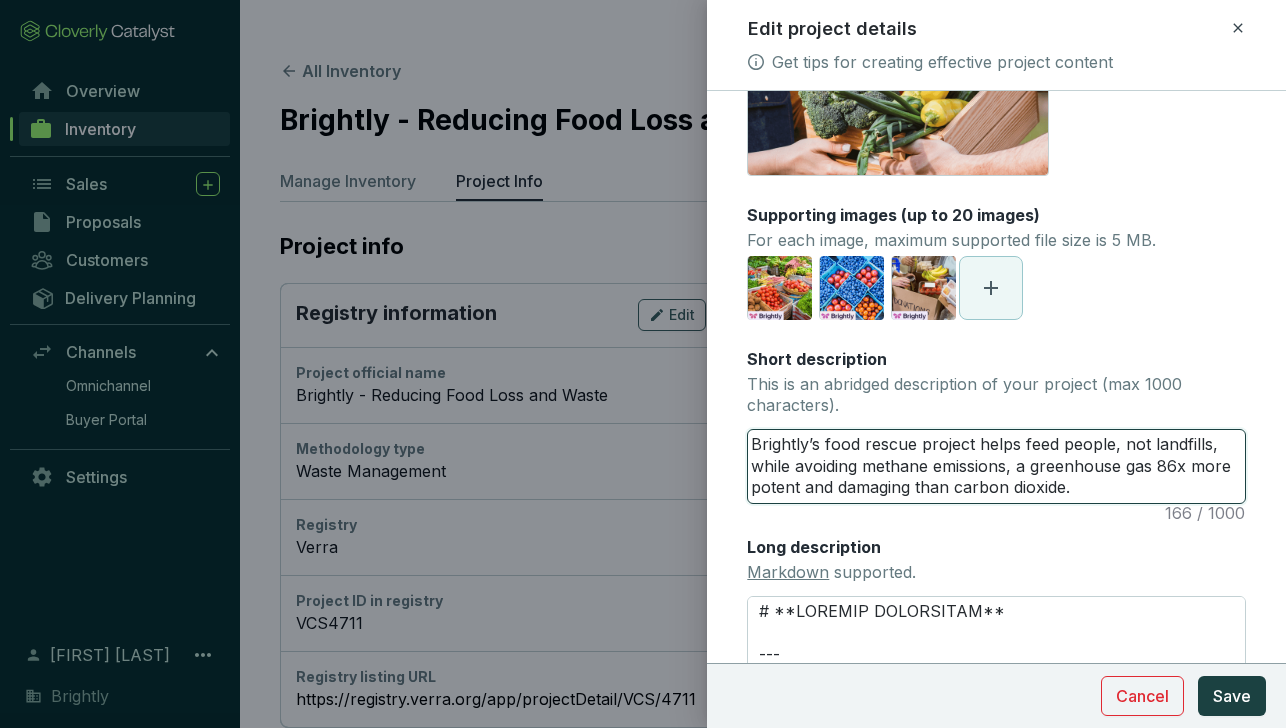 type 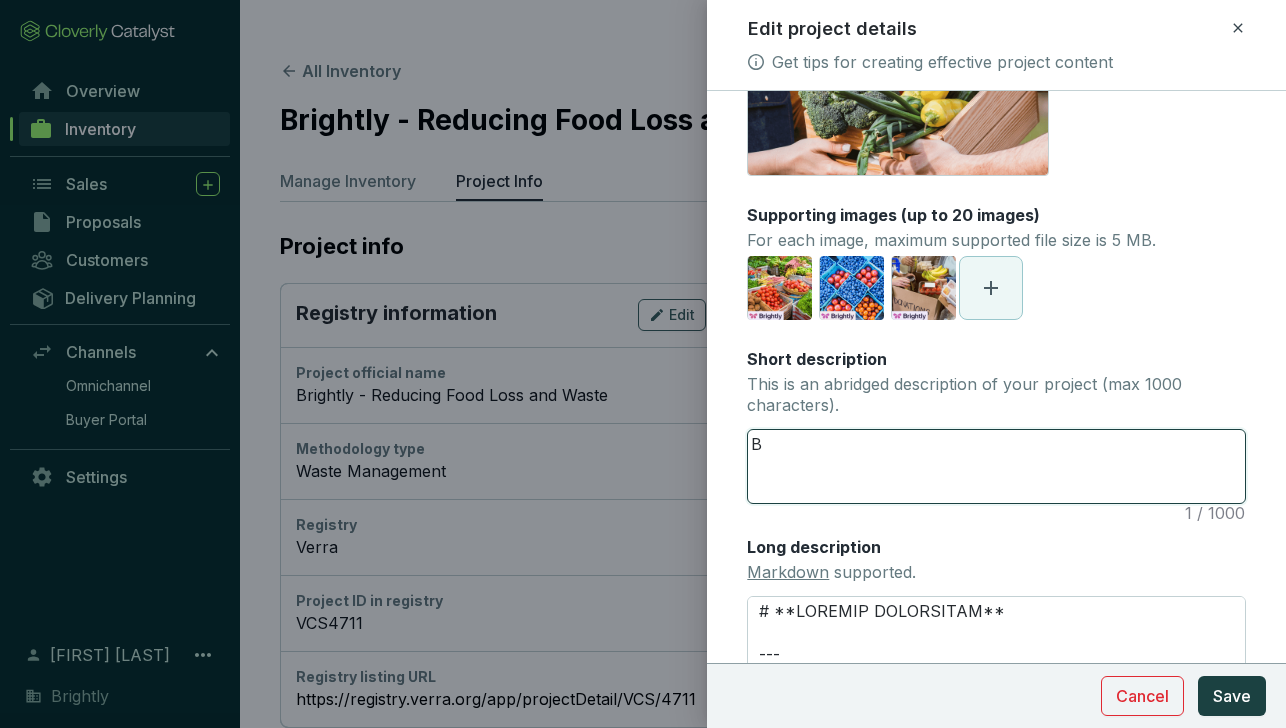 type 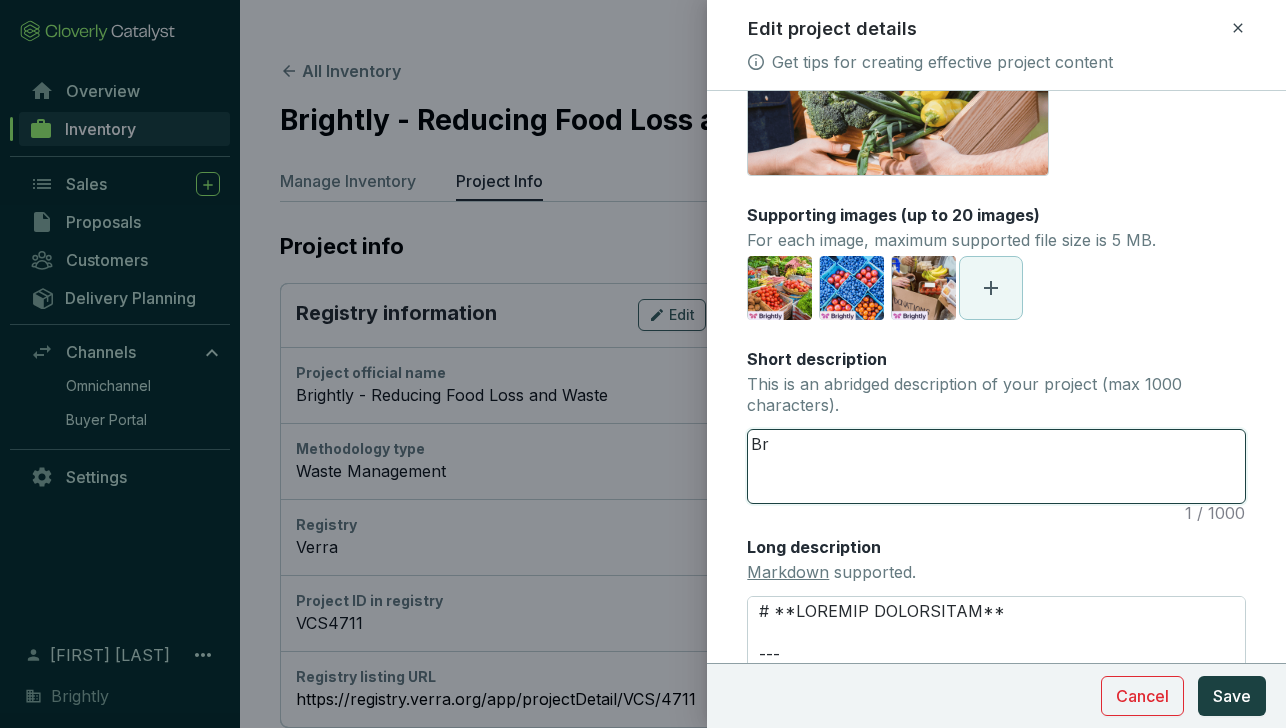 type 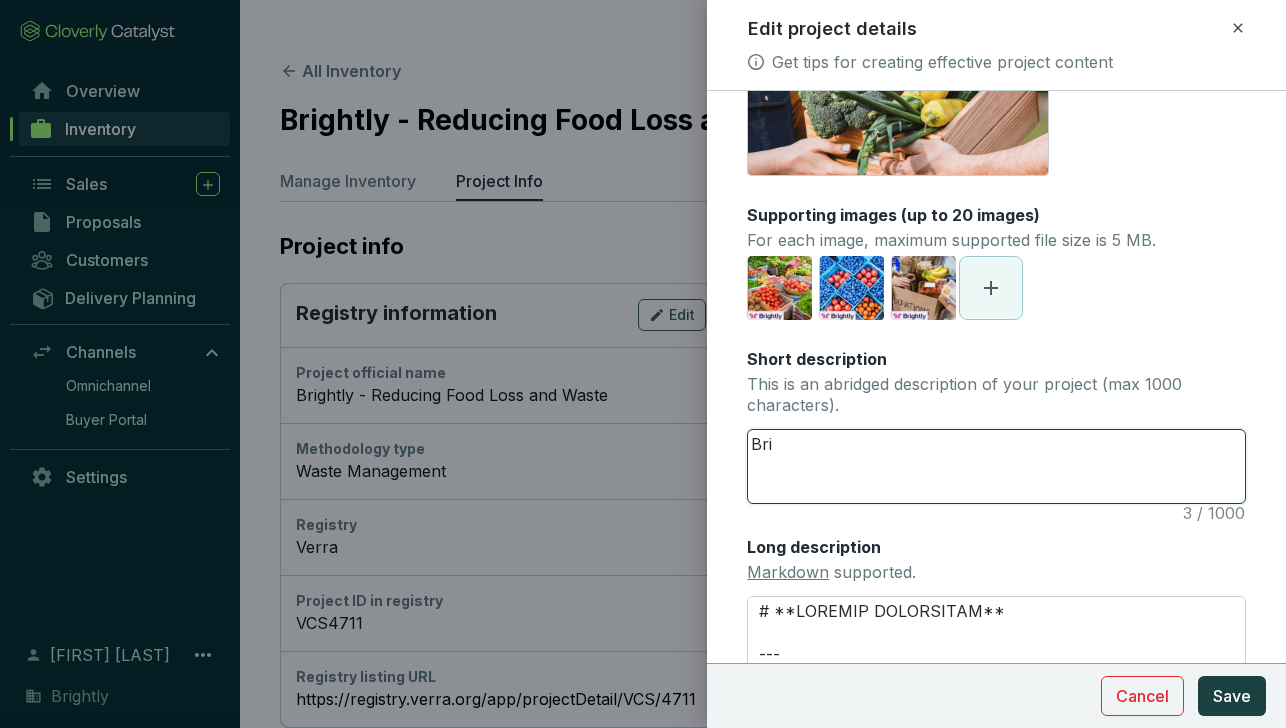 type on "Brig" 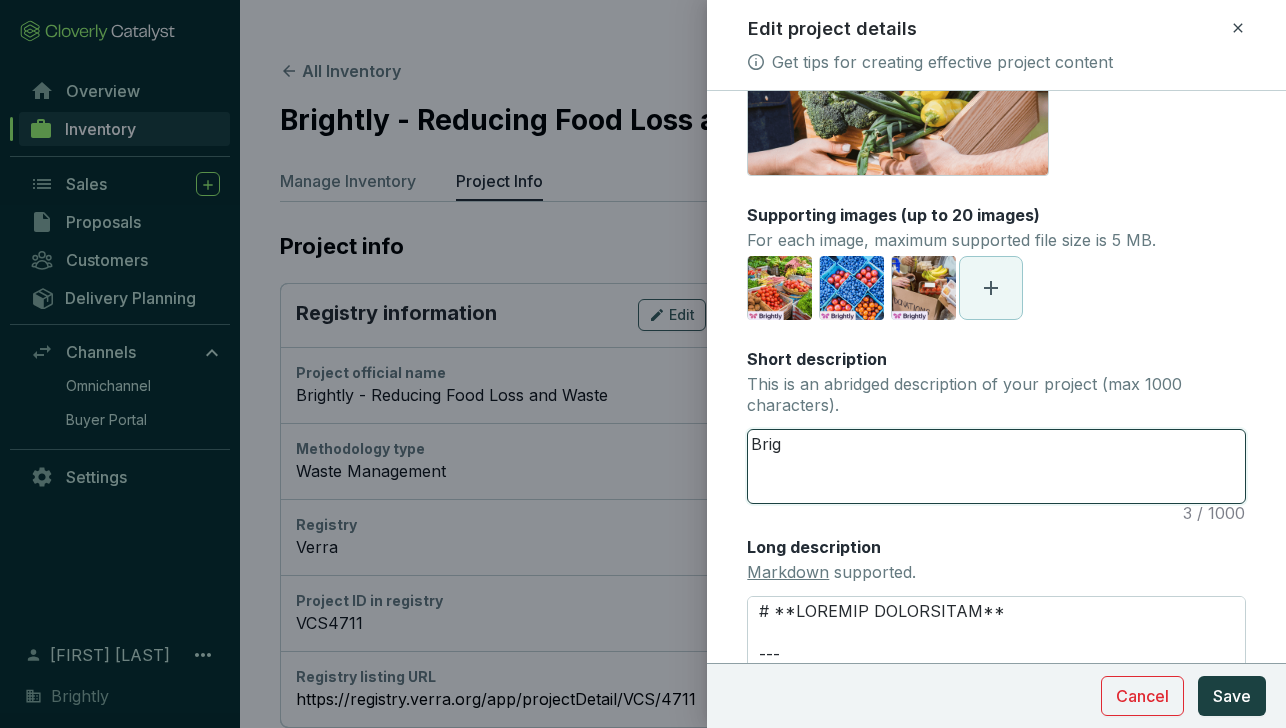 type 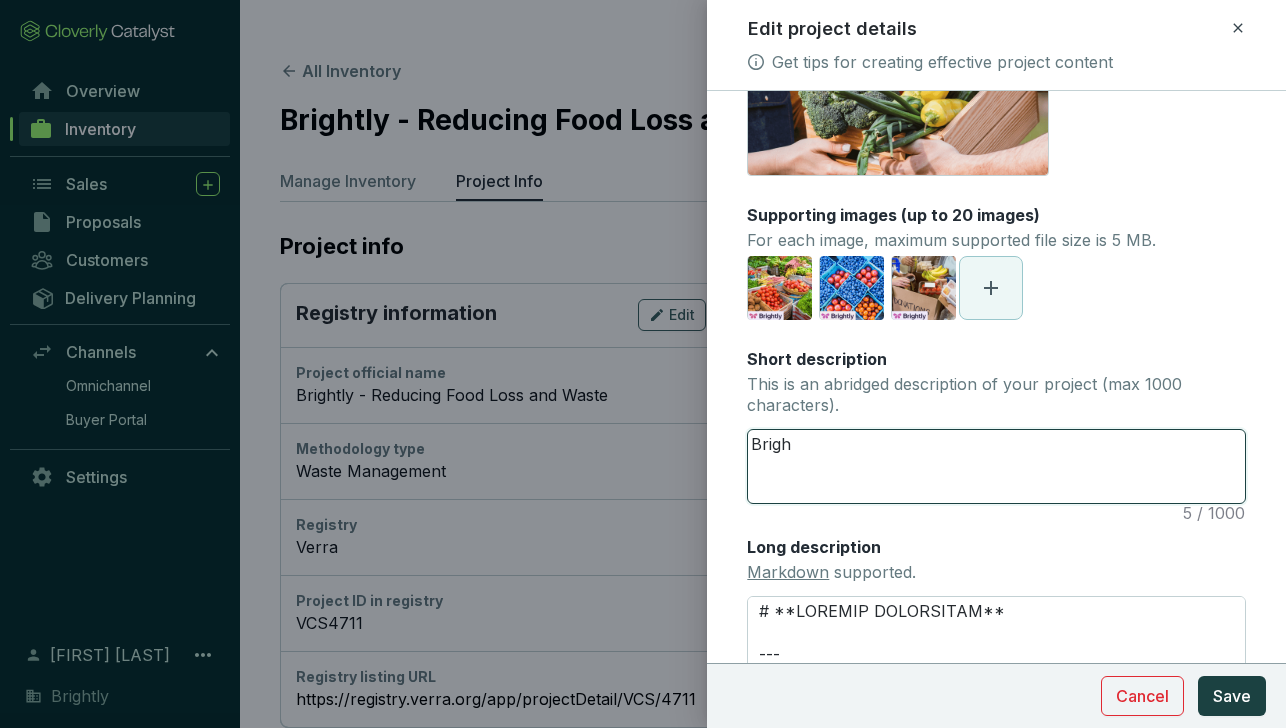 type 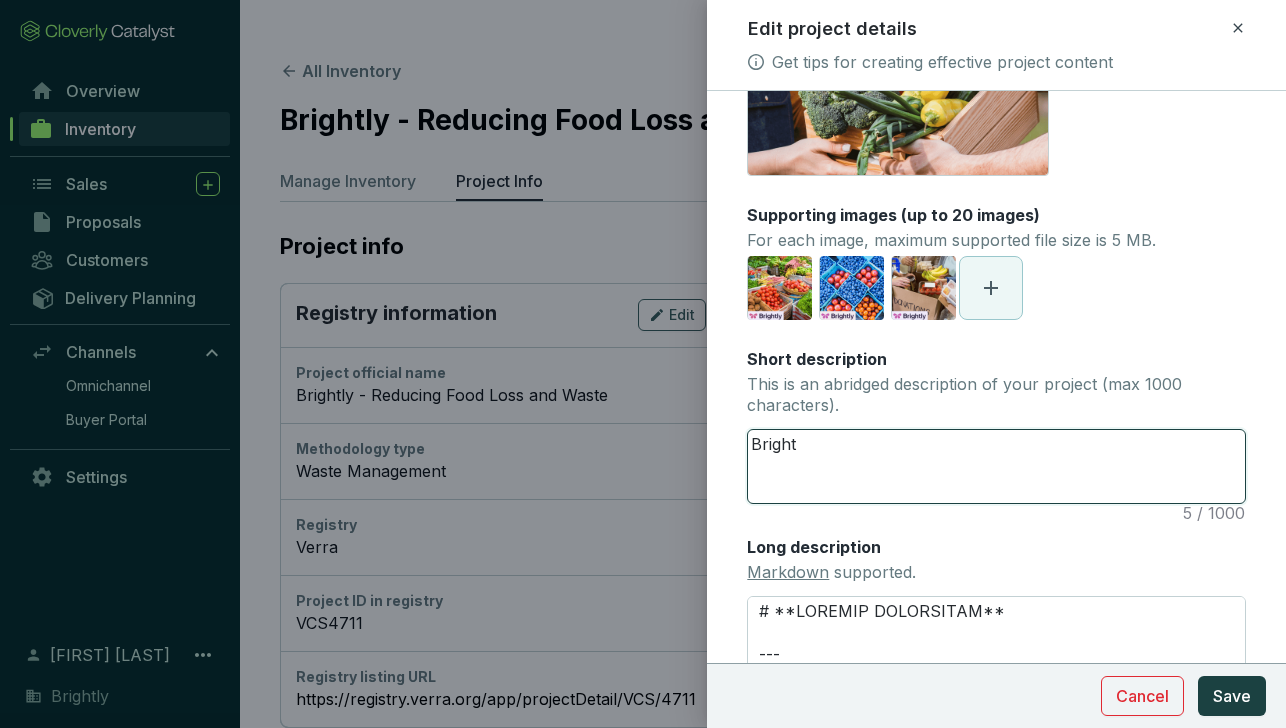 type 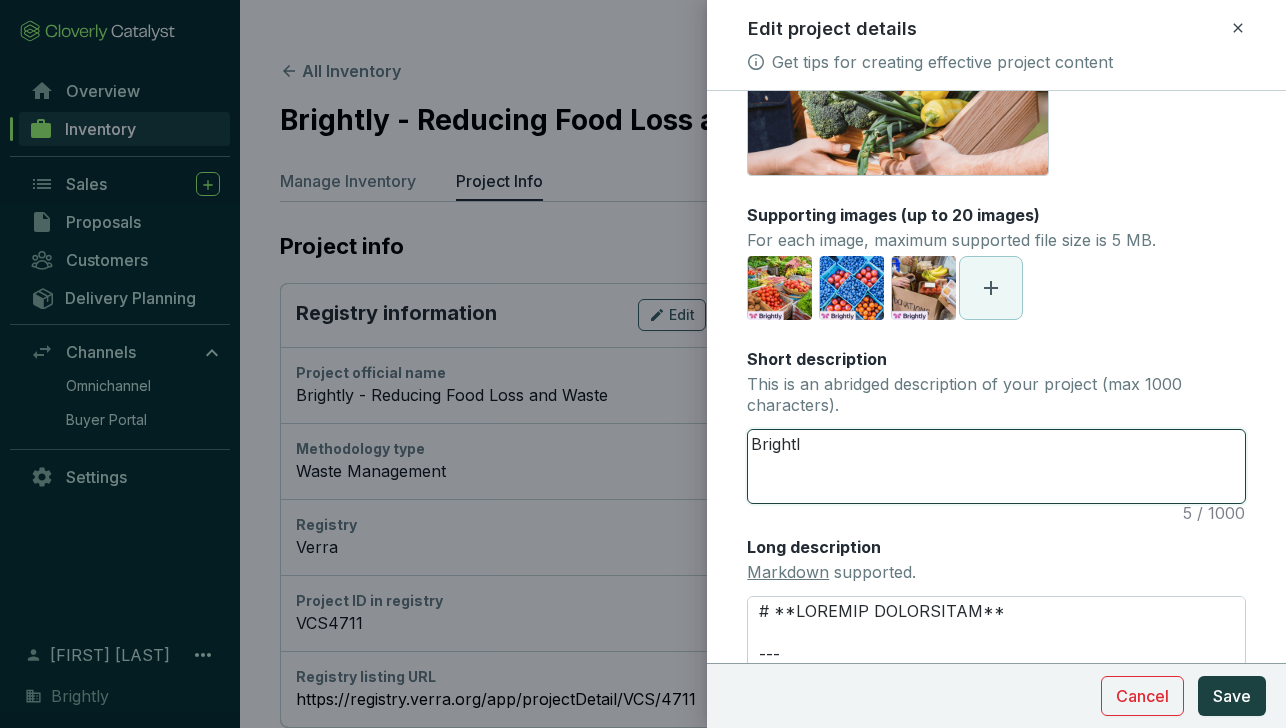type 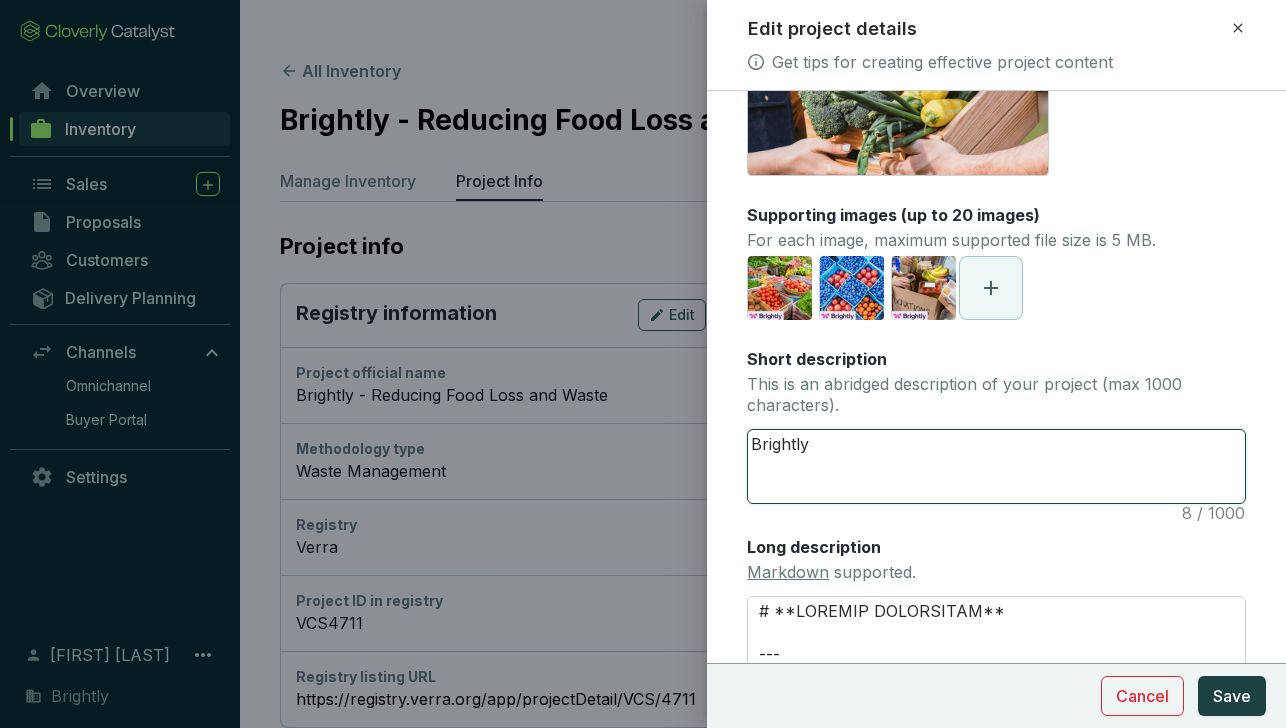 type 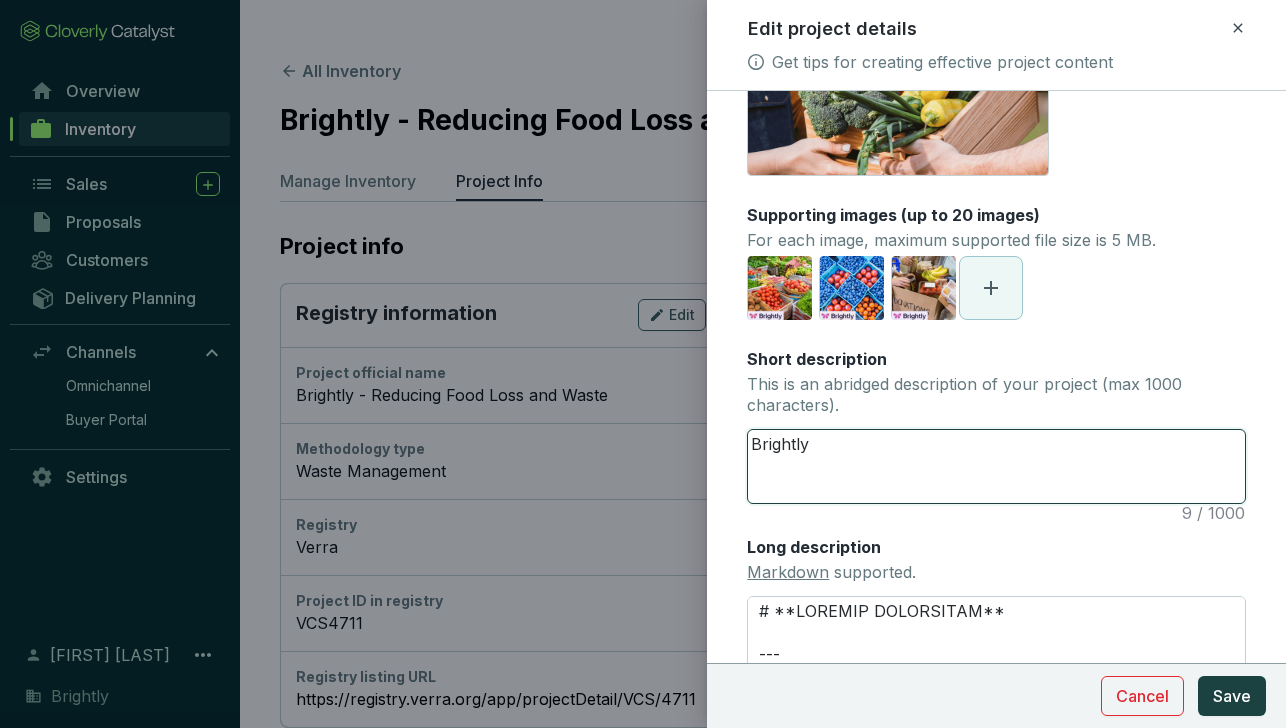 type 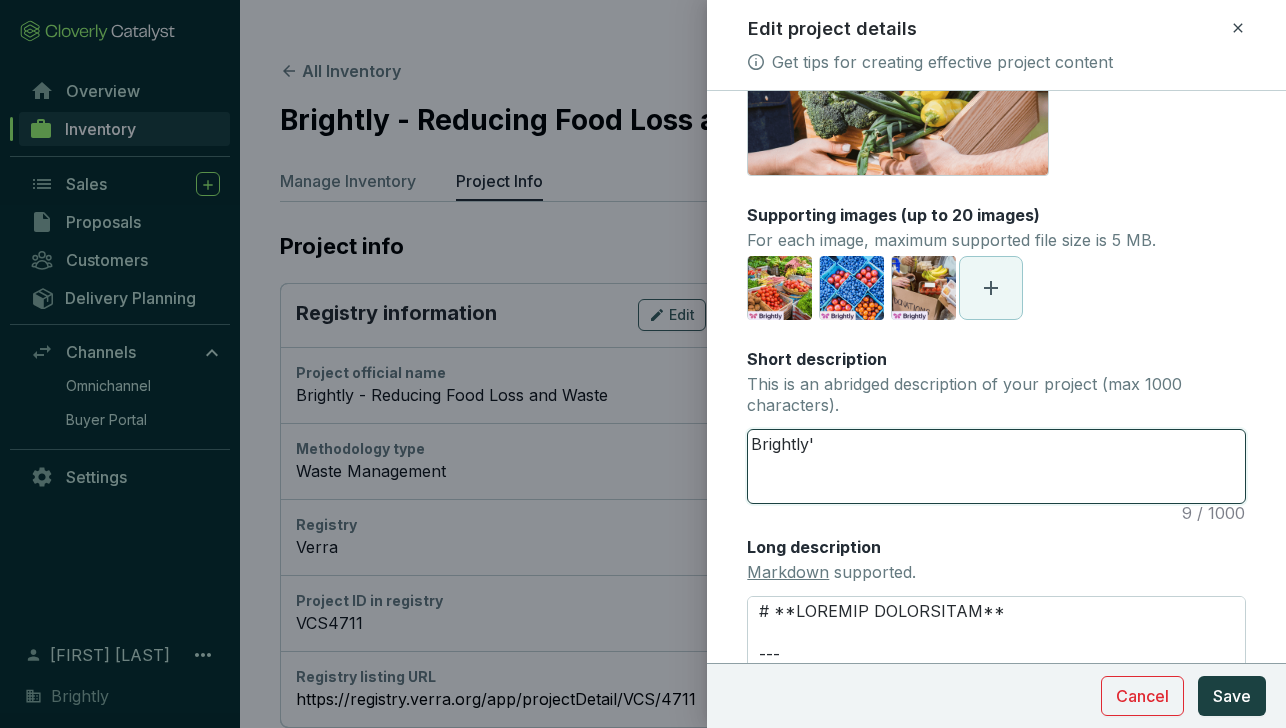 type 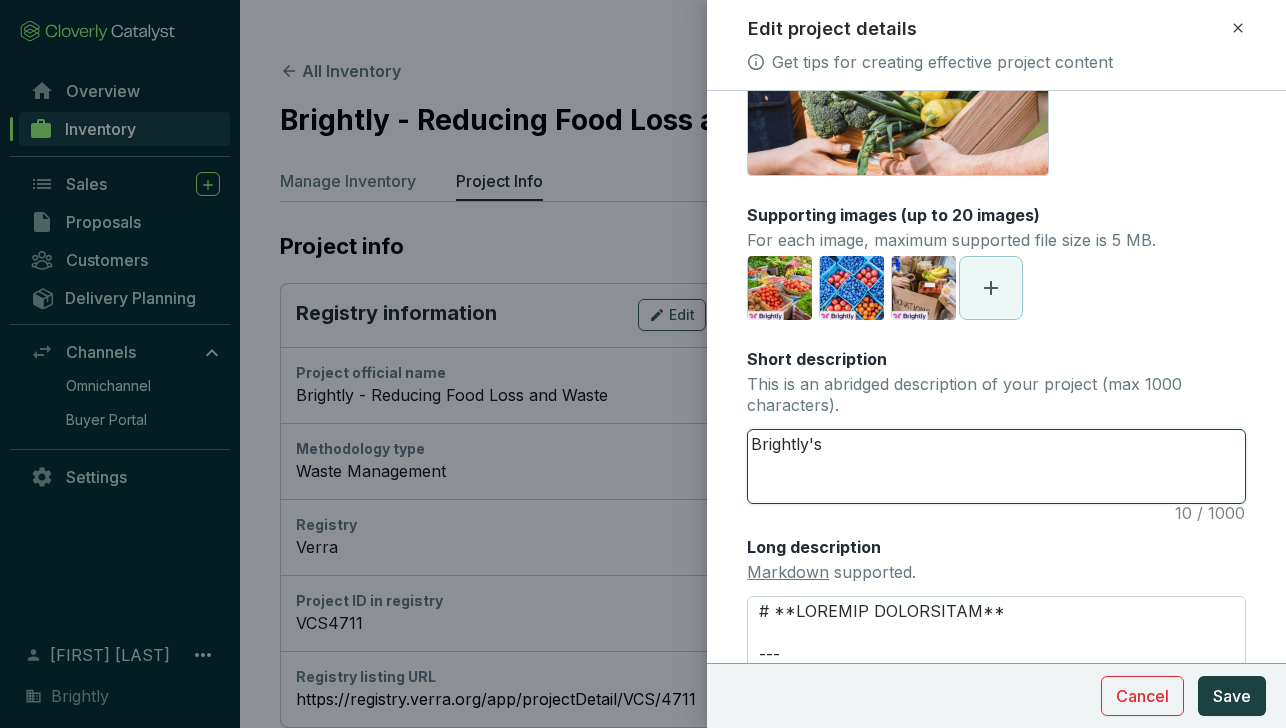 type 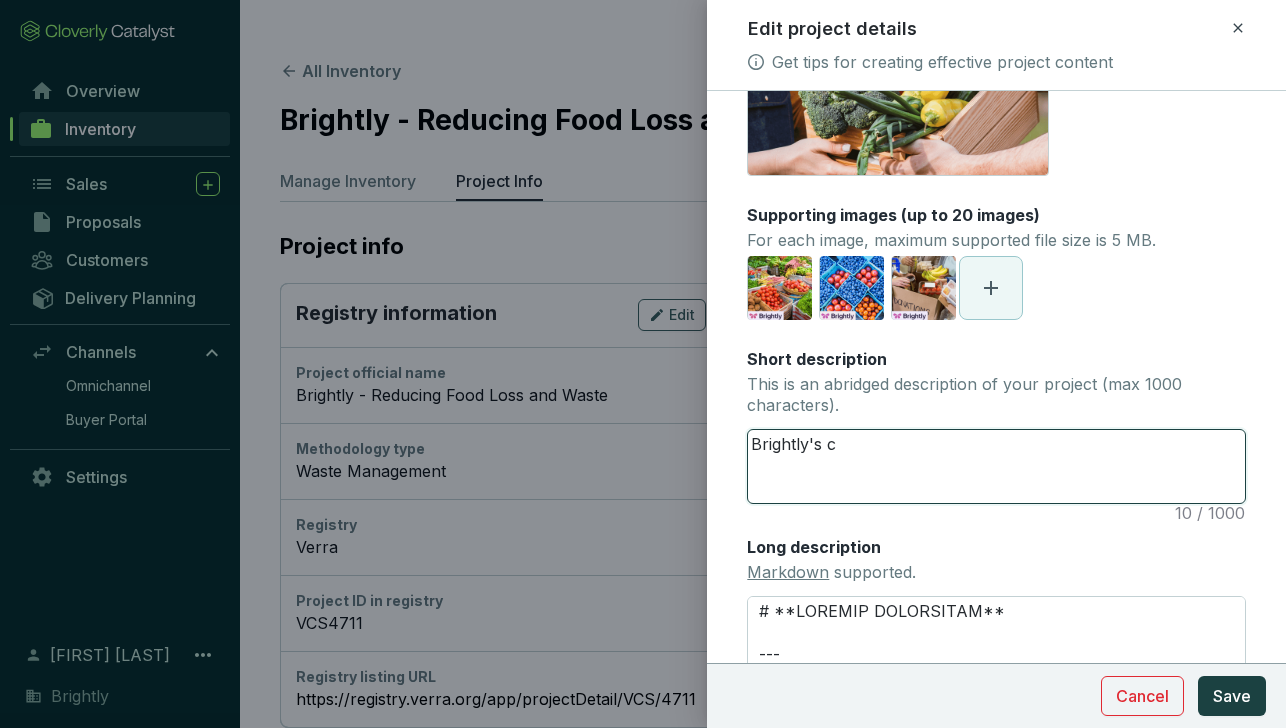 type 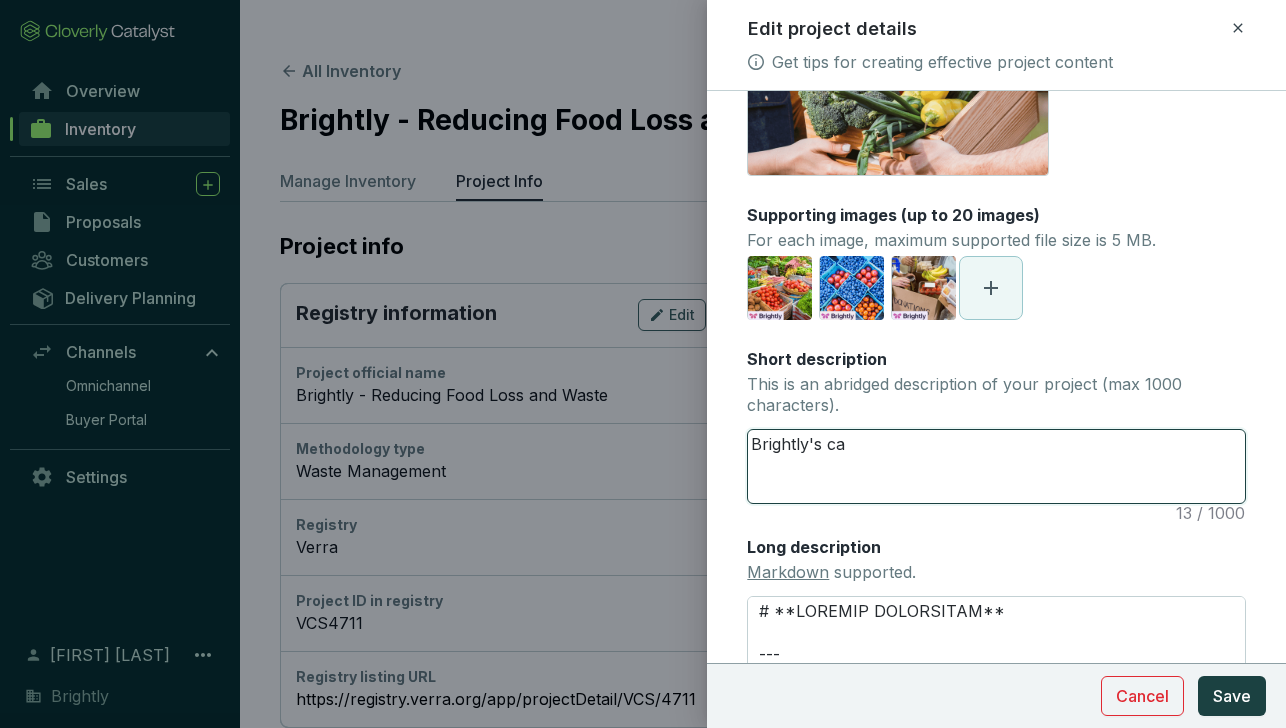 type 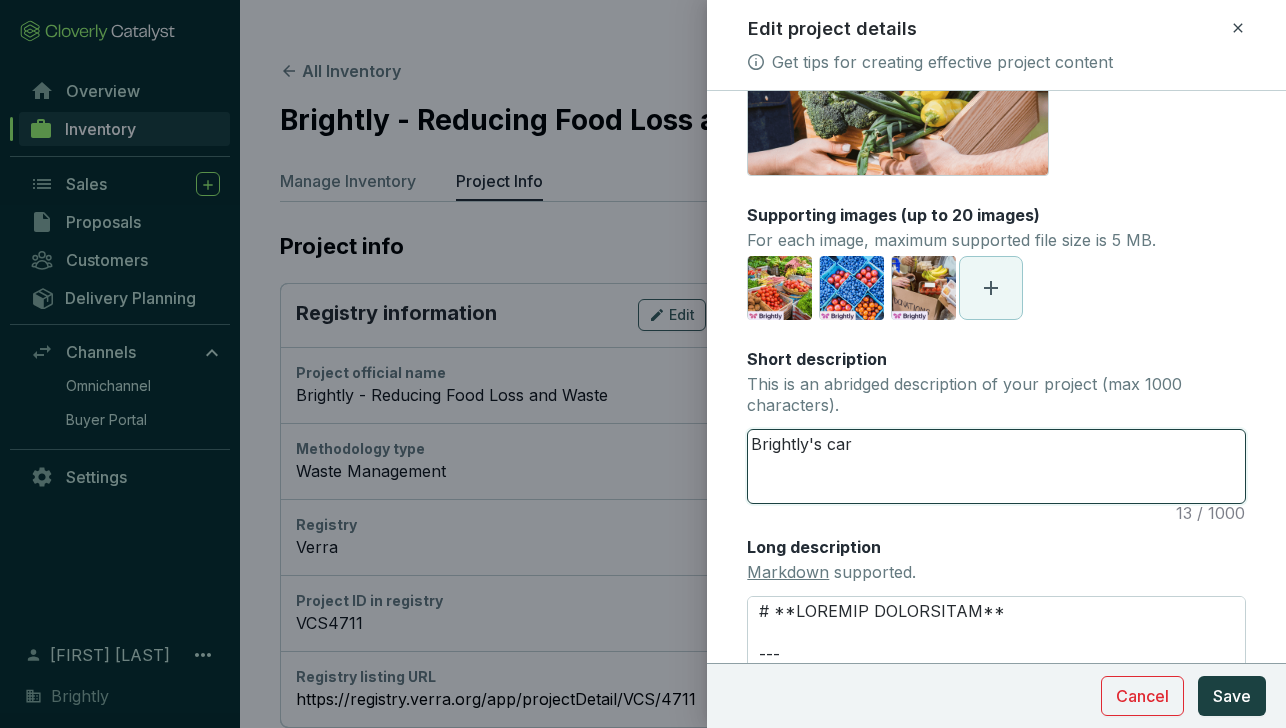 type 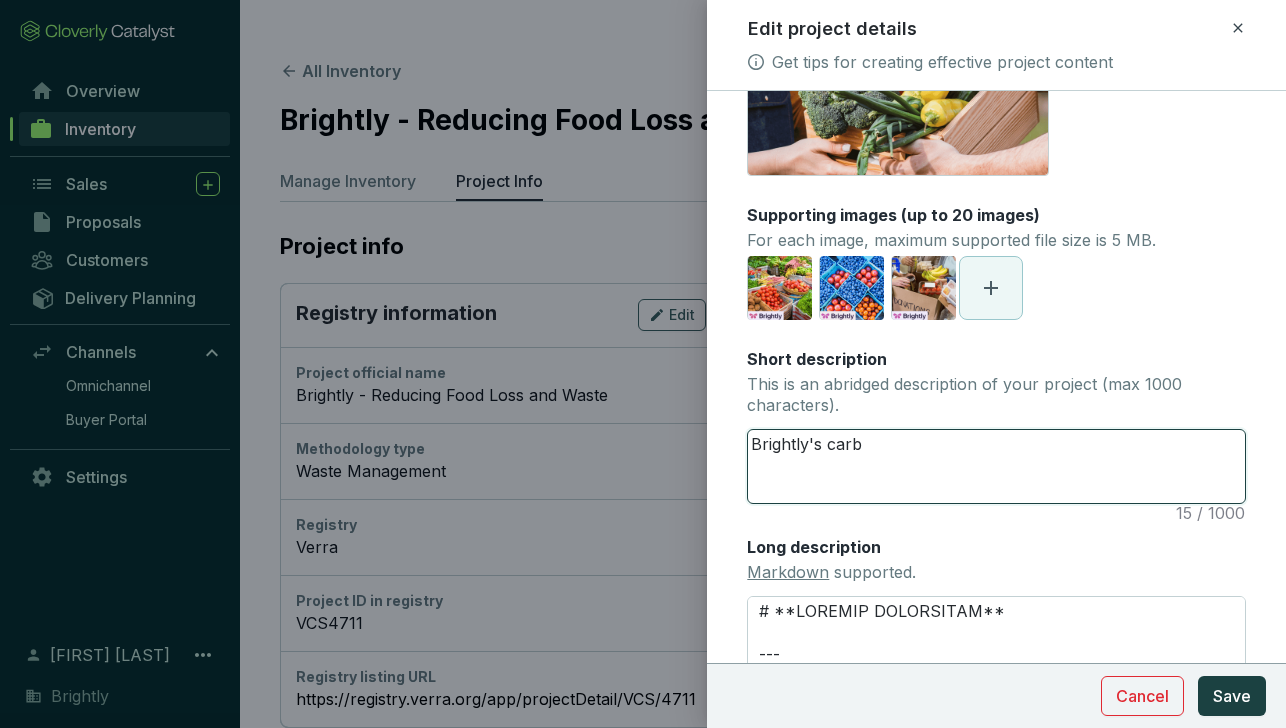 drag, startPoint x: 910, startPoint y: 450, endPoint x: 811, endPoint y: 446, distance: 99.08077 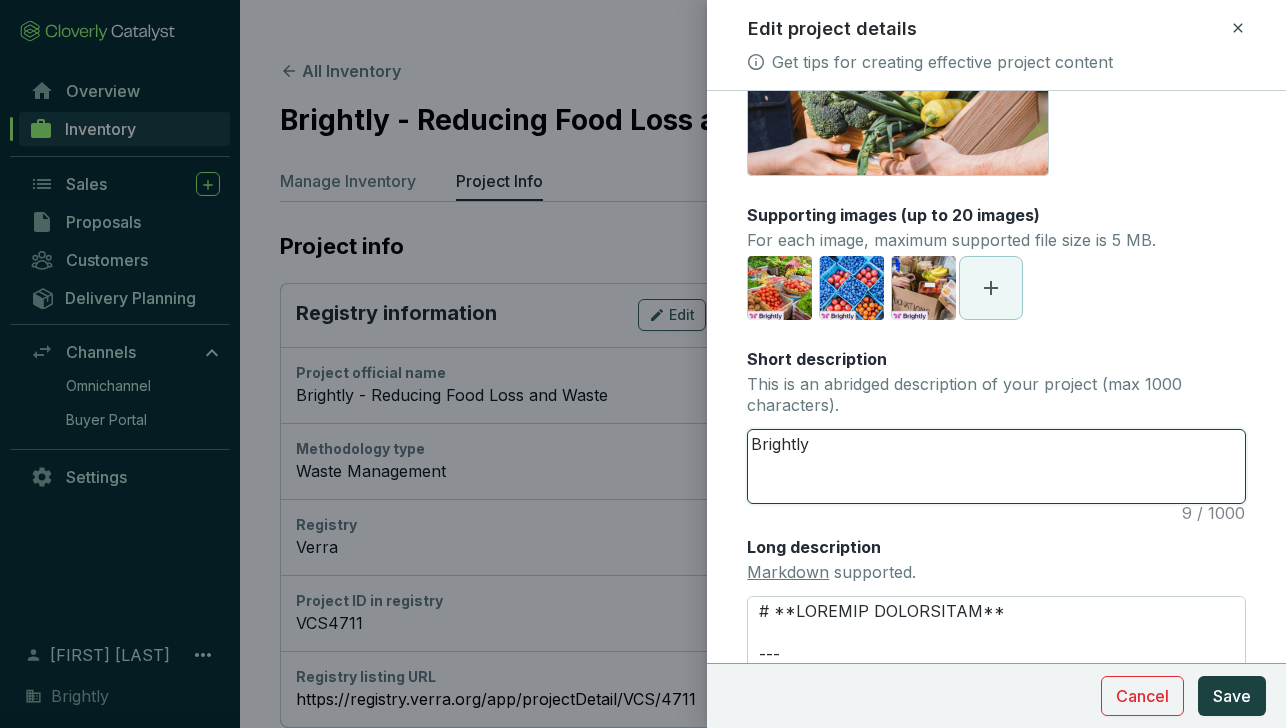 type 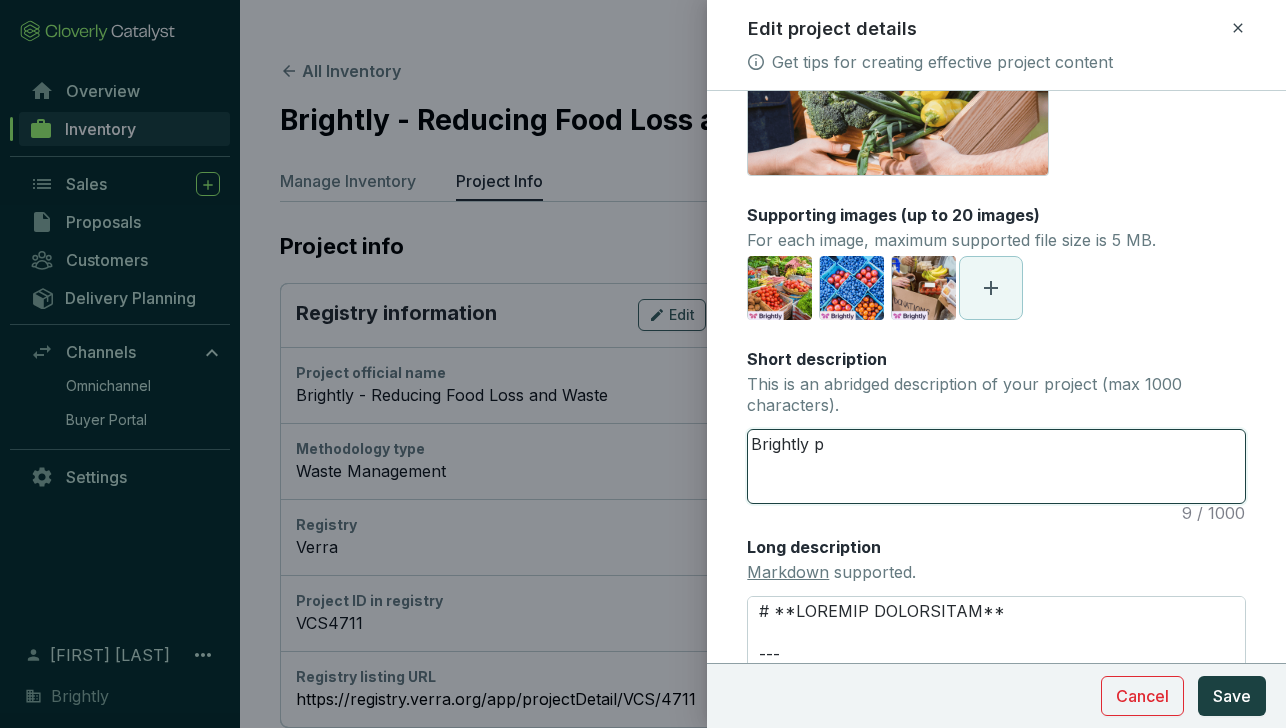 type 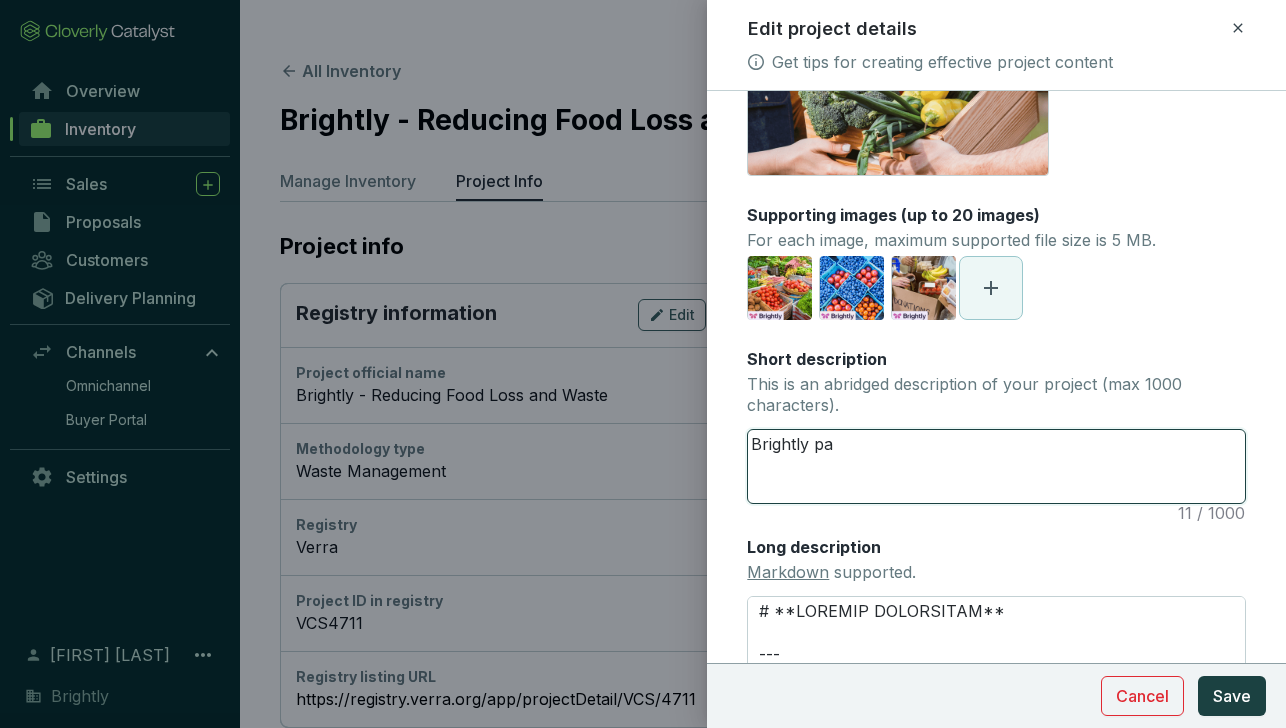 type 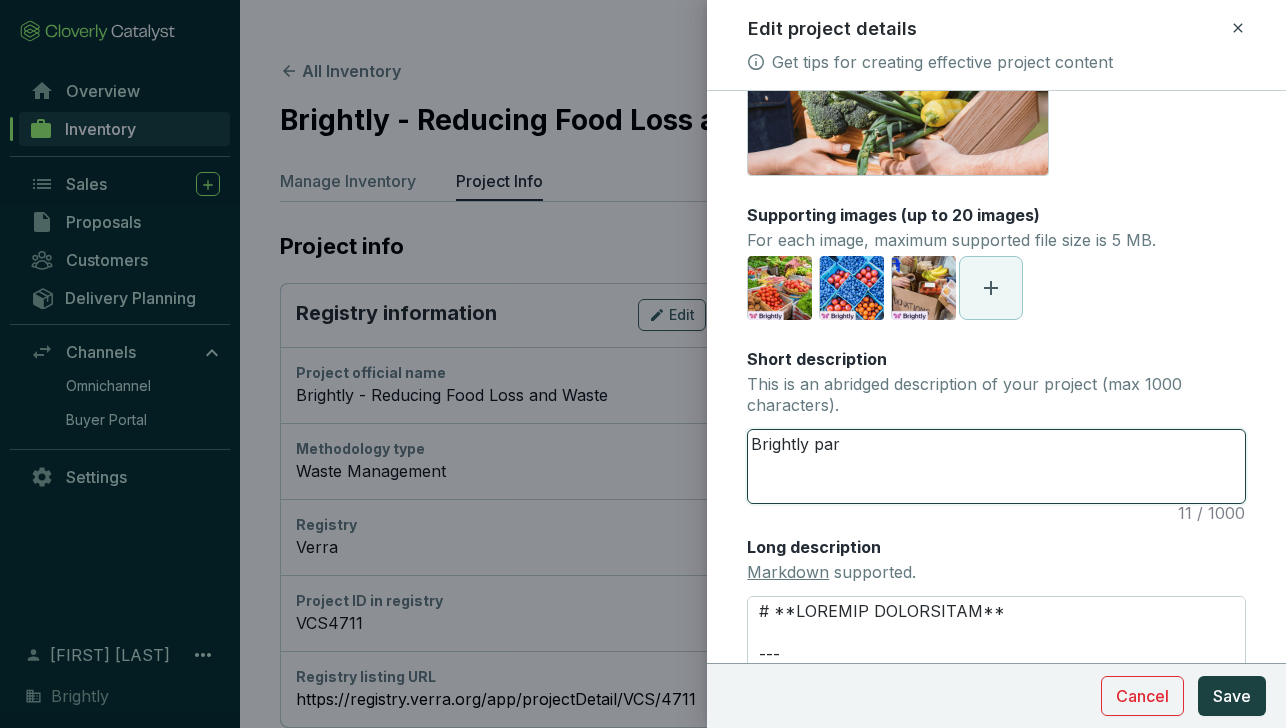 type 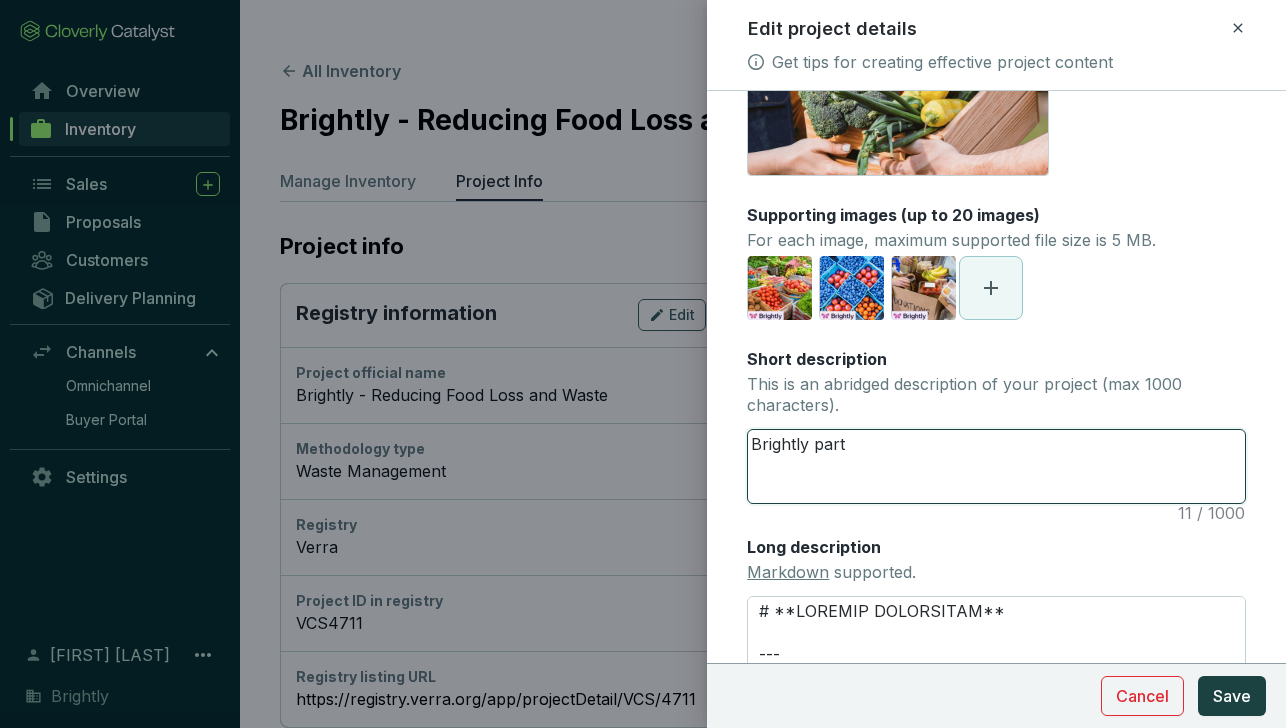 type 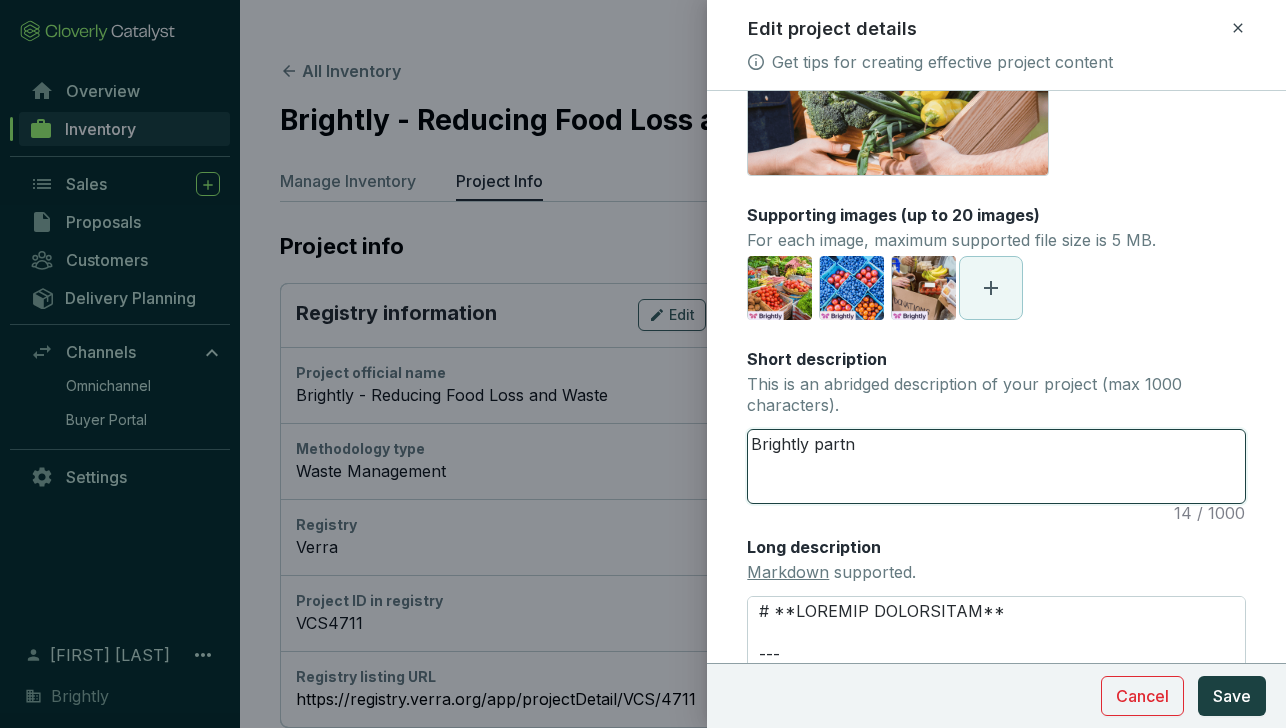type 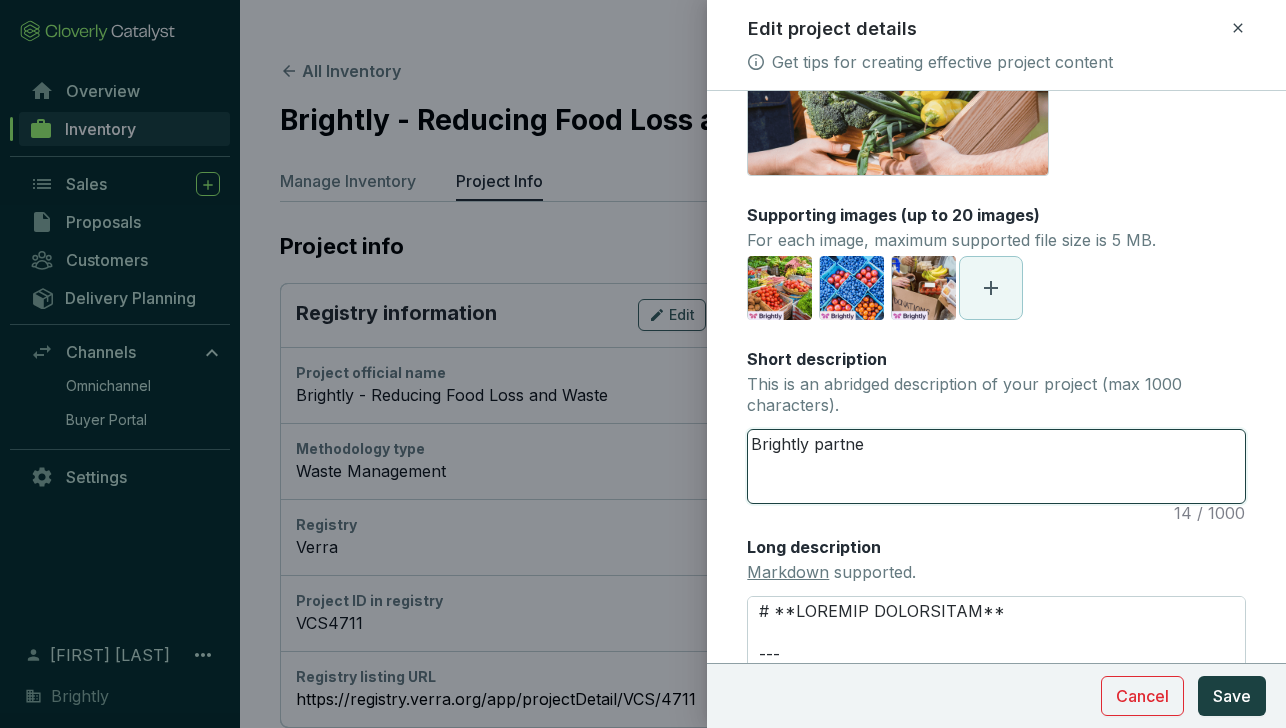 type 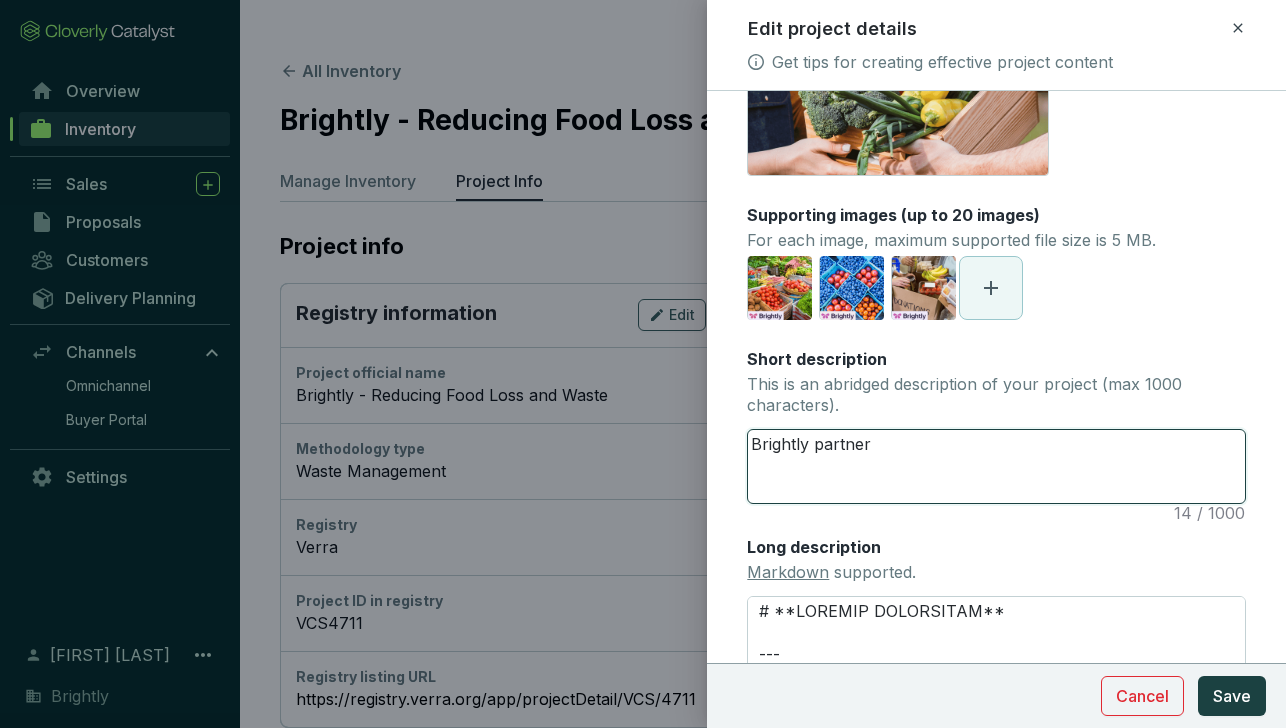 type 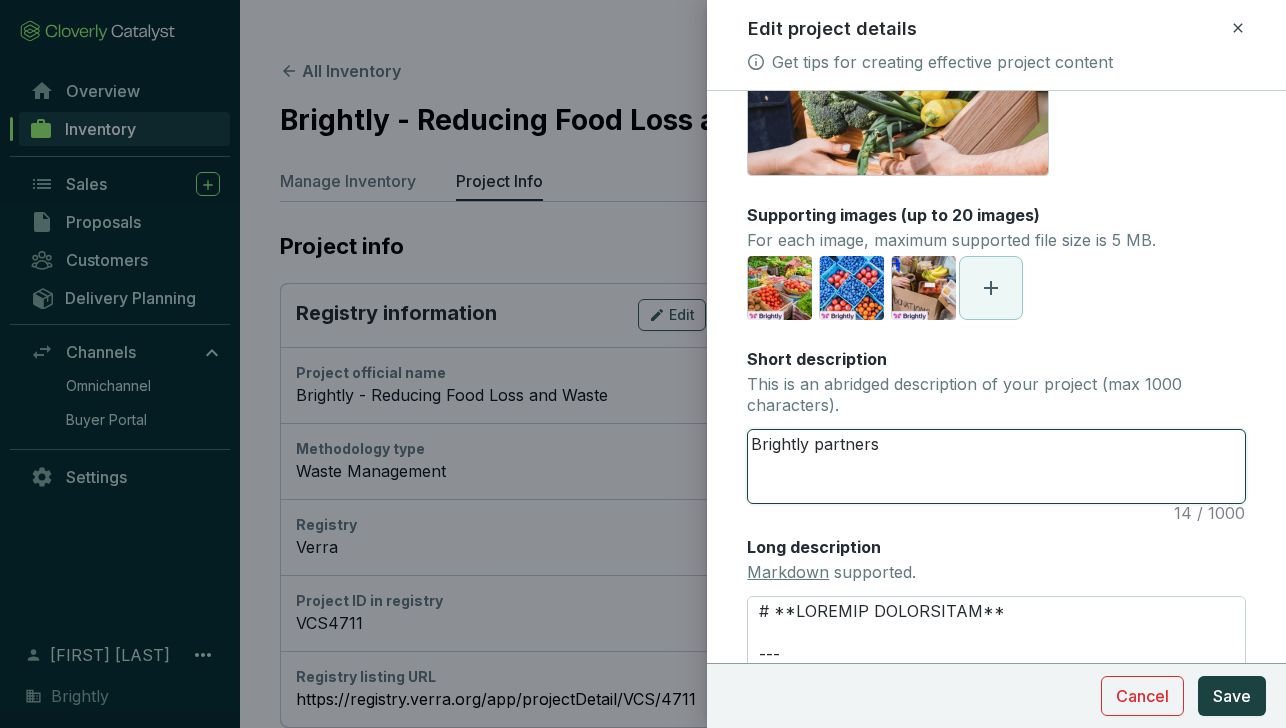 type 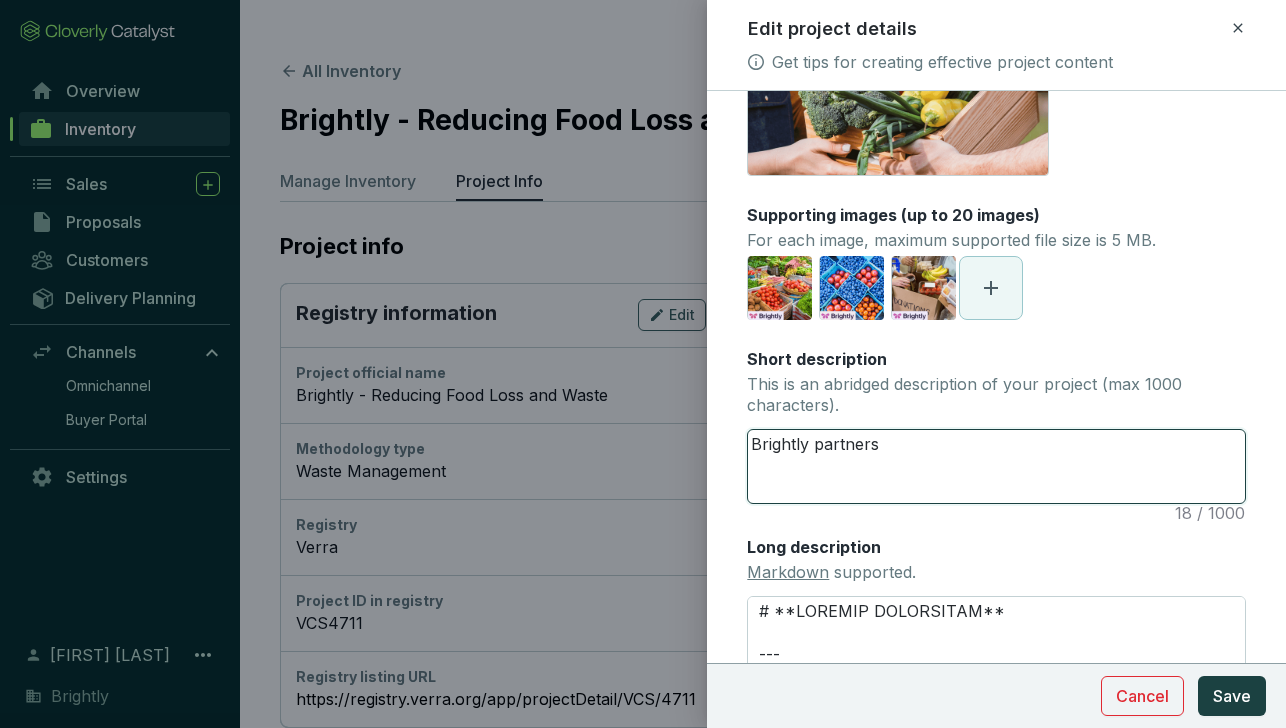 type 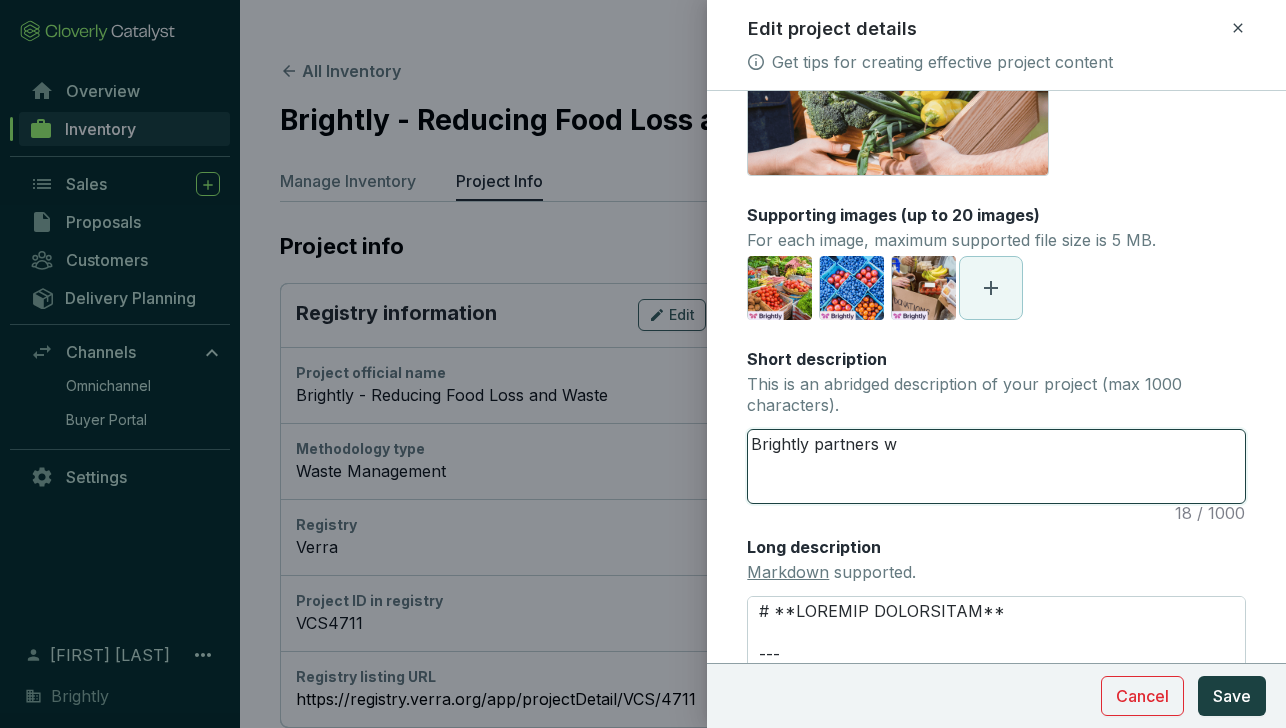 type 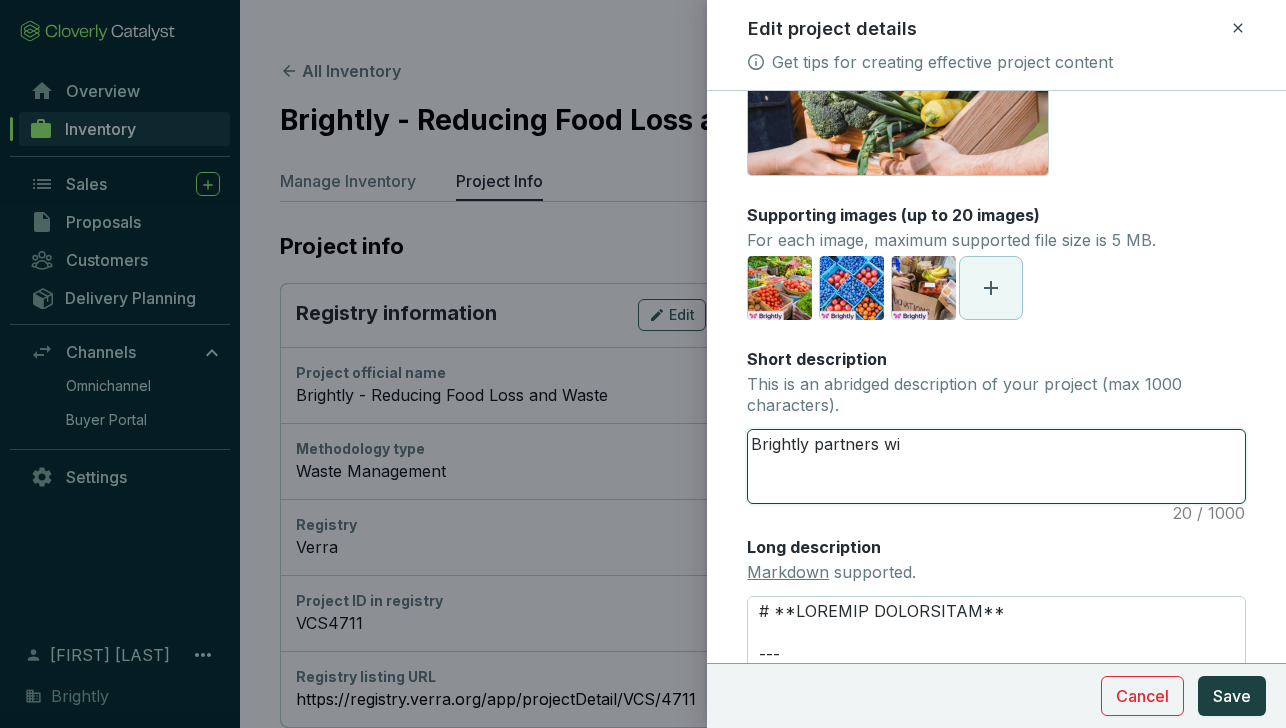 type 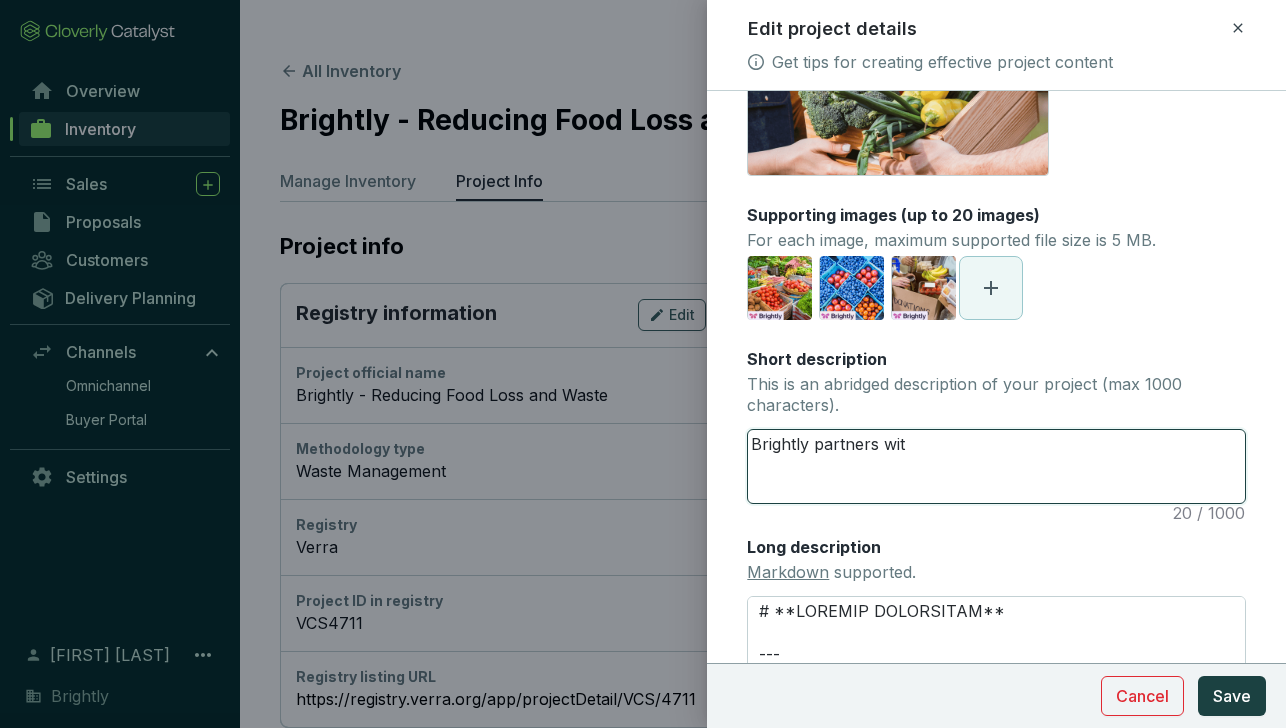 type 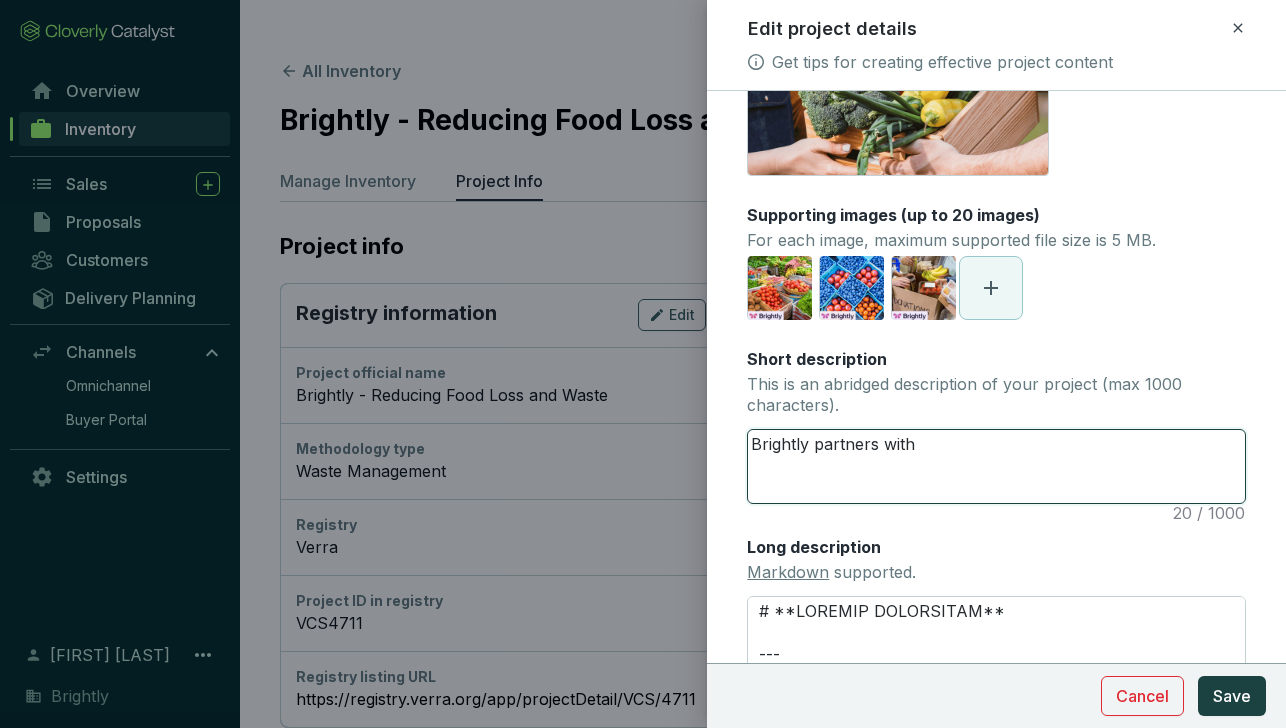 type 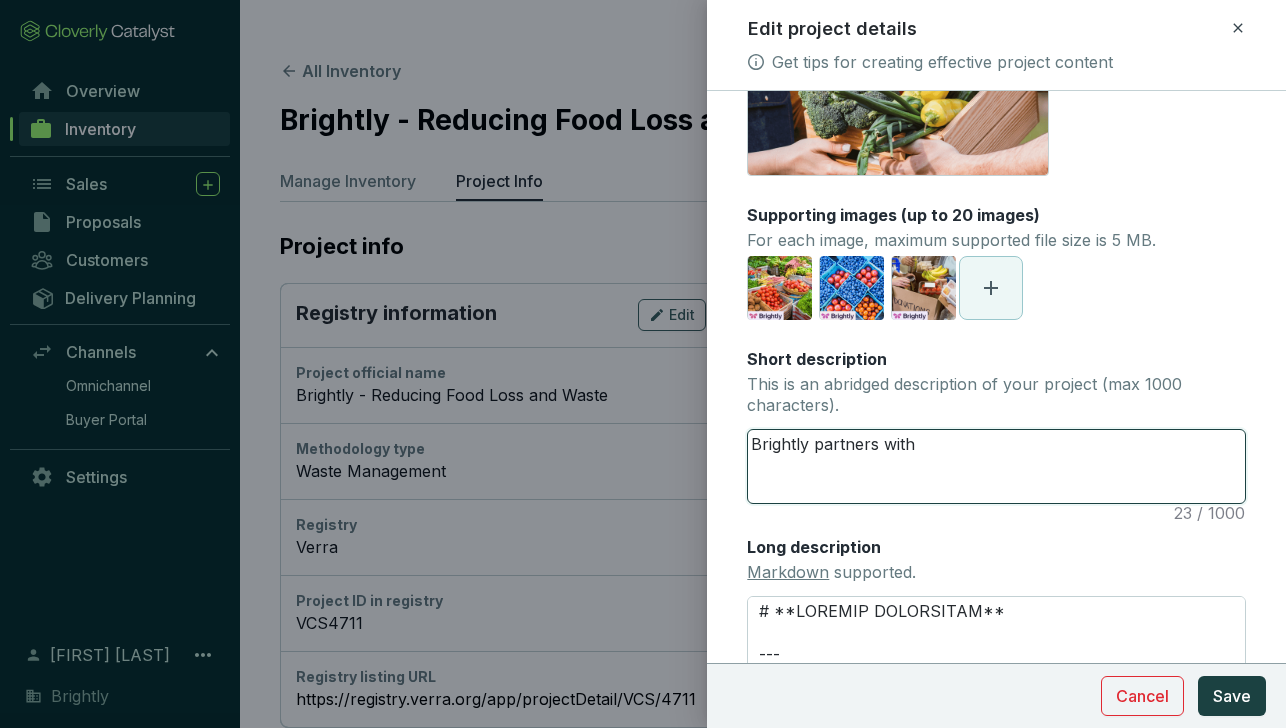 type 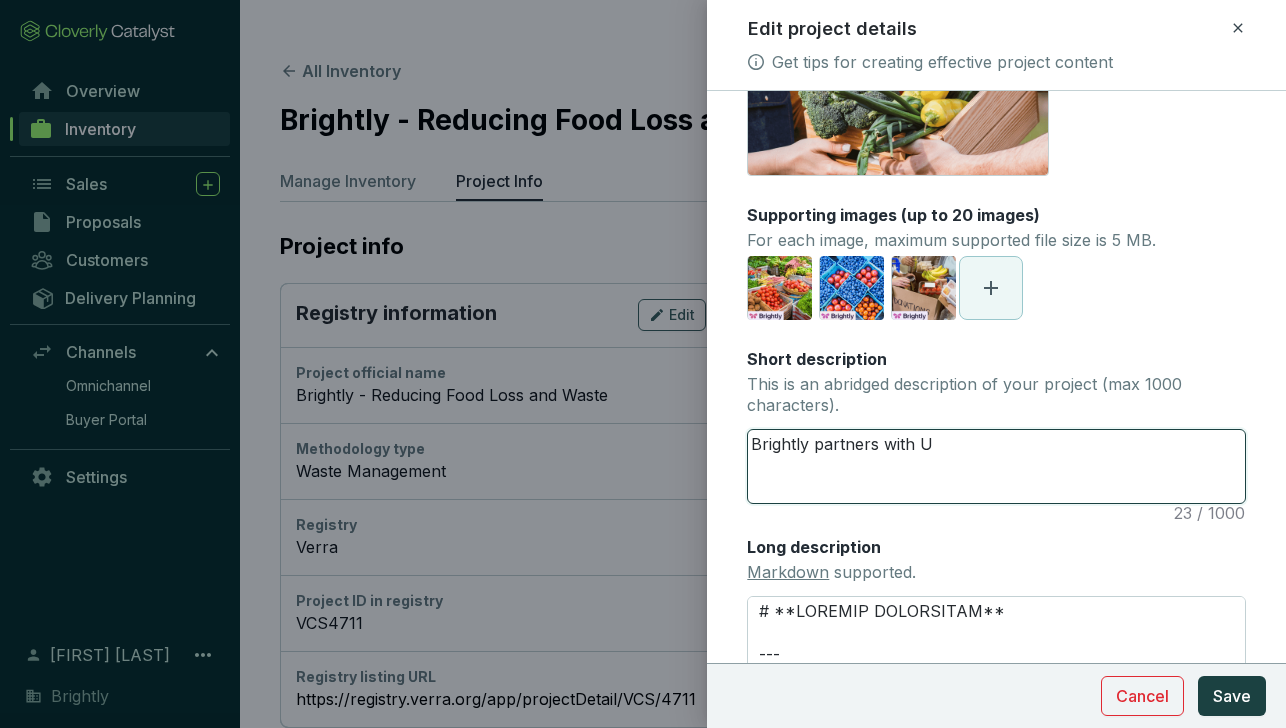 type 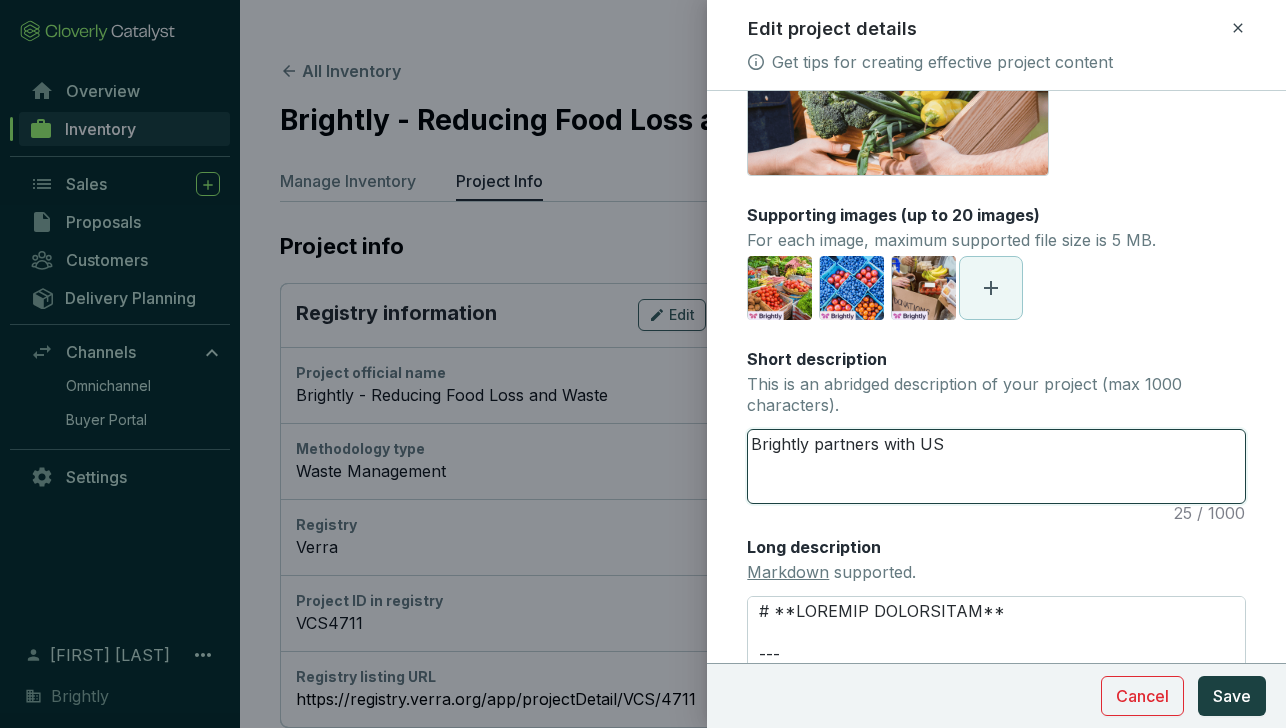type 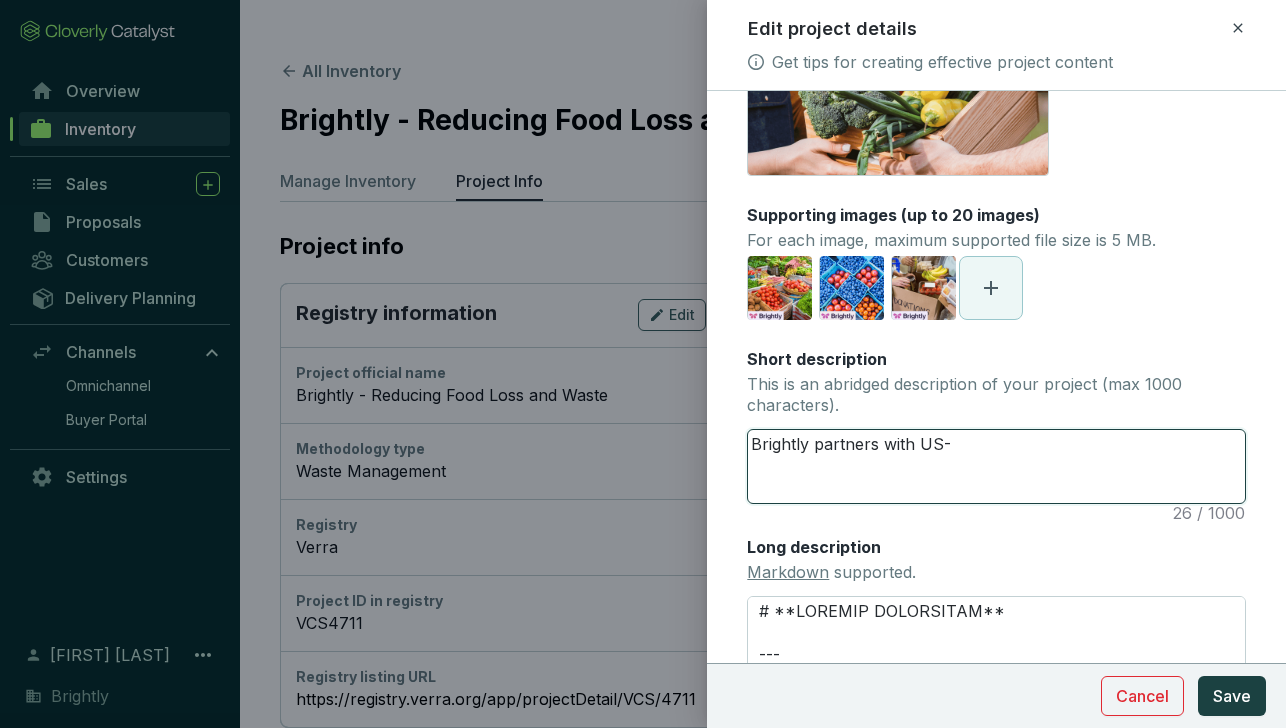 type 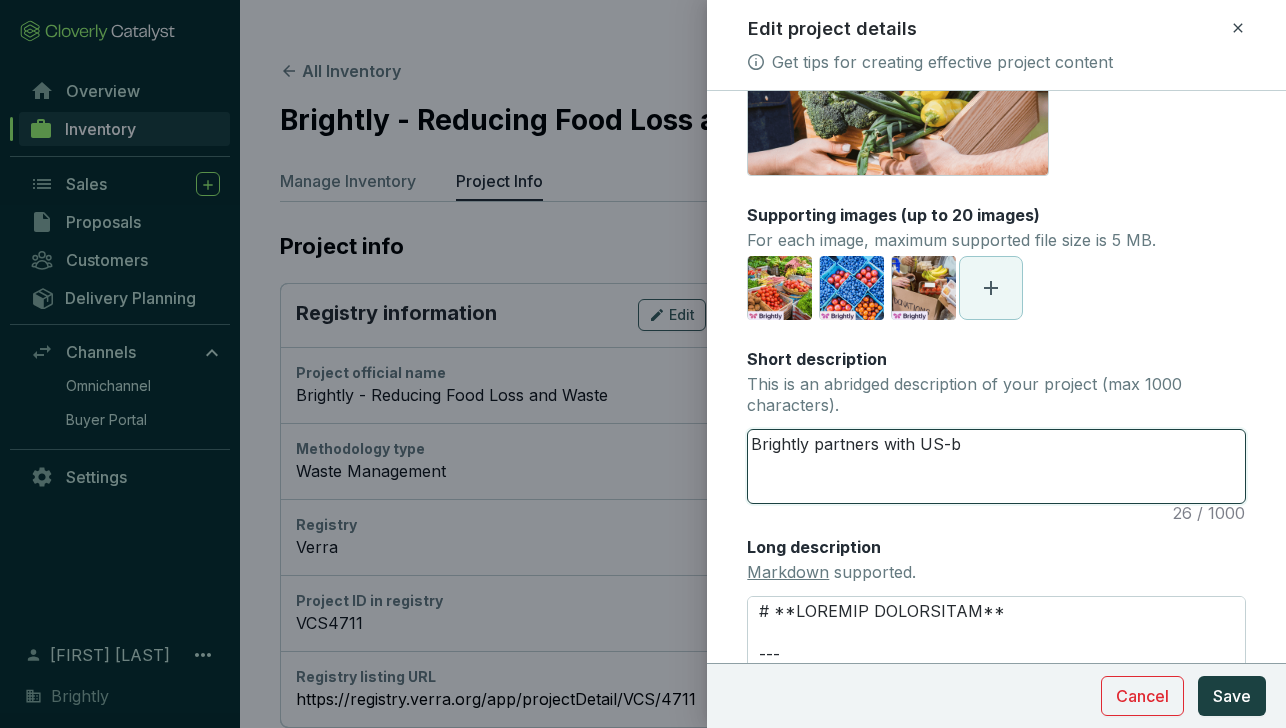 type 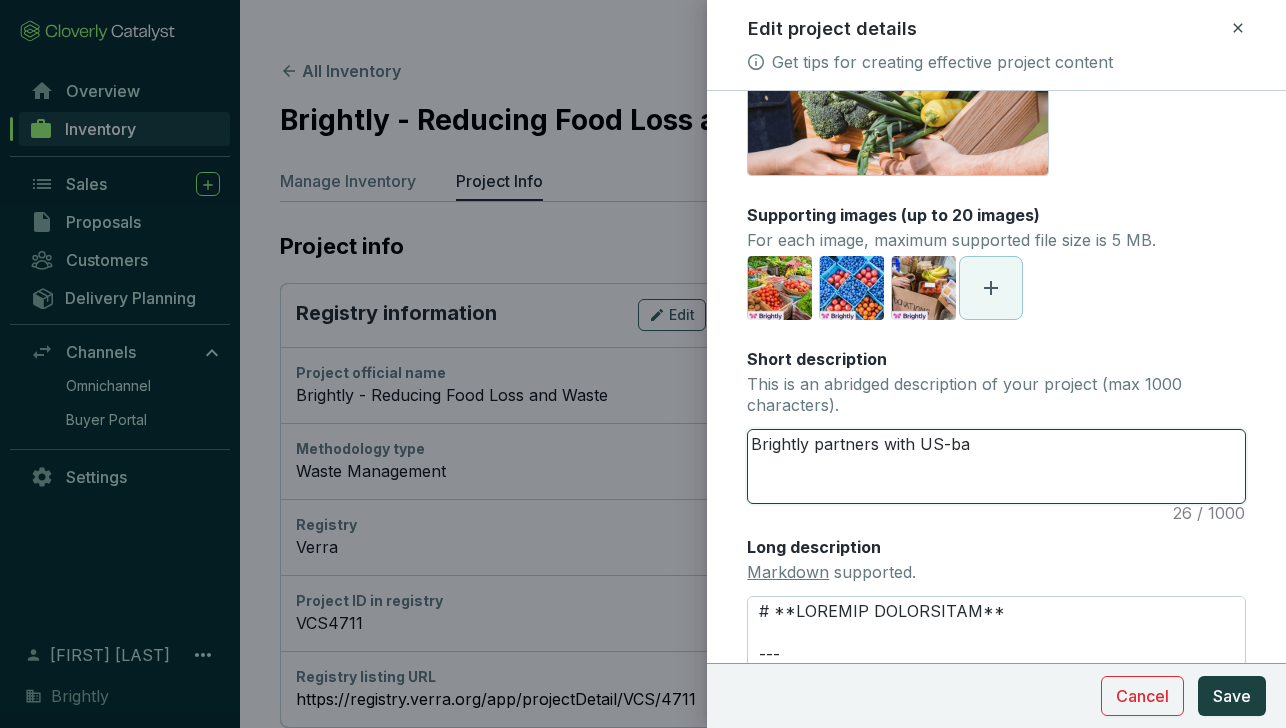type 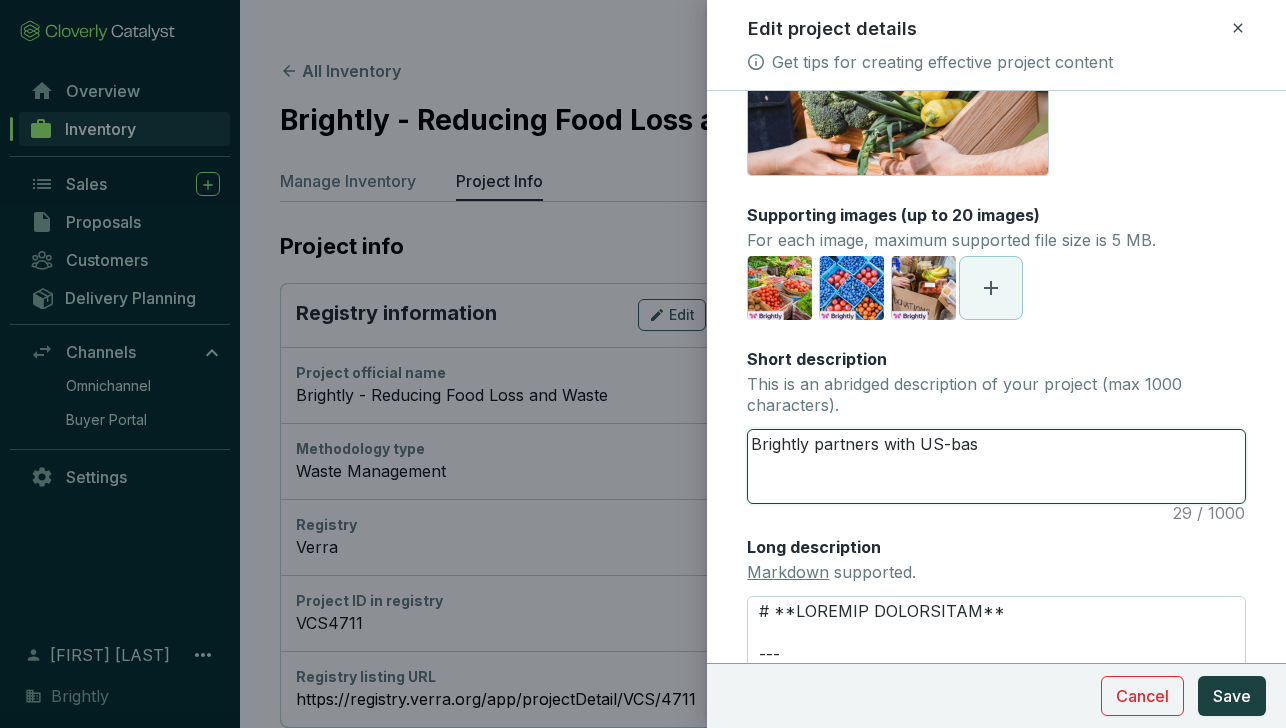 type 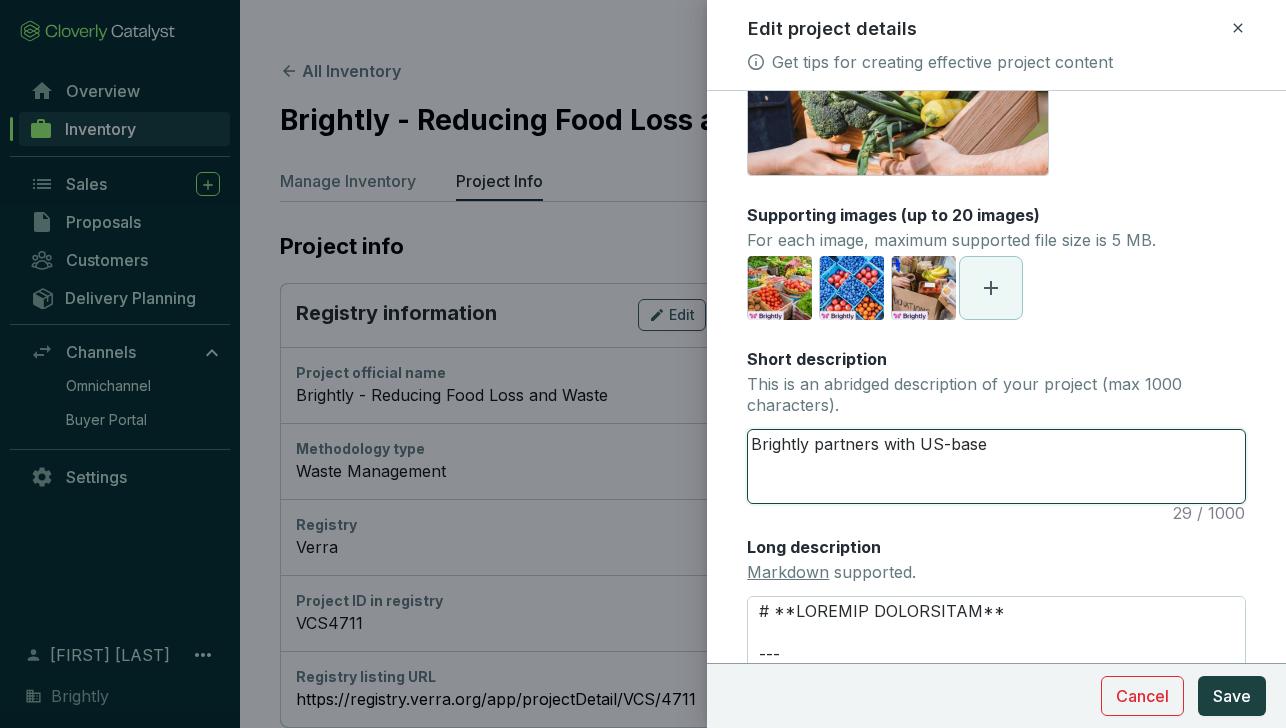 type 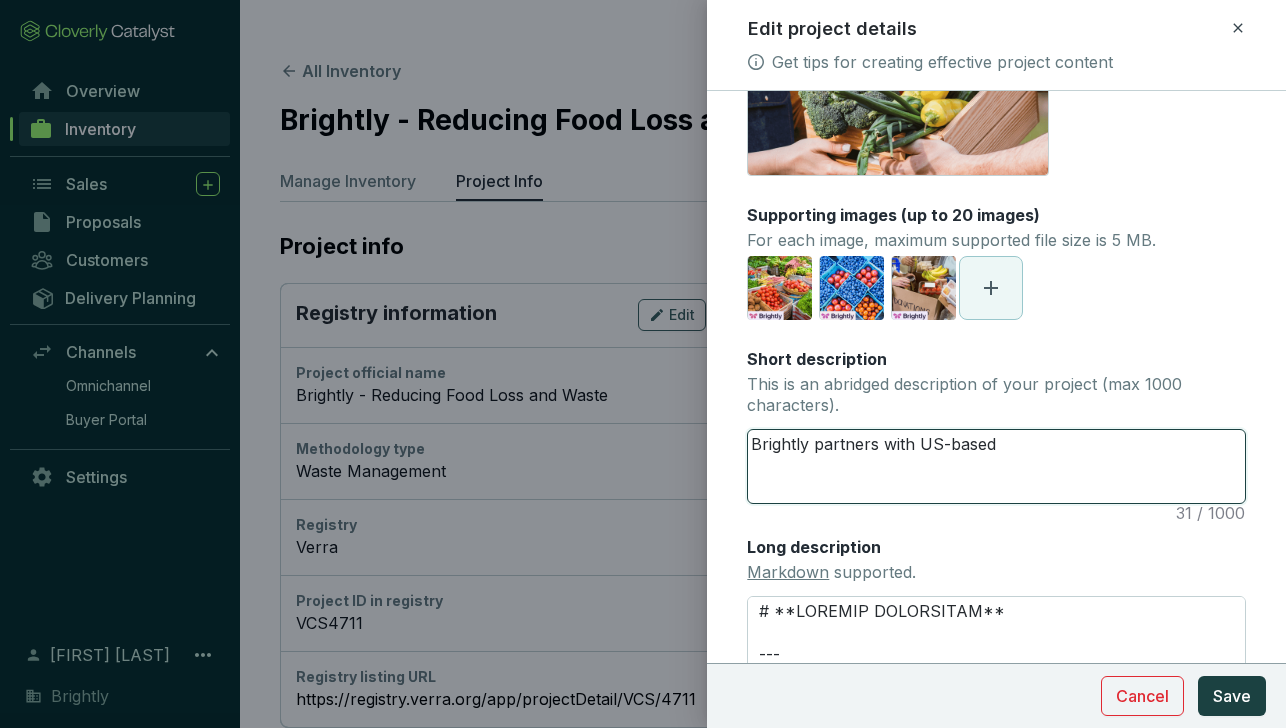 type on "Brightly partners with US-based" 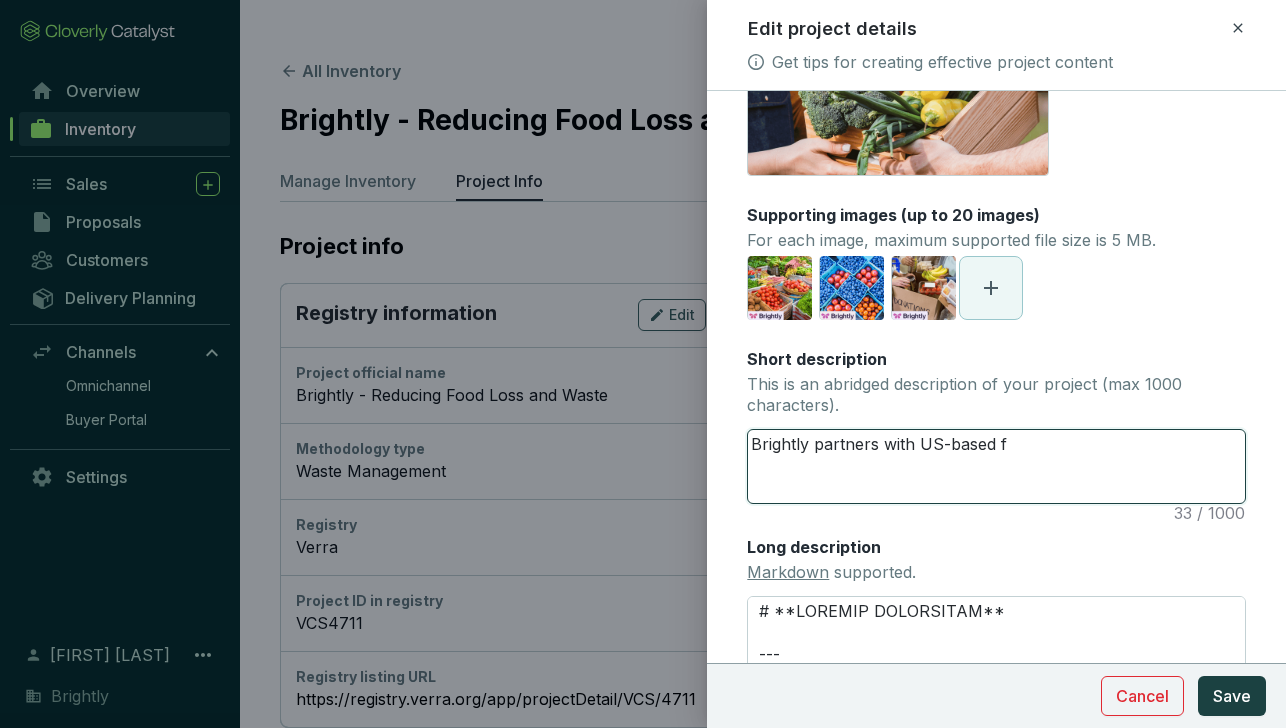 type 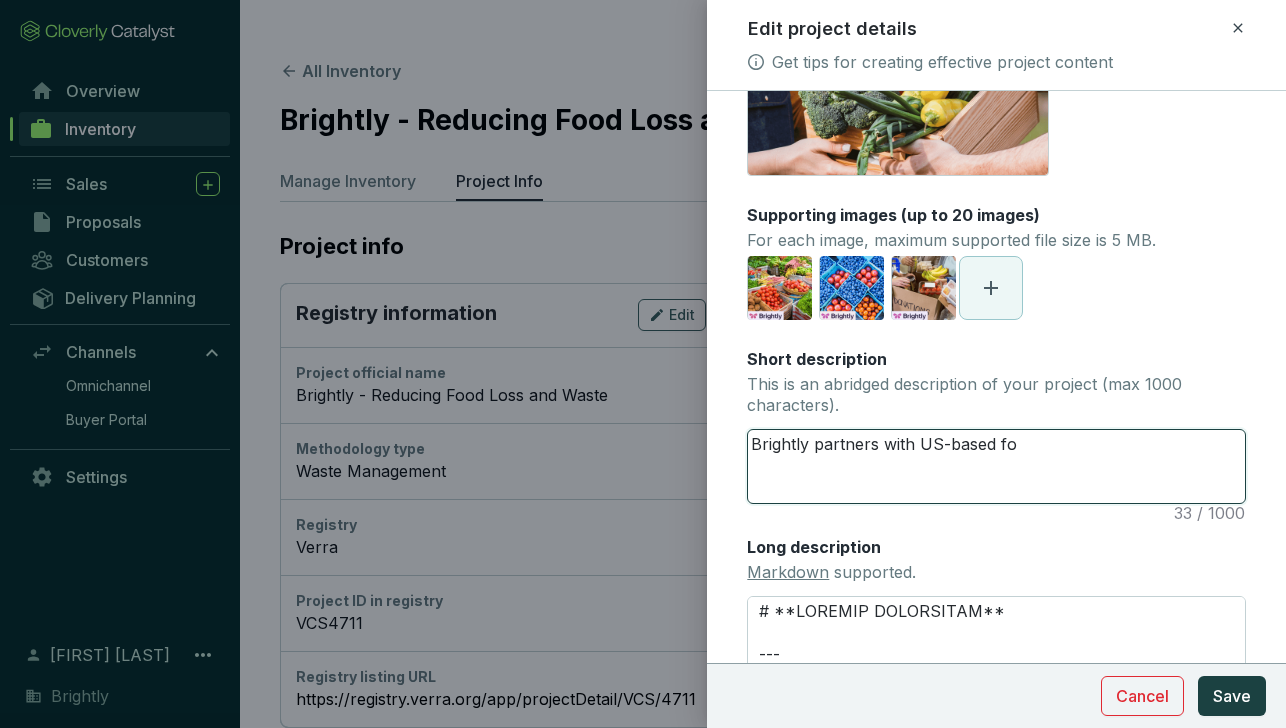 type 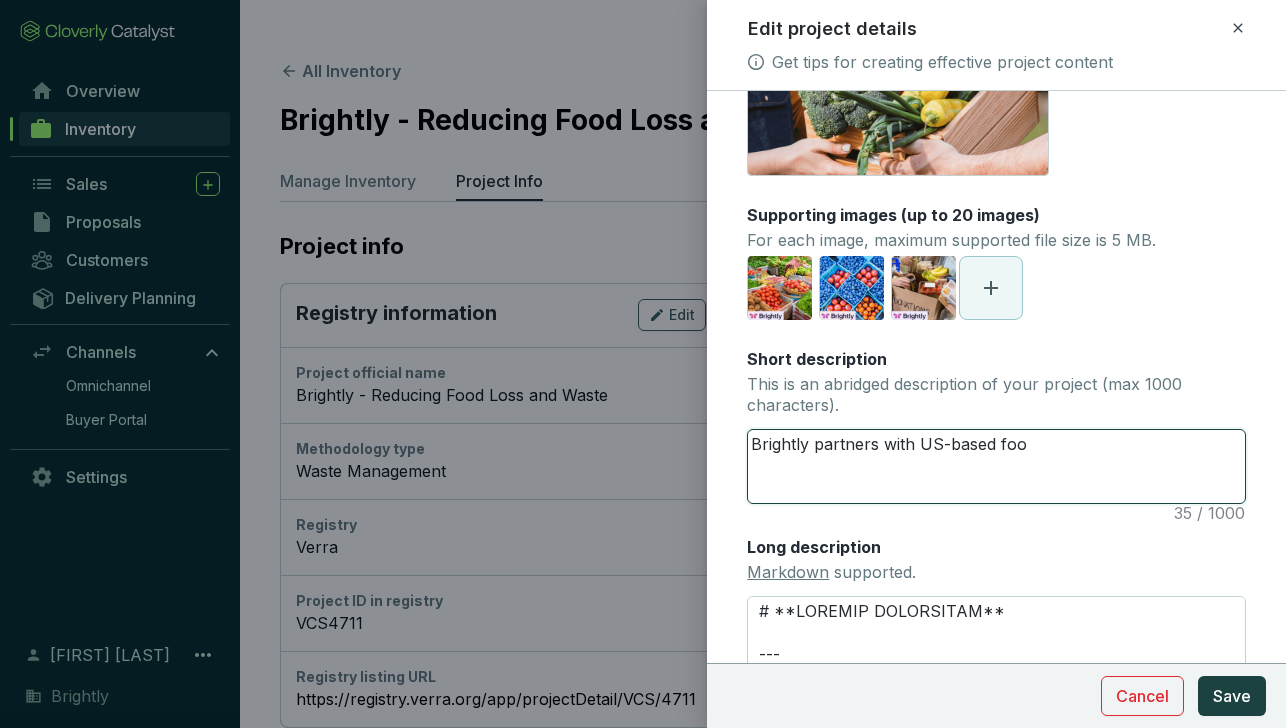 type 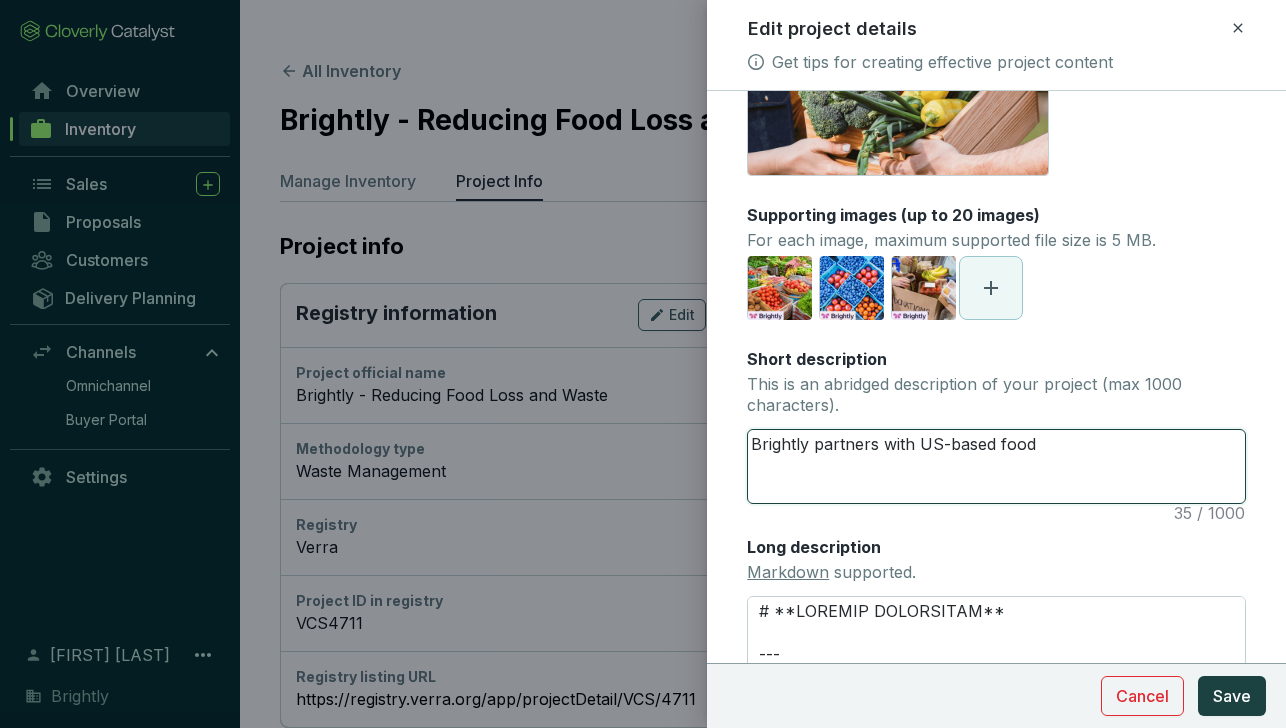 type 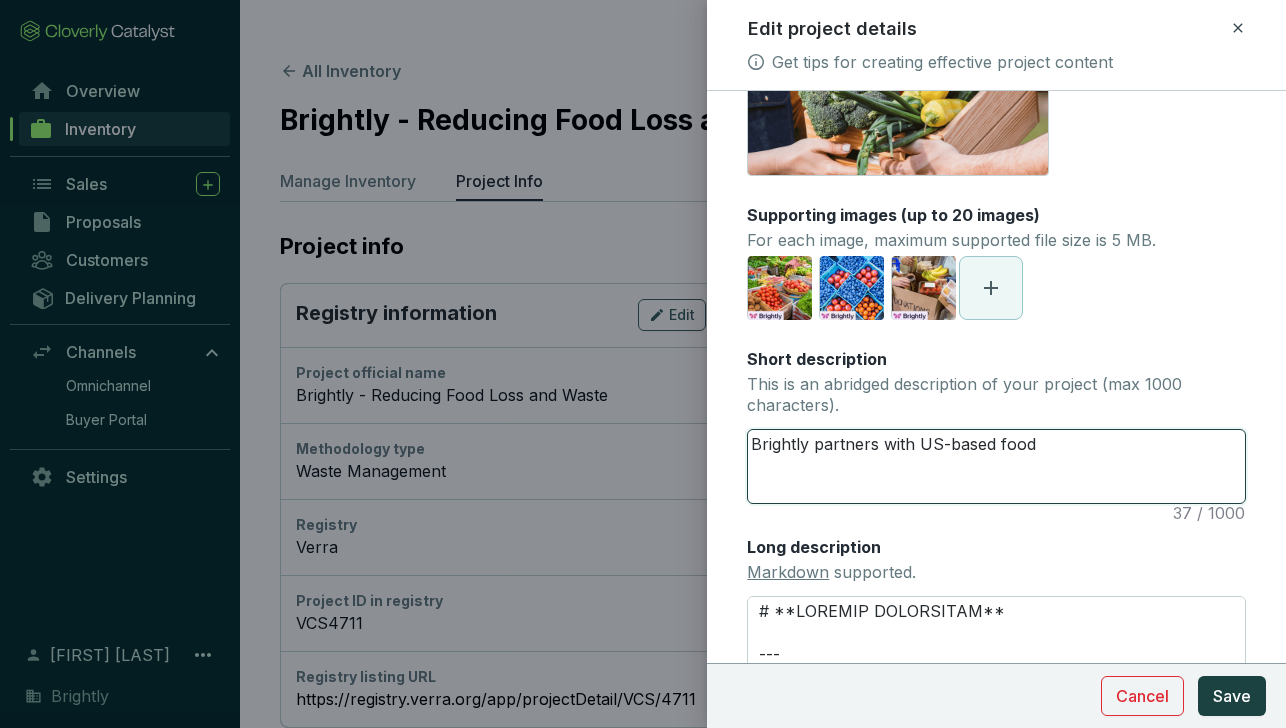 type 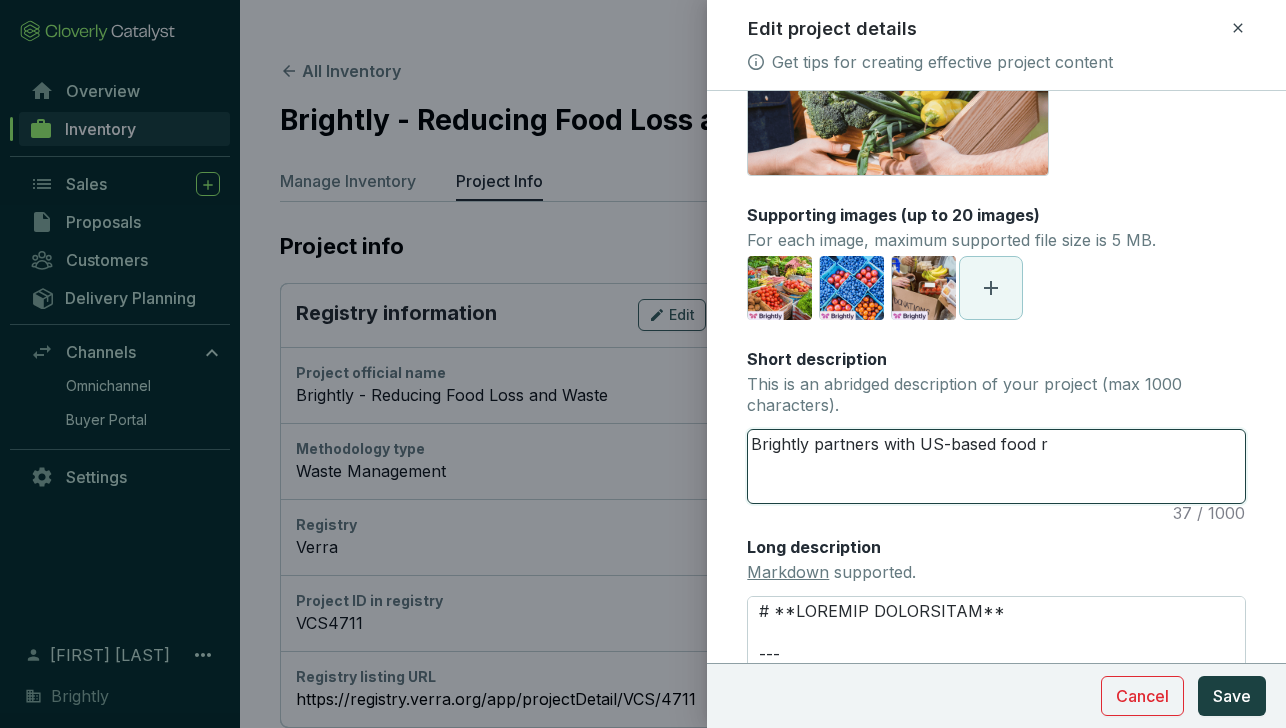 type 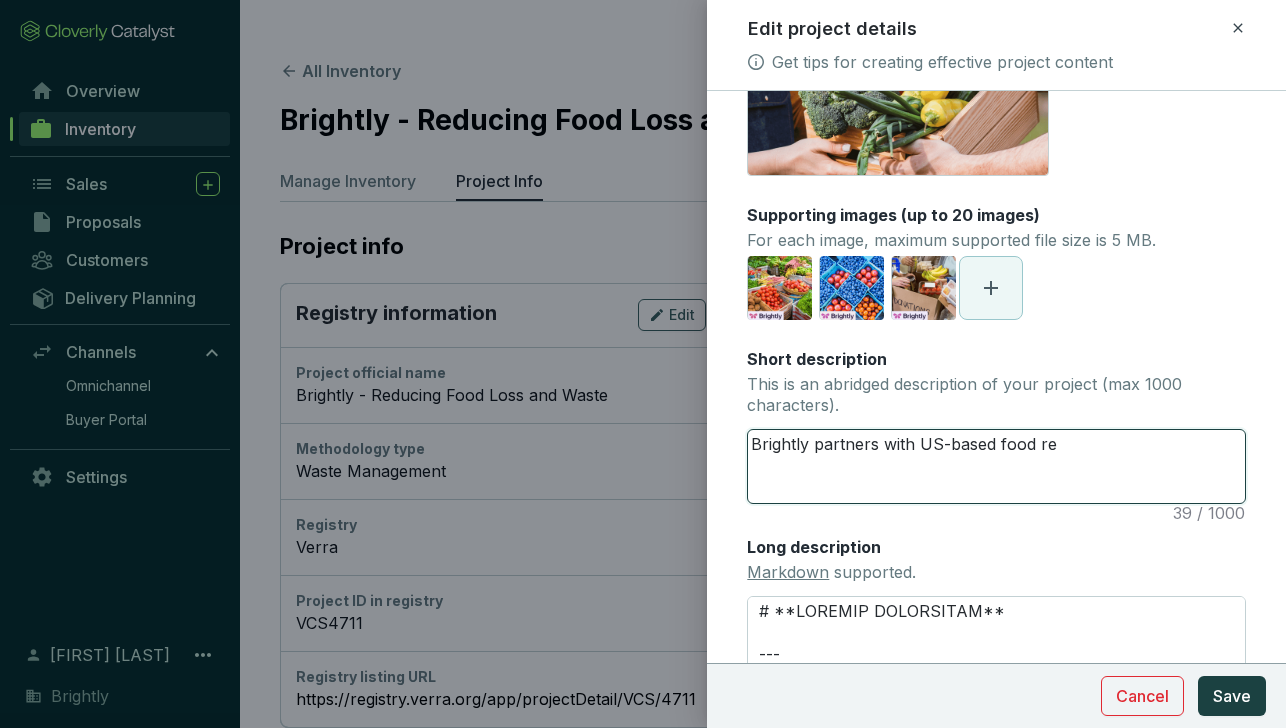 type 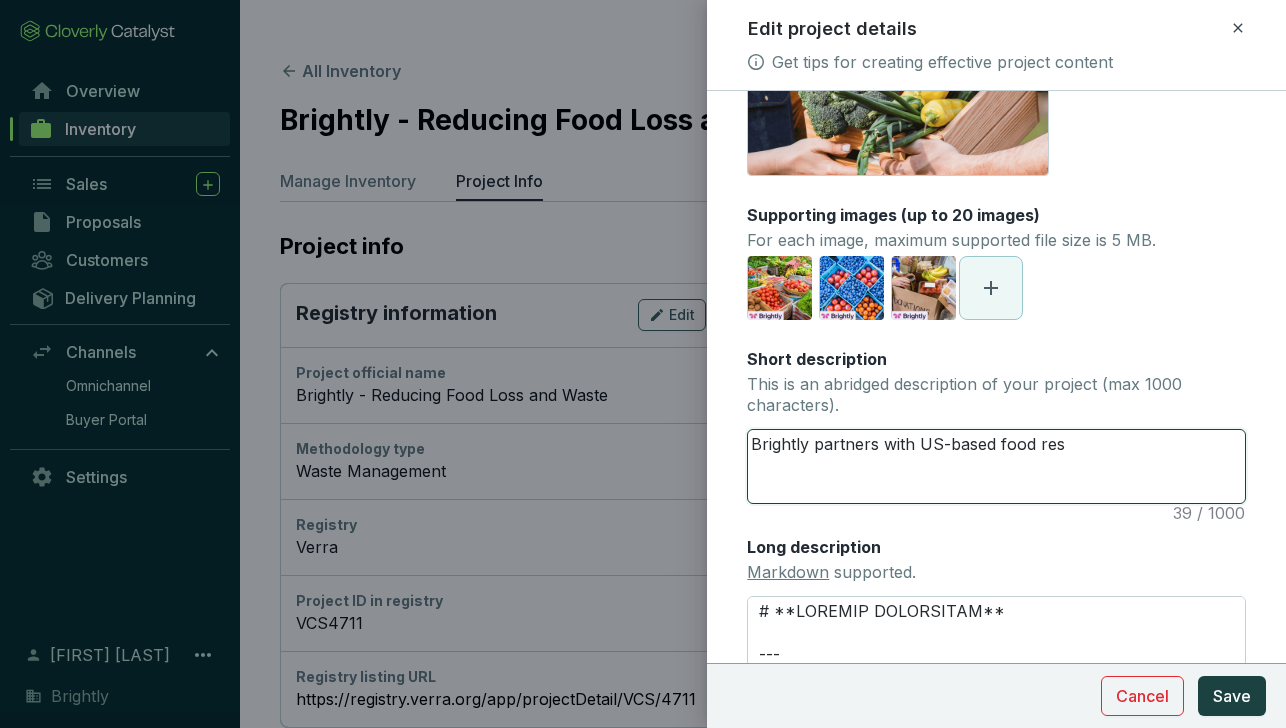 type 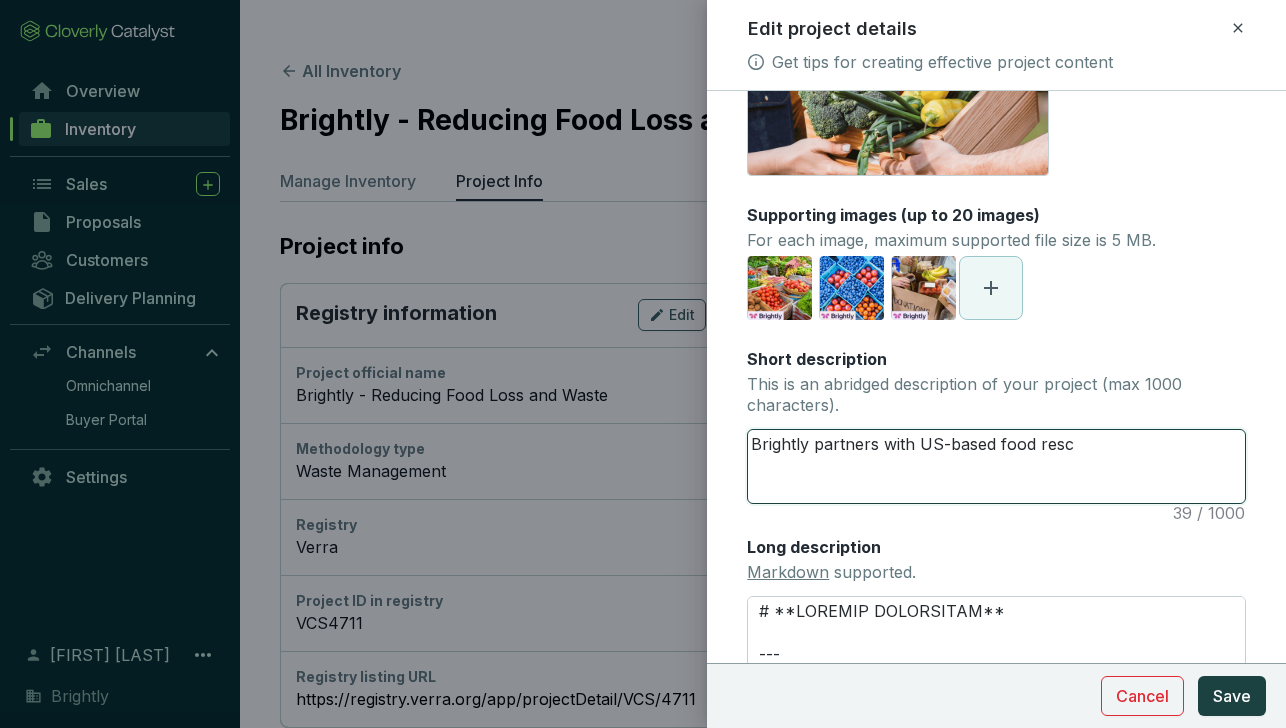 type 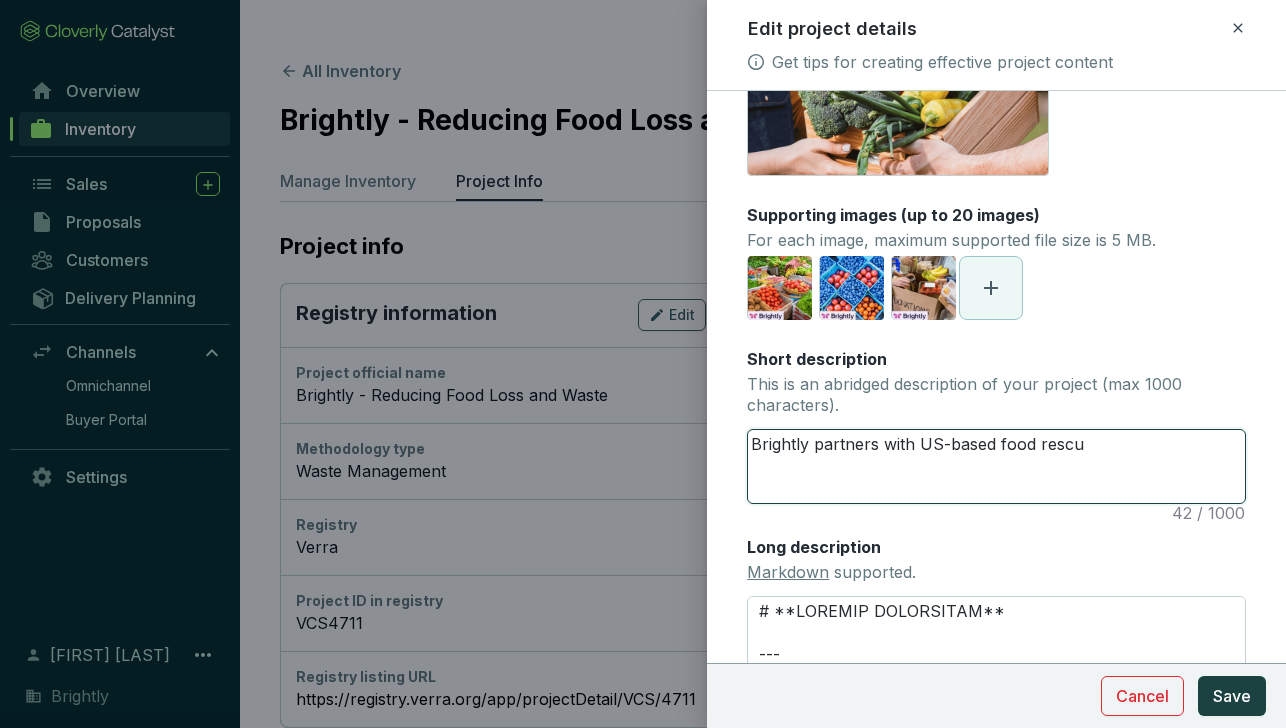 type 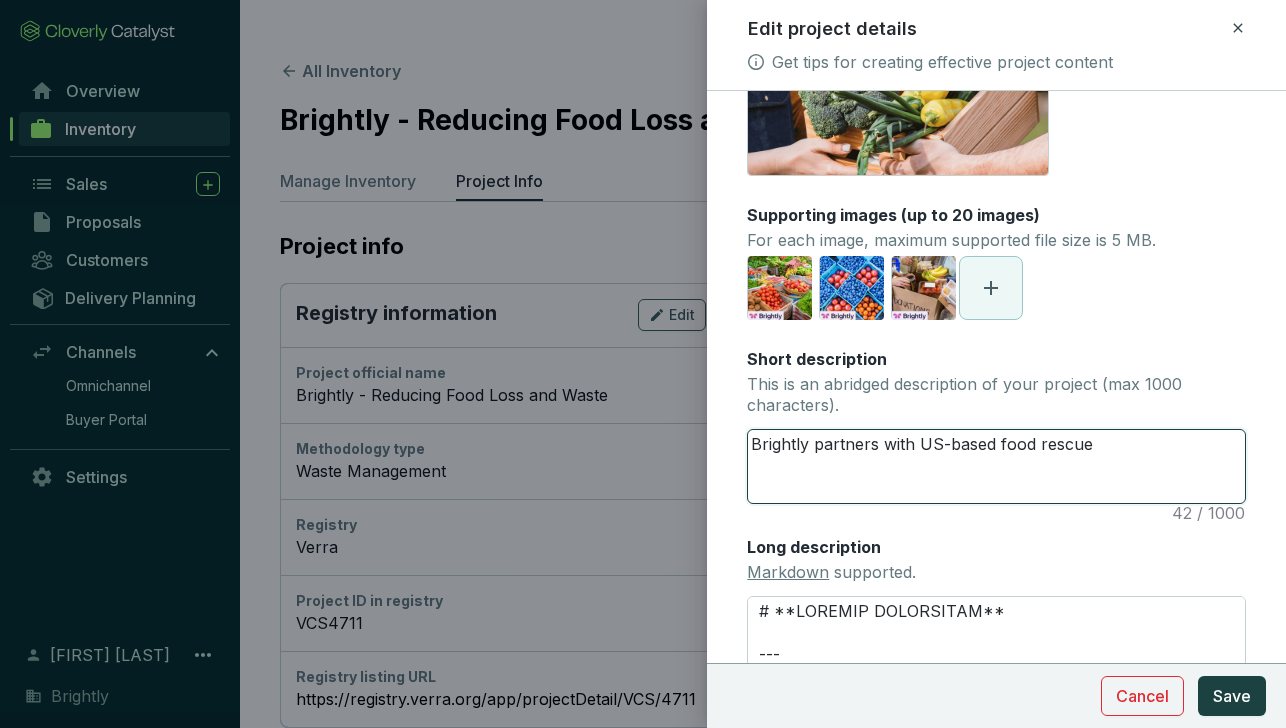 type 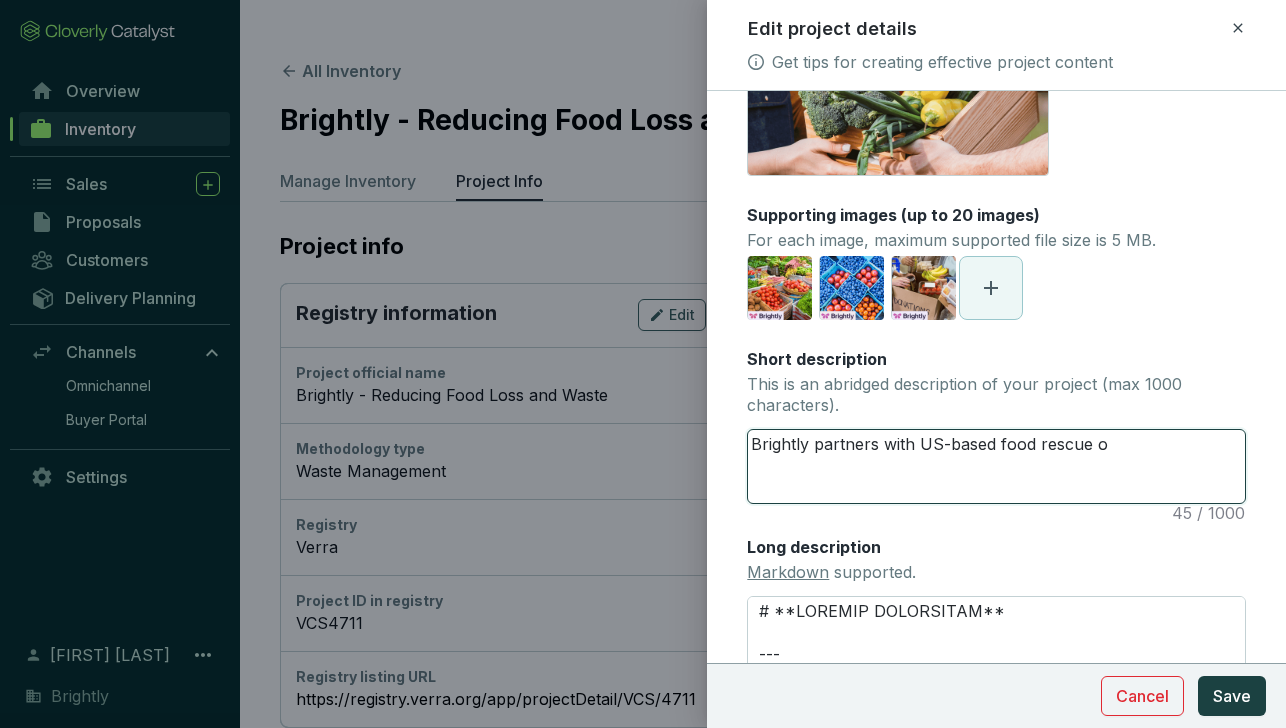 type 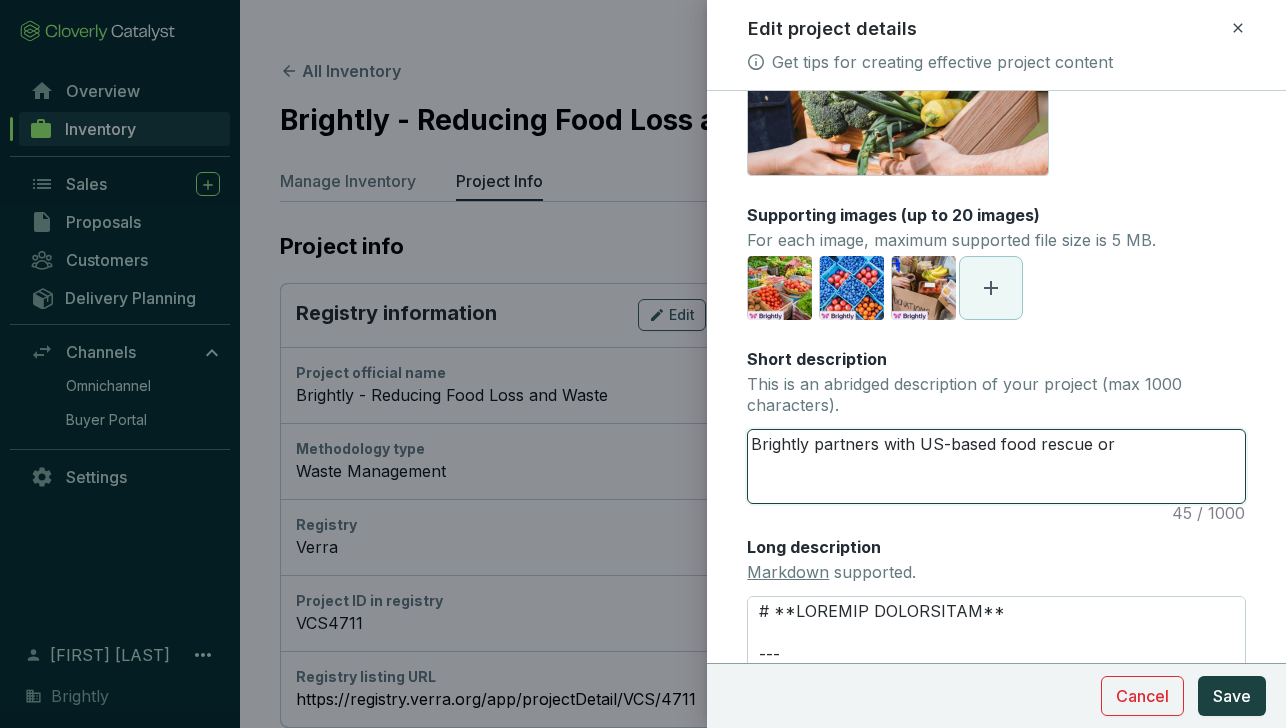 type 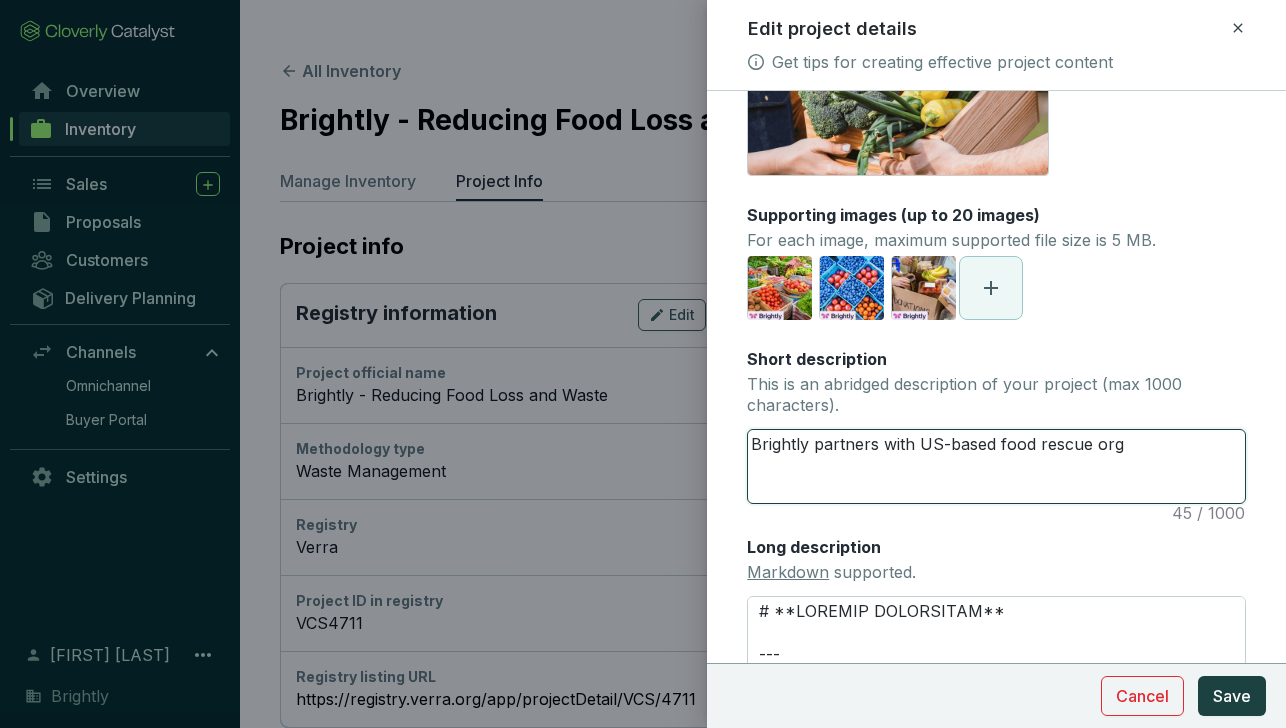 type 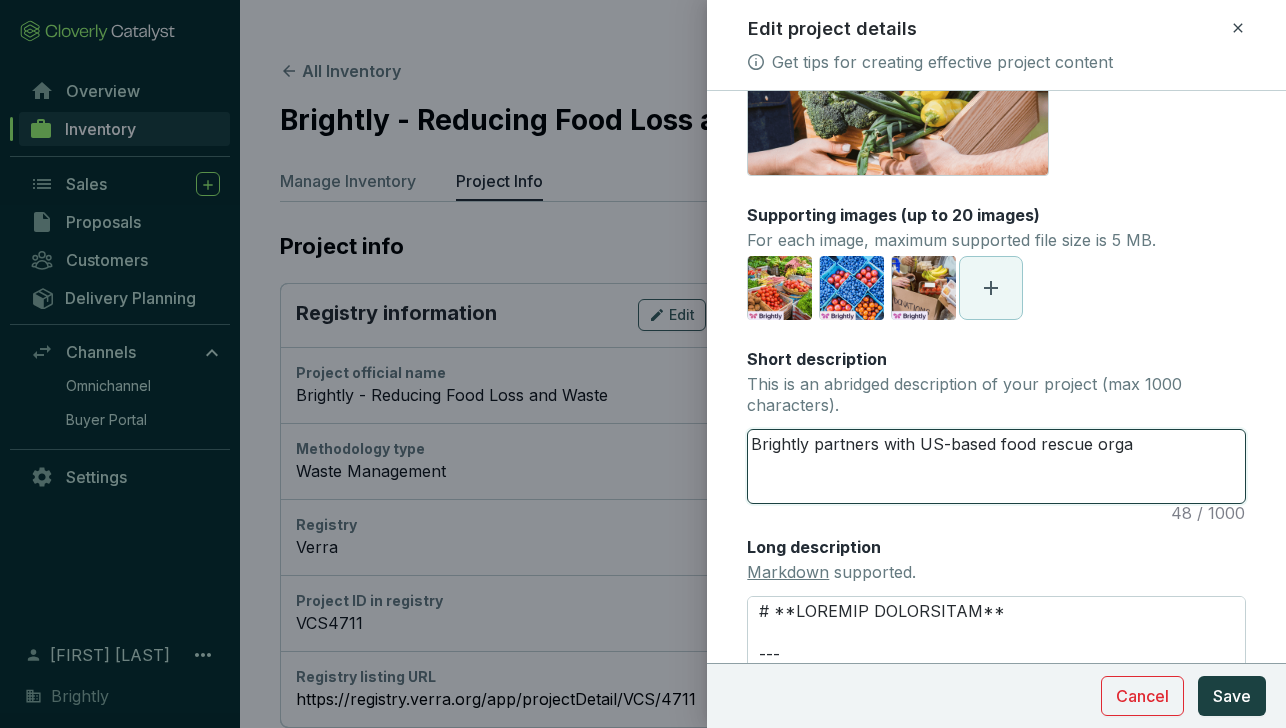 type 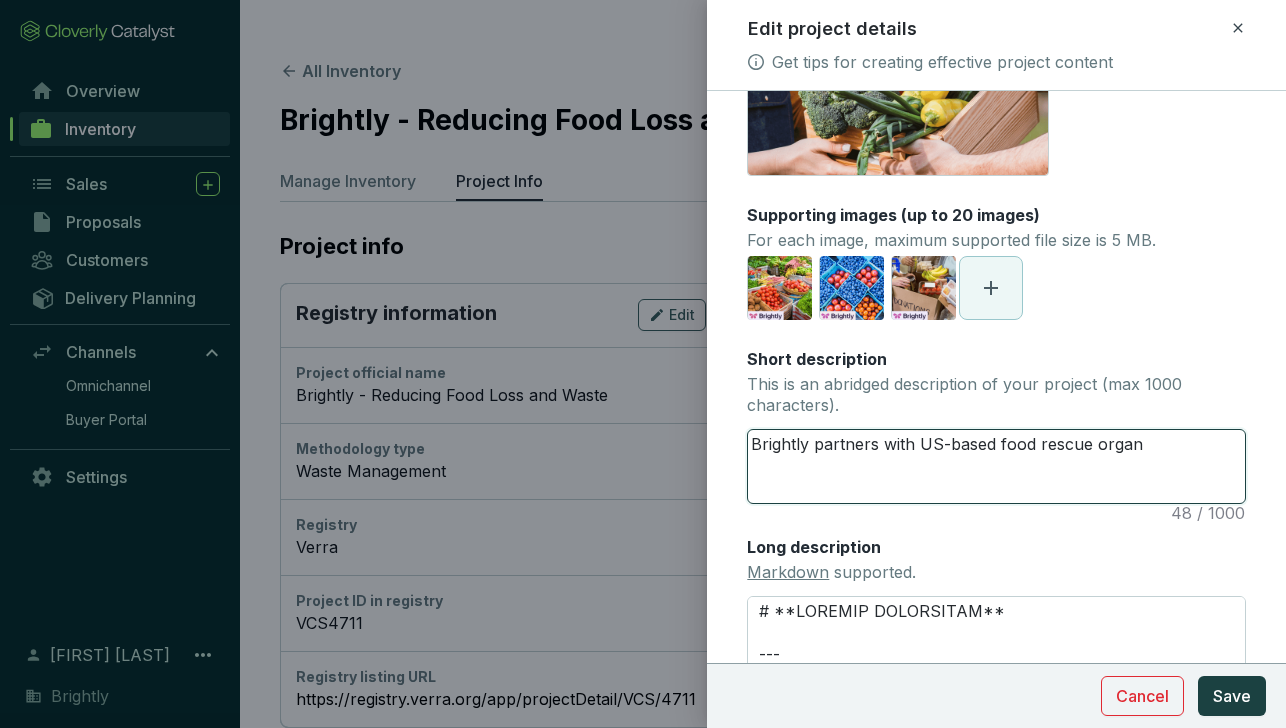 type 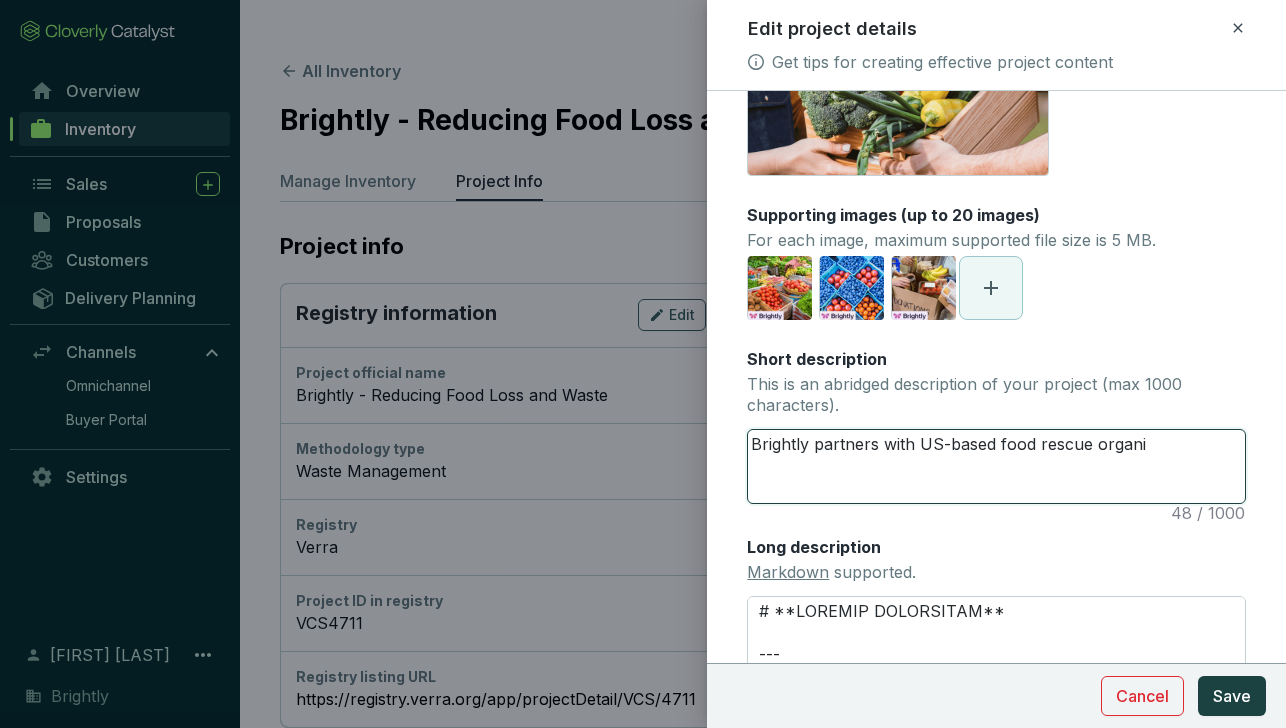 type 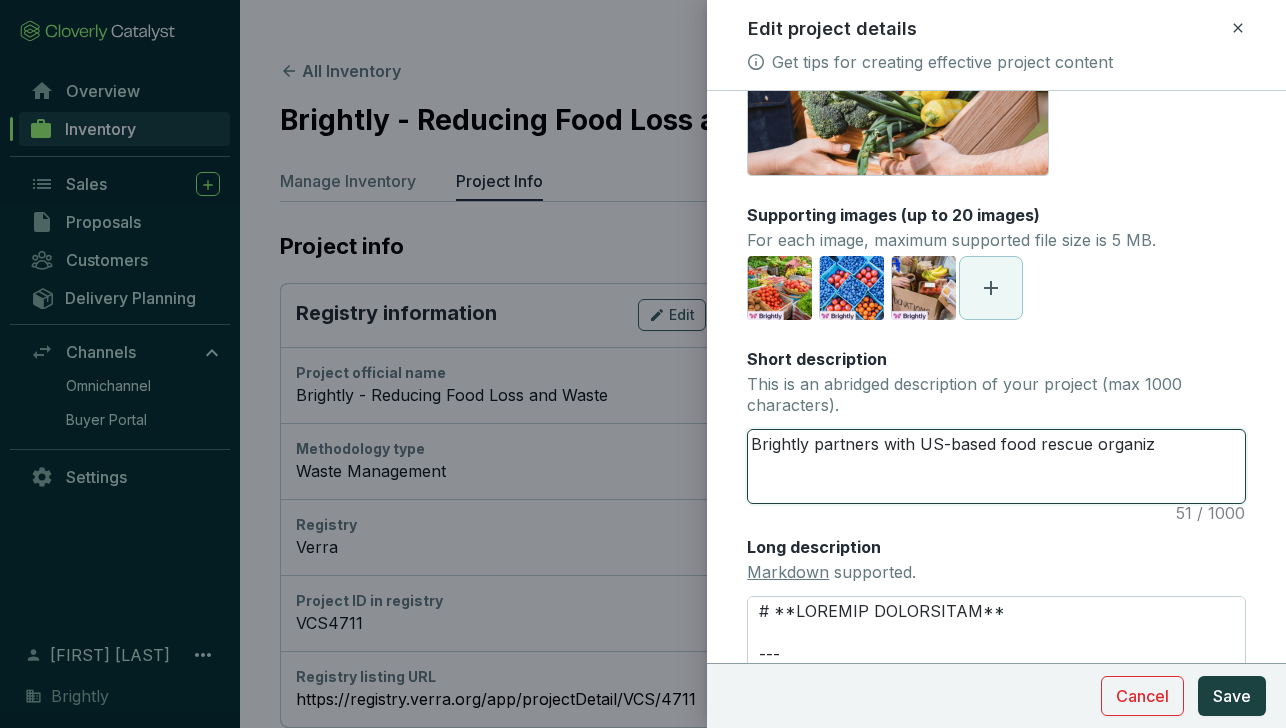 type 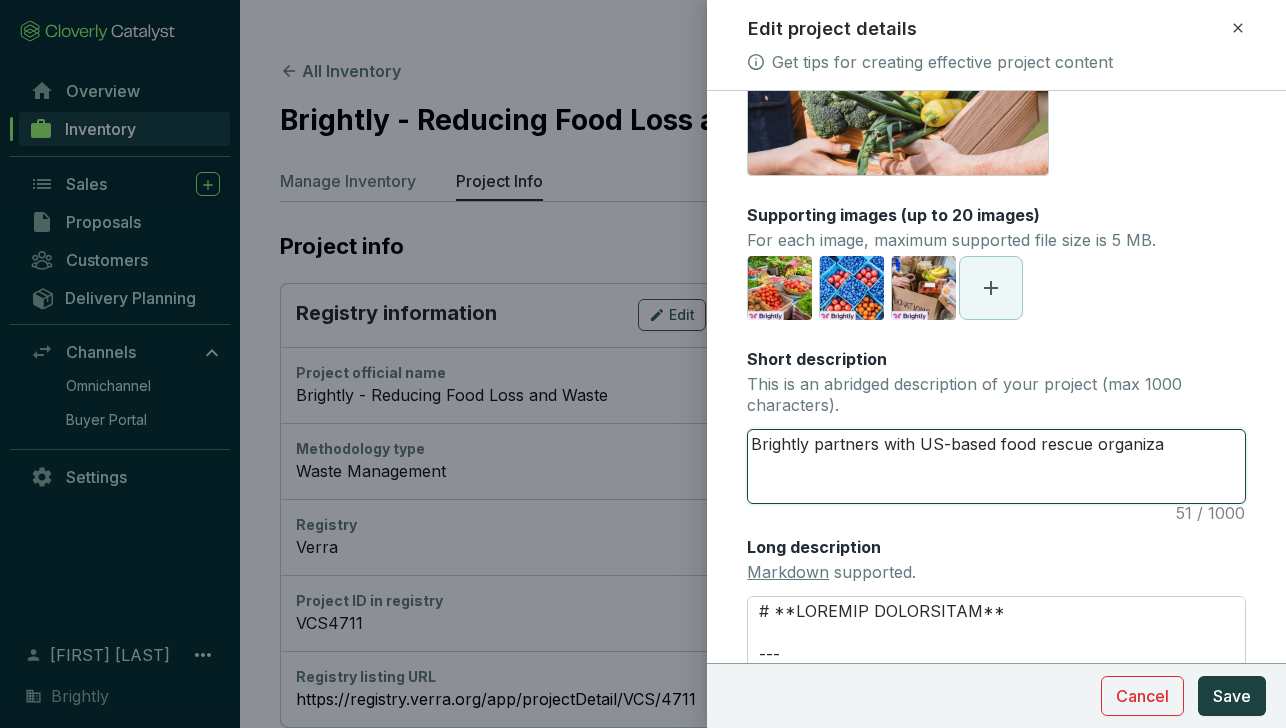 type 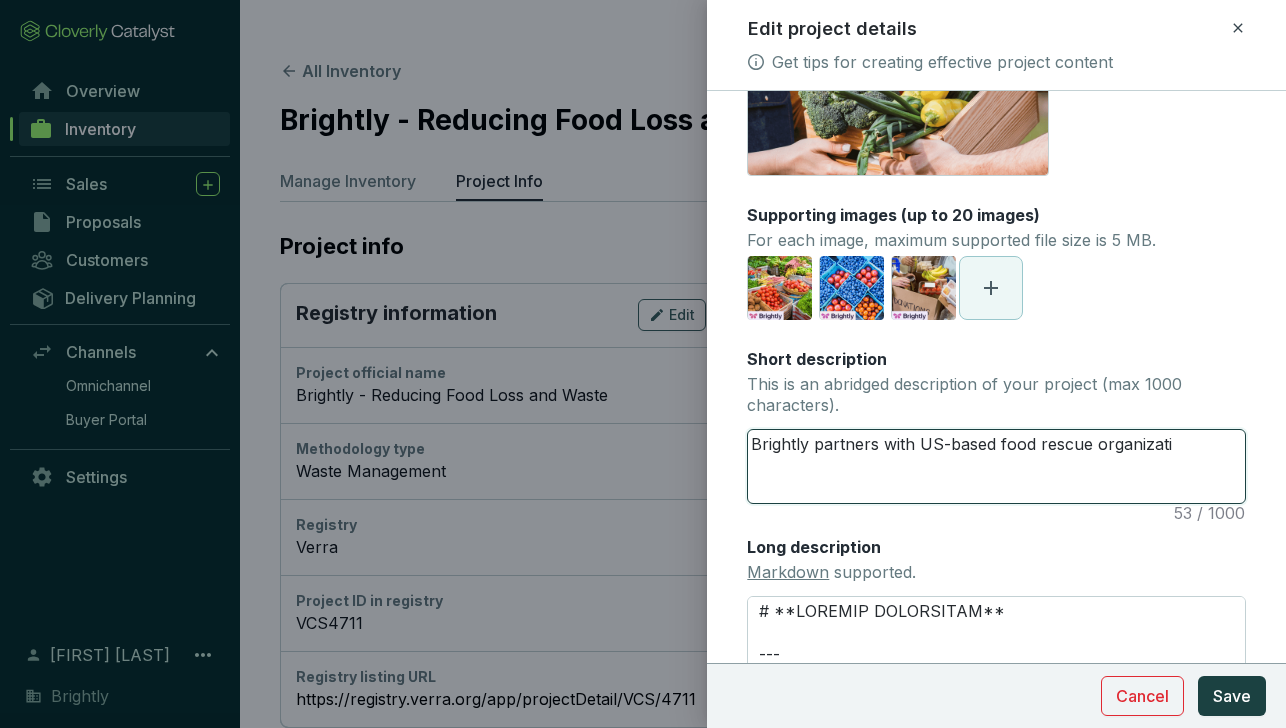 type on "Brightly partners with US-based food rescue organizatio" 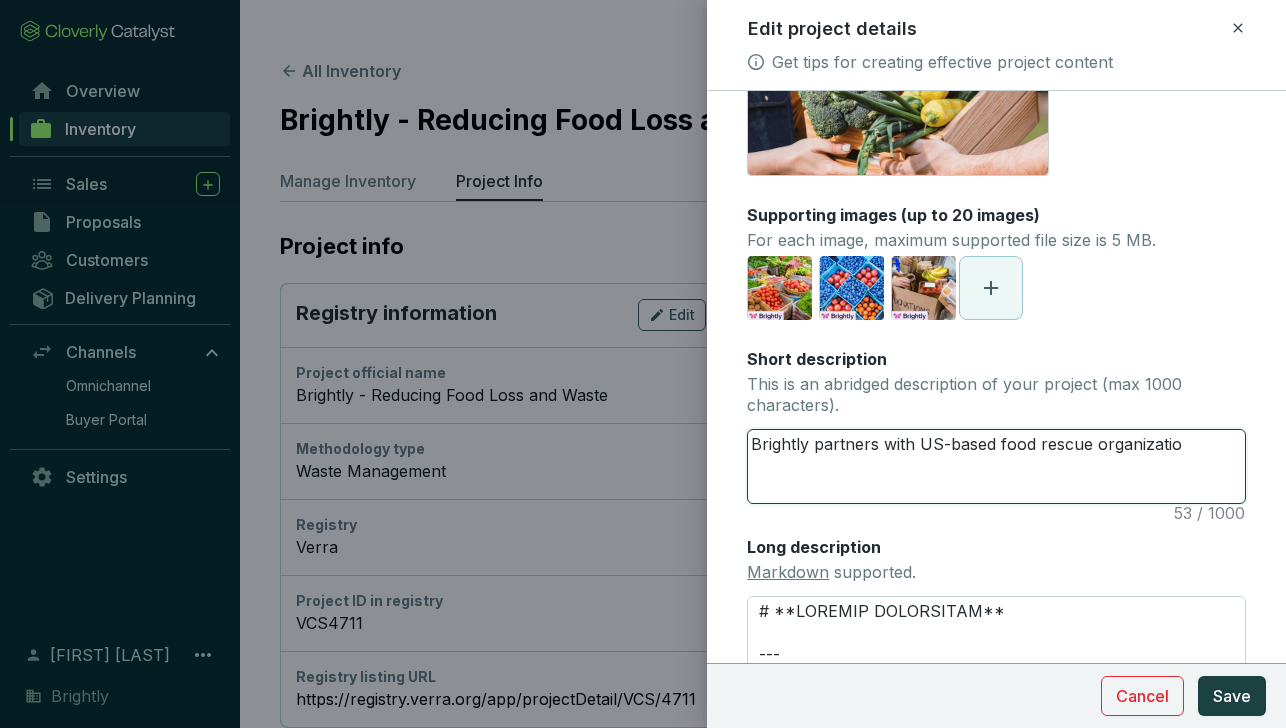 type 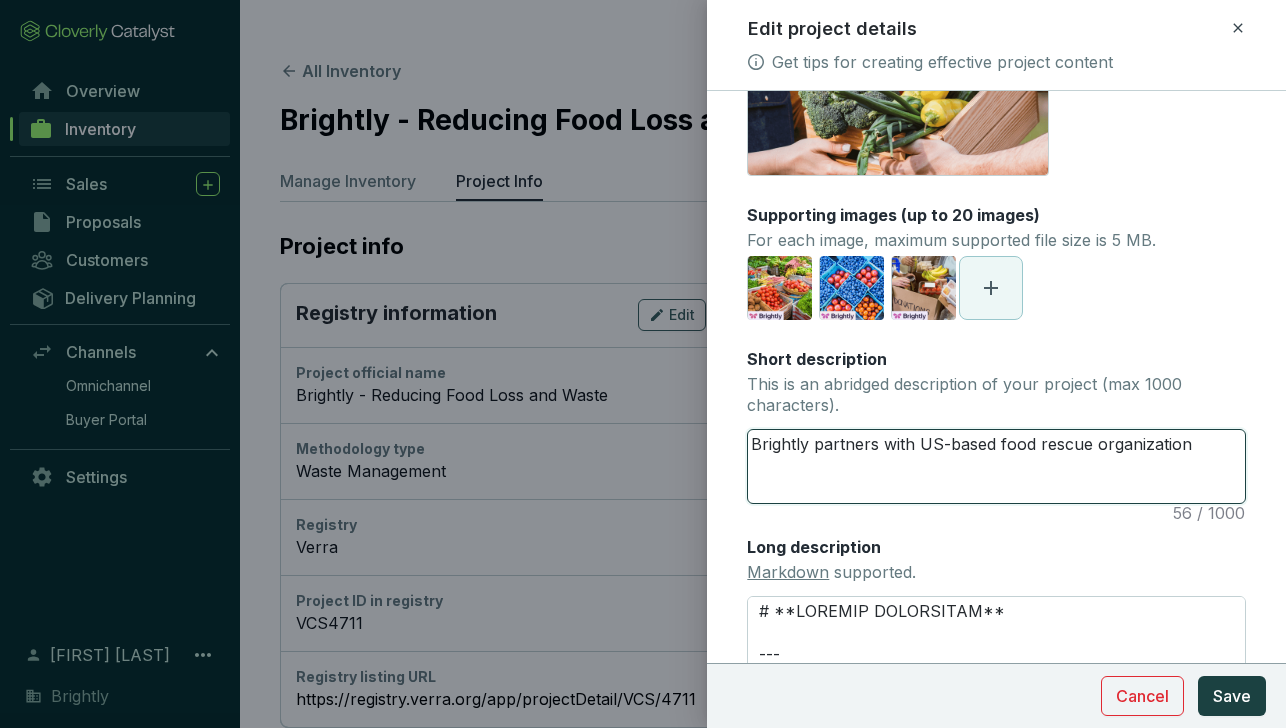 type 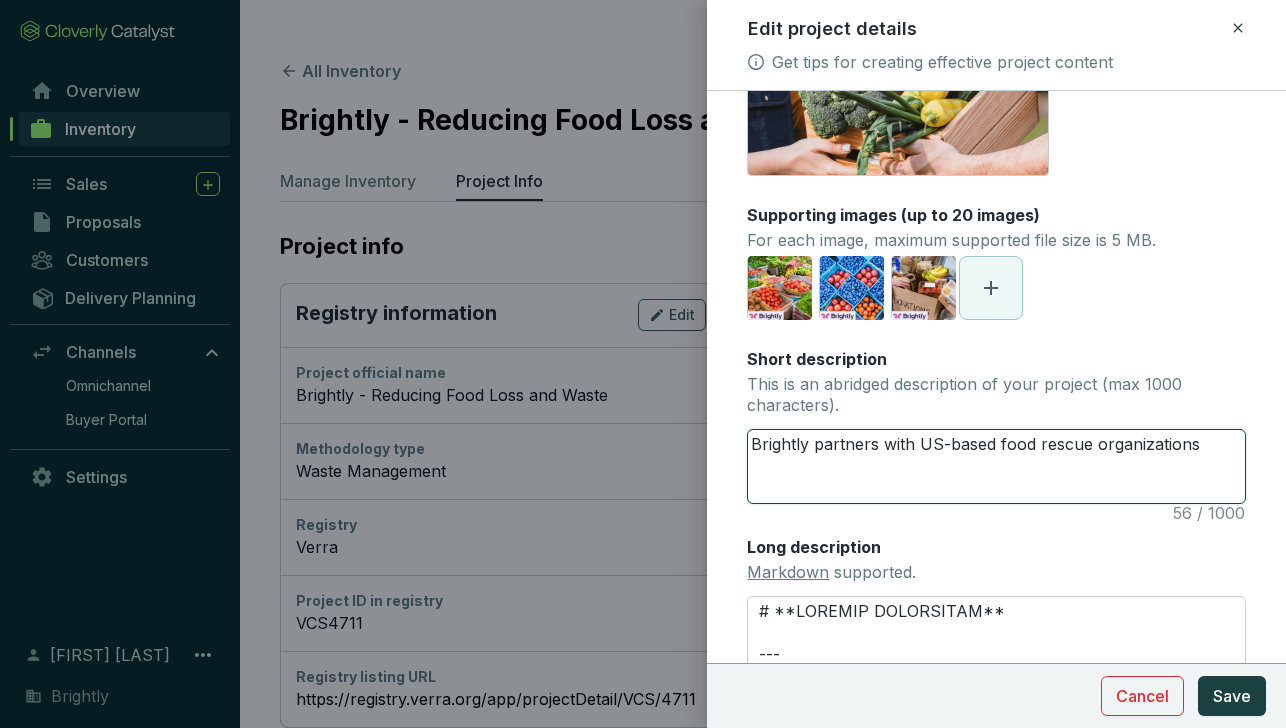 type 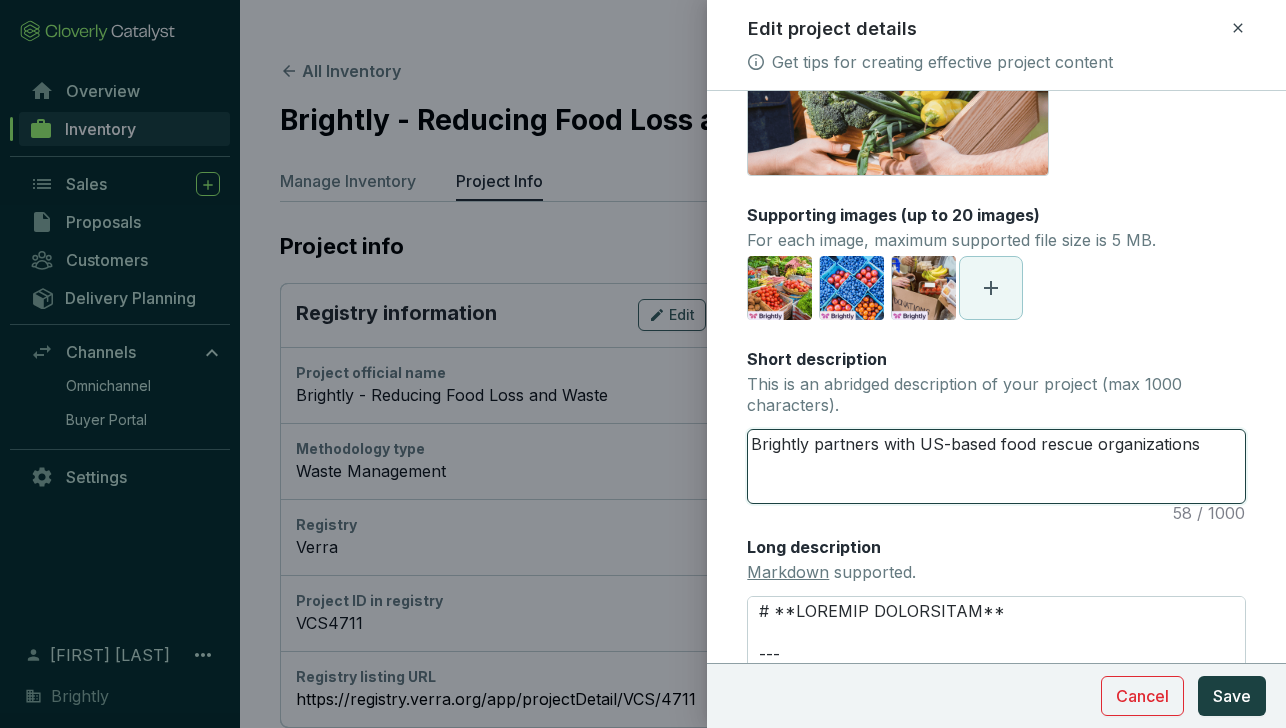 type 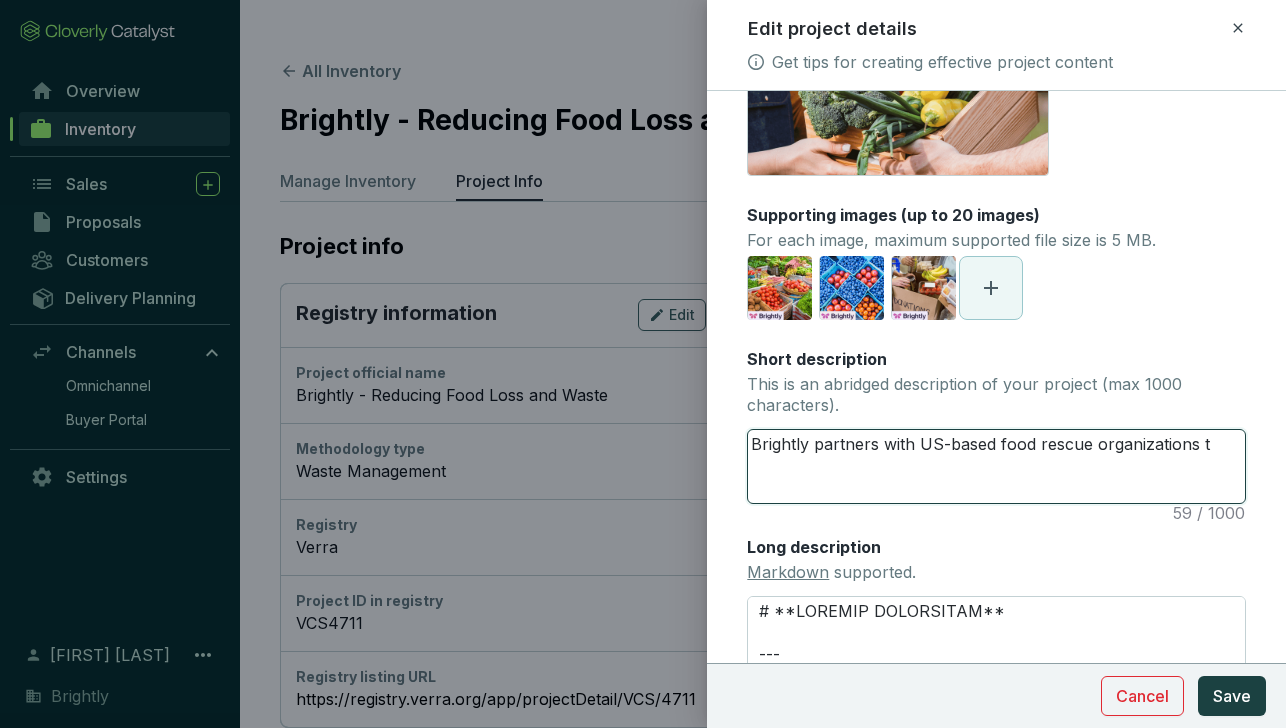 type 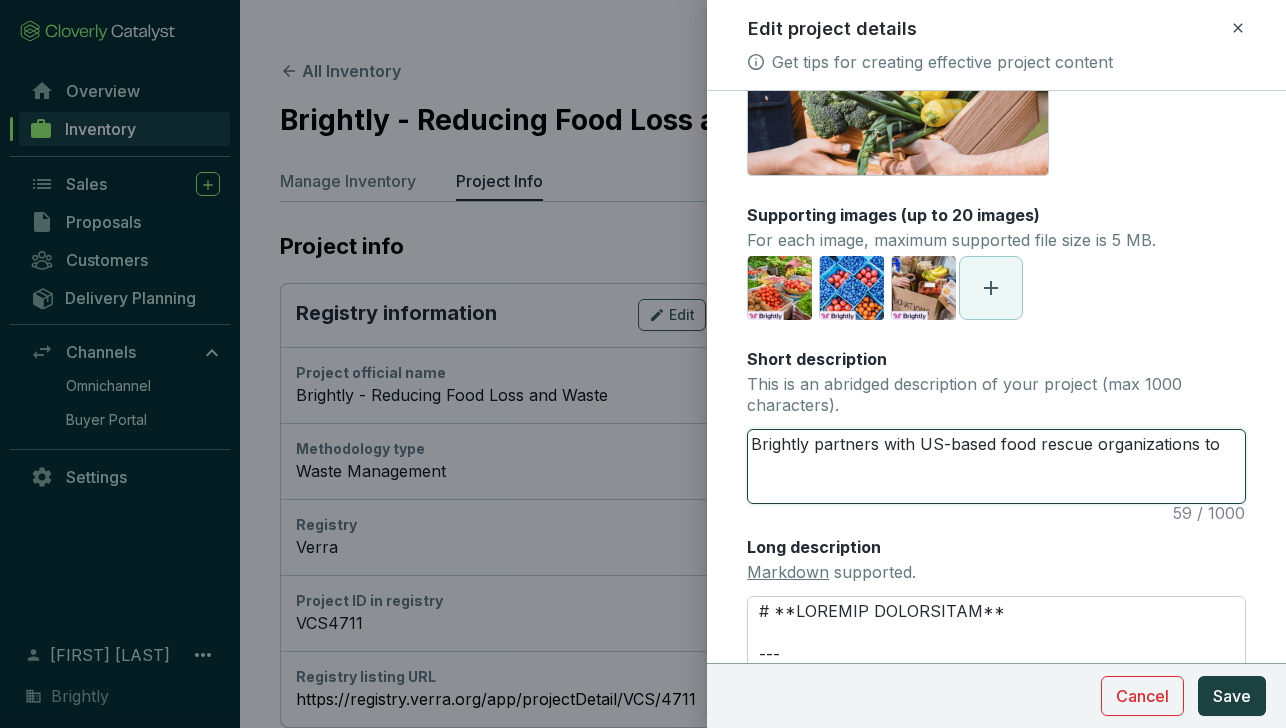 type 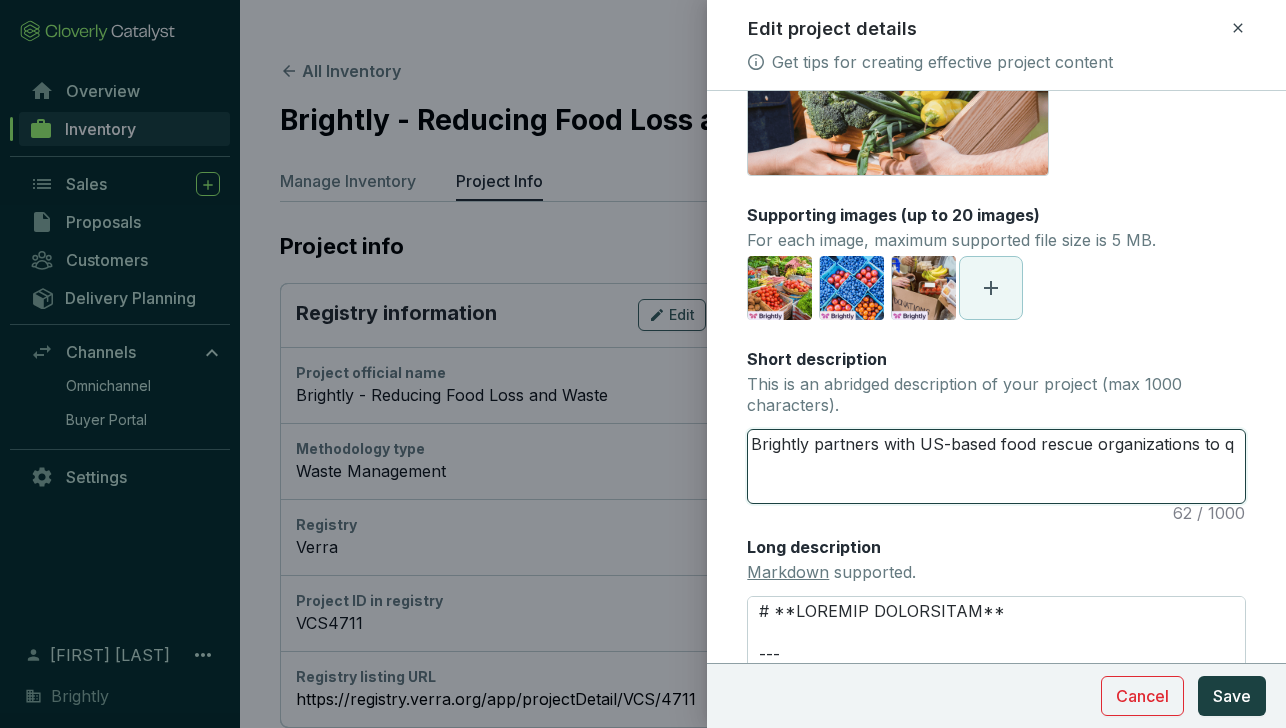 type 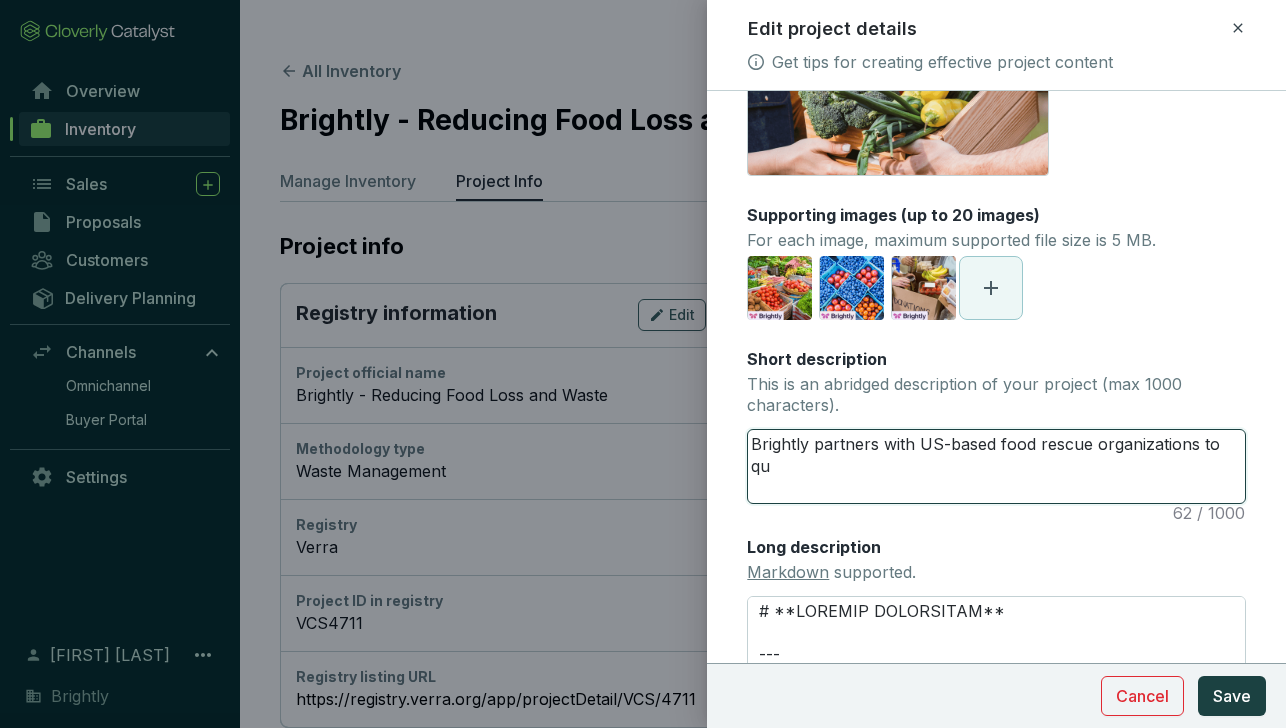 type 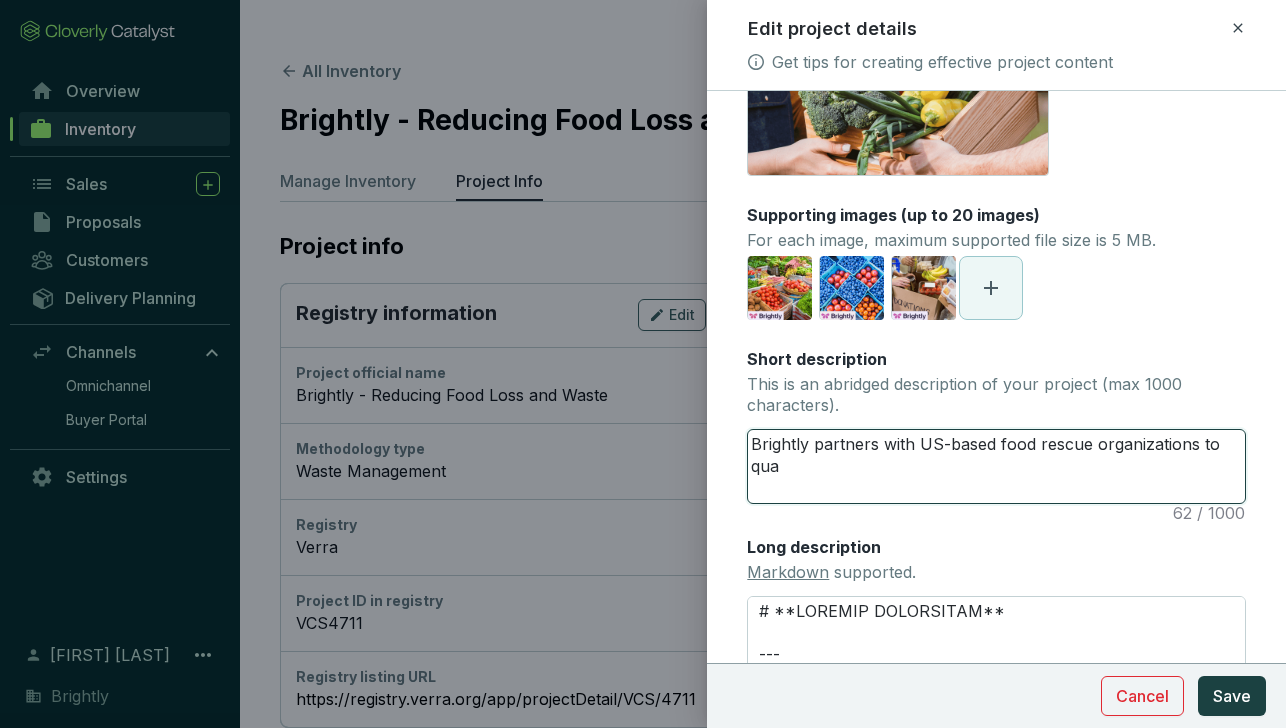 type 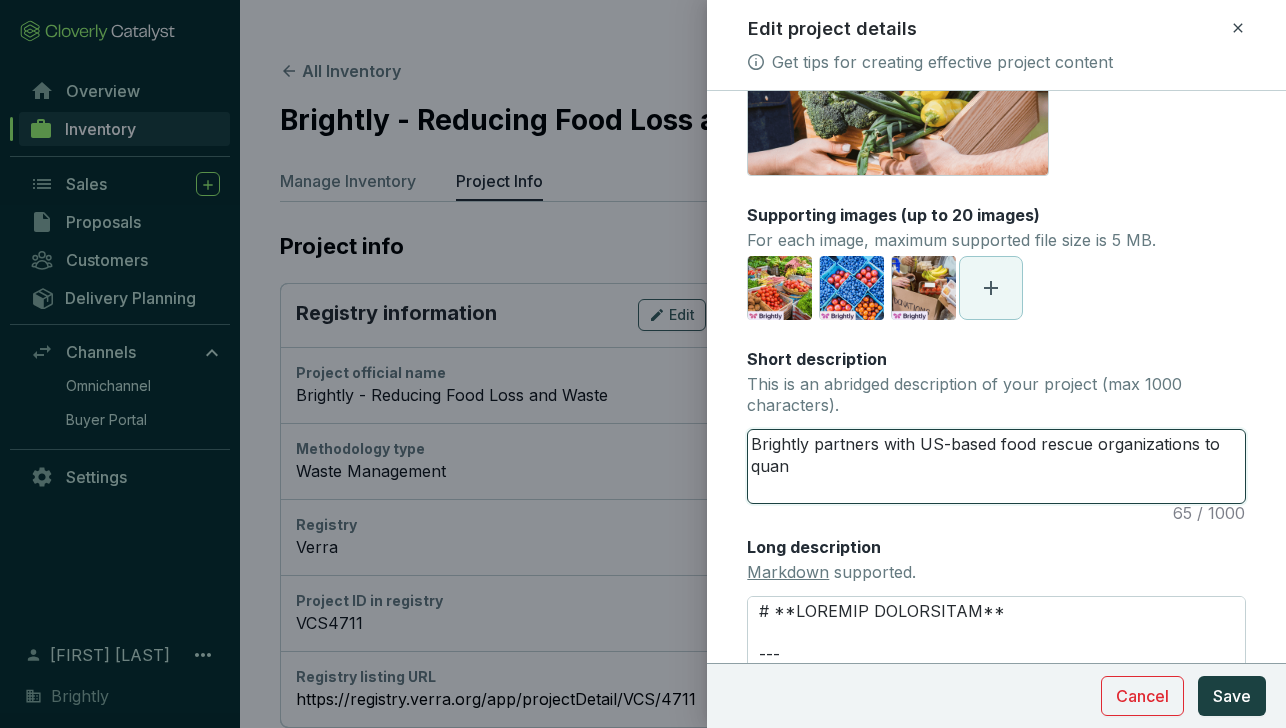 type 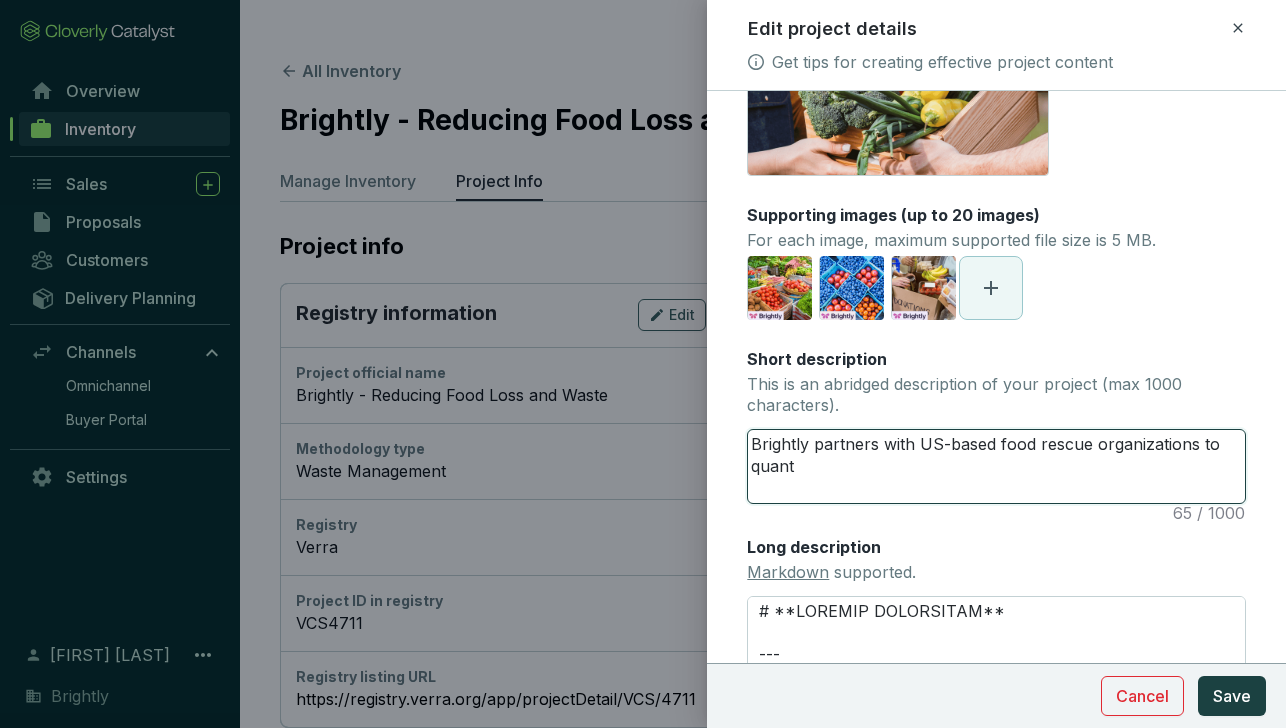 type 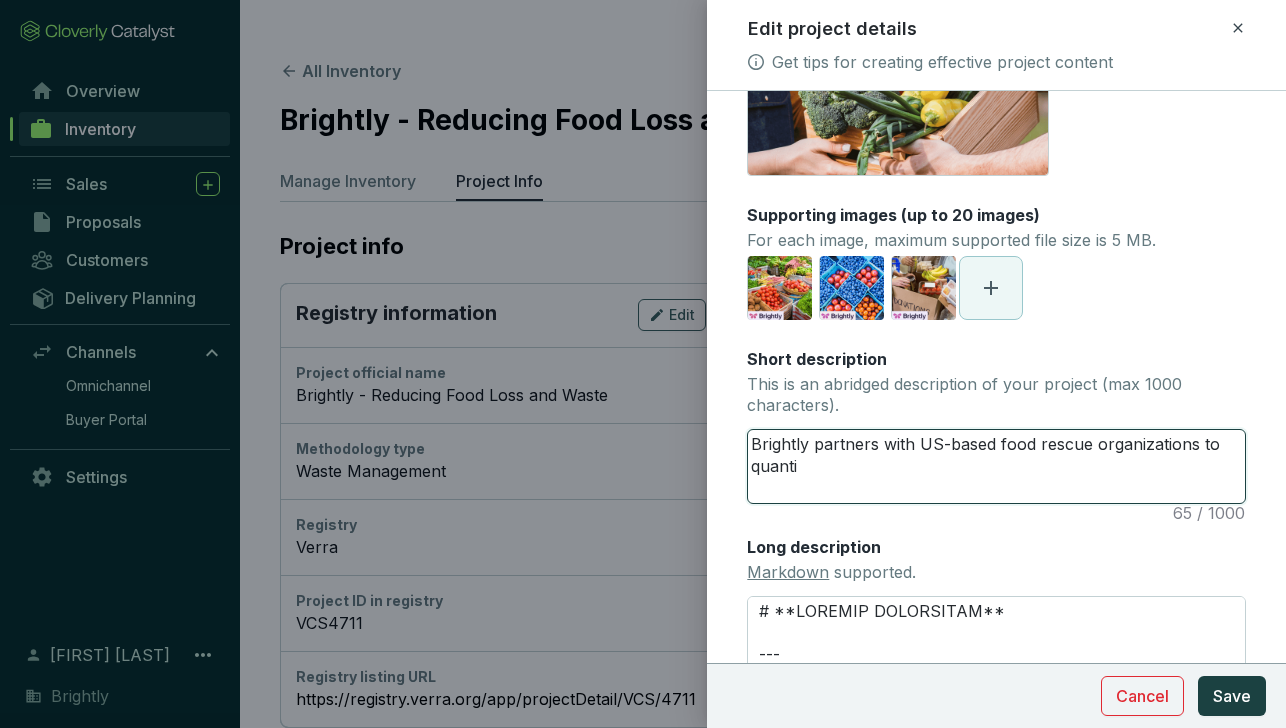 type 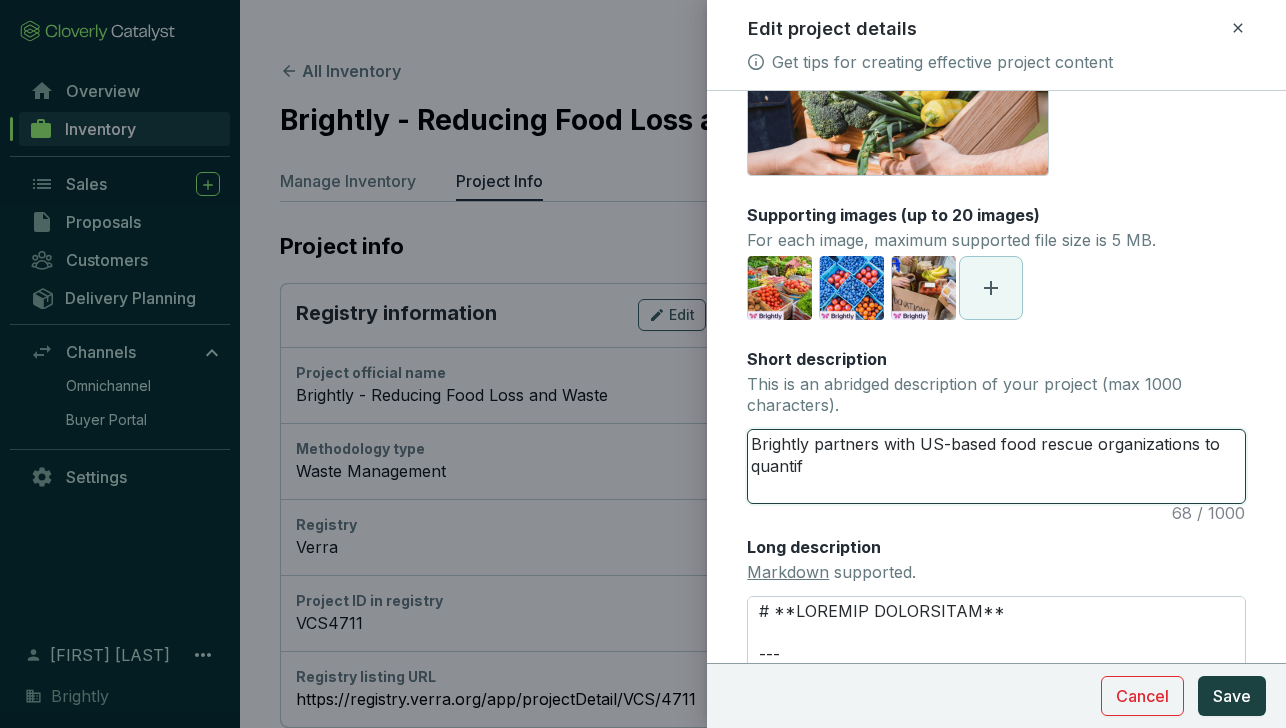 type 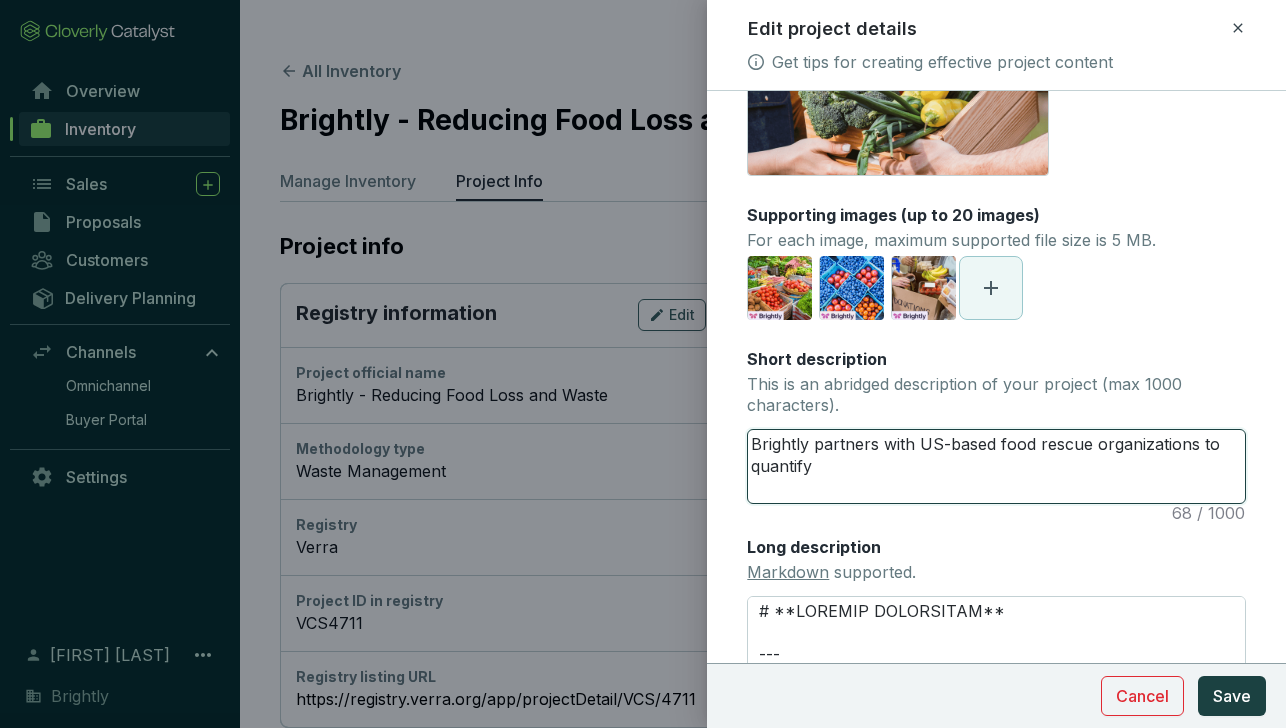 type 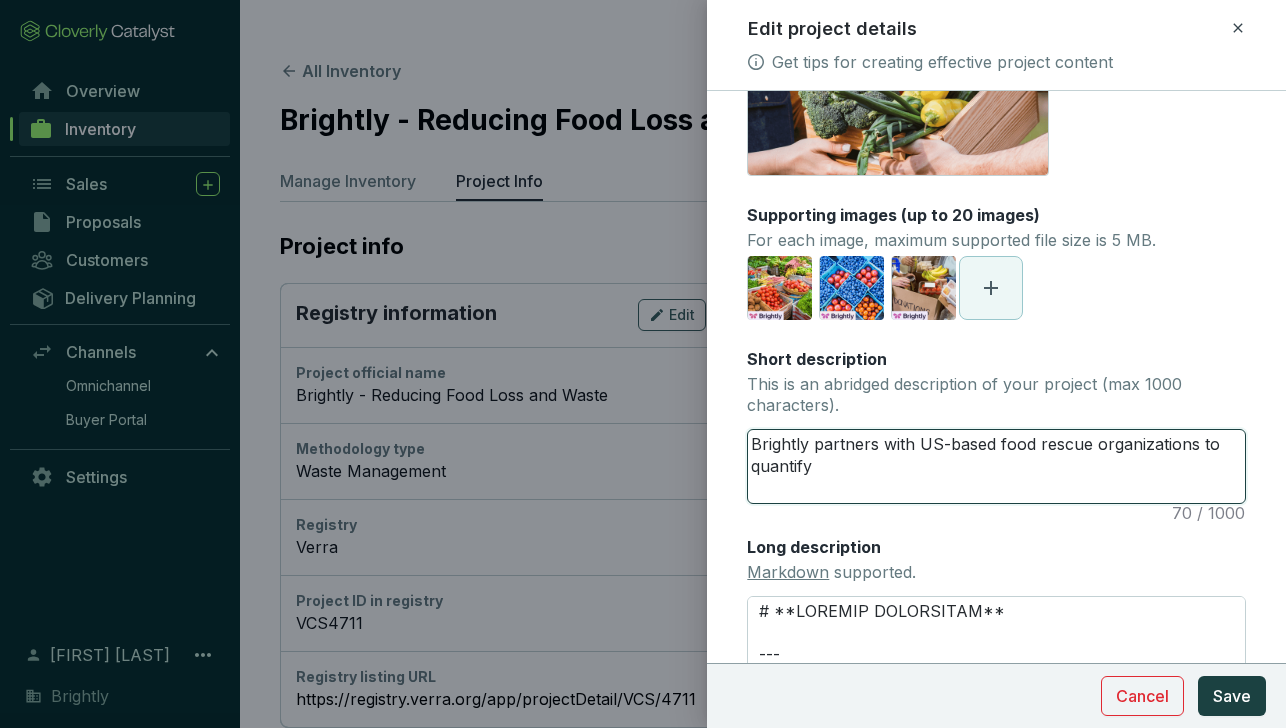 type 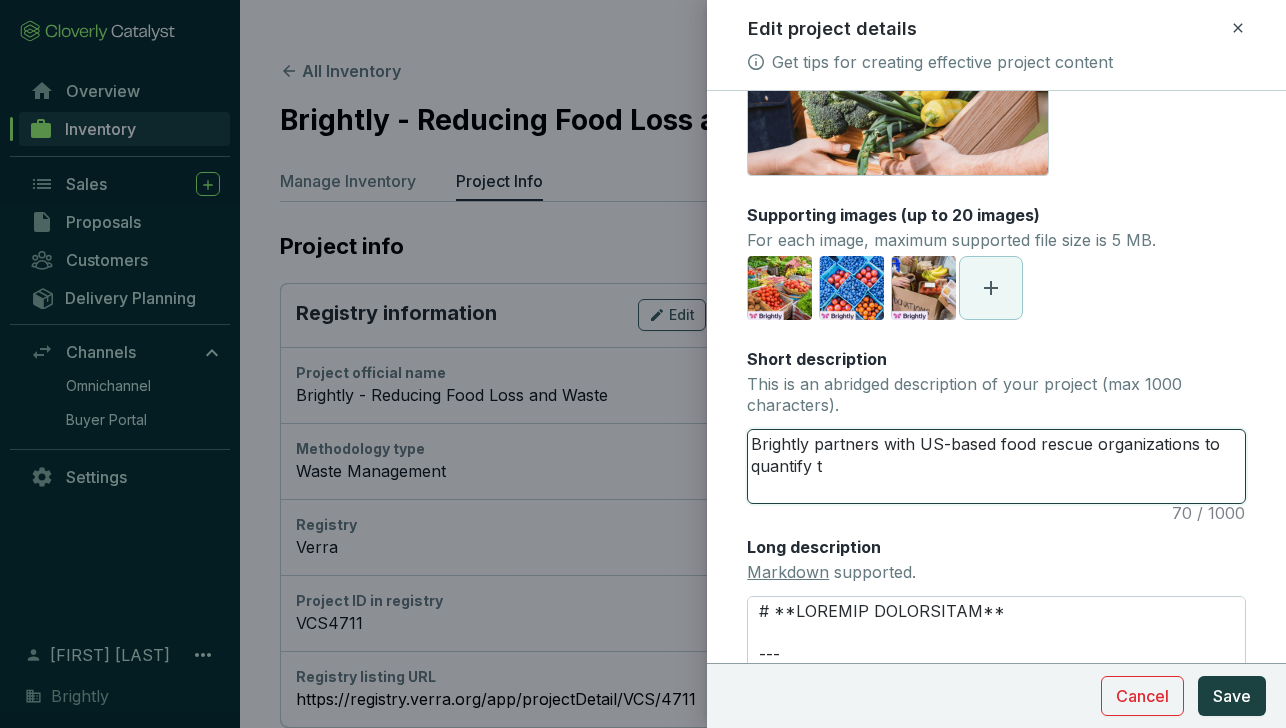 type 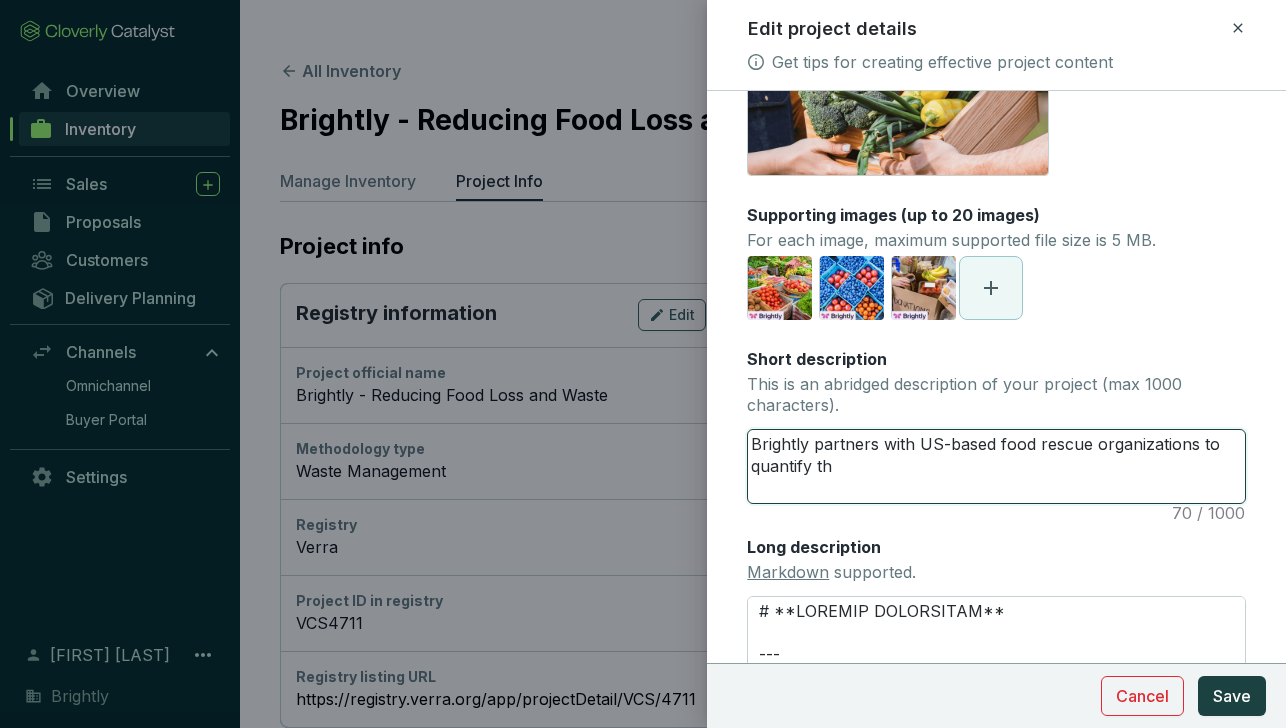 type 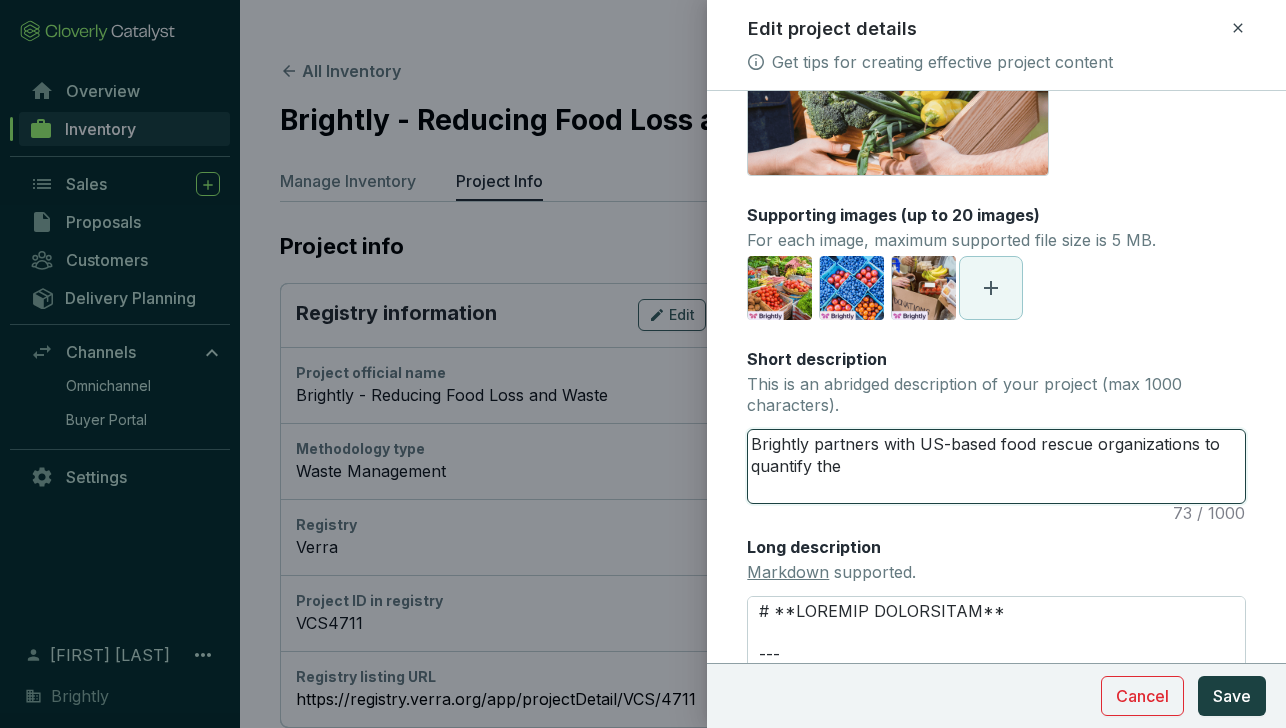 type 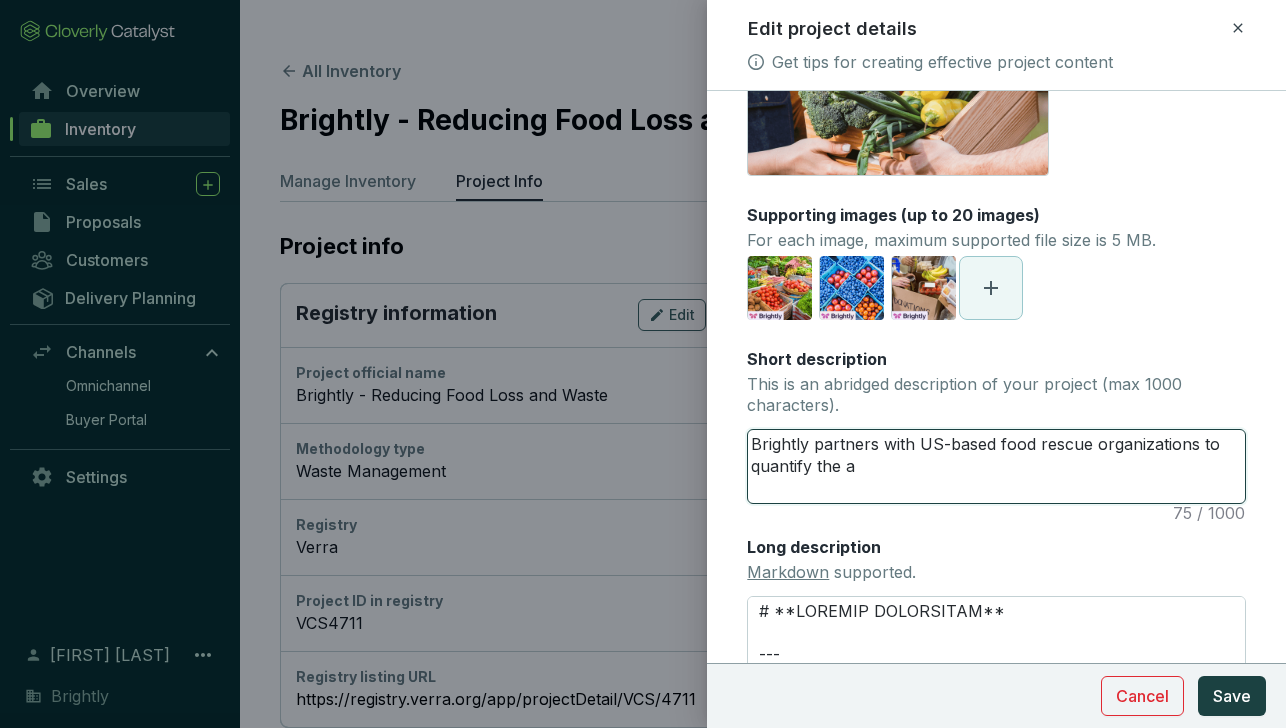 type 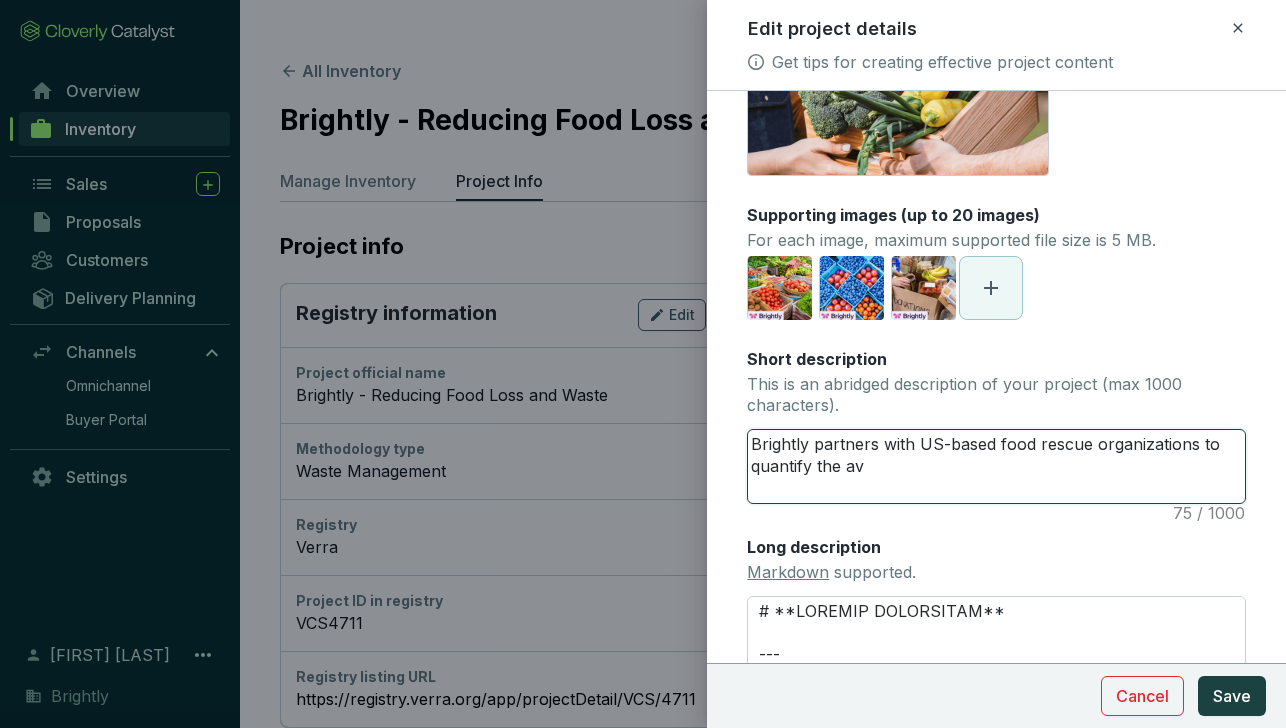 type 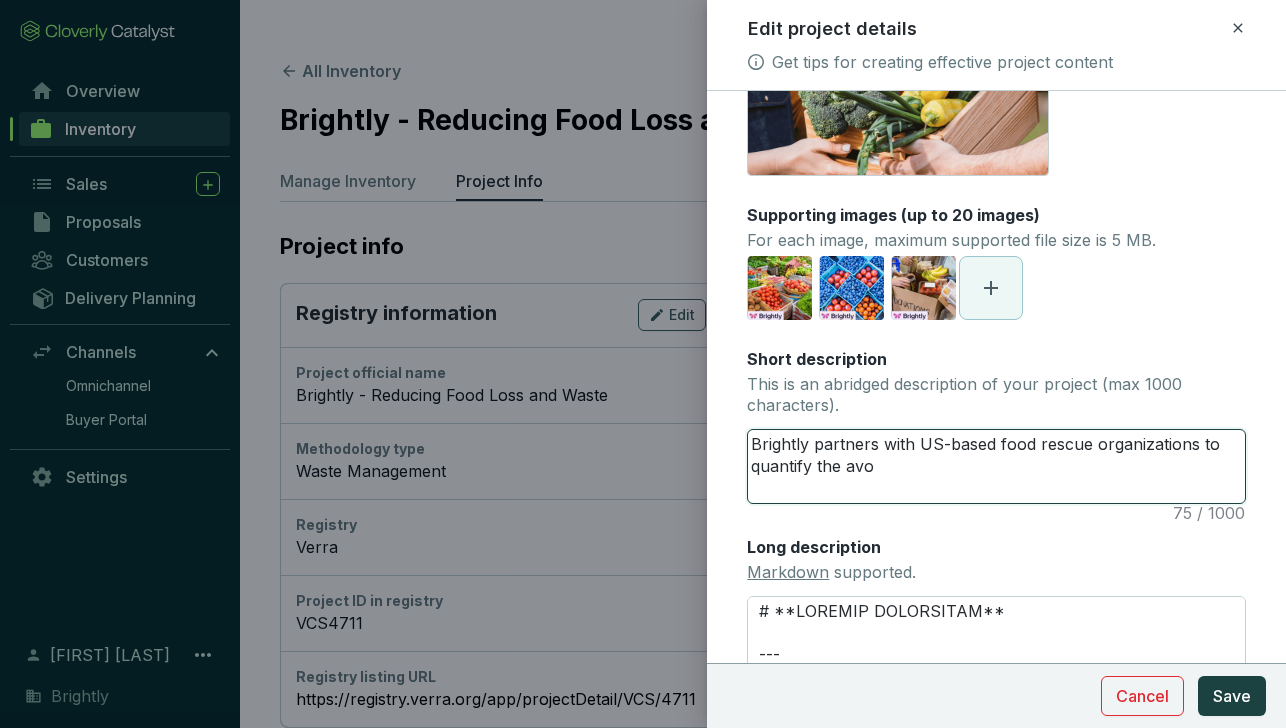 type 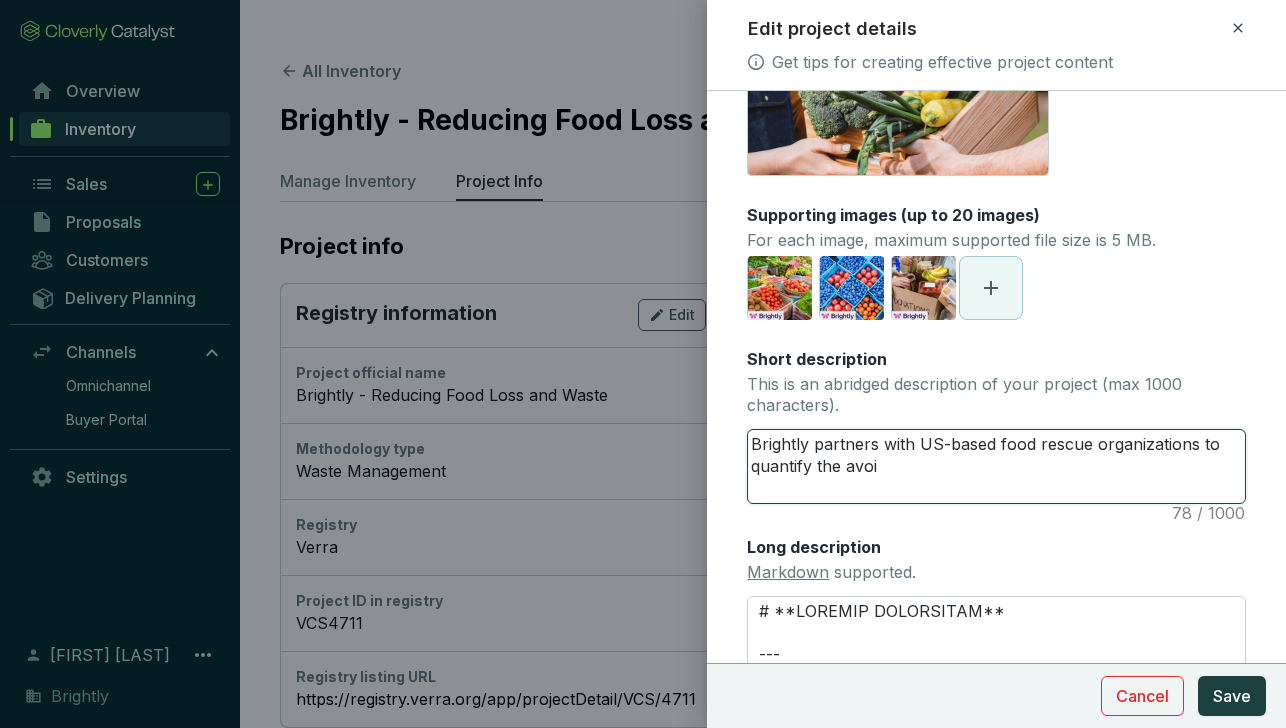 type 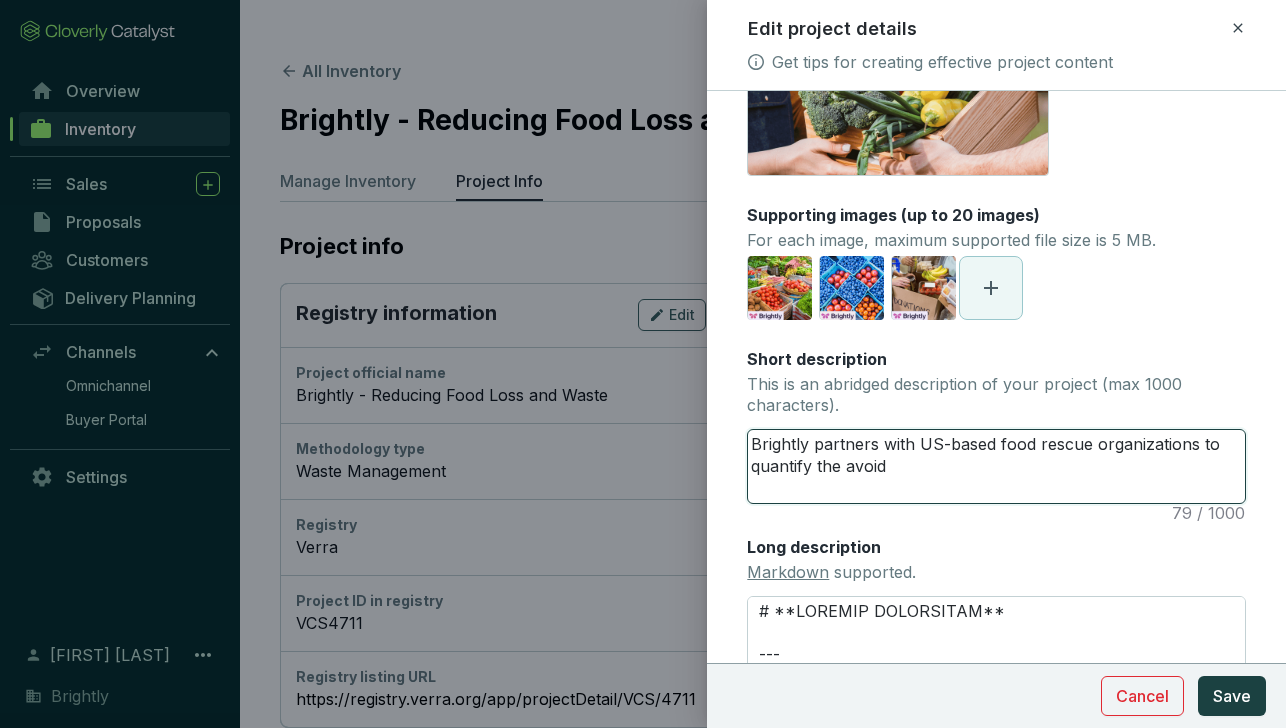type 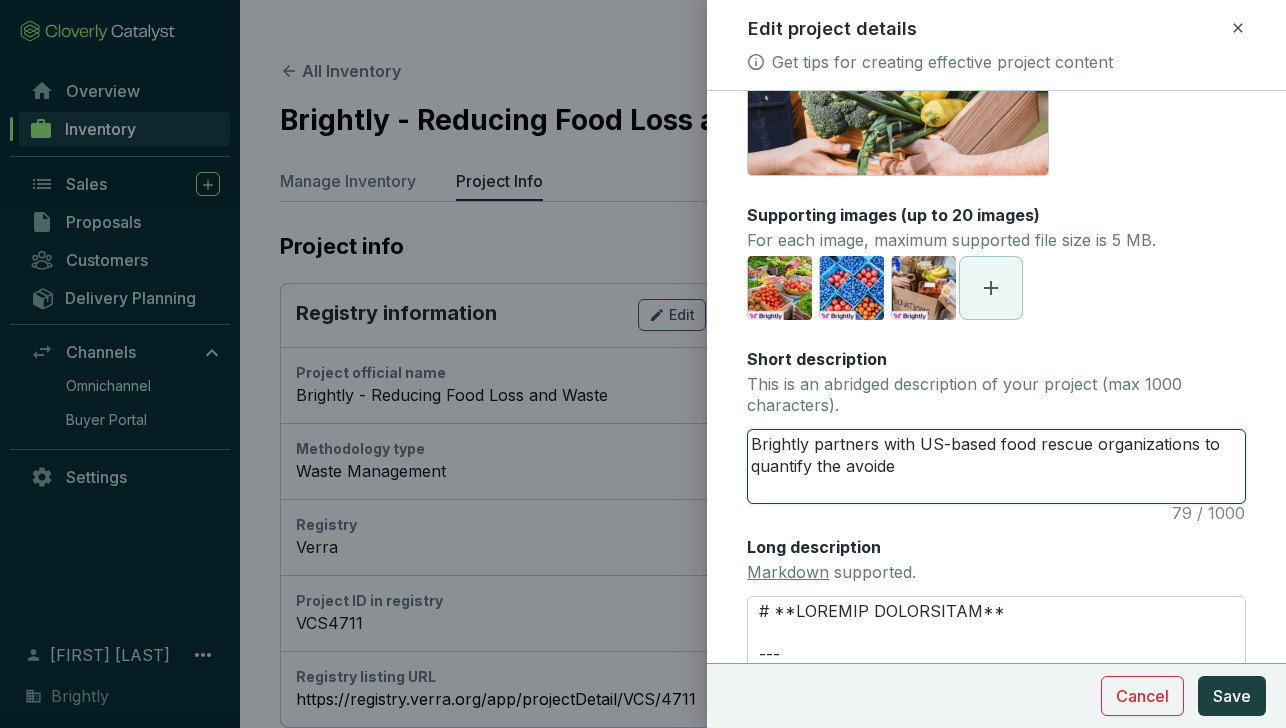 type 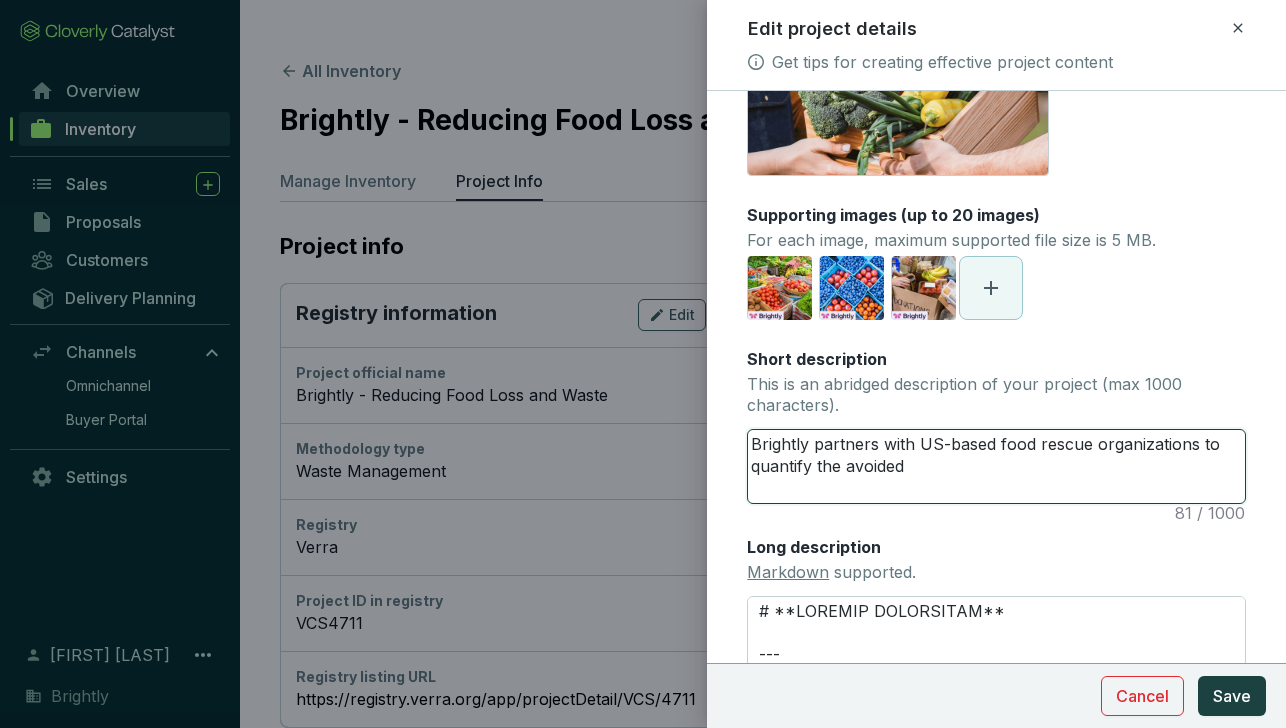 type 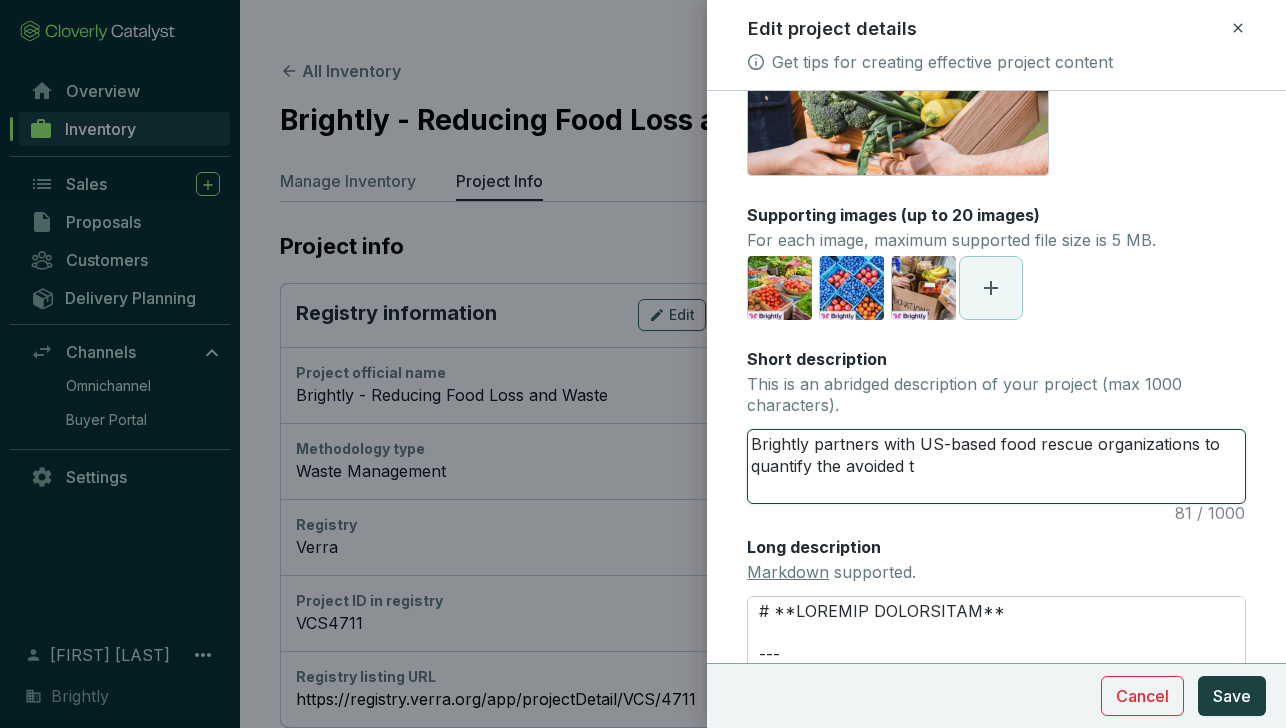 type on "Brightly partners with US-based food rescue organizations to quantify the avoided th" 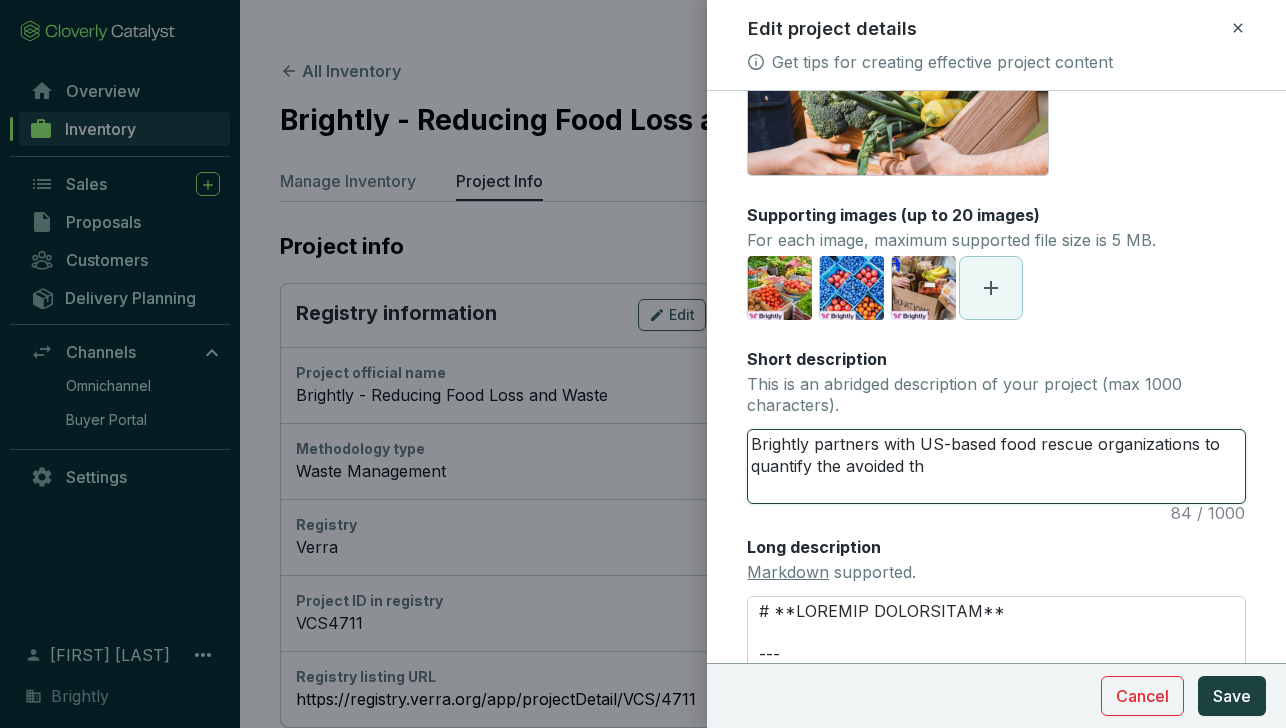 type 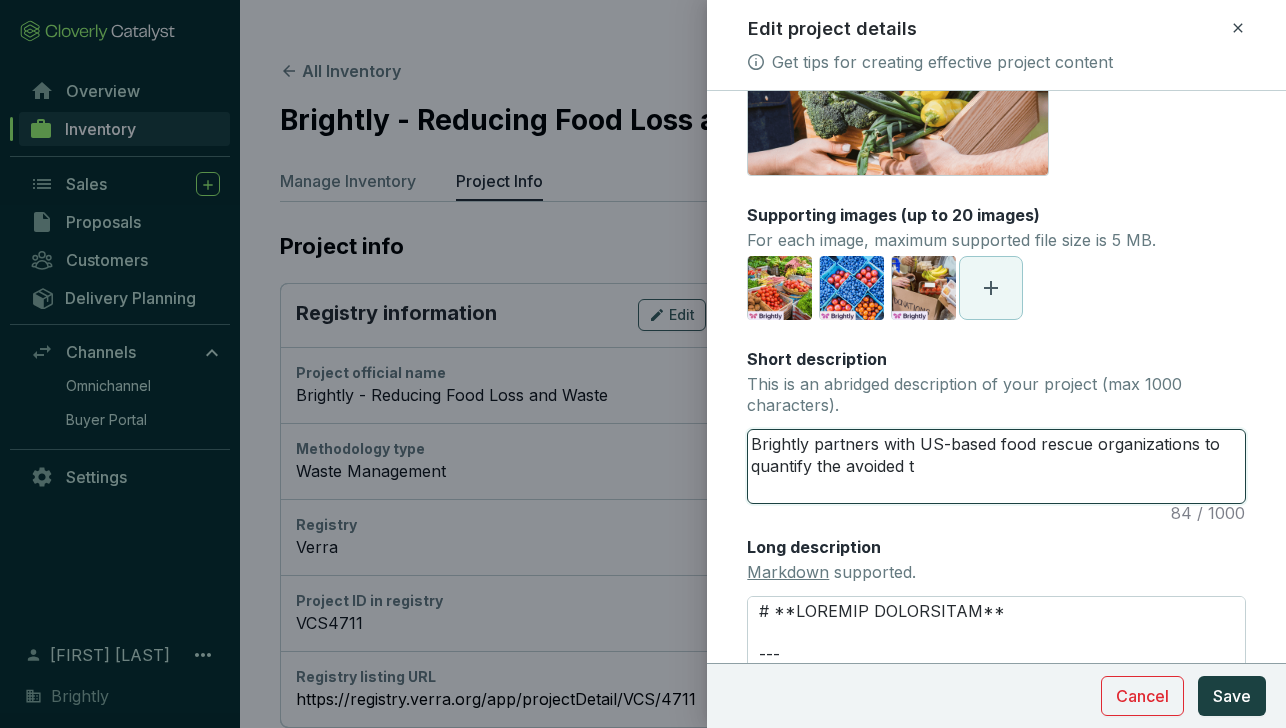 type 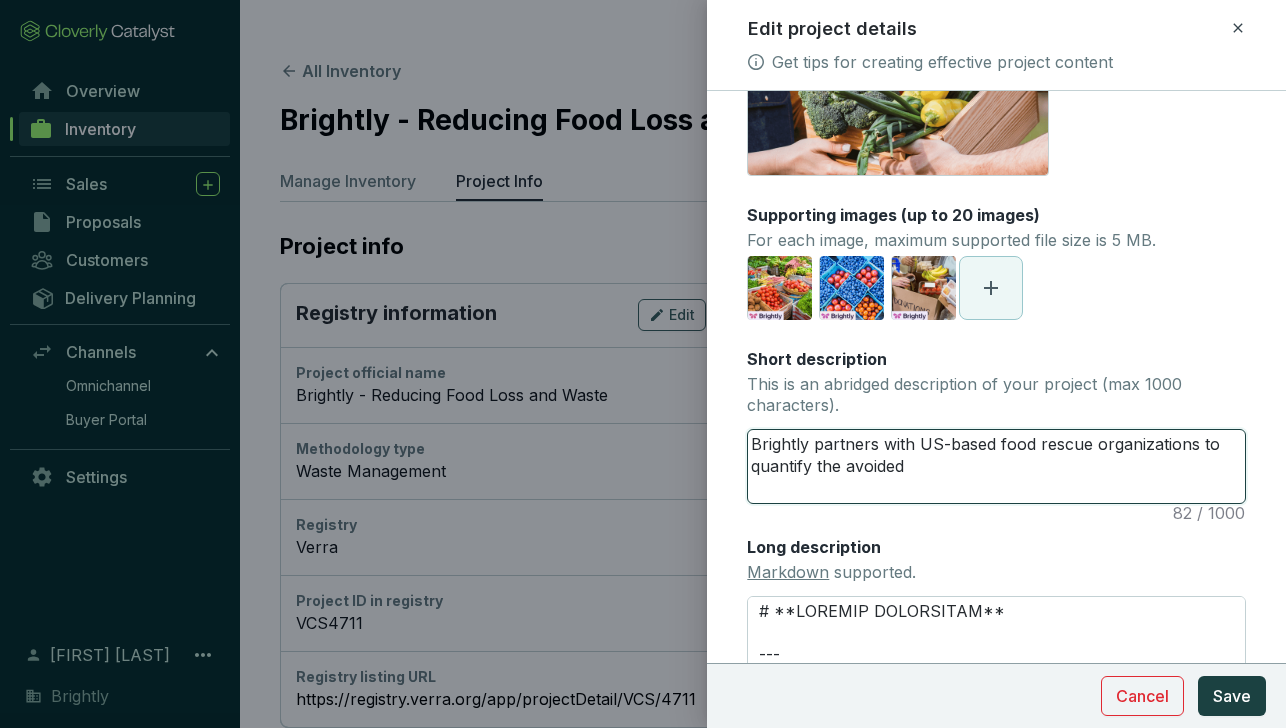 type 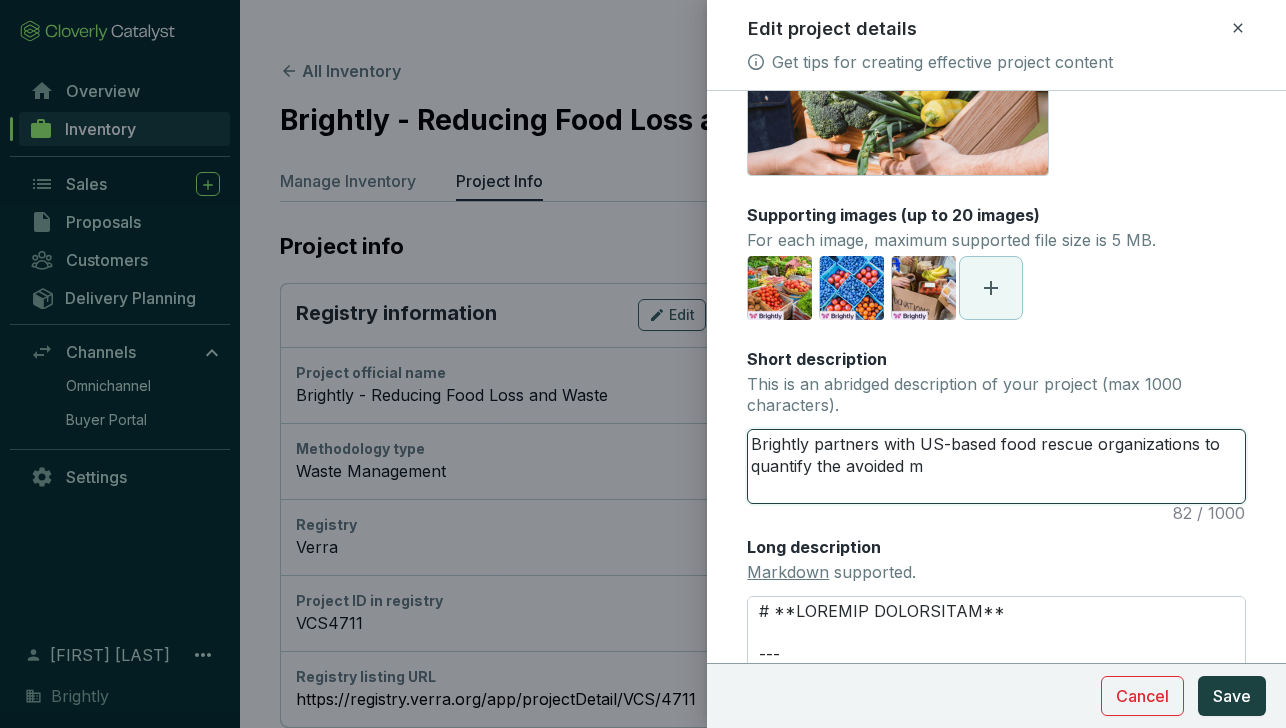 type 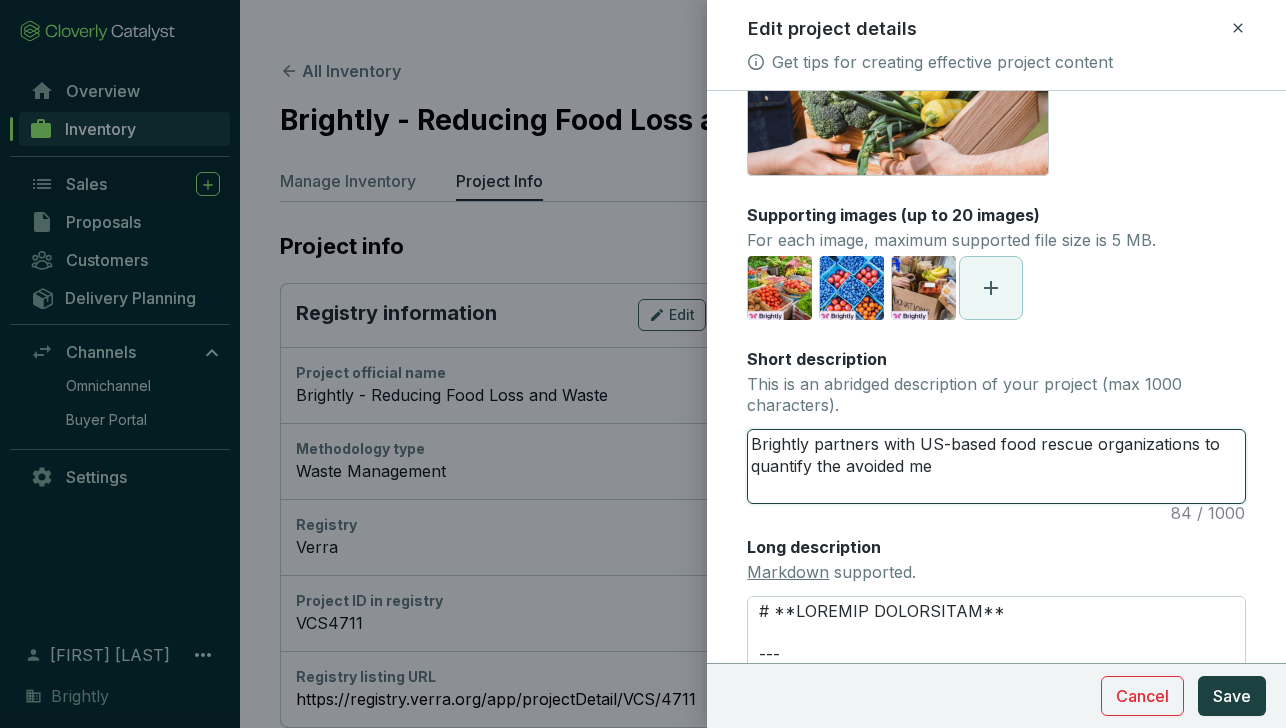 type 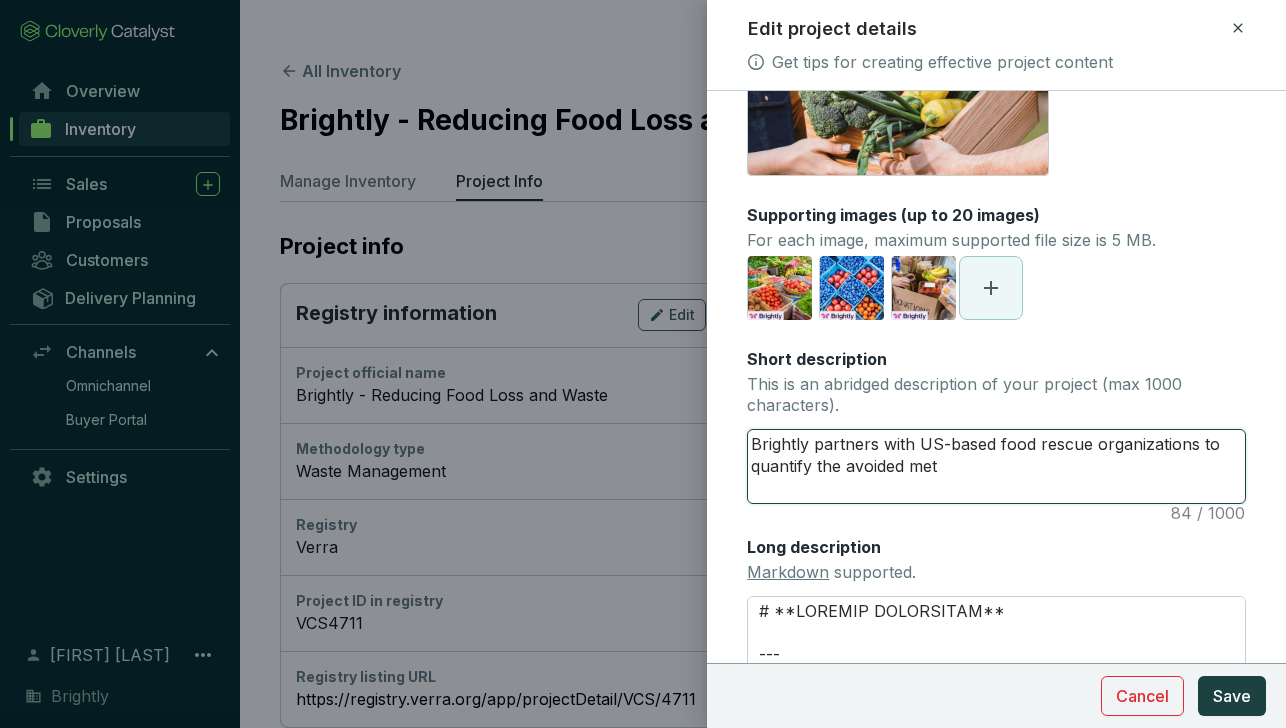 type 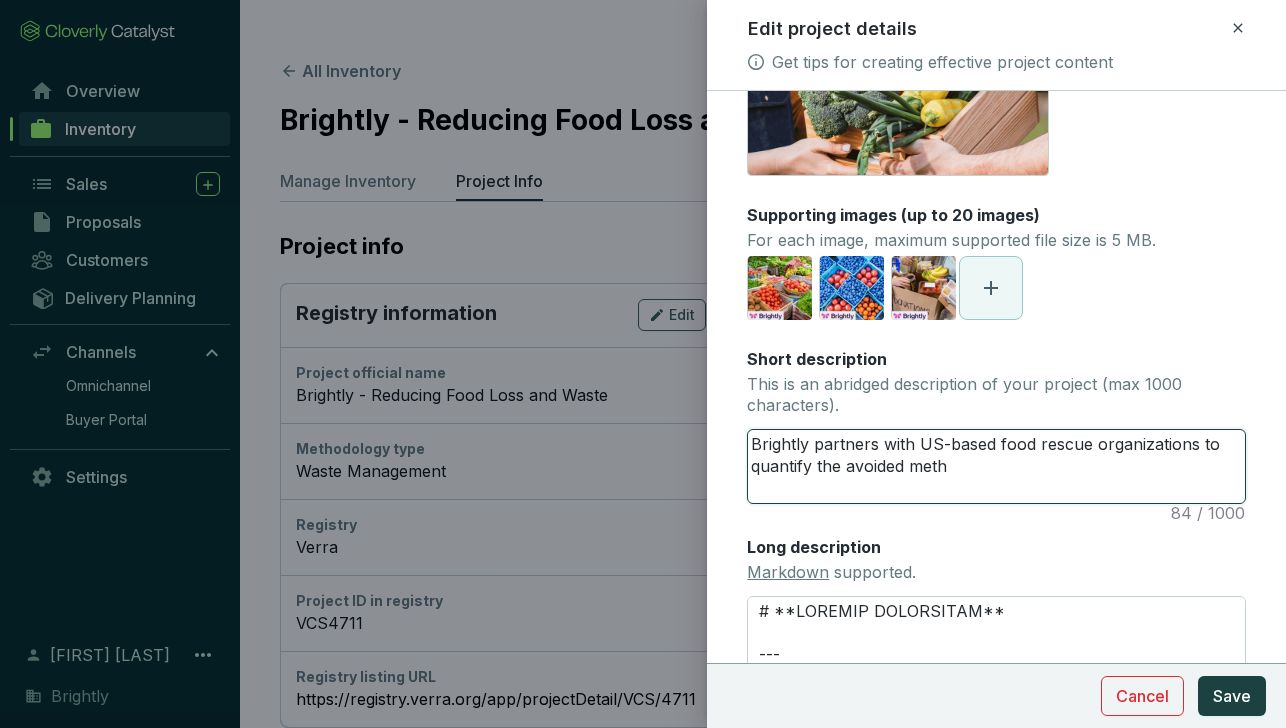 type 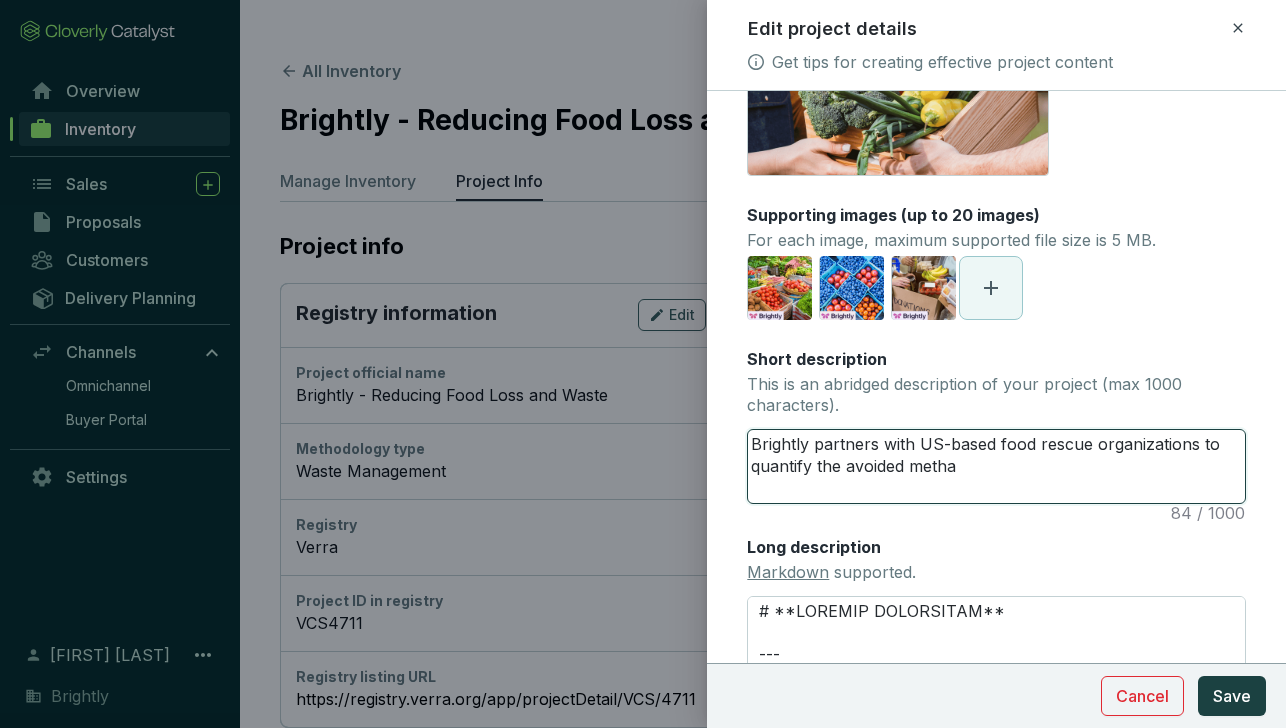 type 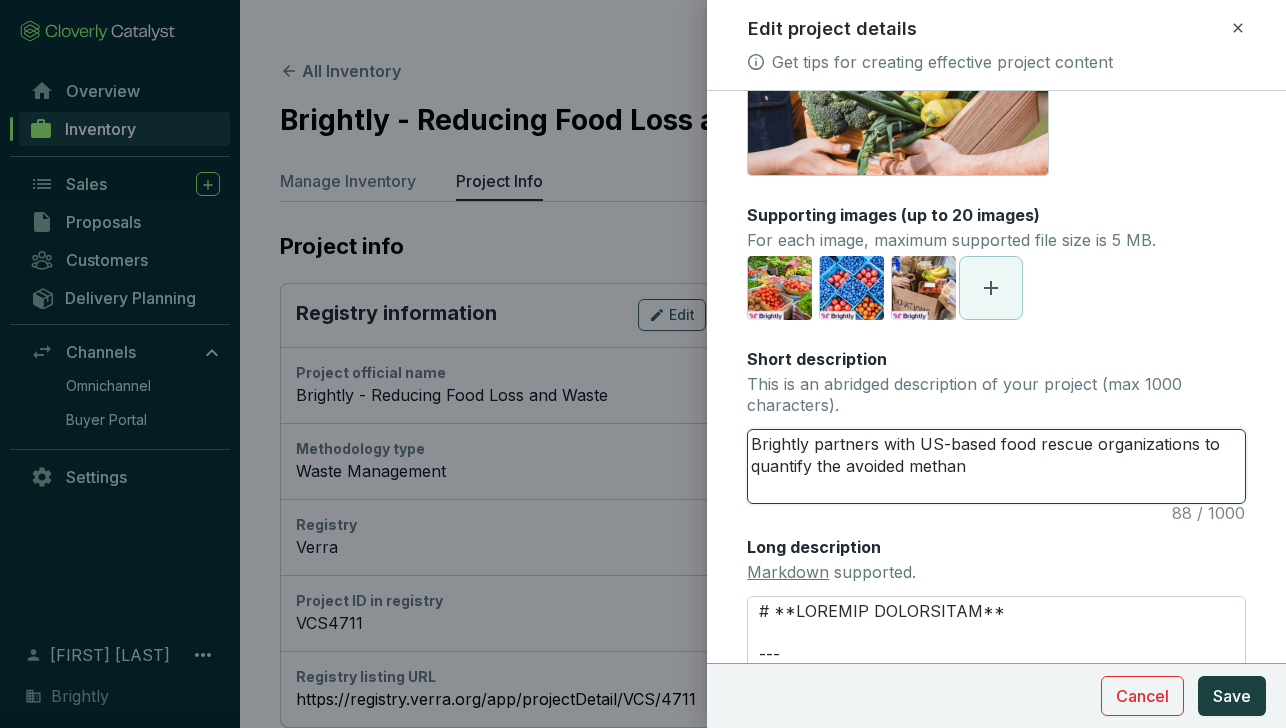 type 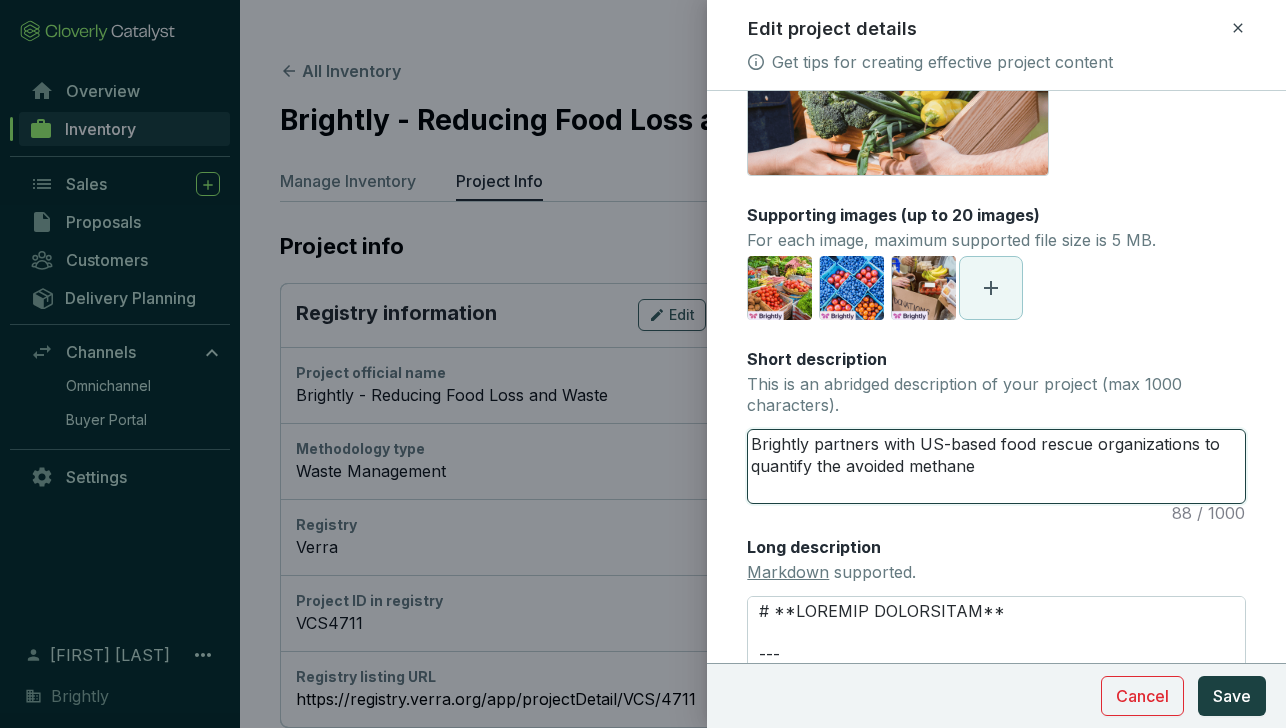 type 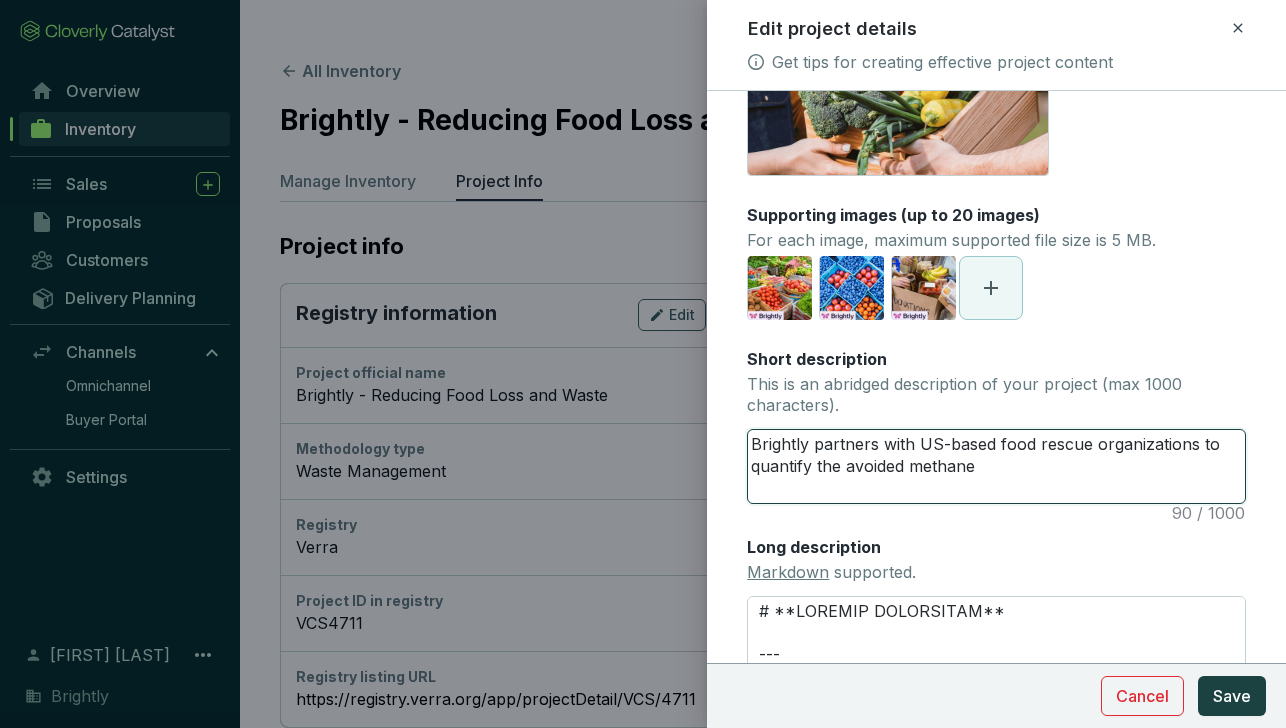 type 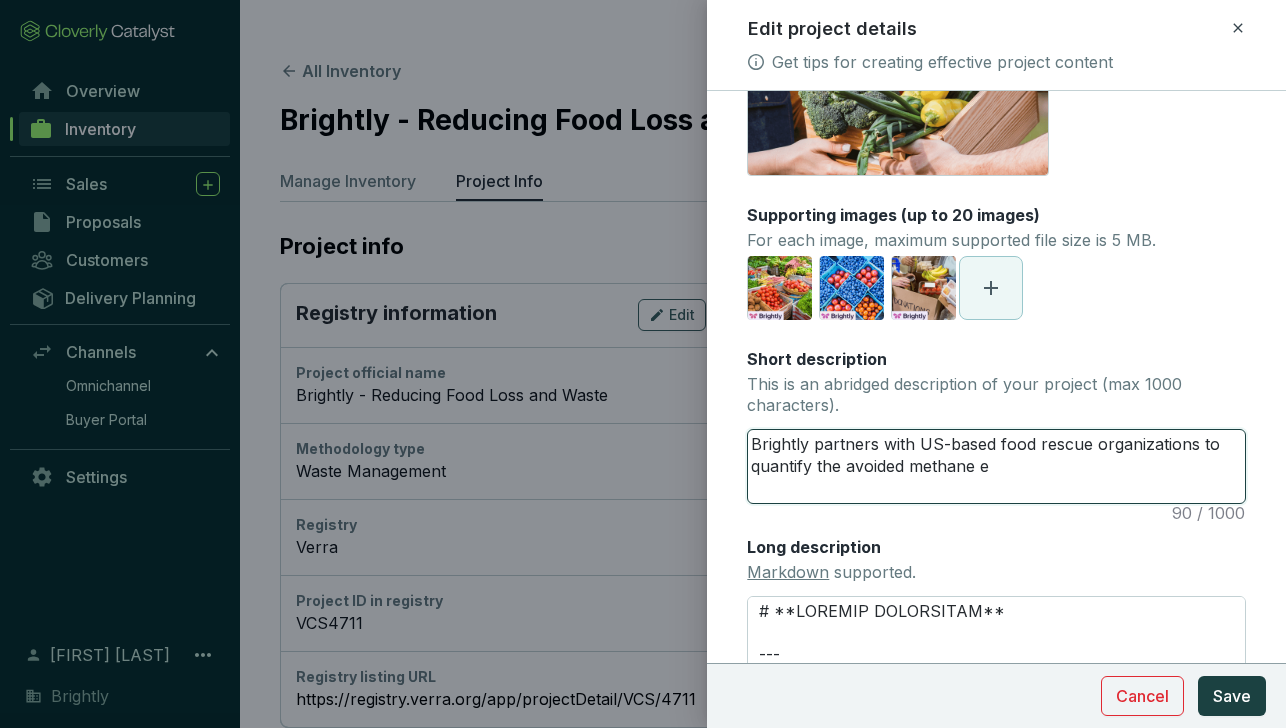 type 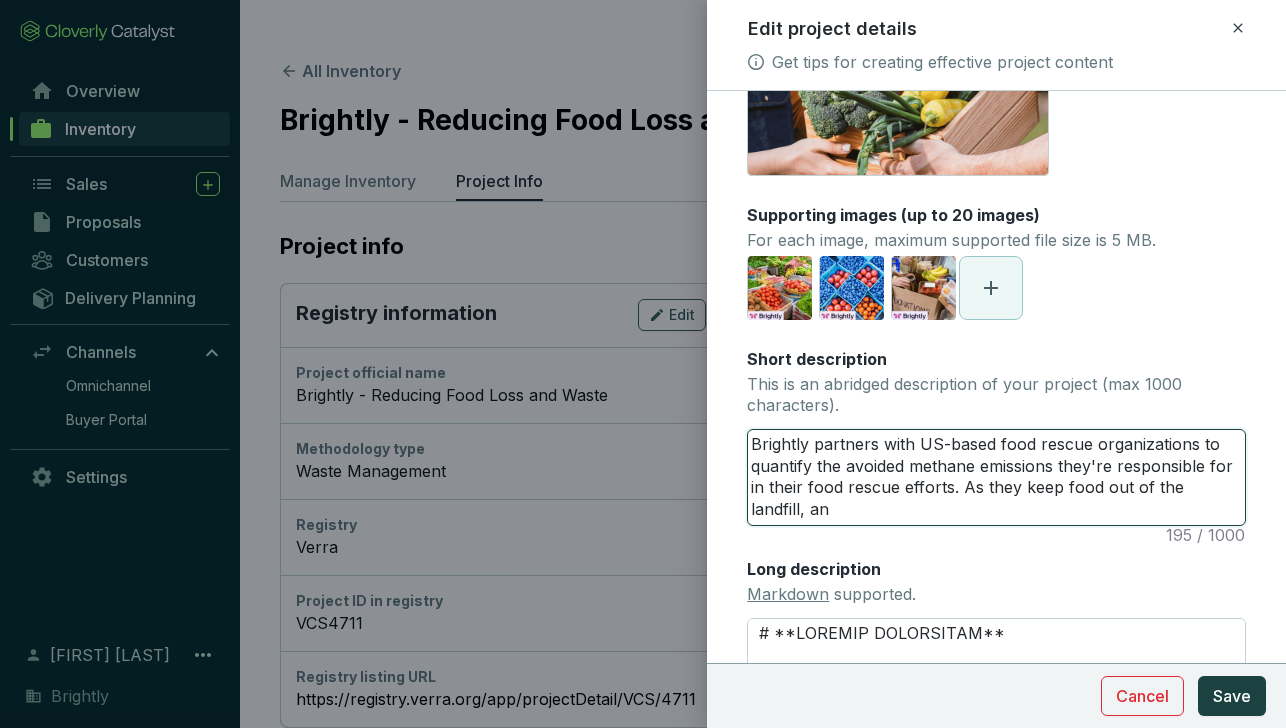 scroll, scrollTop: 0, scrollLeft: 0, axis: both 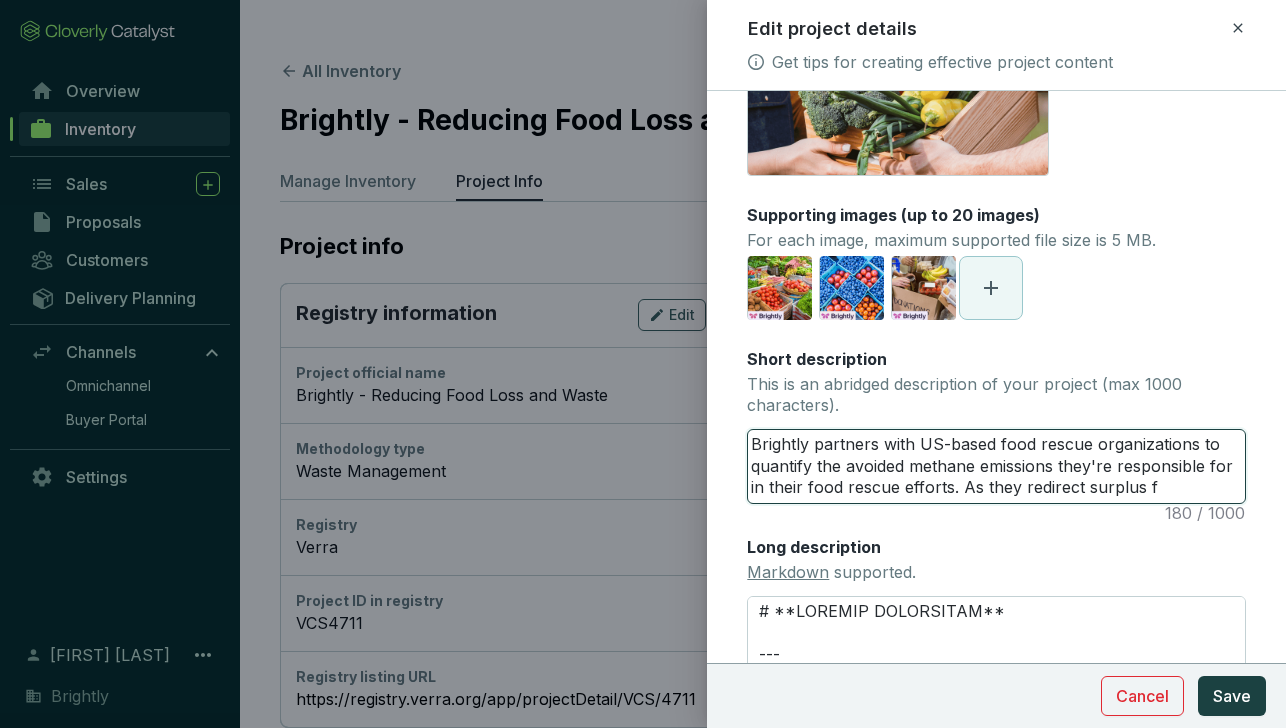 drag, startPoint x: 1163, startPoint y: 483, endPoint x: 808, endPoint y: 443, distance: 357.2464 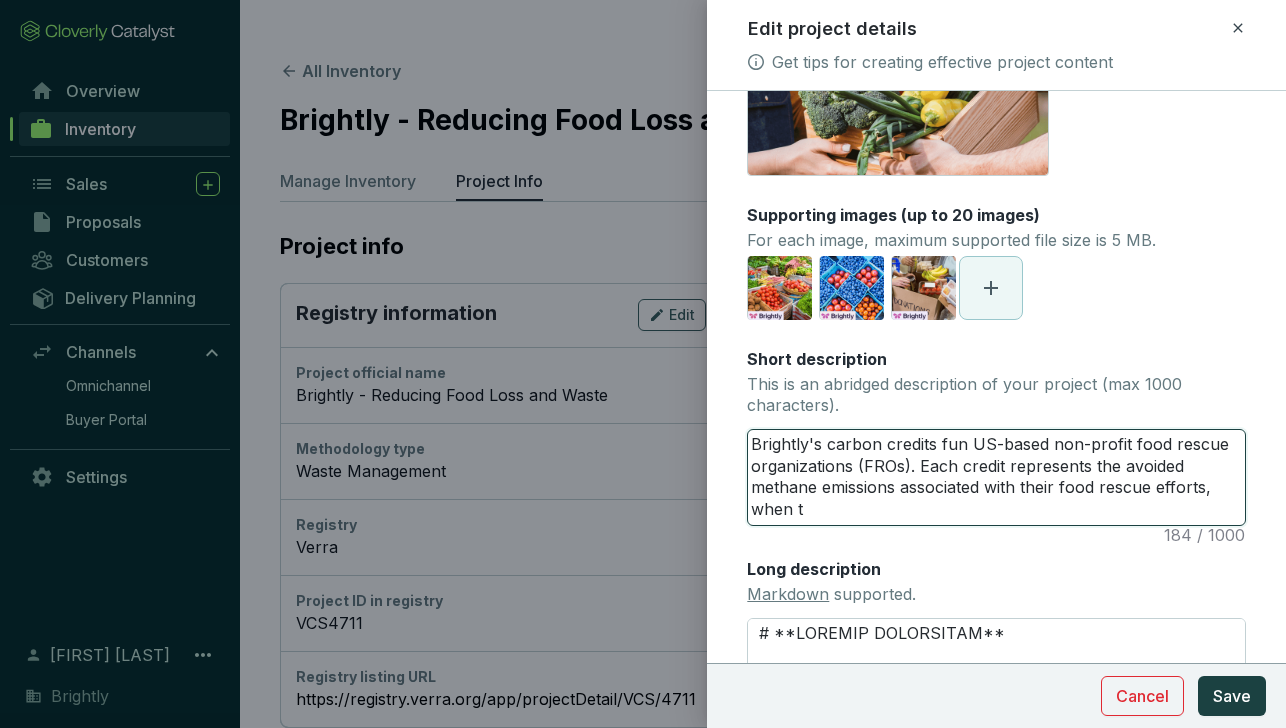 scroll, scrollTop: 0, scrollLeft: 0, axis: both 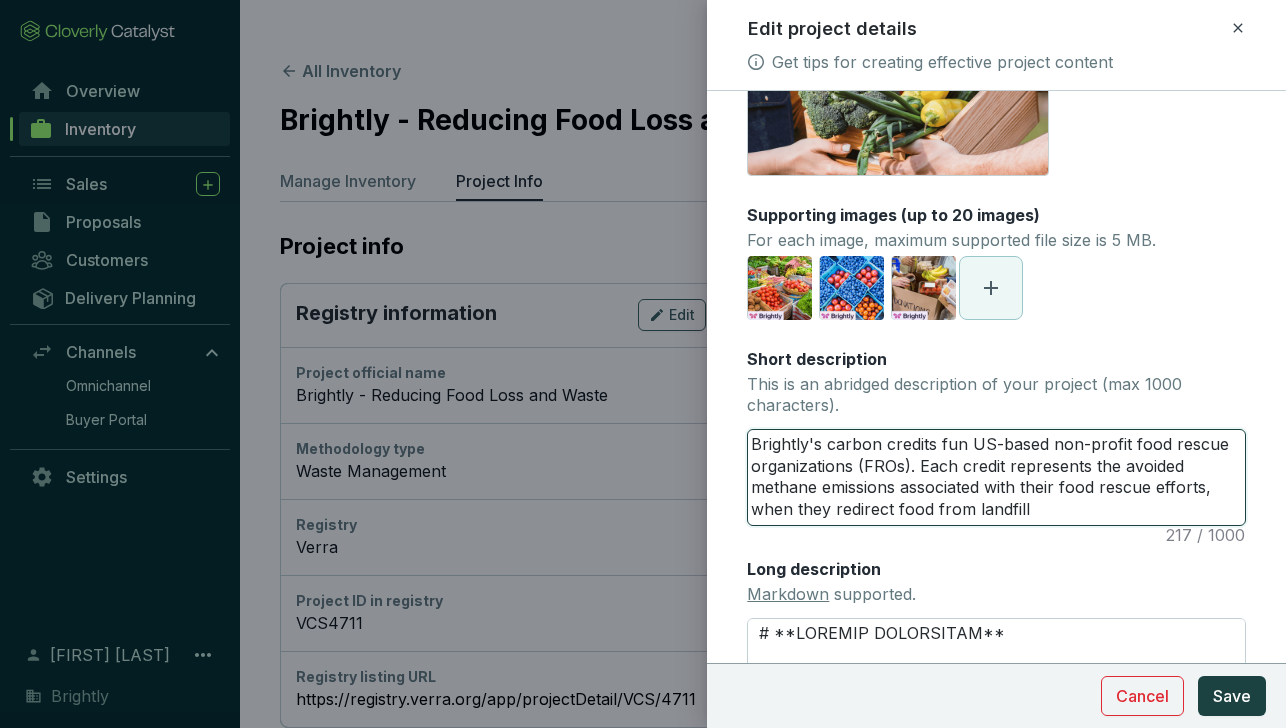 click on "Brightly's carbon credits fun US-based non-profit food rescue organizations (FROs). Each credit represents the avoided methane emissions associated with their food rescue efforts, when they redirect food from landfill" at bounding box center (996, 477) 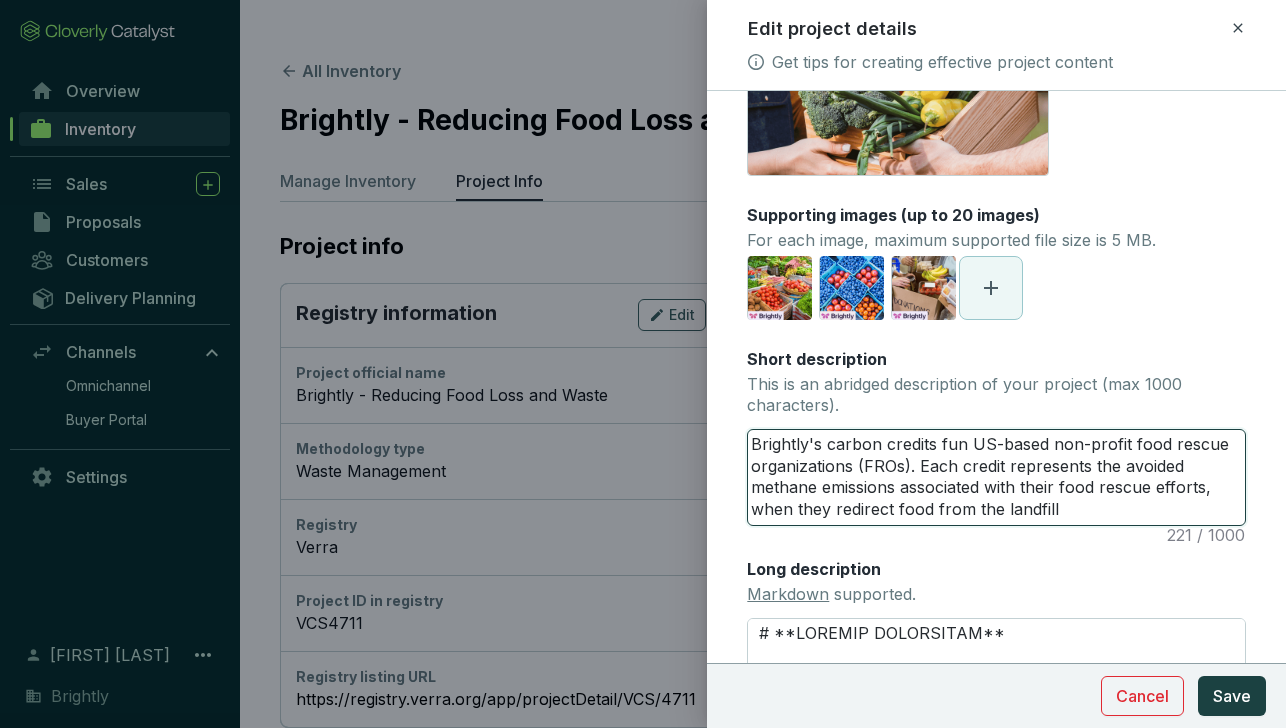 click on "Brightly's carbon credits fun US-based non-profit food rescue organizations (FROs). Each credit represents the avoided methane emissions associated with their food rescue efforts, when they redirect food from the landfill" at bounding box center [996, 477] 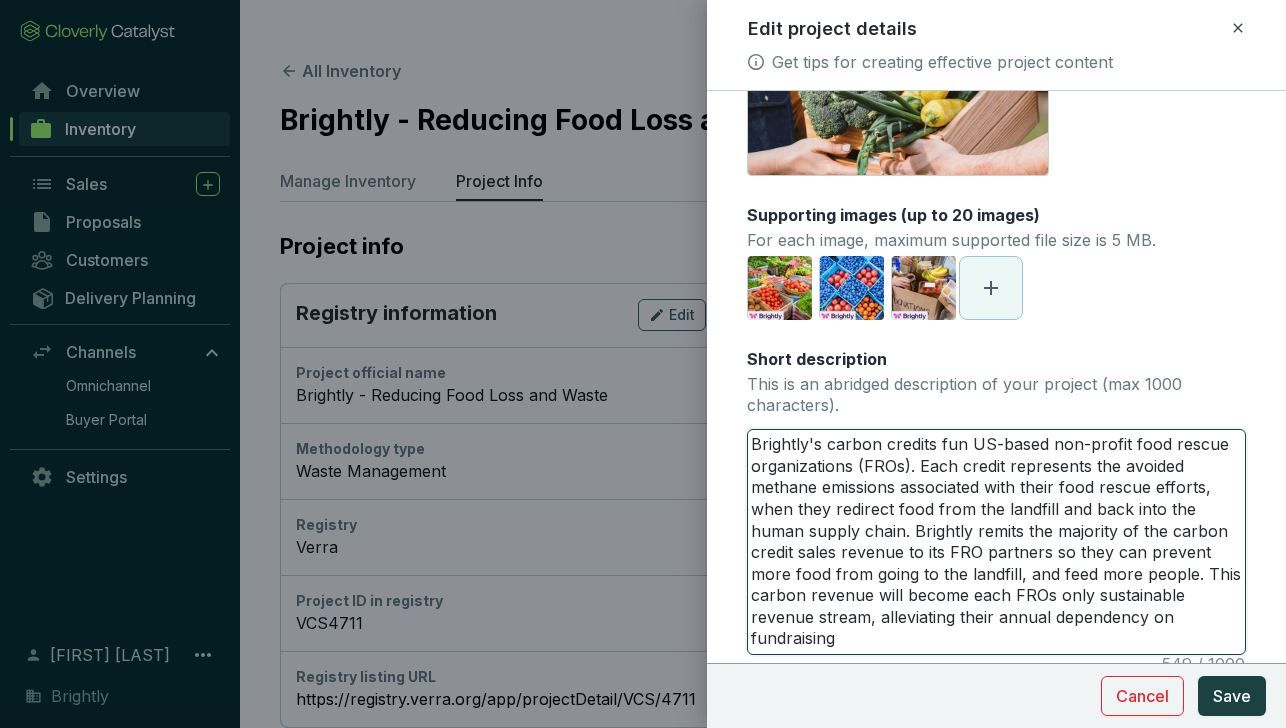 scroll, scrollTop: 0, scrollLeft: 0, axis: both 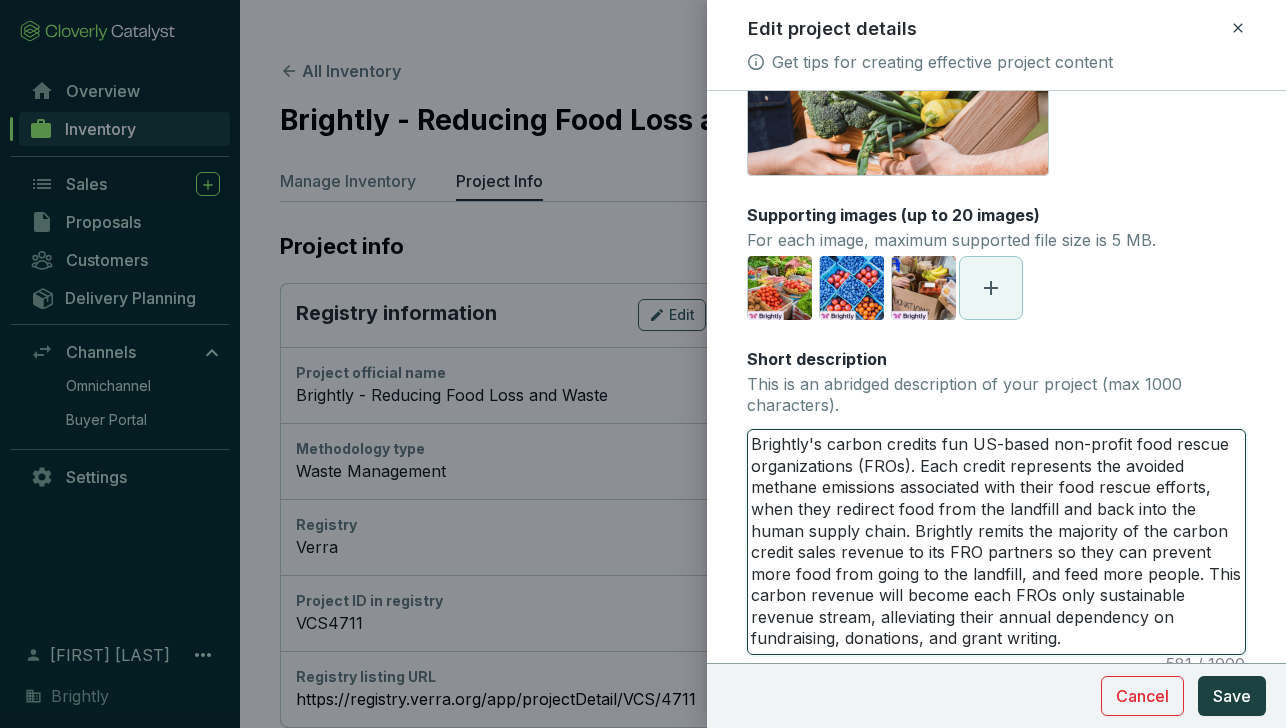 drag, startPoint x: 1073, startPoint y: 643, endPoint x: 673, endPoint y: 290, distance: 533.4876 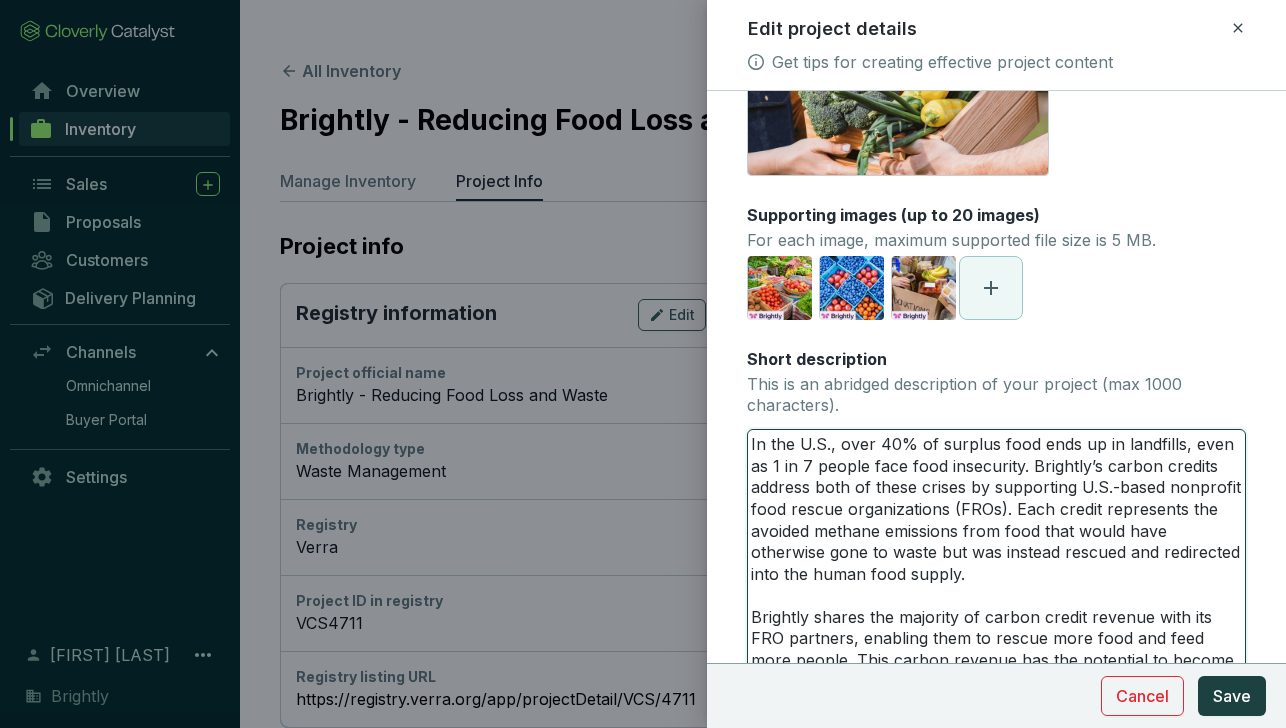 scroll, scrollTop: 0, scrollLeft: 0, axis: both 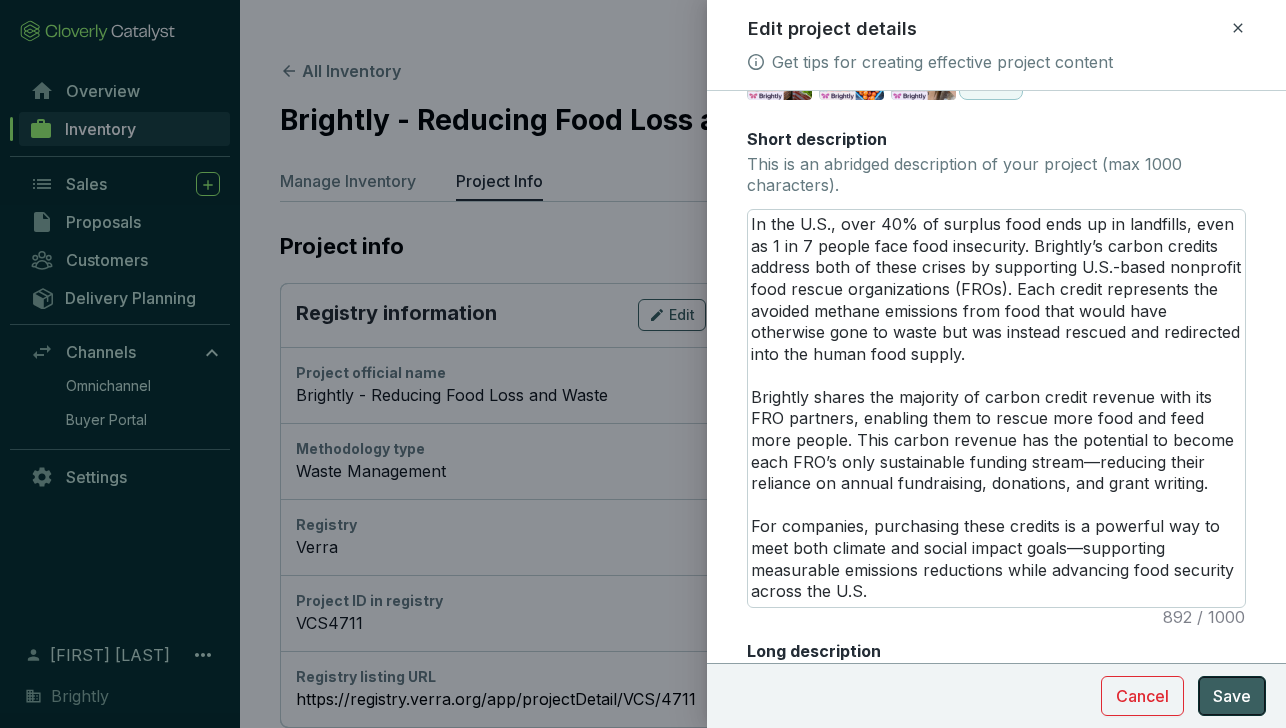 click on "Save" at bounding box center [1232, 696] 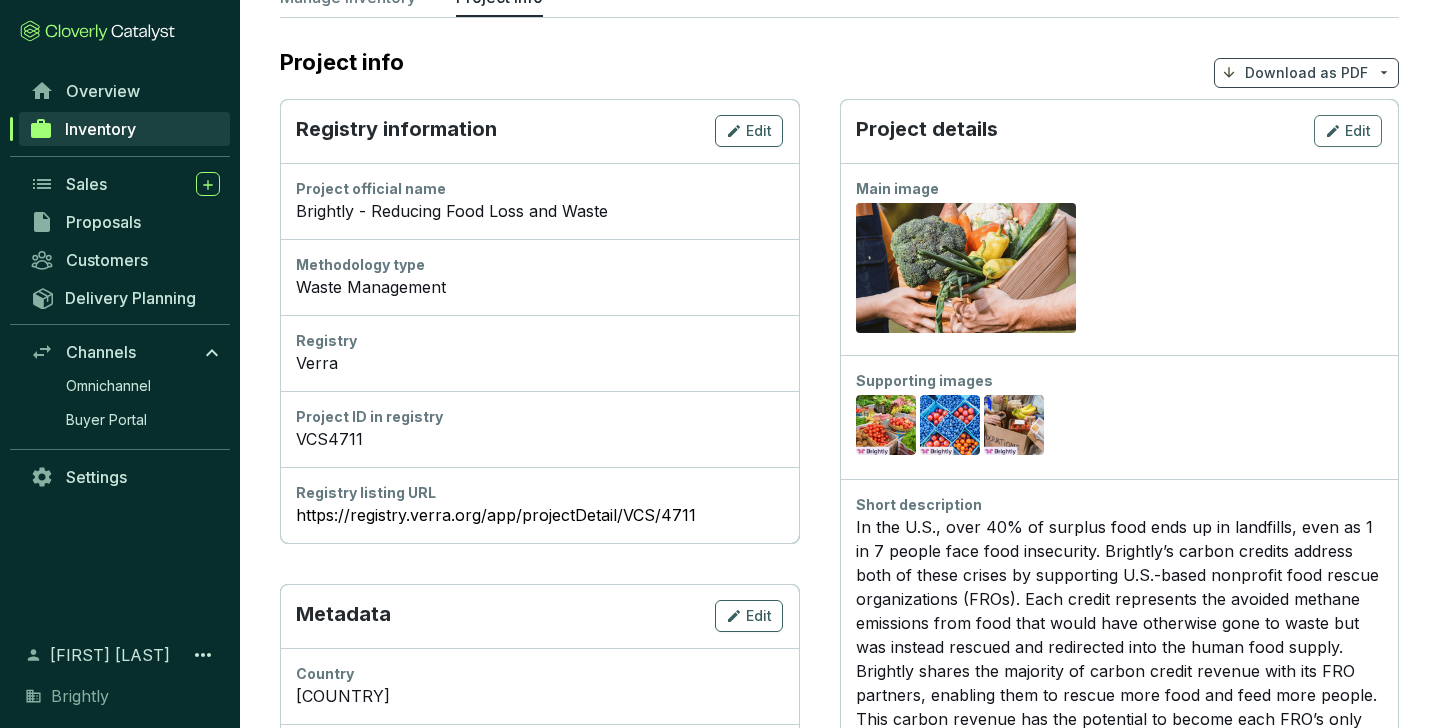 scroll, scrollTop: 192, scrollLeft: 0, axis: vertical 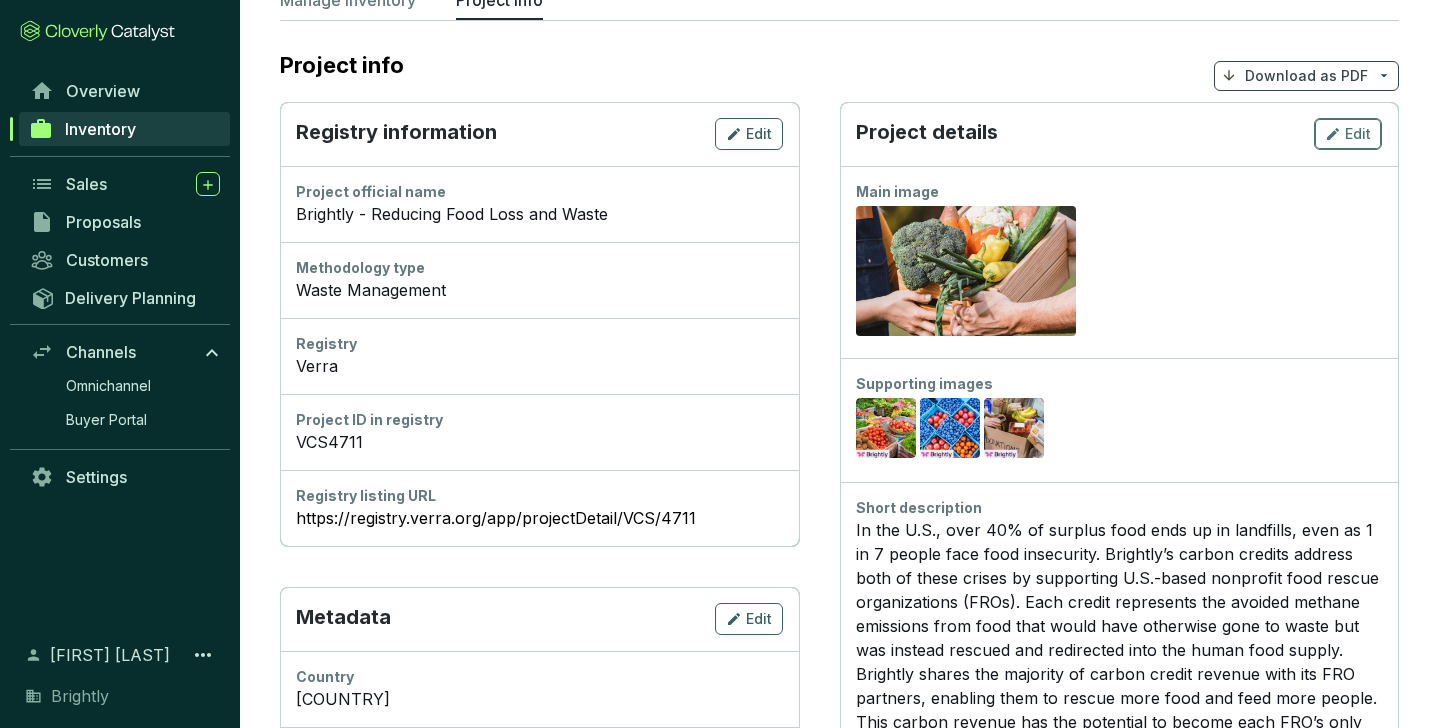 click on "Edit" at bounding box center (1358, 134) 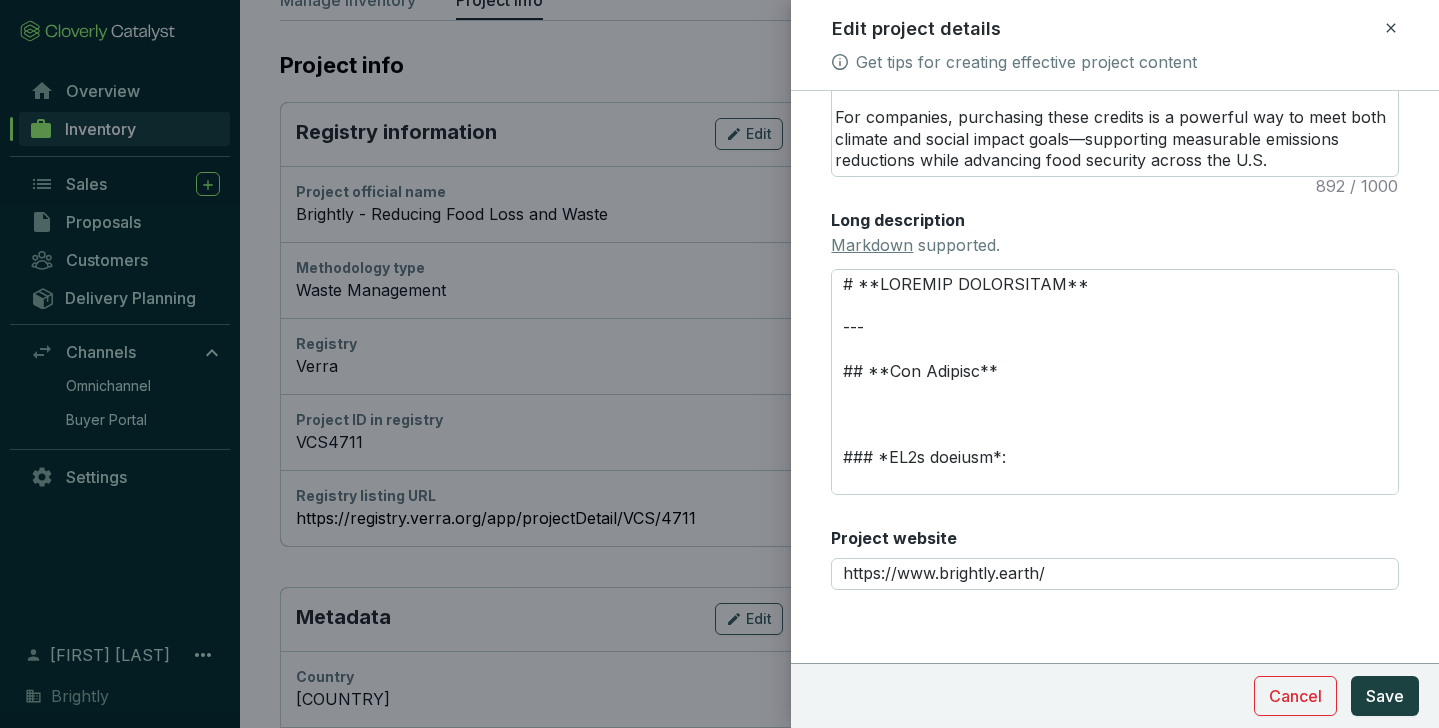 scroll, scrollTop: 727, scrollLeft: 0, axis: vertical 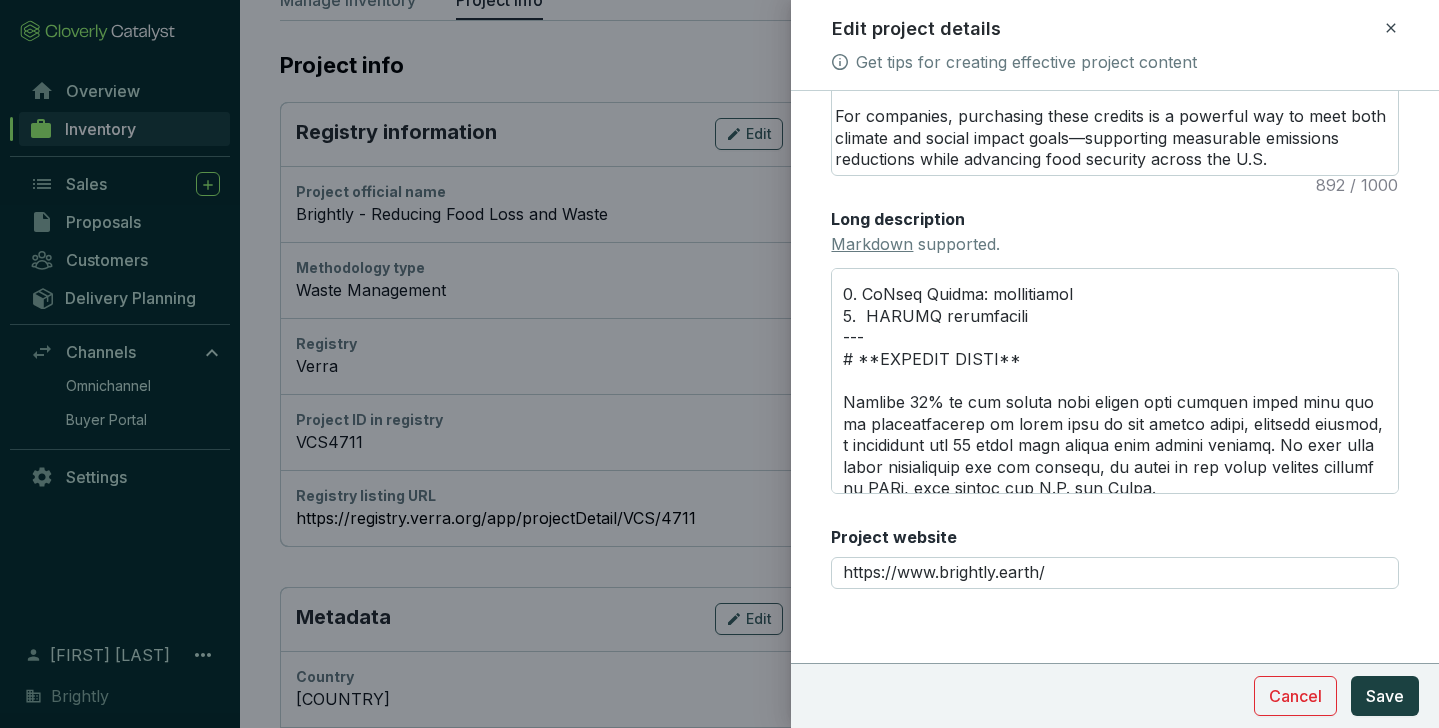 click 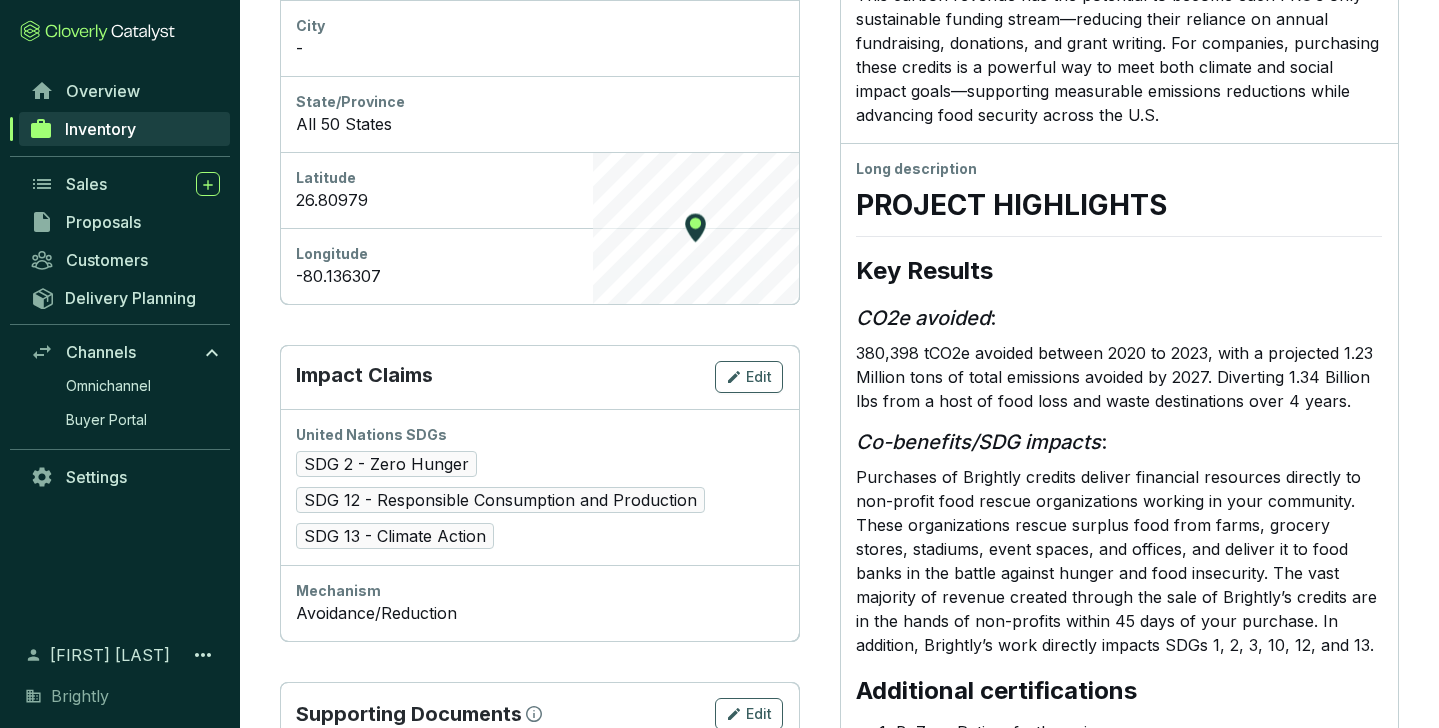 scroll, scrollTop: 921, scrollLeft: 0, axis: vertical 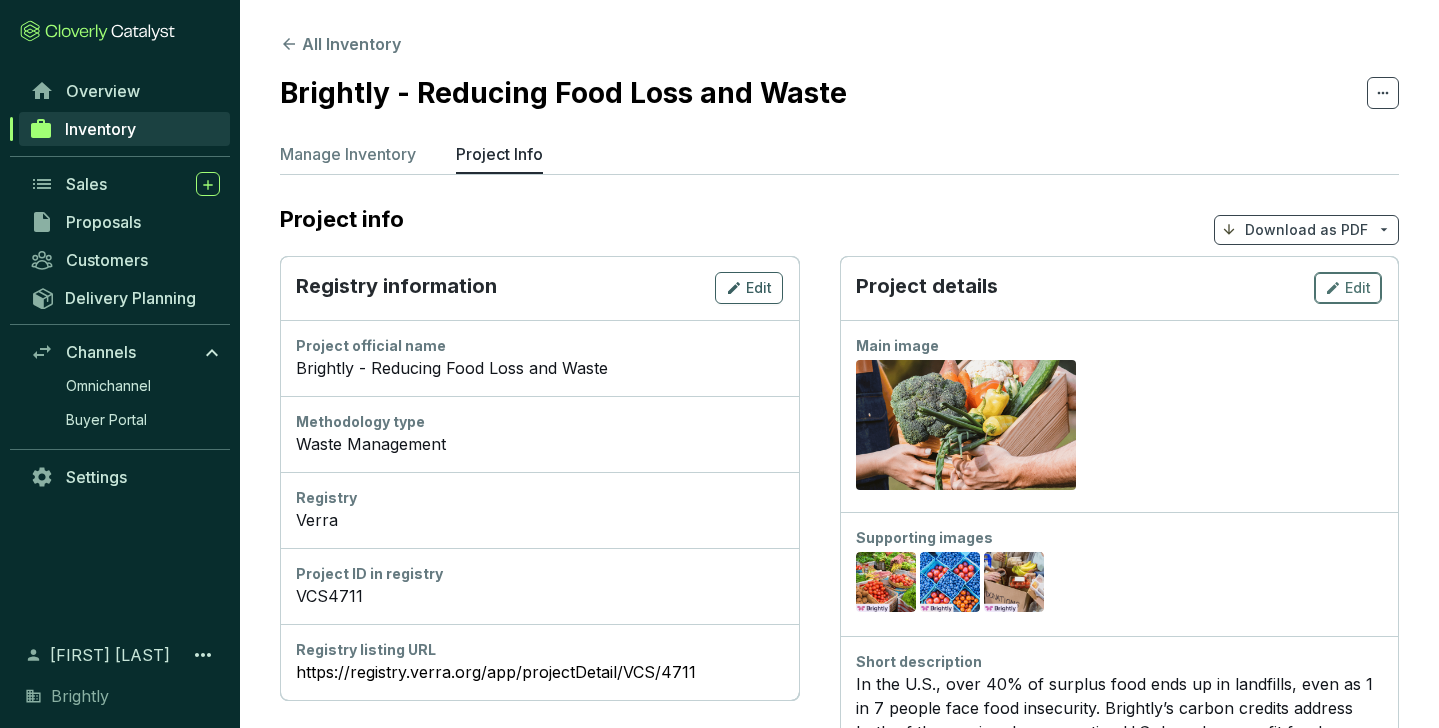 click on "Edit" at bounding box center (1358, 288) 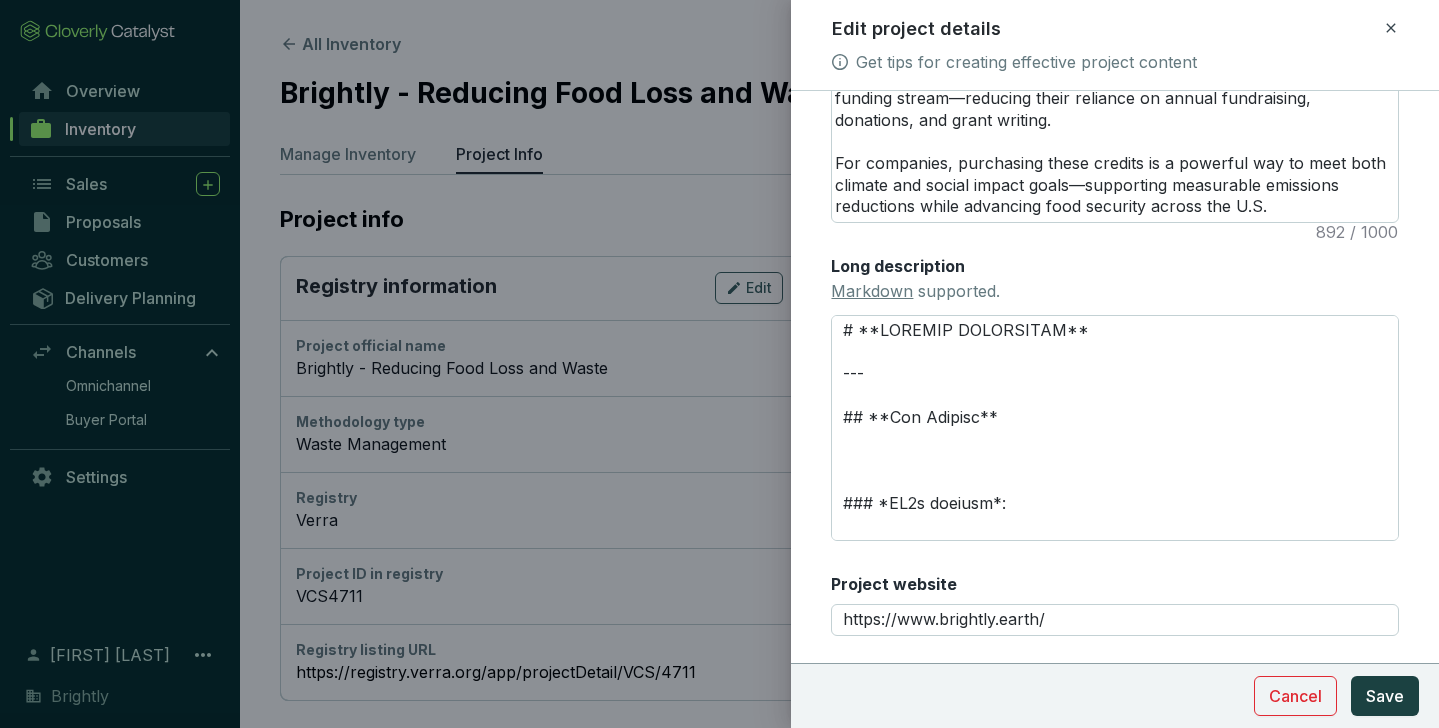 scroll, scrollTop: 708, scrollLeft: 0, axis: vertical 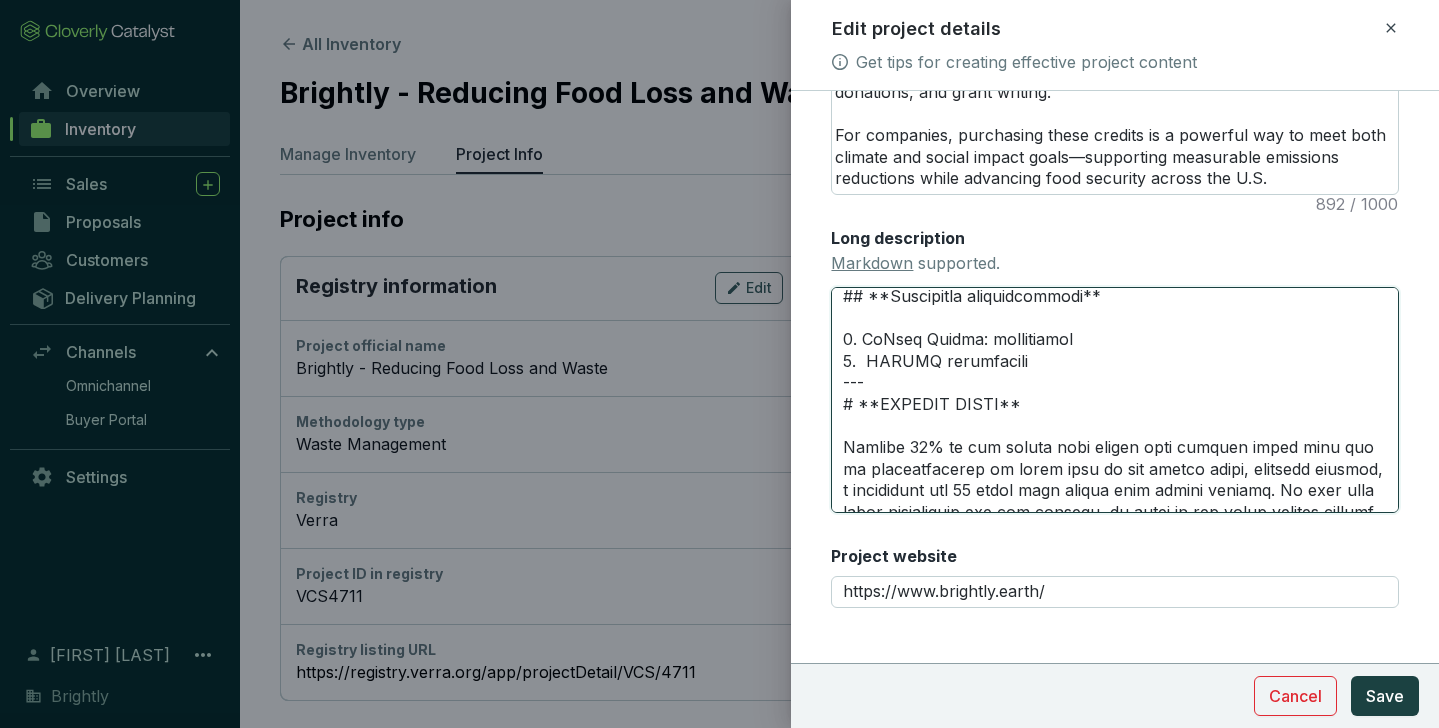 drag, startPoint x: 1078, startPoint y: 361, endPoint x: 975, endPoint y: 361, distance: 103 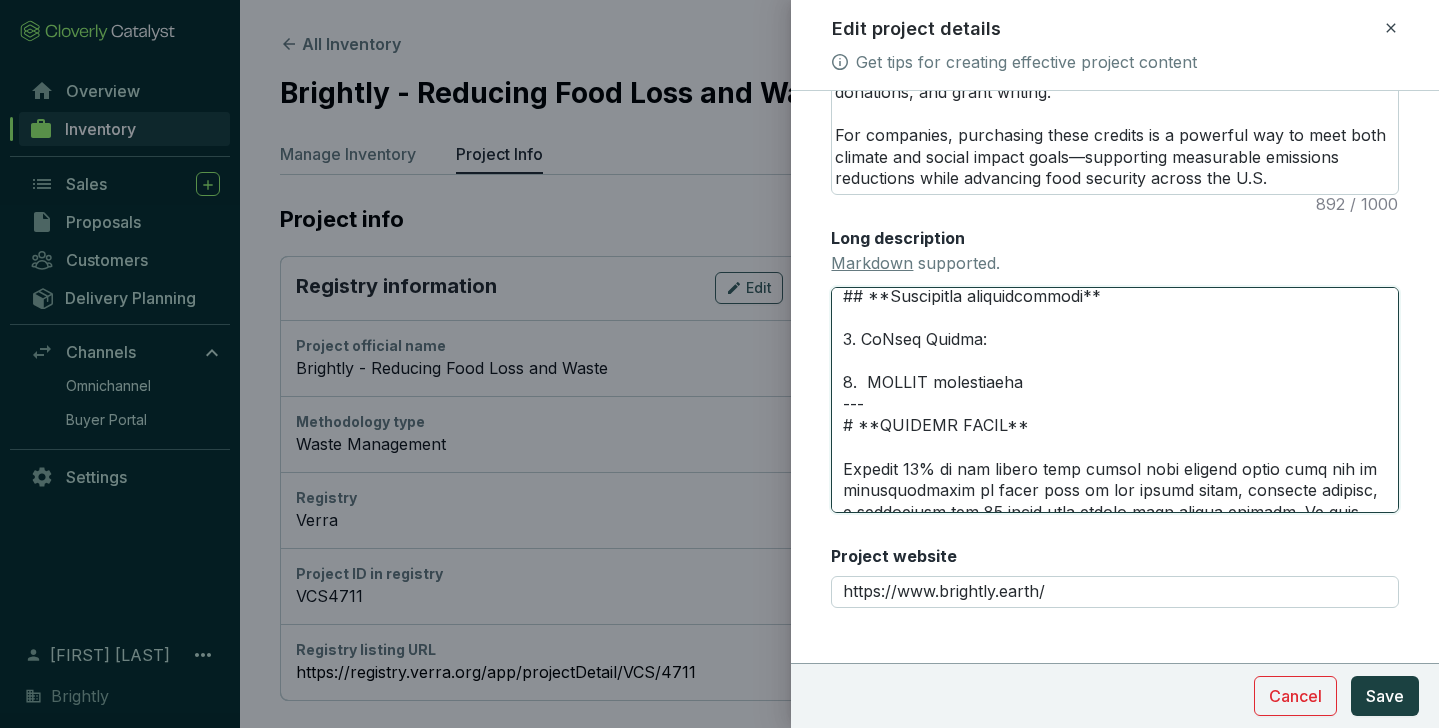 click on "Long description   Markdown   supported." at bounding box center [1115, 400] 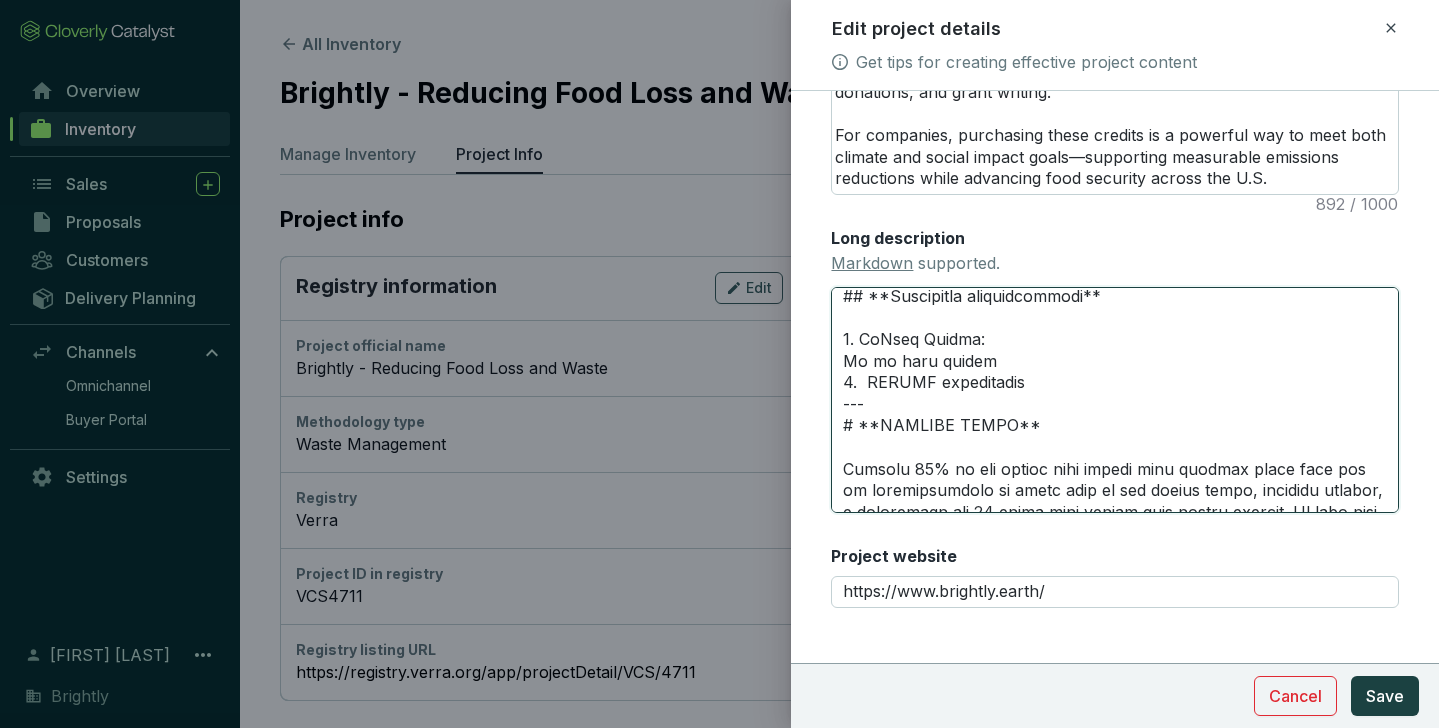 click on "Long description   Markdown   supported." at bounding box center [1115, 400] 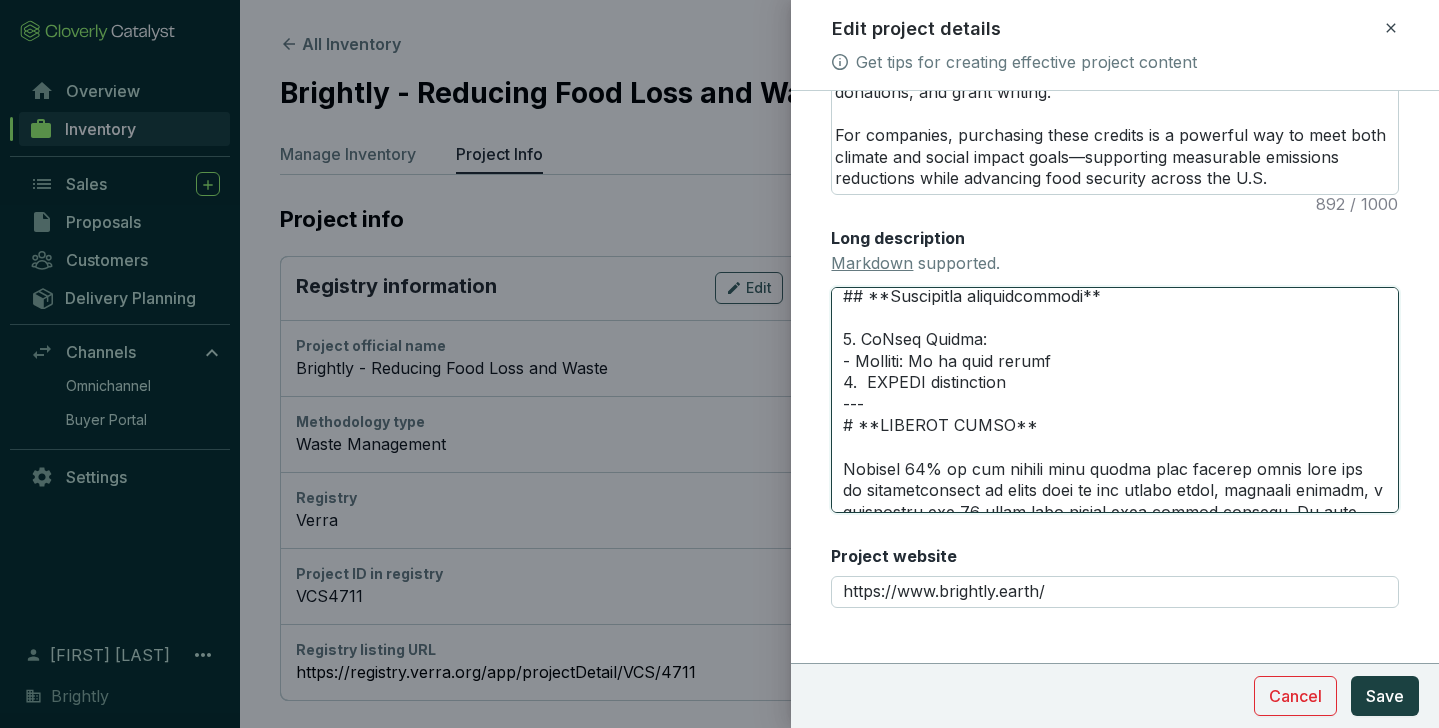 click on "Long description   Markdown   supported." at bounding box center [1115, 400] 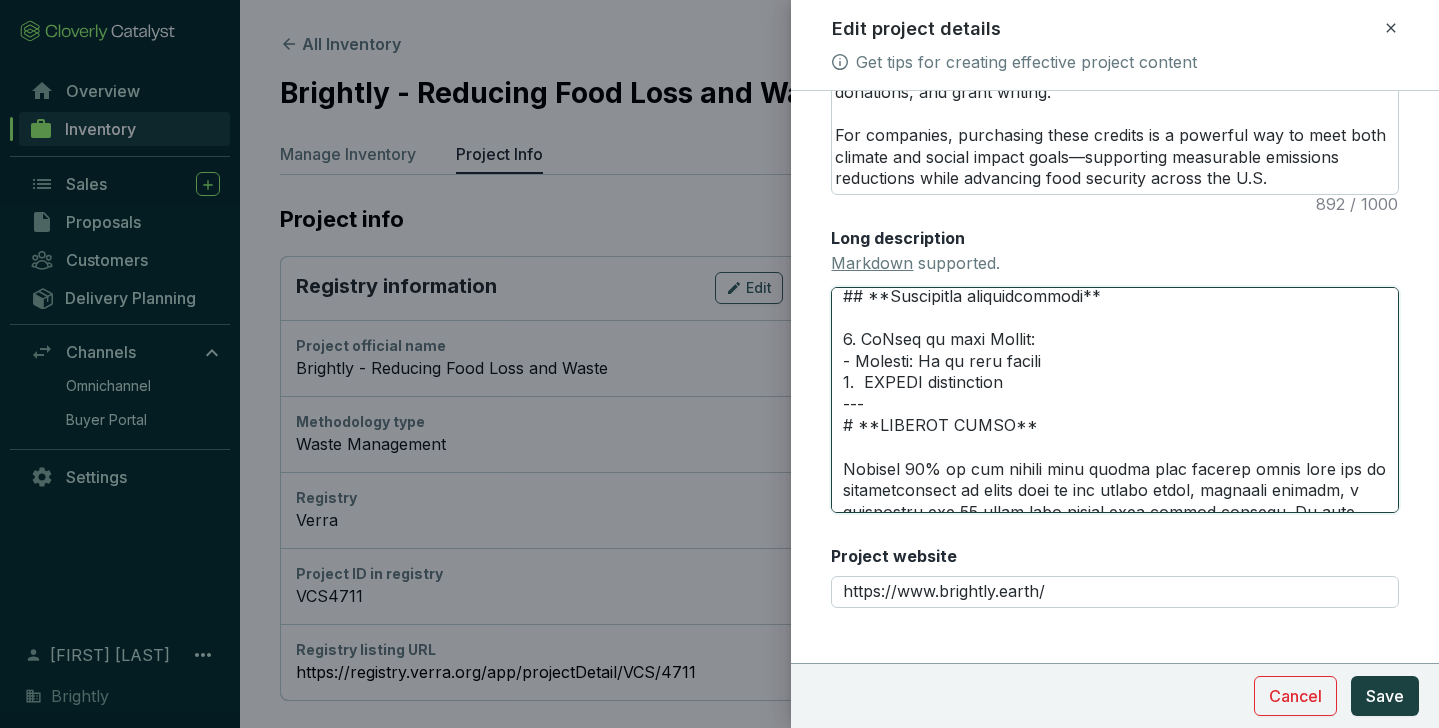 click on "Long description   Markdown   supported." at bounding box center [1115, 400] 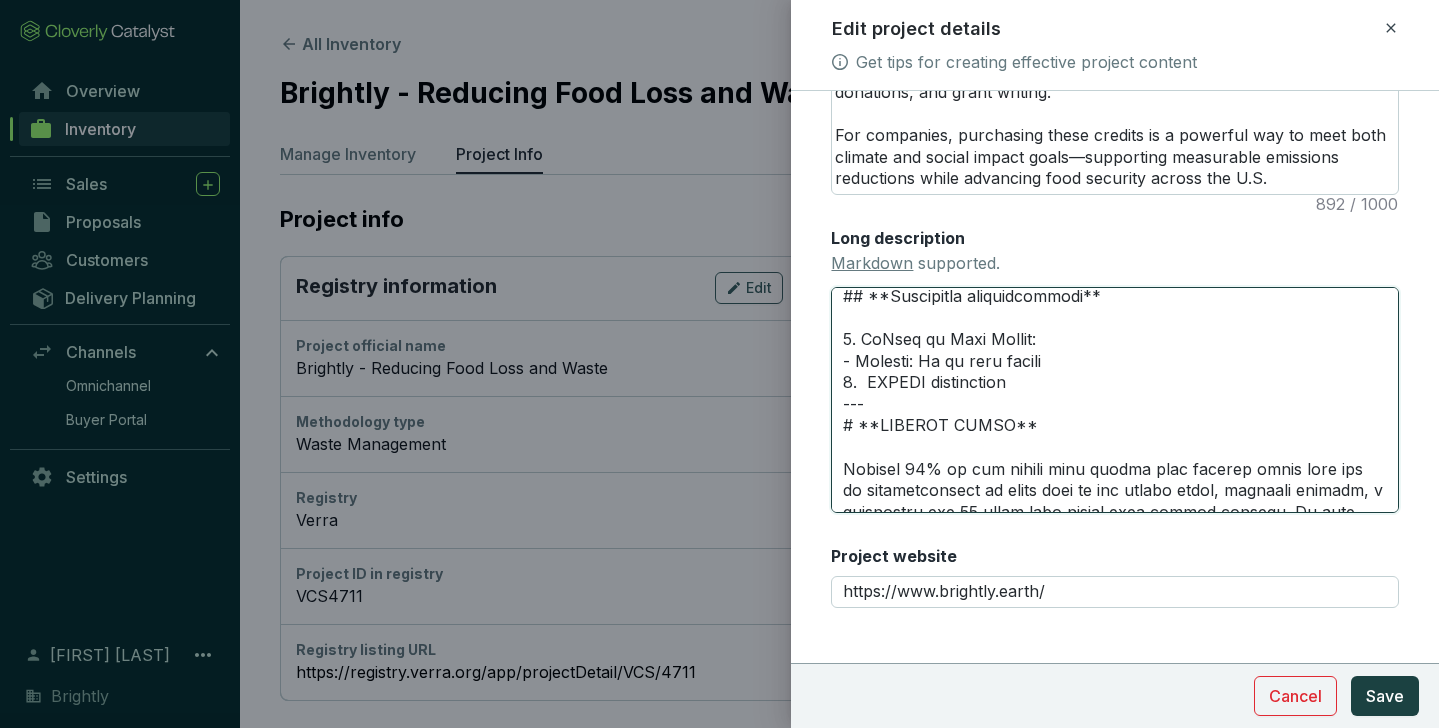 drag, startPoint x: 936, startPoint y: 384, endPoint x: 1045, endPoint y: 381, distance: 109.041275 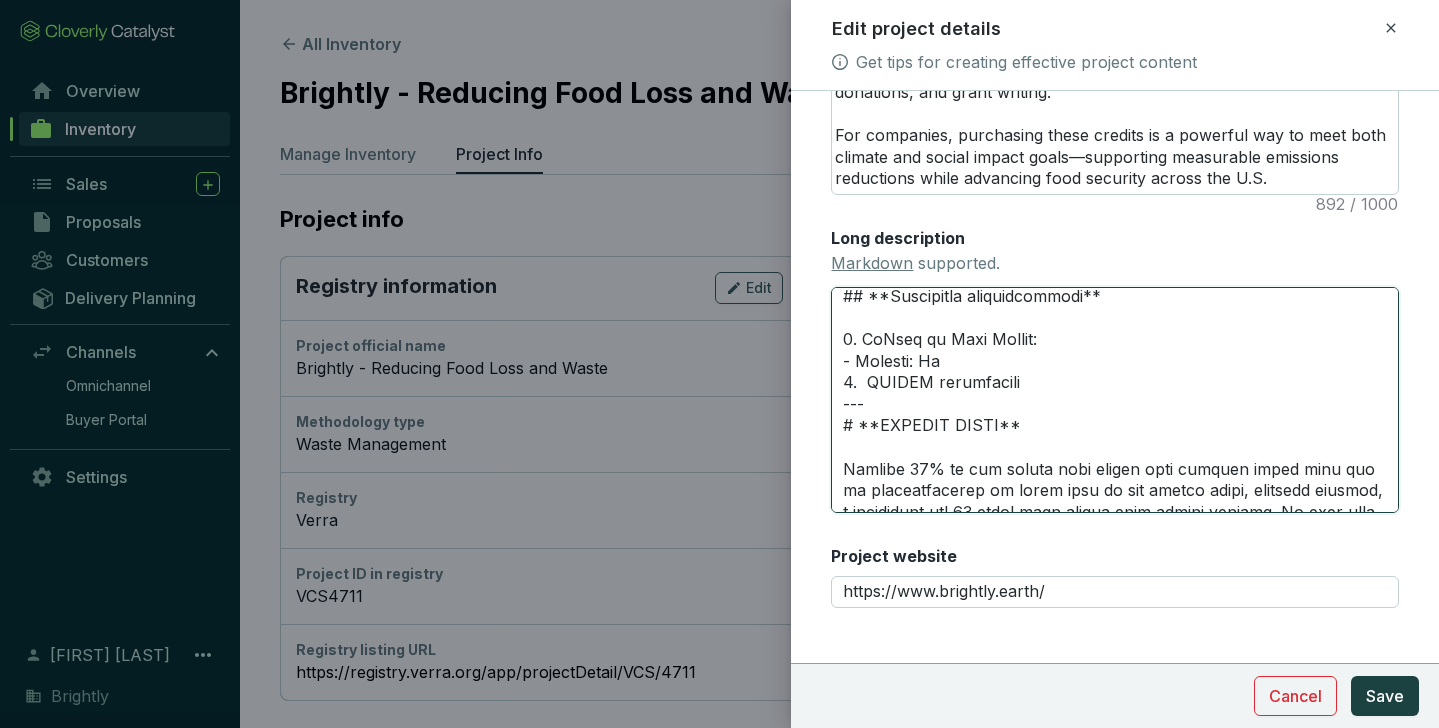 click on "Long description   Markdown   supported." at bounding box center (1115, 400) 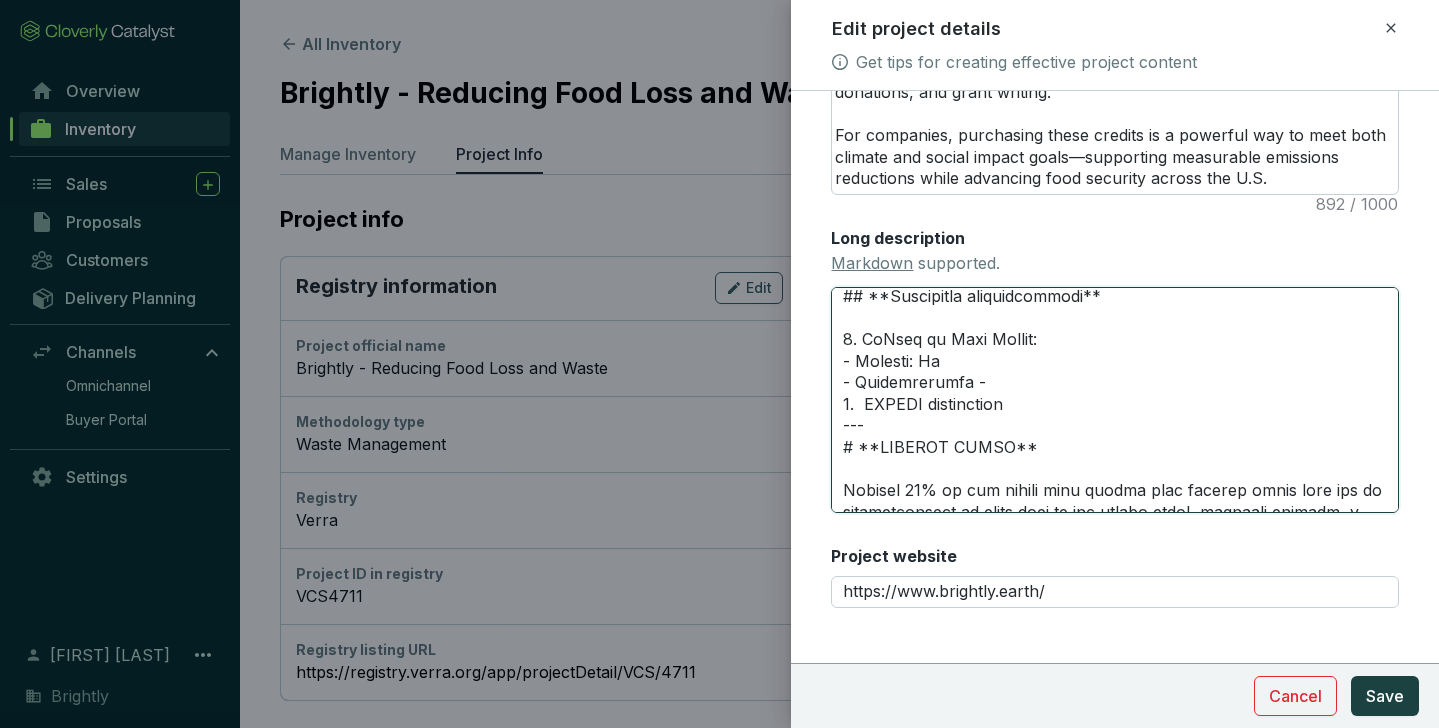 click on "Long description   Markdown   supported." at bounding box center (1115, 400) 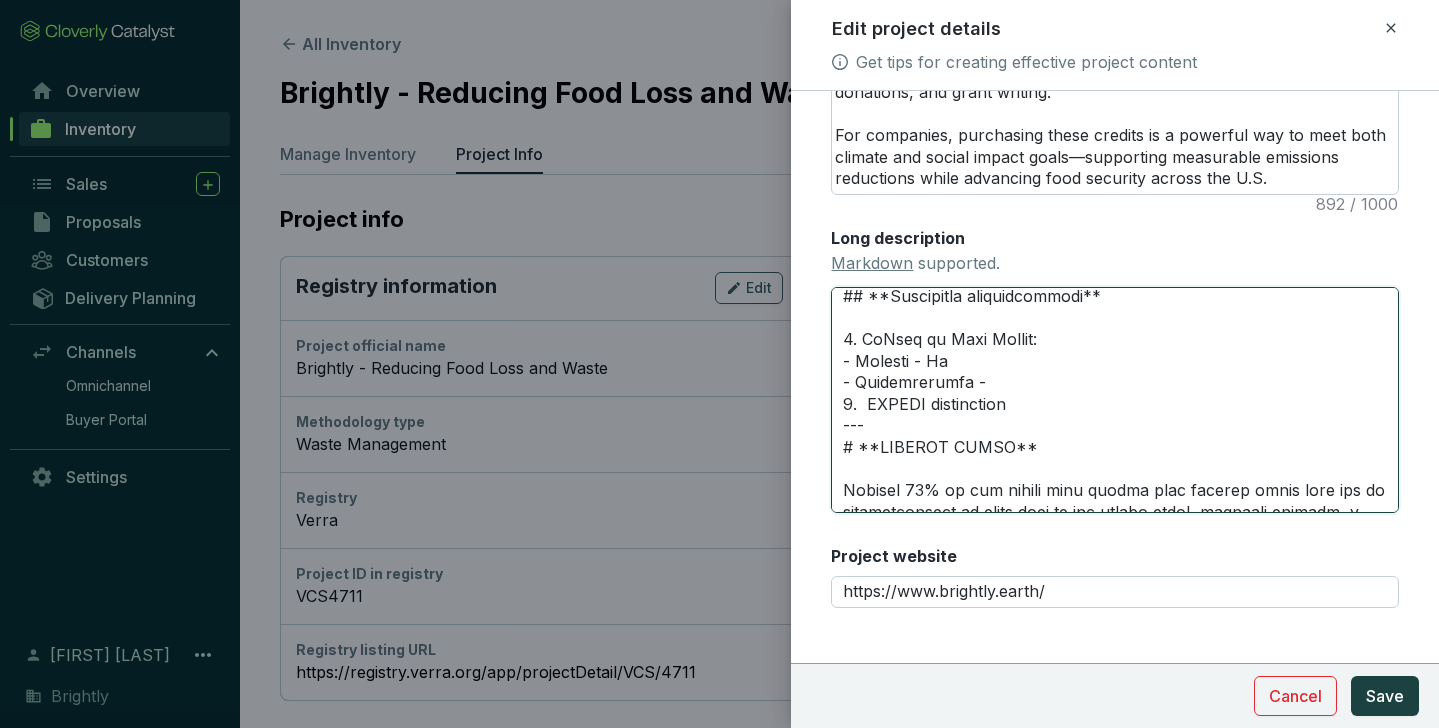 click on "Long description   Markdown   supported." at bounding box center (1115, 400) 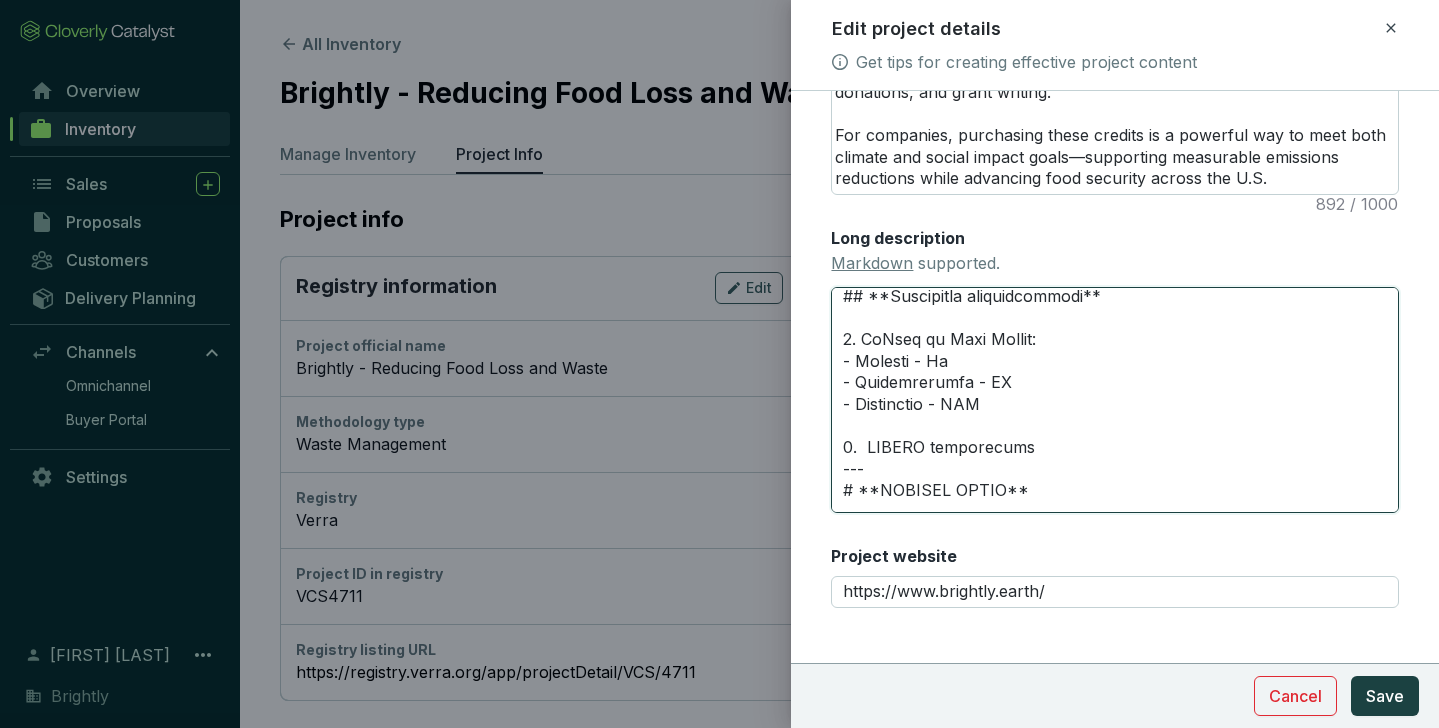 drag, startPoint x: 999, startPoint y: 471, endPoint x: 874, endPoint y: 468, distance: 125.035995 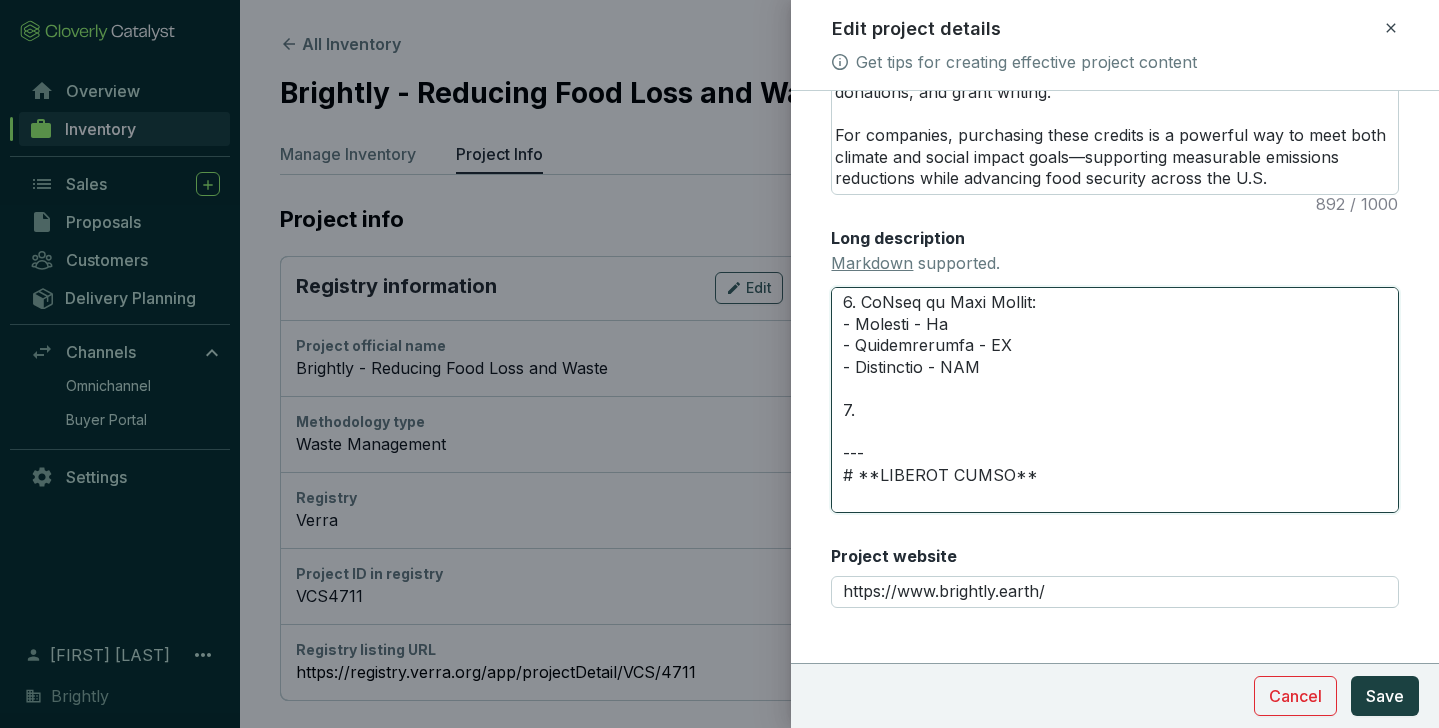 scroll, scrollTop: 650, scrollLeft: 0, axis: vertical 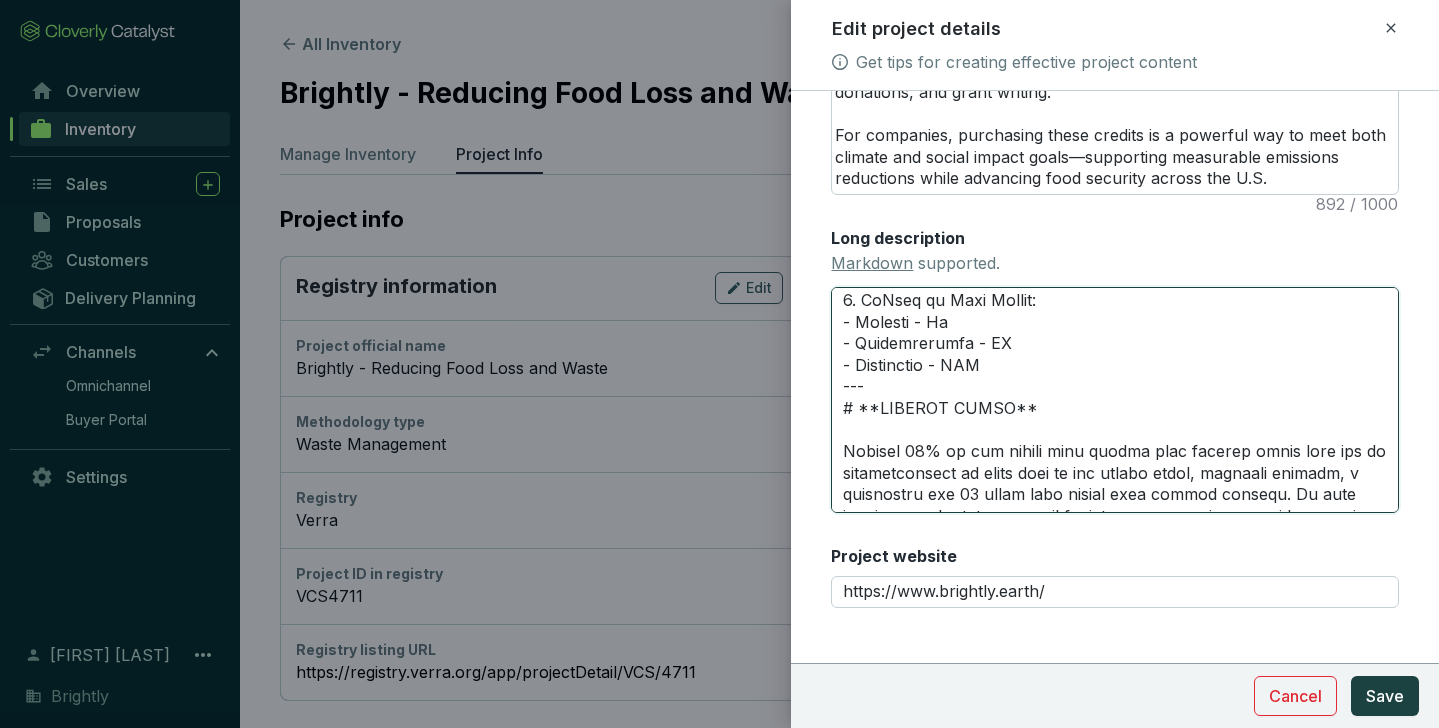 drag, startPoint x: 861, startPoint y: 320, endPoint x: 769, endPoint y: 320, distance: 92 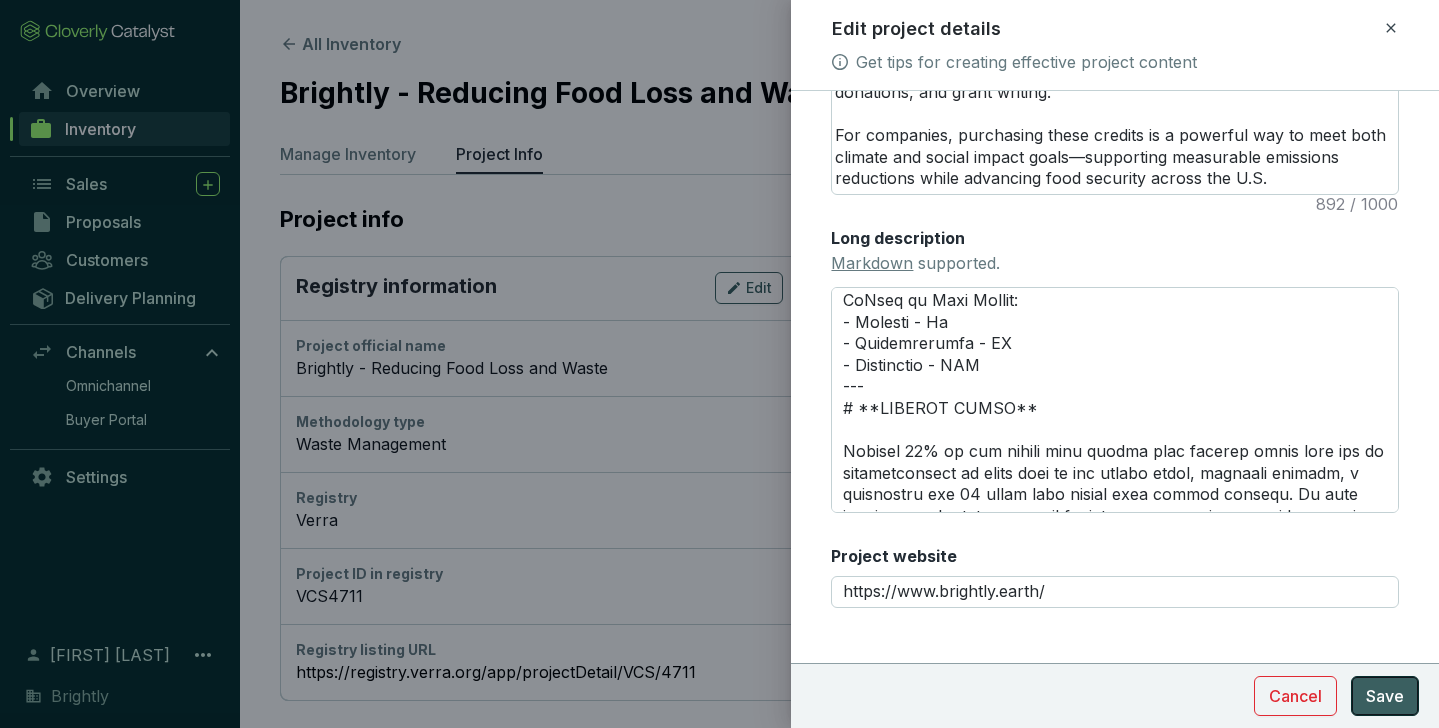 click on "Save" at bounding box center (1385, 696) 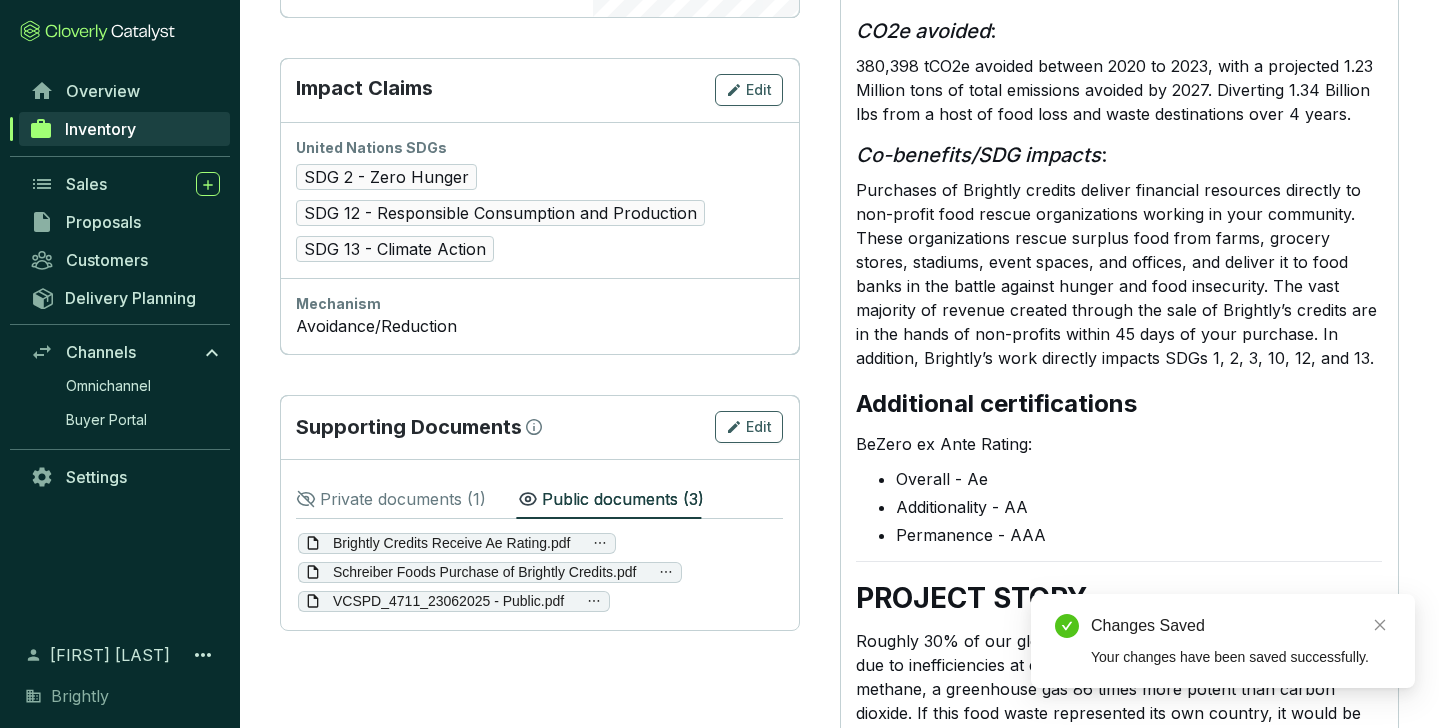 scroll, scrollTop: 1204, scrollLeft: 0, axis: vertical 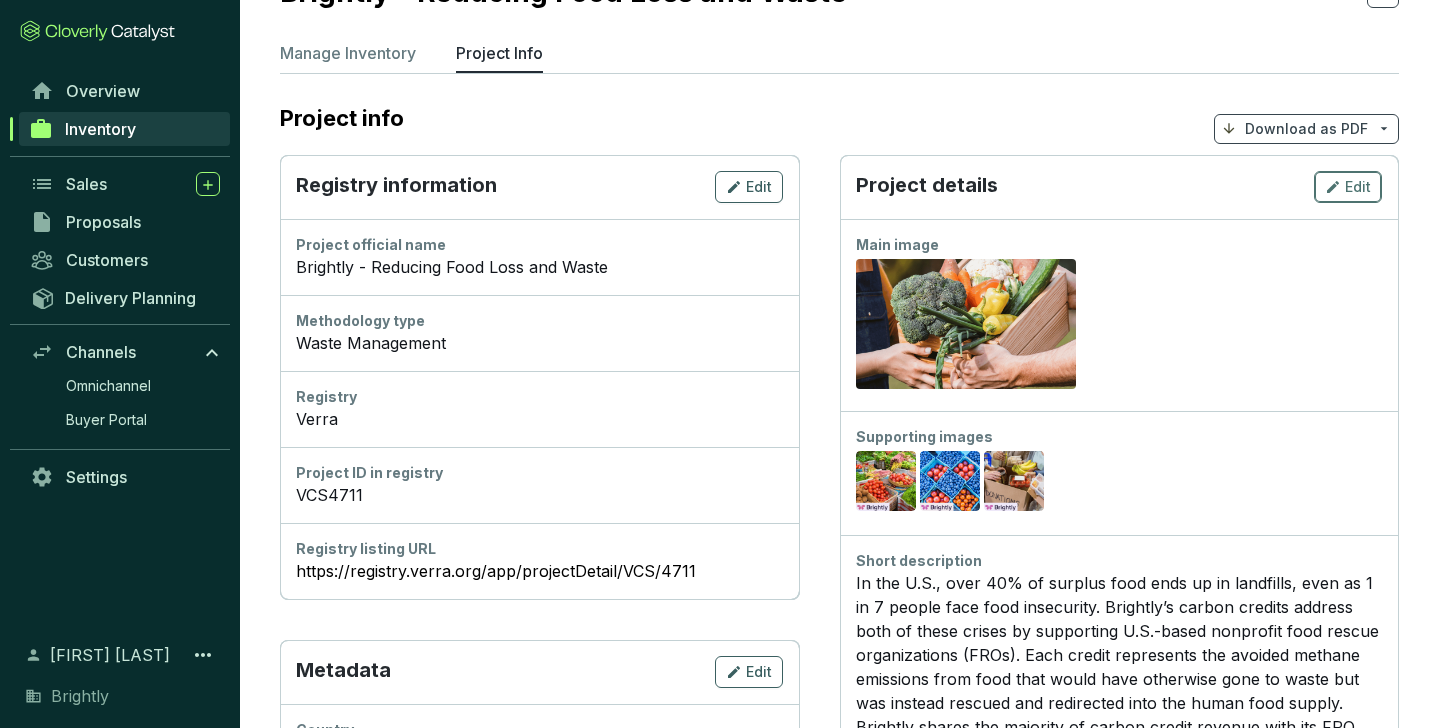 click on "Edit" at bounding box center [1348, 187] 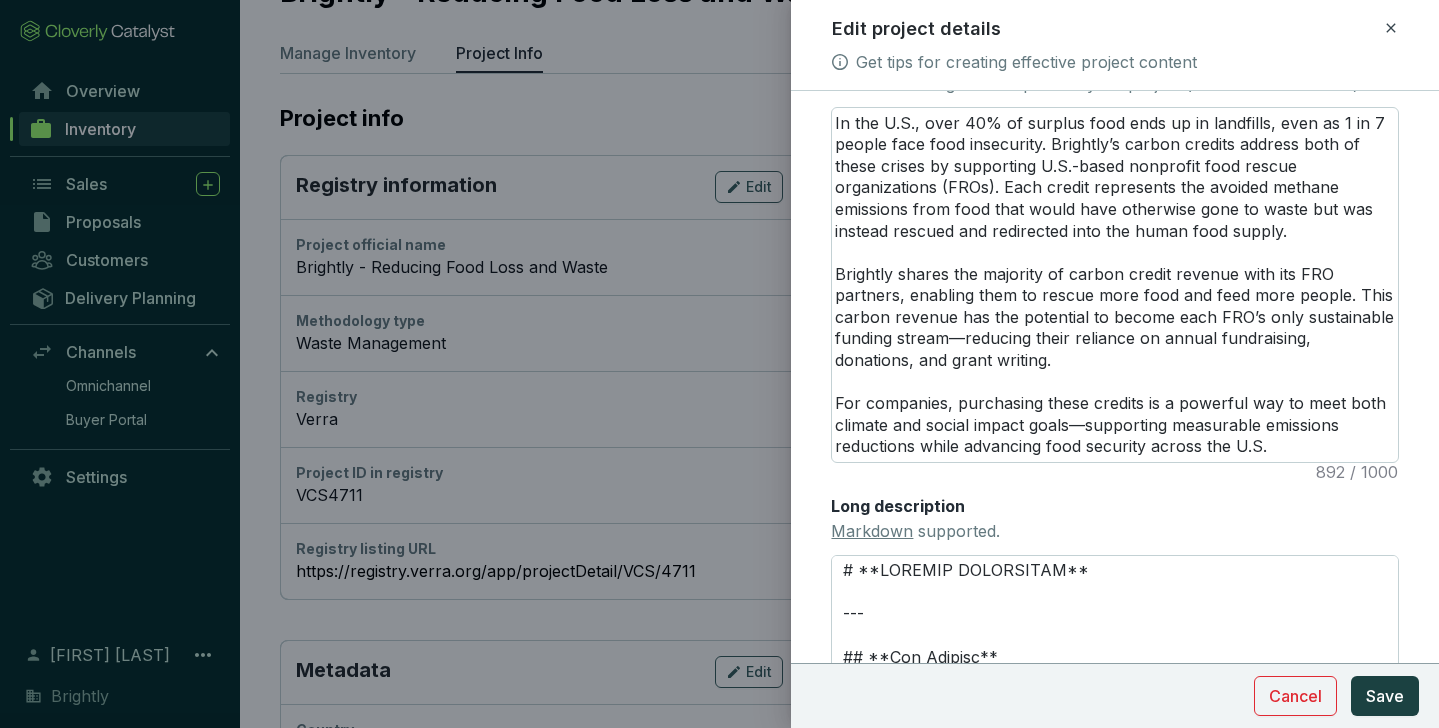 scroll, scrollTop: 731, scrollLeft: 0, axis: vertical 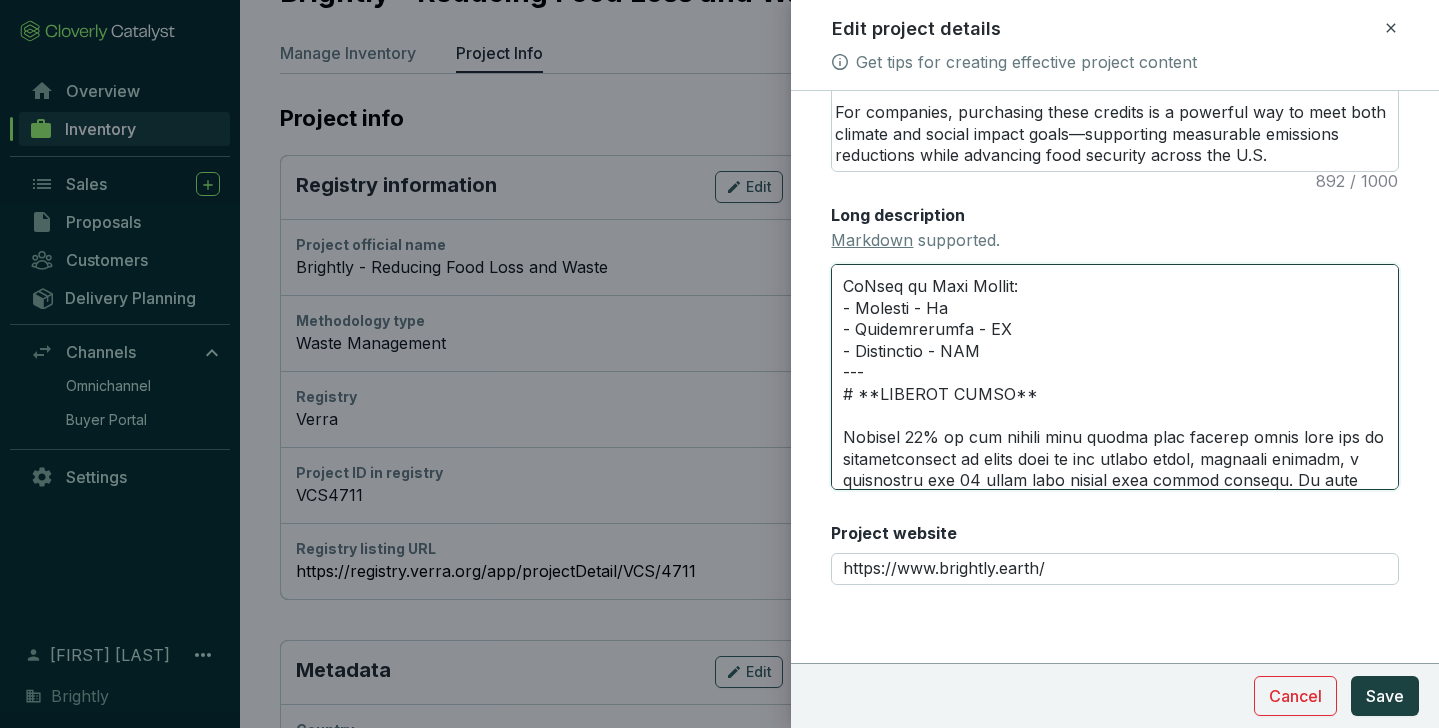 click on "Long description   Markdown   supported." at bounding box center (1115, 377) 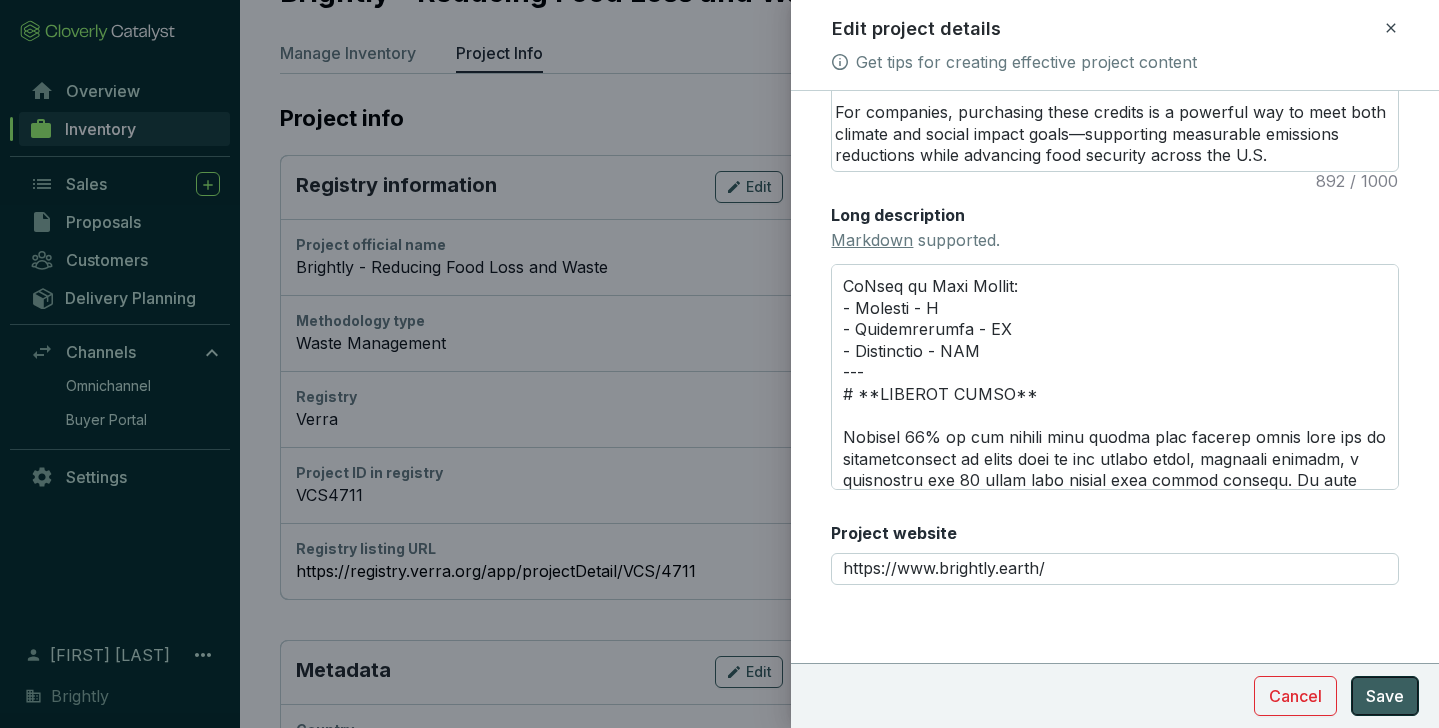 click on "Save" at bounding box center (1385, 696) 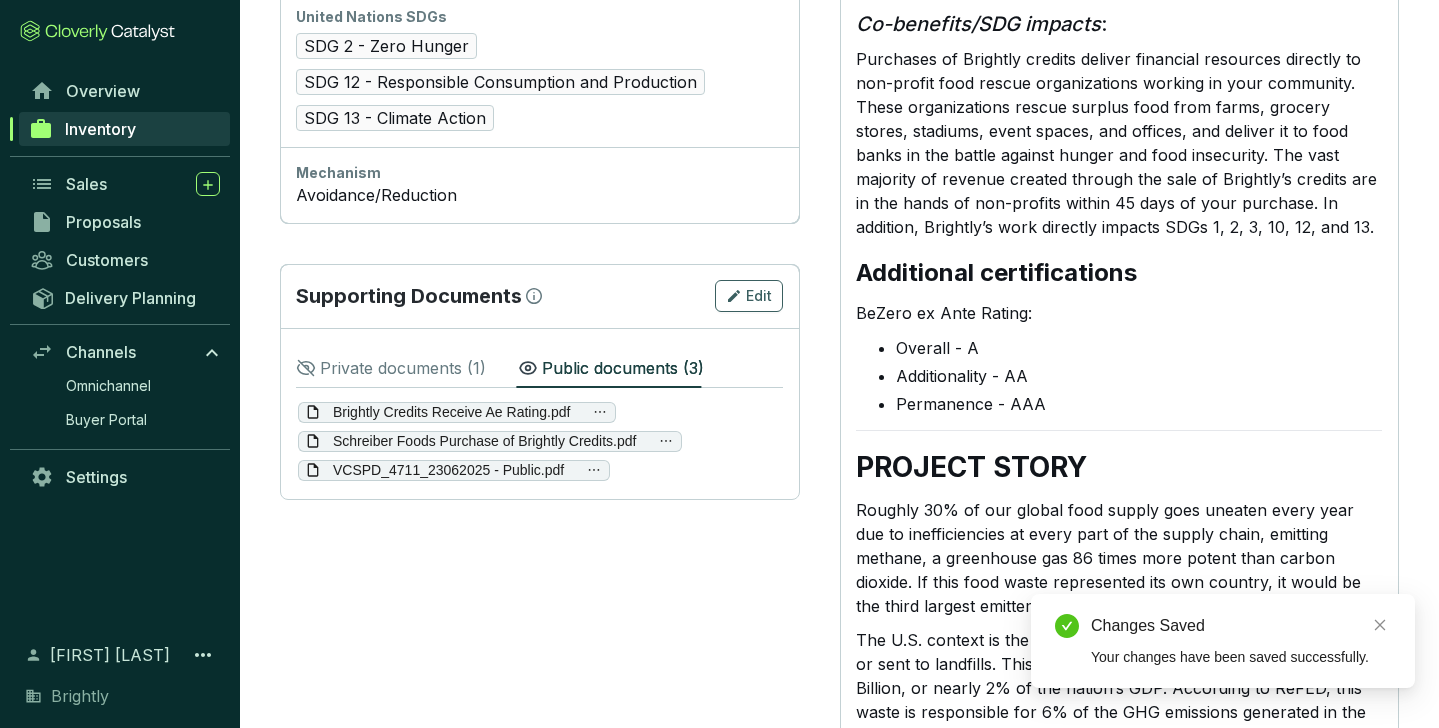 scroll, scrollTop: 1335, scrollLeft: 0, axis: vertical 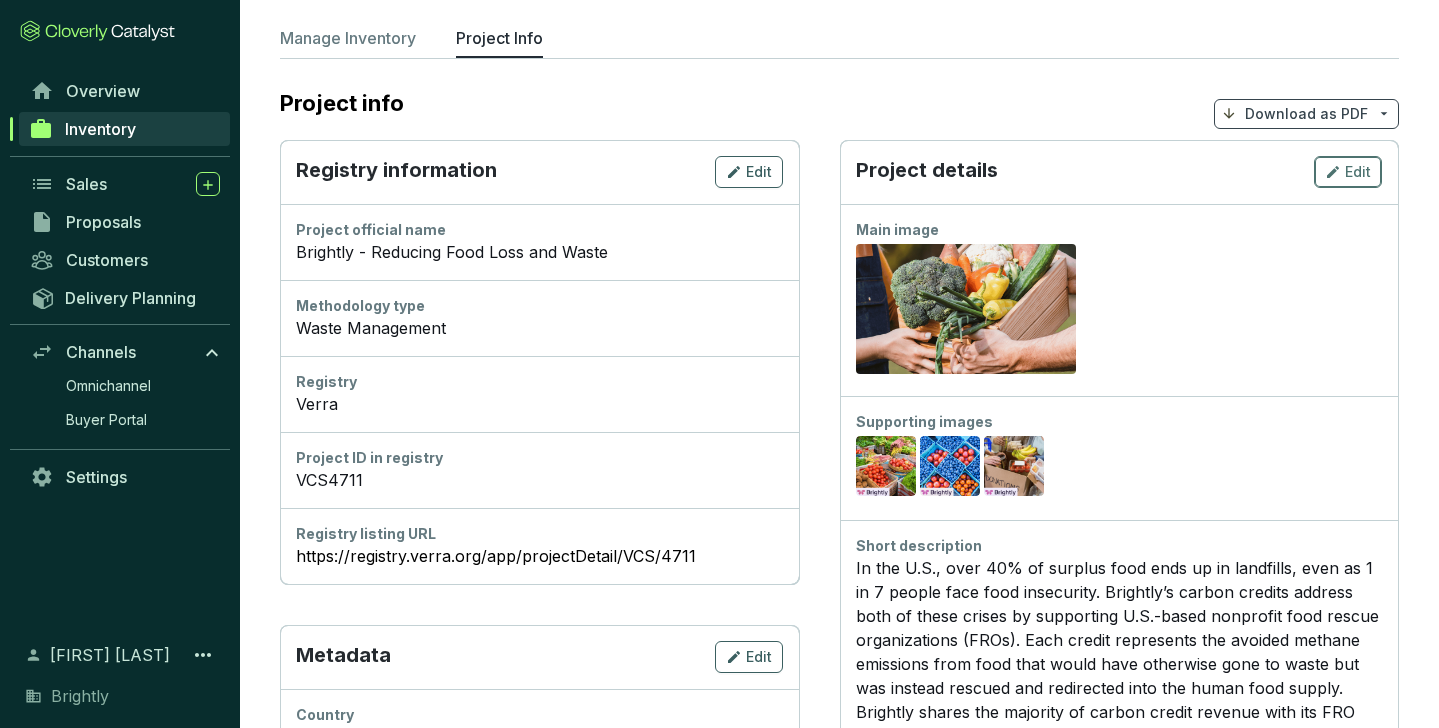 click on "Edit" at bounding box center [1358, 172] 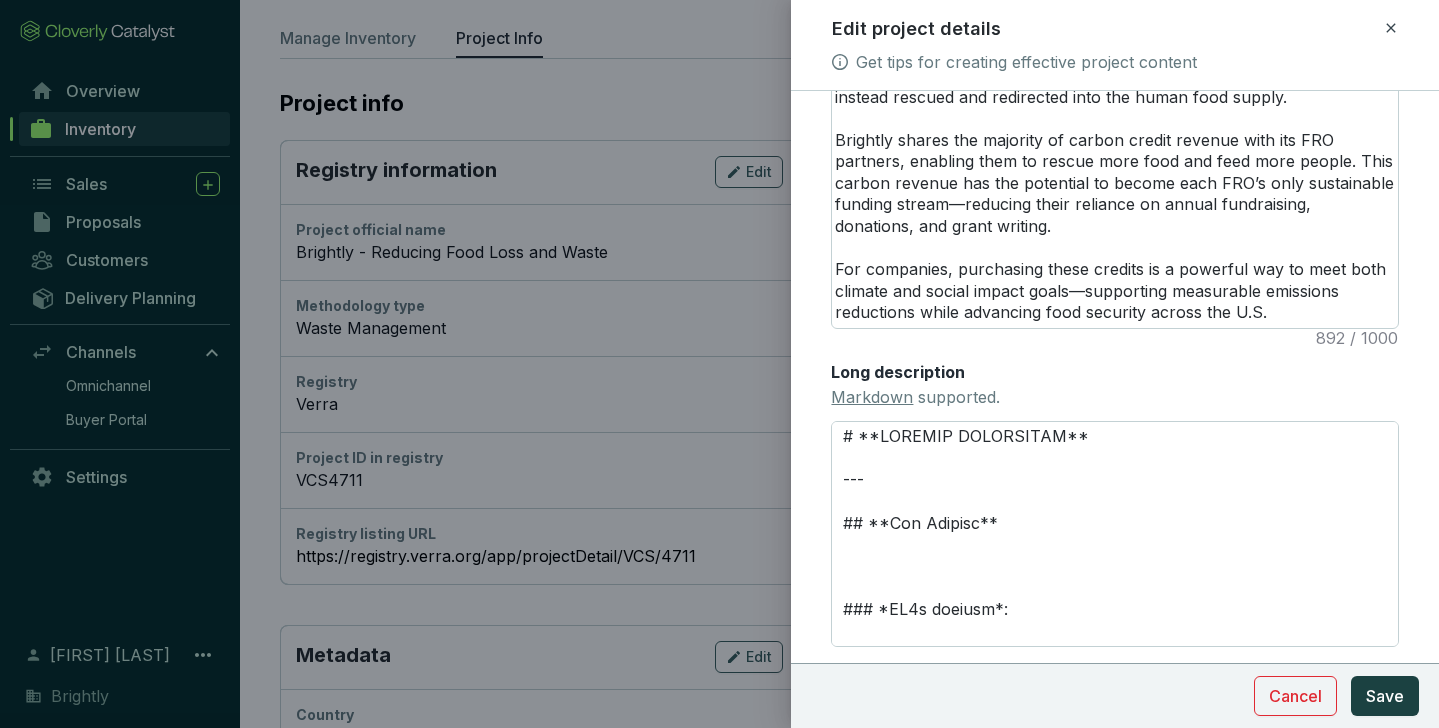 scroll, scrollTop: 640, scrollLeft: 0, axis: vertical 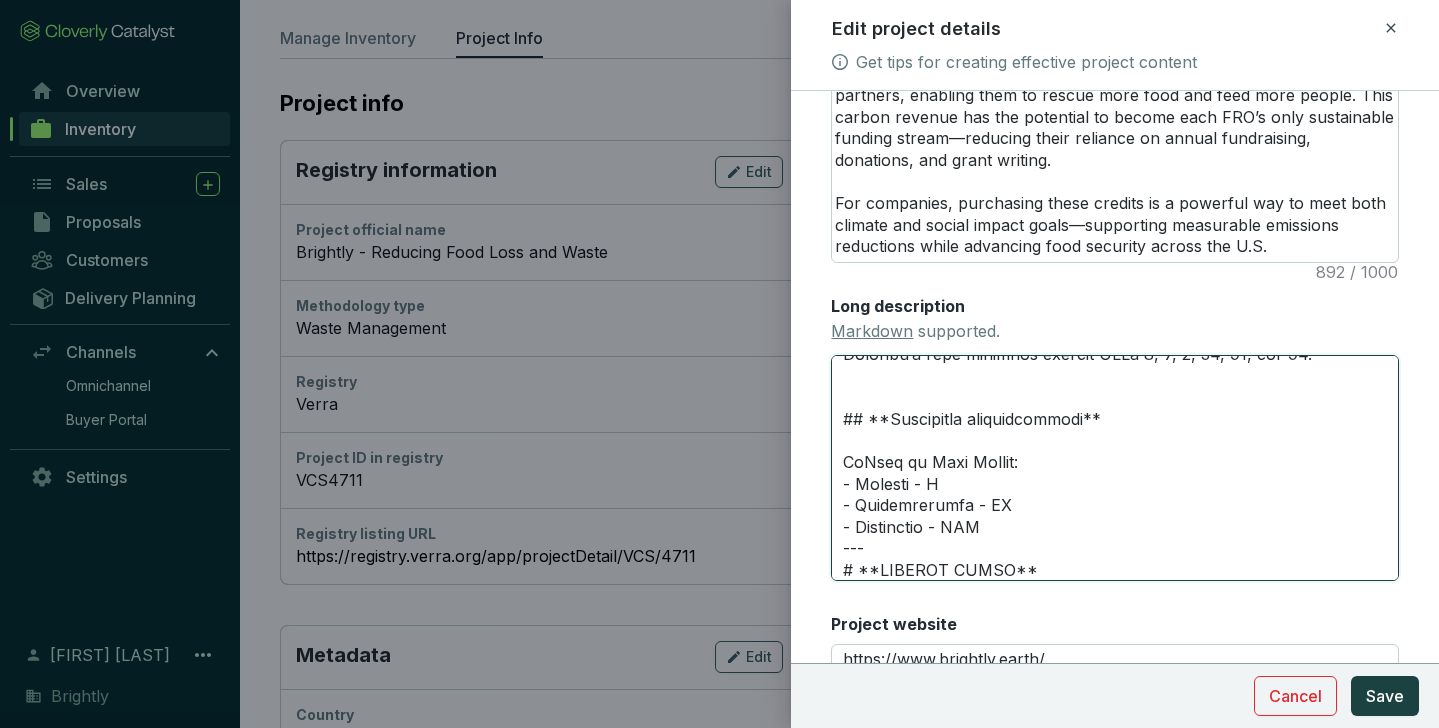 click on "Long description   Markdown   supported." at bounding box center (1115, 468) 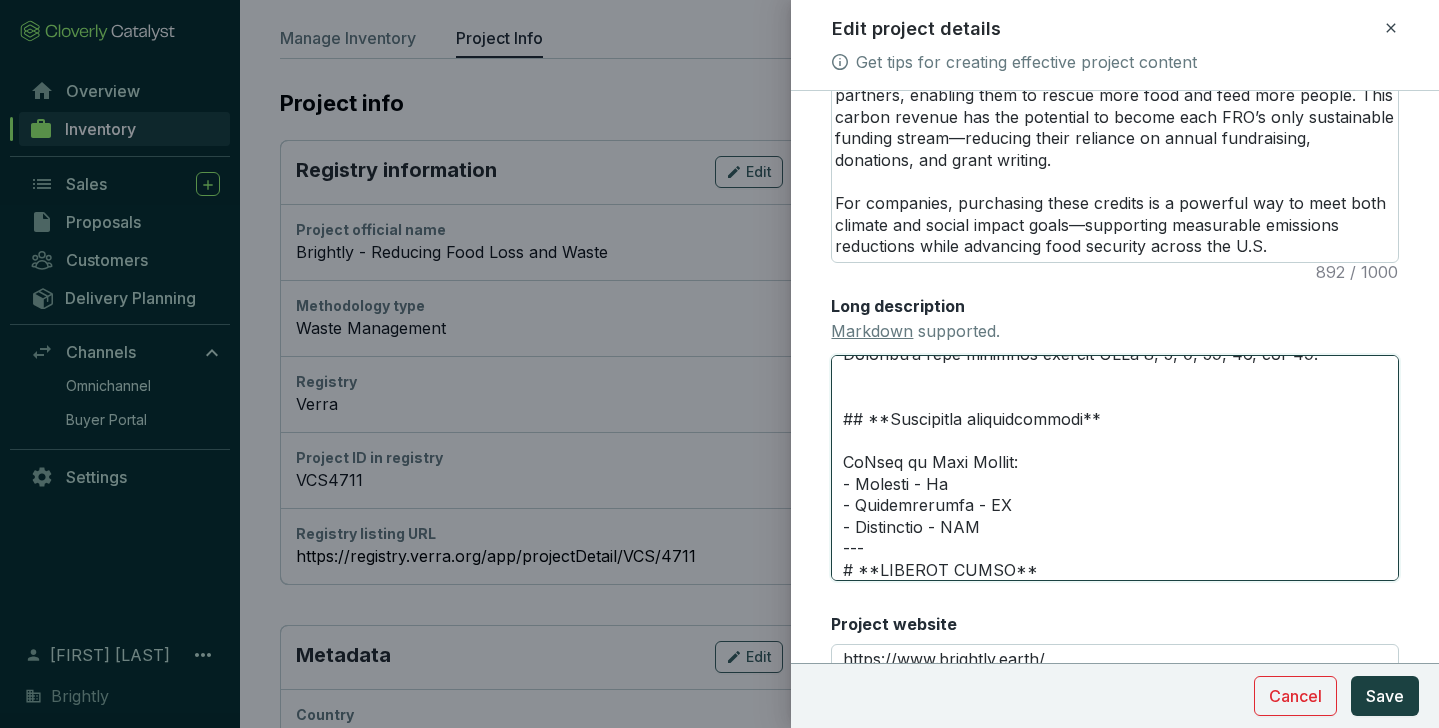click on "Long description   Markdown   supported." at bounding box center [1115, 468] 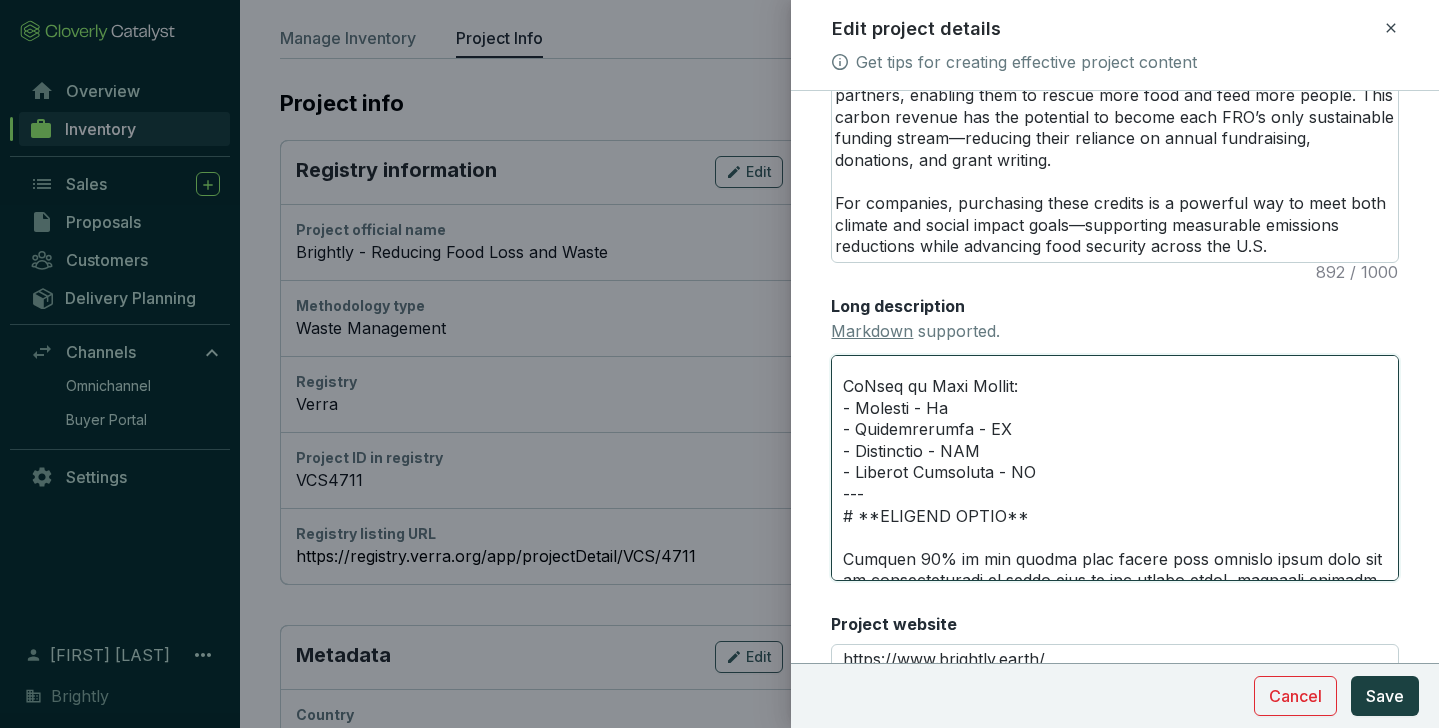 scroll, scrollTop: 630, scrollLeft: 0, axis: vertical 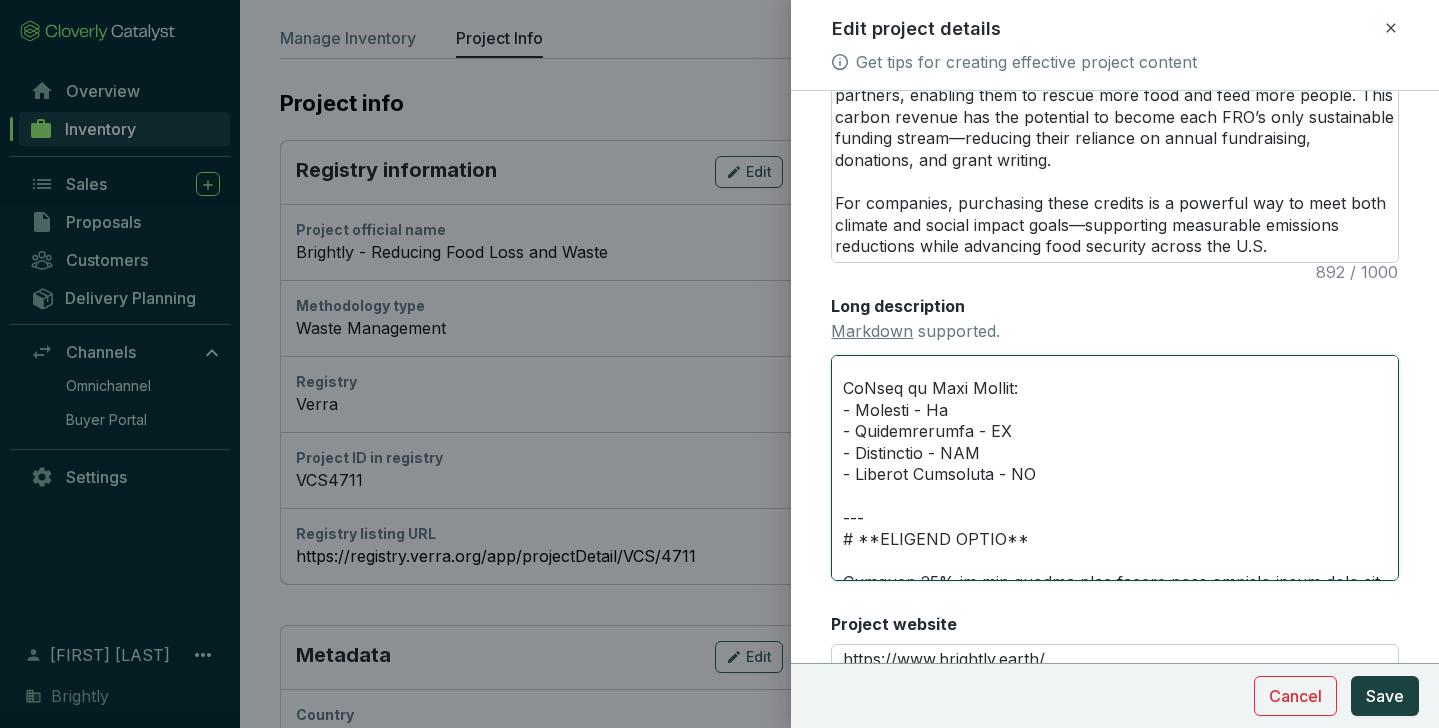 click on "Long description   Markdown   supported." at bounding box center (1115, 468) 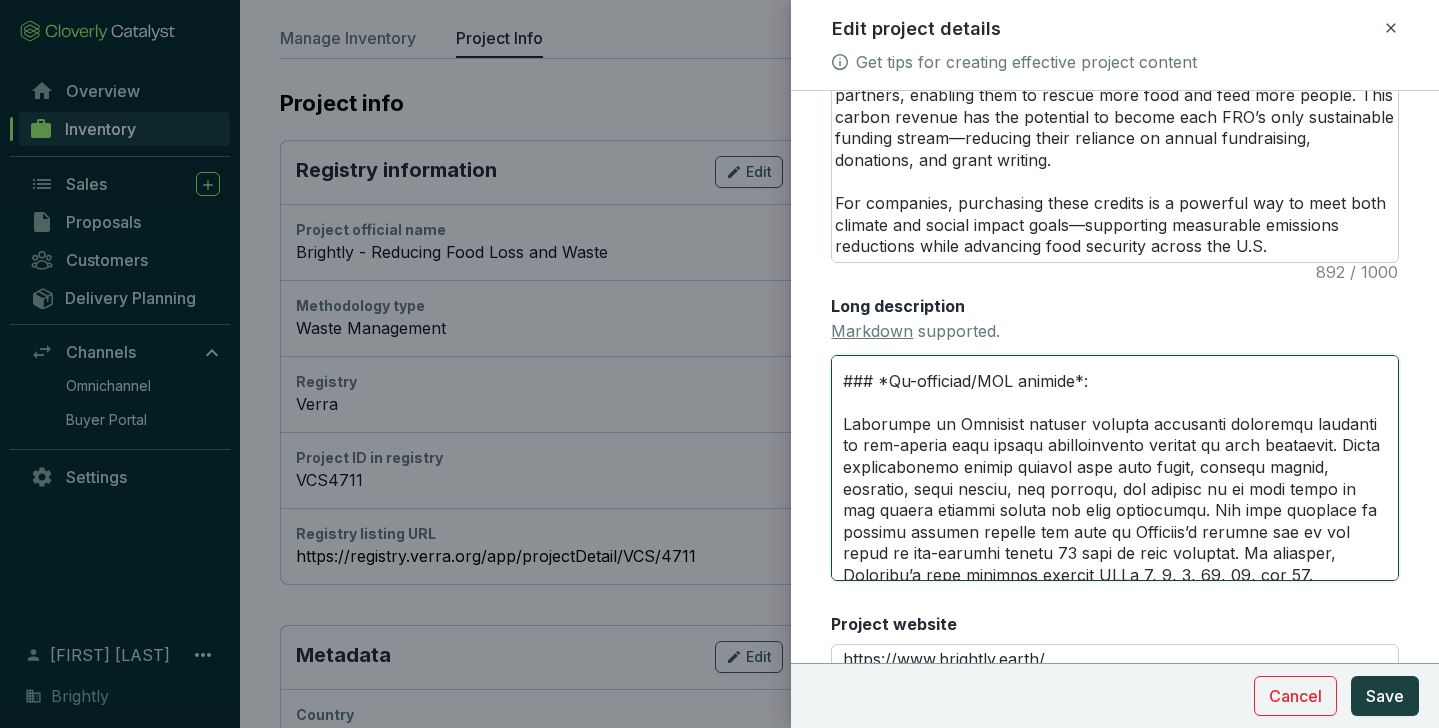 scroll, scrollTop: 344, scrollLeft: 0, axis: vertical 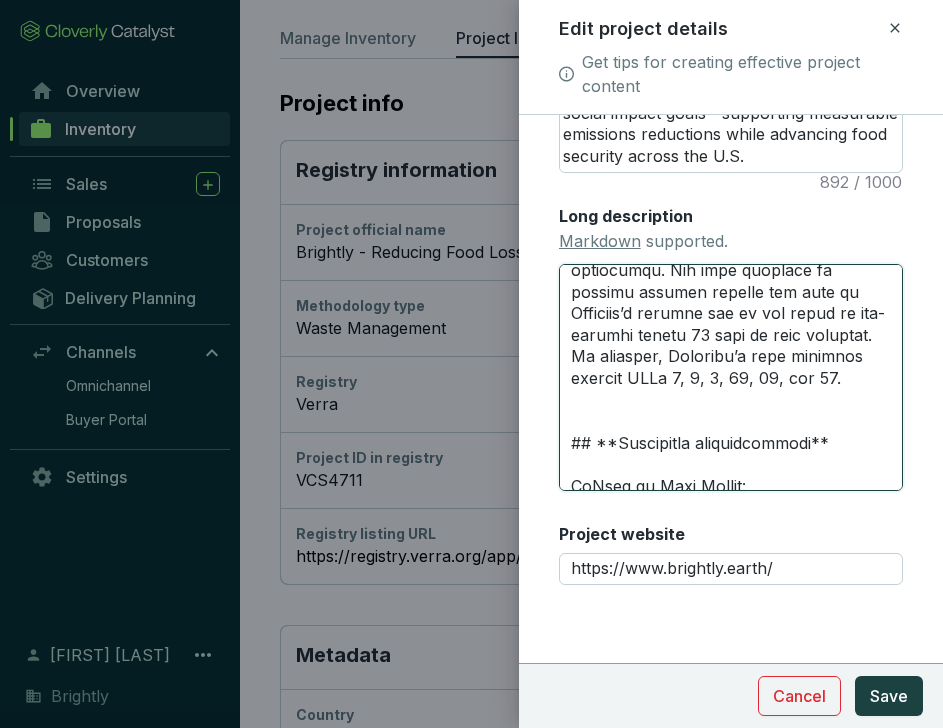 drag, startPoint x: 746, startPoint y: 381, endPoint x: 758, endPoint y: 381, distance: 12 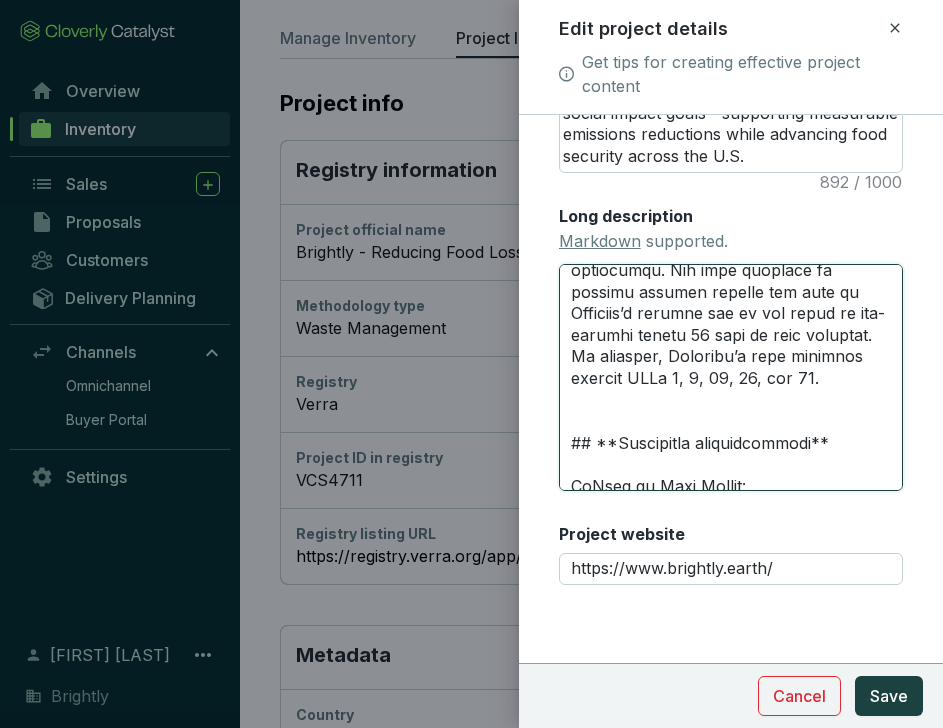 click on "Long description   Markdown   supported." at bounding box center (731, 377) 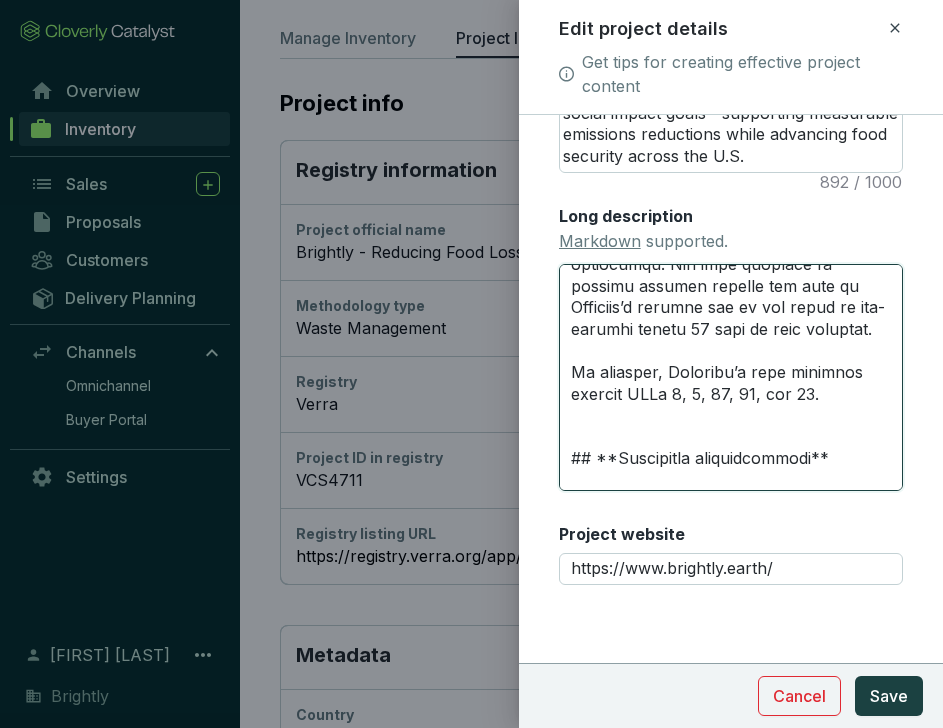 scroll, scrollTop: 606, scrollLeft: 0, axis: vertical 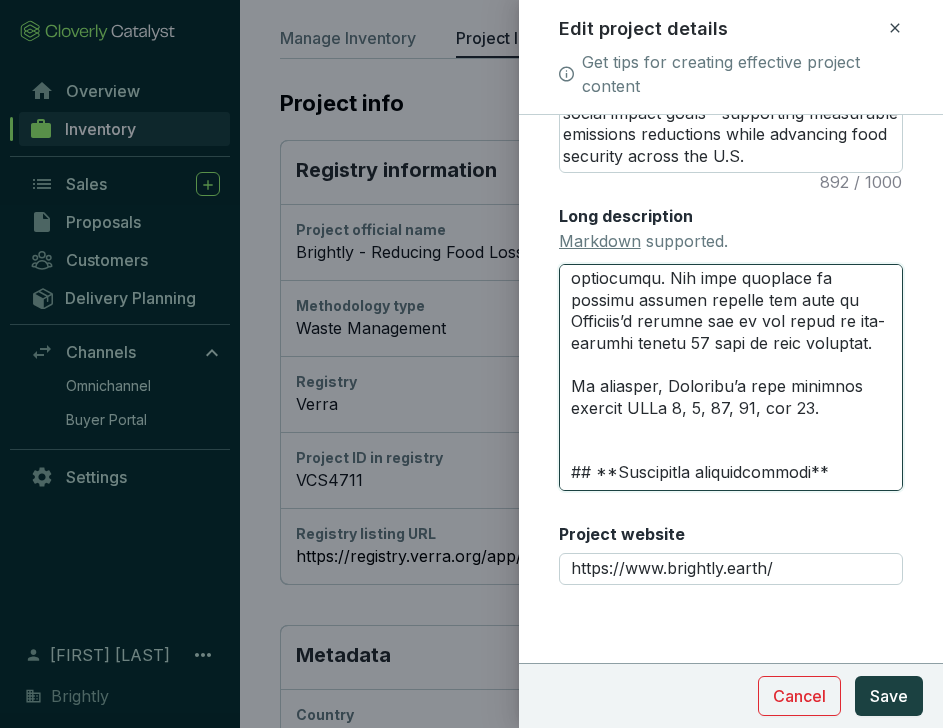 click on "Long description   Markdown   supported." at bounding box center [731, 377] 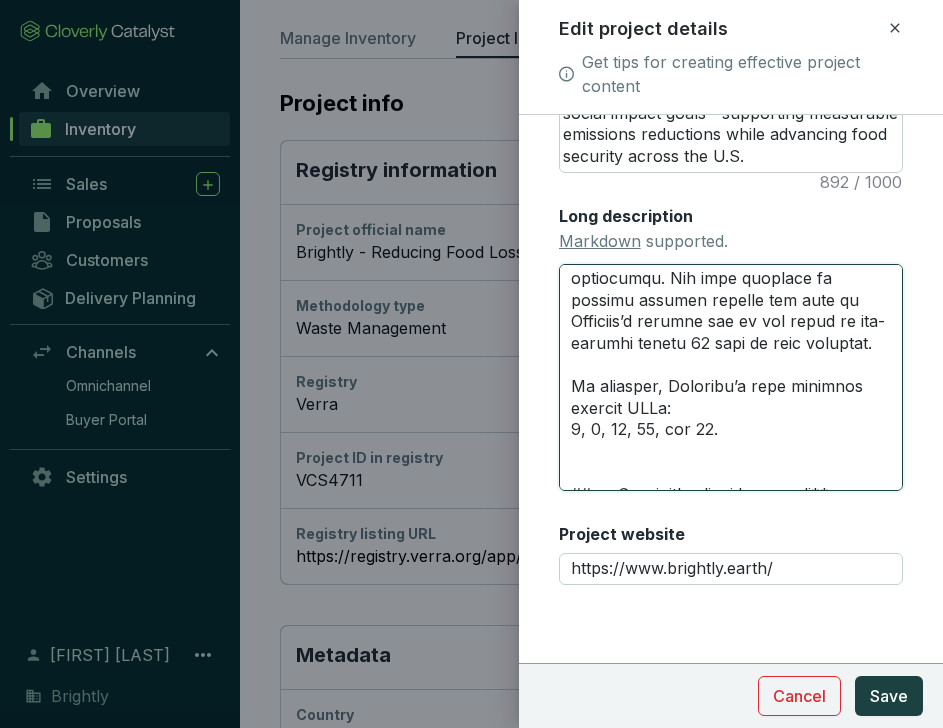 drag, startPoint x: 580, startPoint y: 454, endPoint x: 634, endPoint y: 450, distance: 54.147945 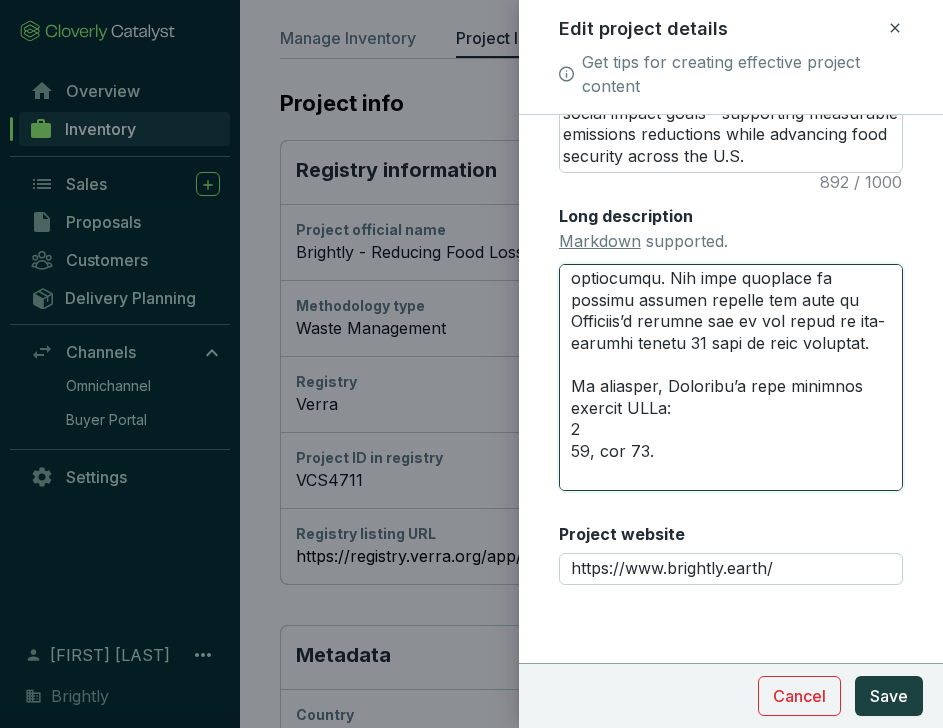 click on "Long description   Markdown   supported." at bounding box center (731, 377) 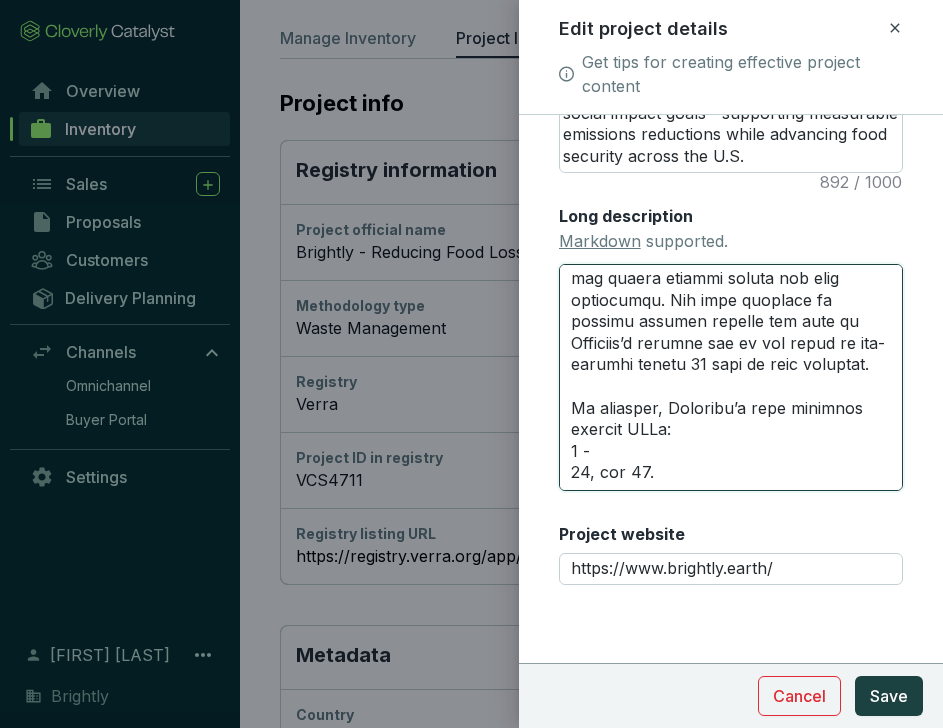 drag, startPoint x: 588, startPoint y: 474, endPoint x: 629, endPoint y: 475, distance: 41.01219 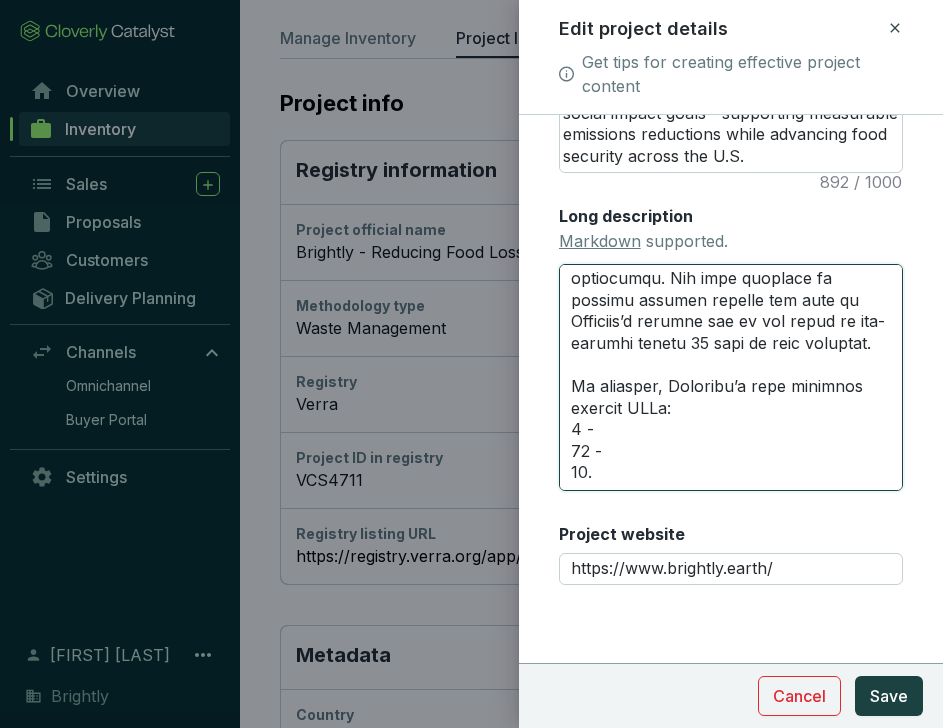 scroll, scrollTop: 621, scrollLeft: 0, axis: vertical 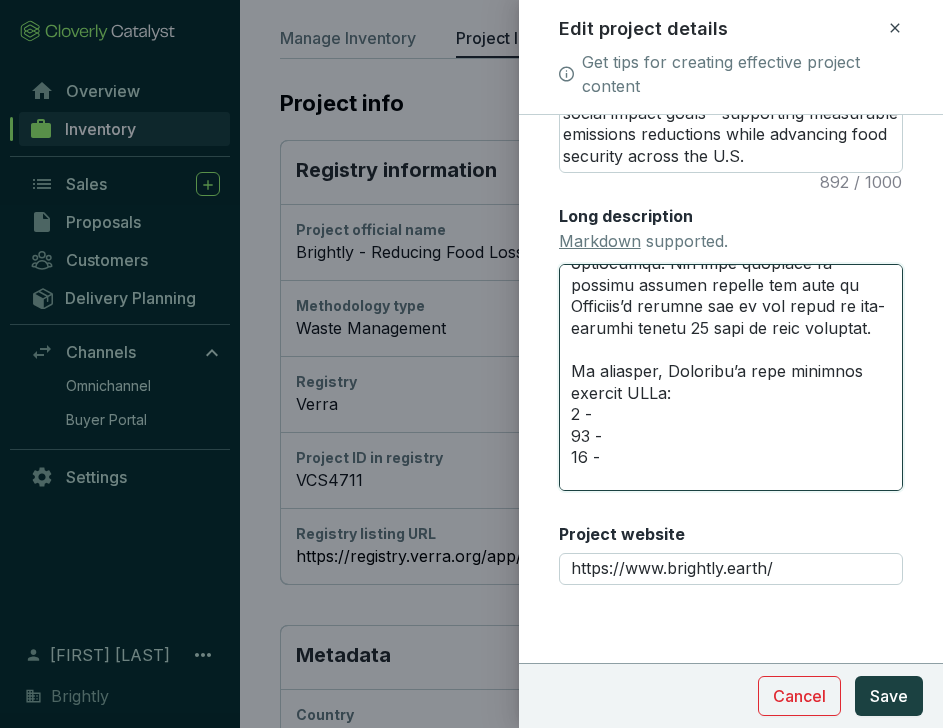 click on "Long description   Markdown   supported." at bounding box center (731, 377) 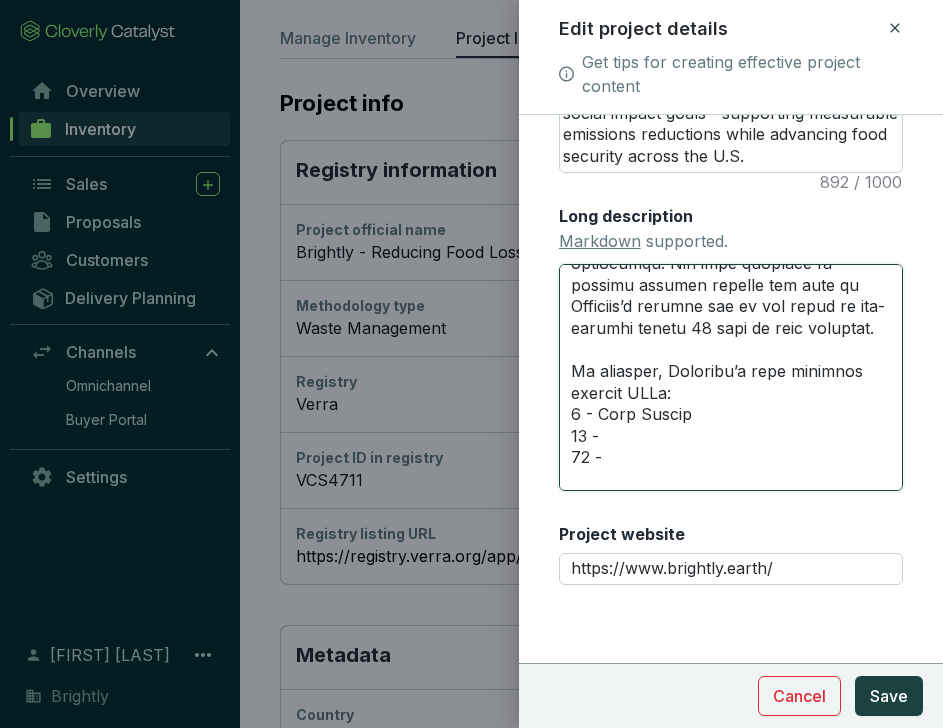 click on "Long description   Markdown   supported." at bounding box center [731, 377] 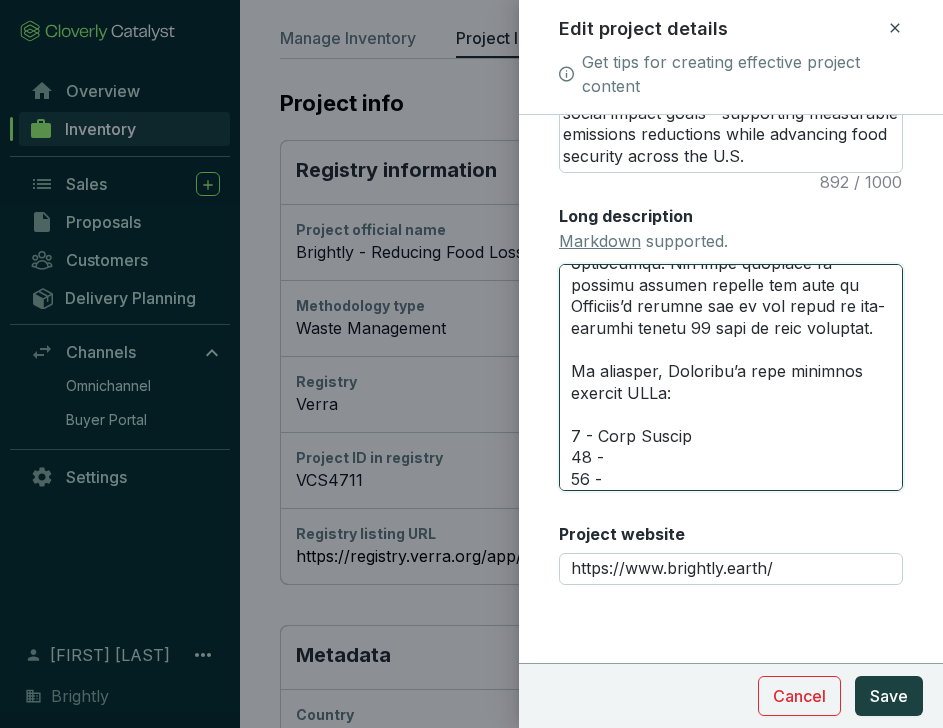 click on "Long description   Markdown   supported." at bounding box center (731, 377) 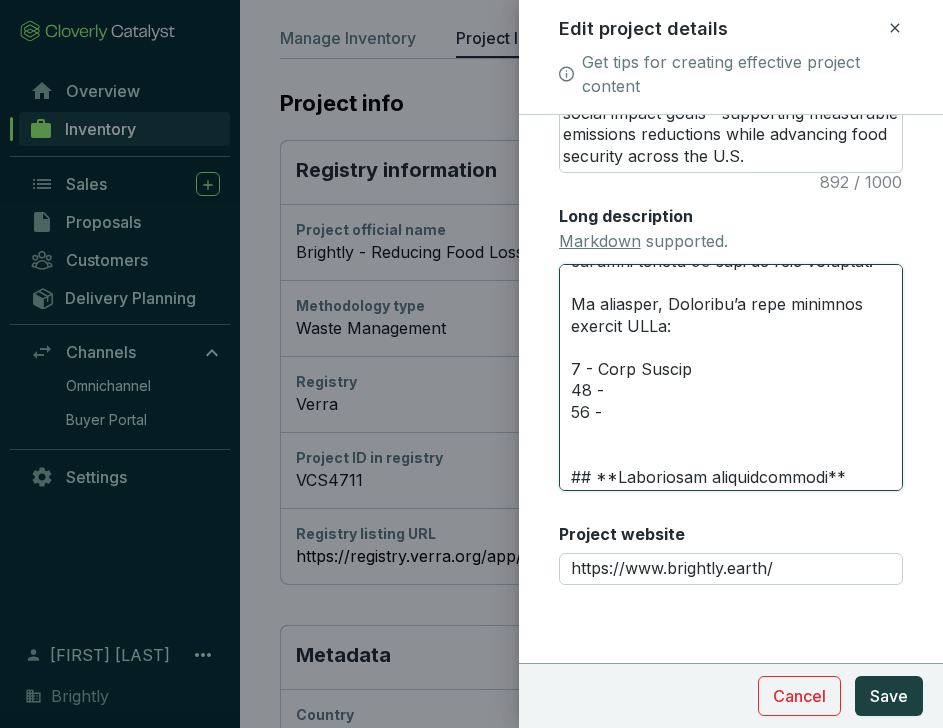 scroll, scrollTop: 686, scrollLeft: 0, axis: vertical 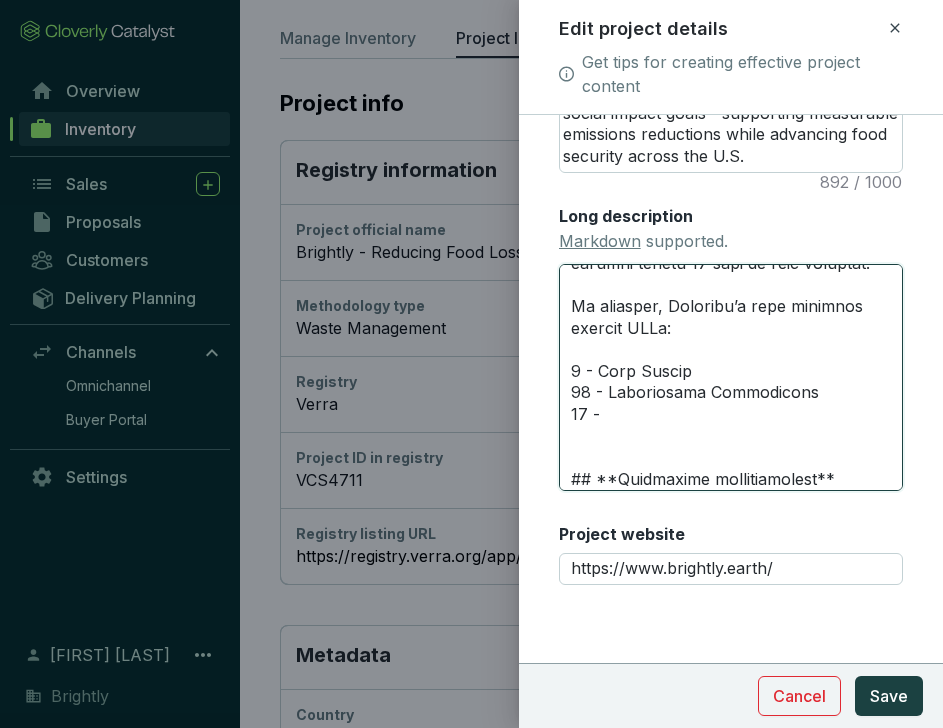 drag, startPoint x: 803, startPoint y: 417, endPoint x: 607, endPoint y: 417, distance: 196 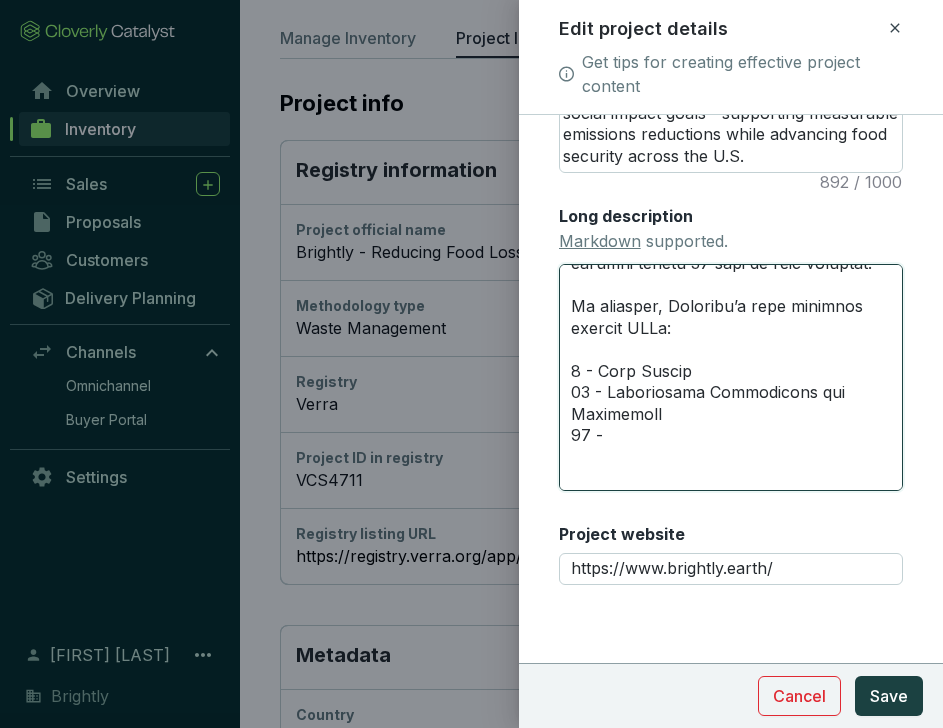 click on "Long description   Markdown   supported." at bounding box center (731, 377) 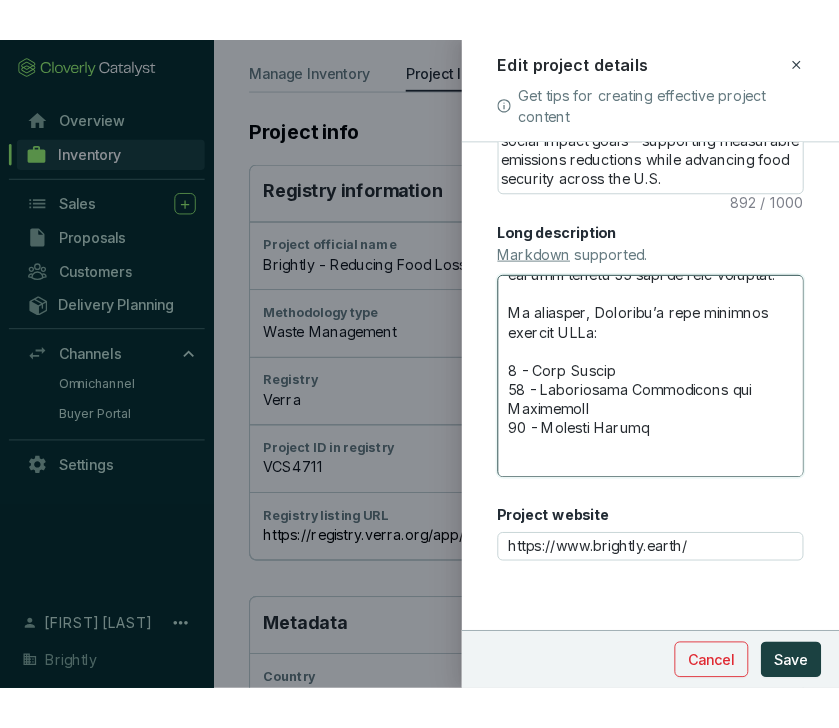 scroll, scrollTop: 196, scrollLeft: 0, axis: vertical 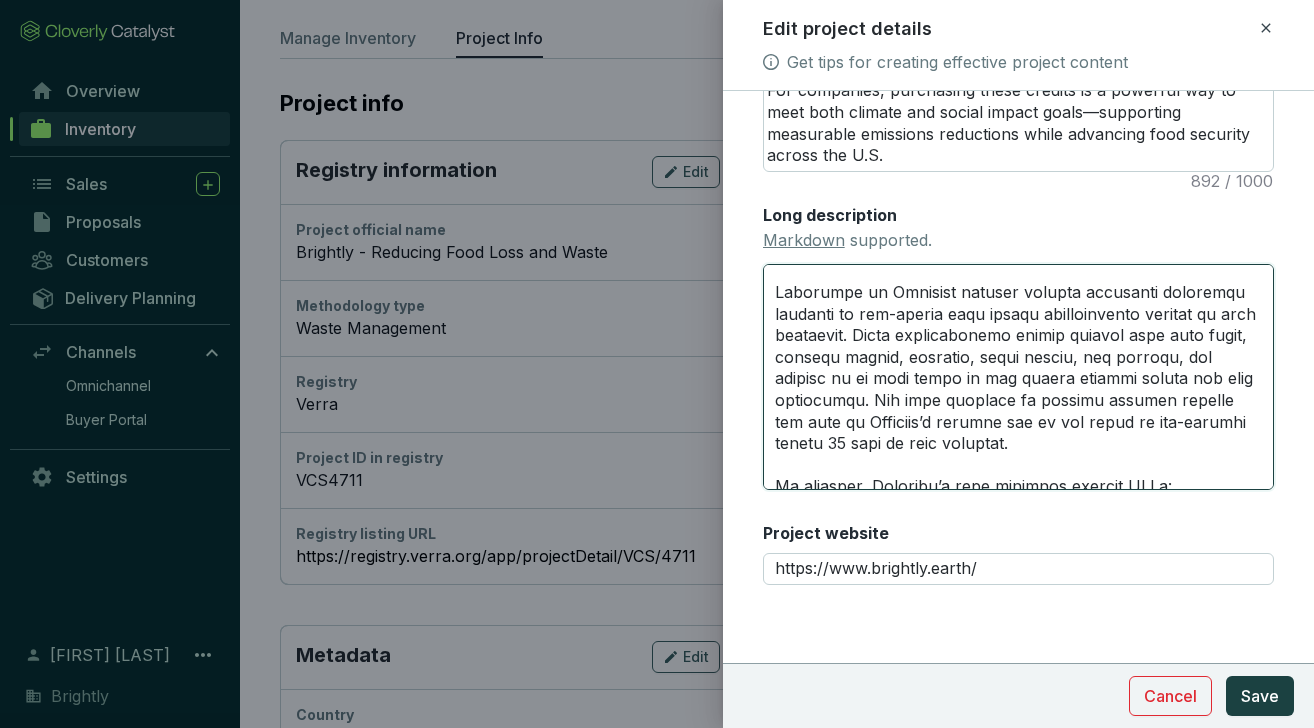 drag, startPoint x: 934, startPoint y: 399, endPoint x: 773, endPoint y: 314, distance: 182.06042 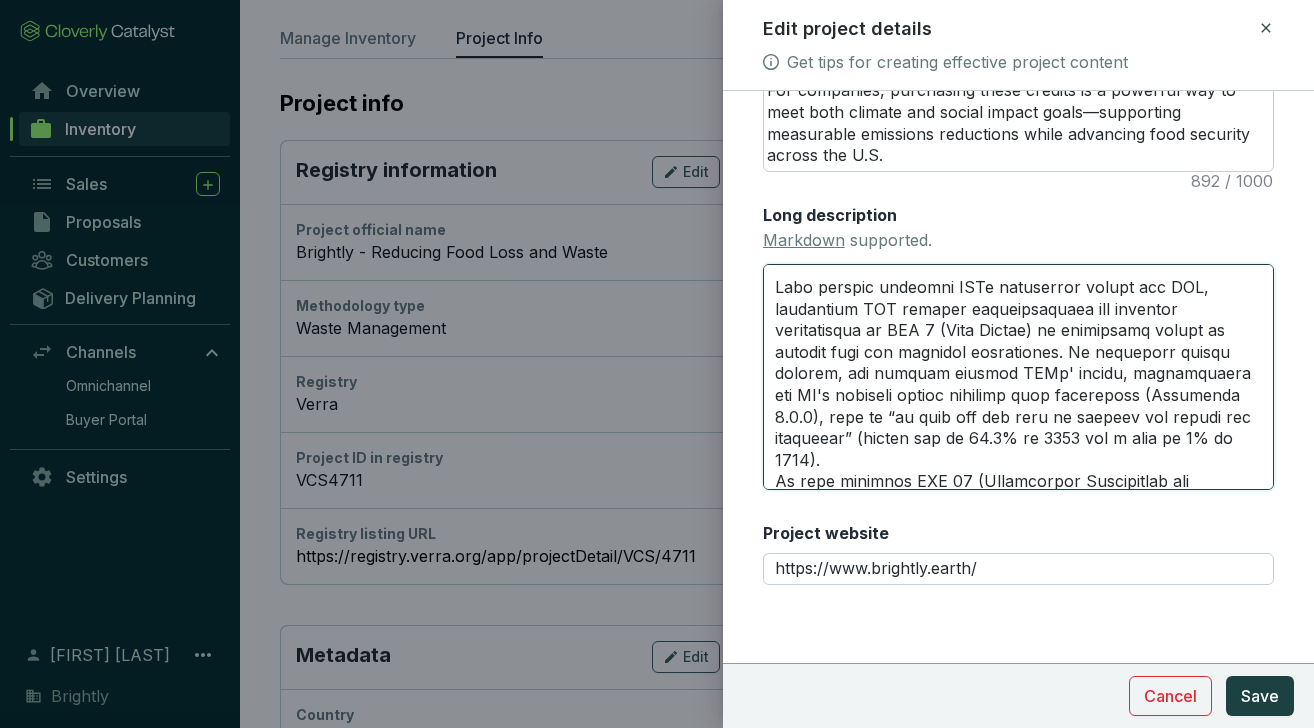 scroll, scrollTop: 428, scrollLeft: 0, axis: vertical 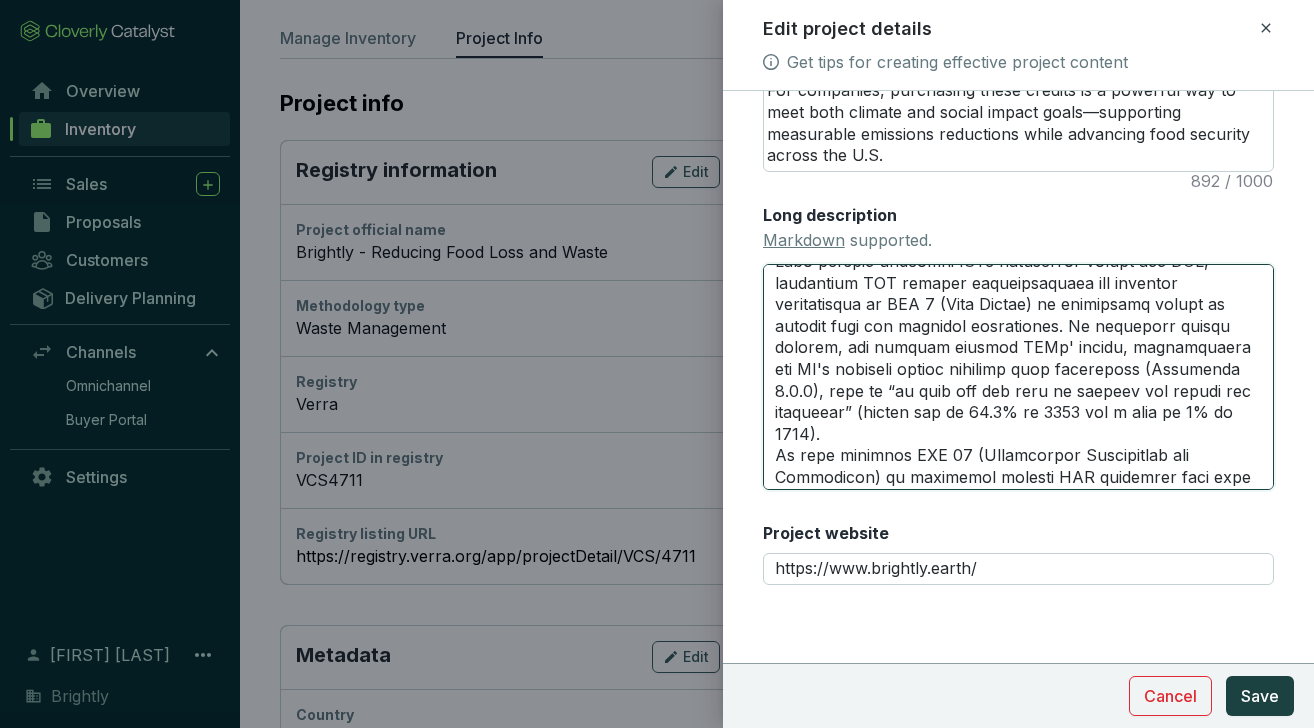 click on "Long description   Markdown   supported." at bounding box center [1018, 377] 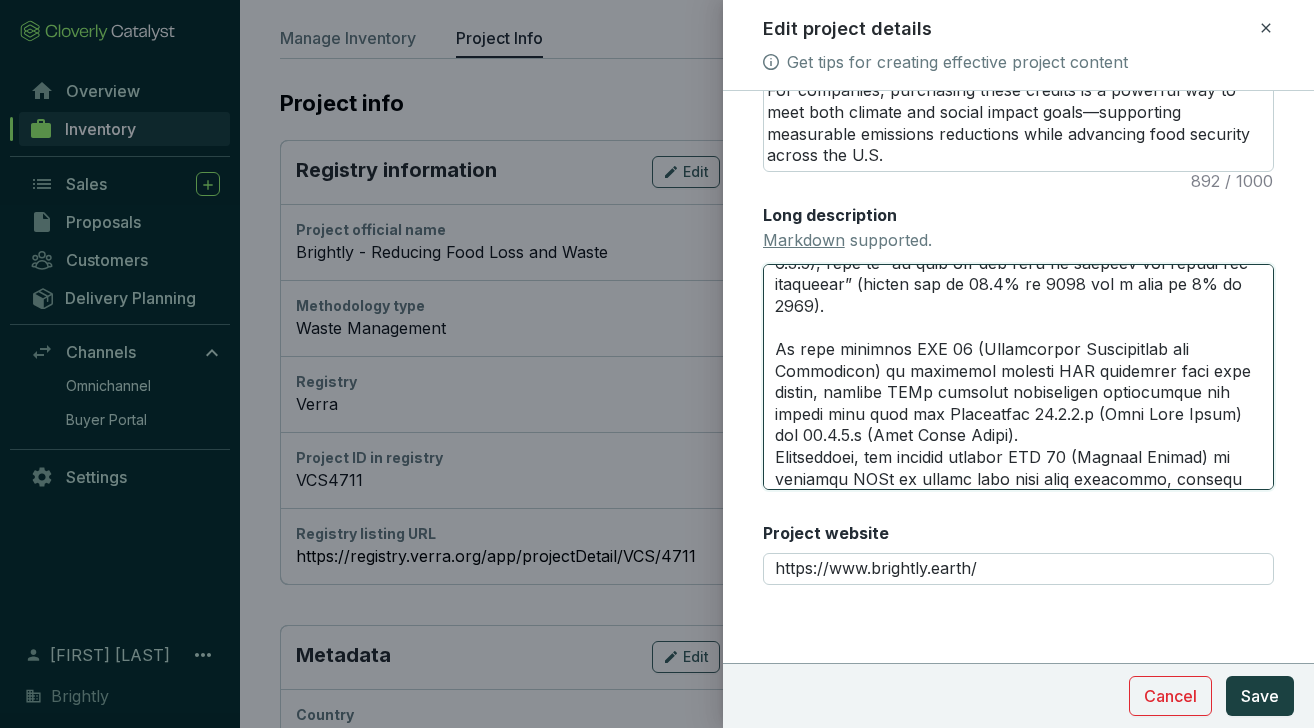 scroll, scrollTop: 562, scrollLeft: 0, axis: vertical 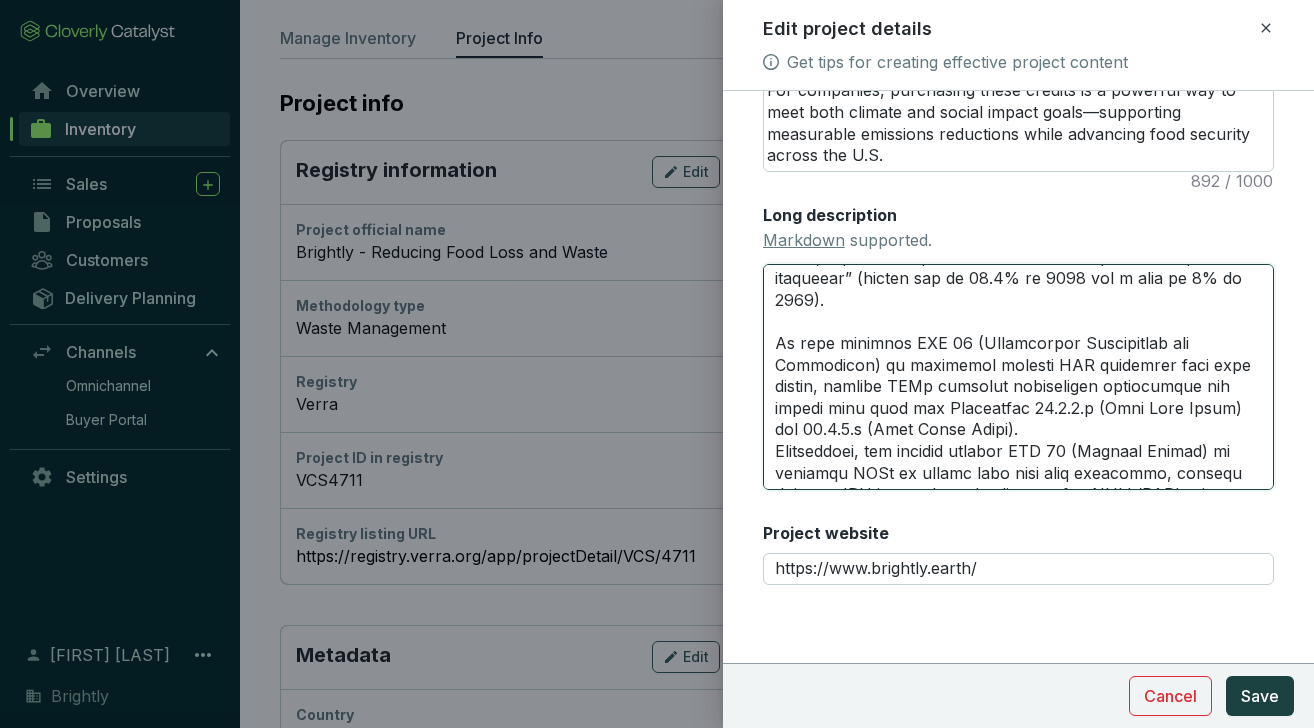 click on "Long description   Markdown   supported." at bounding box center [1018, 377] 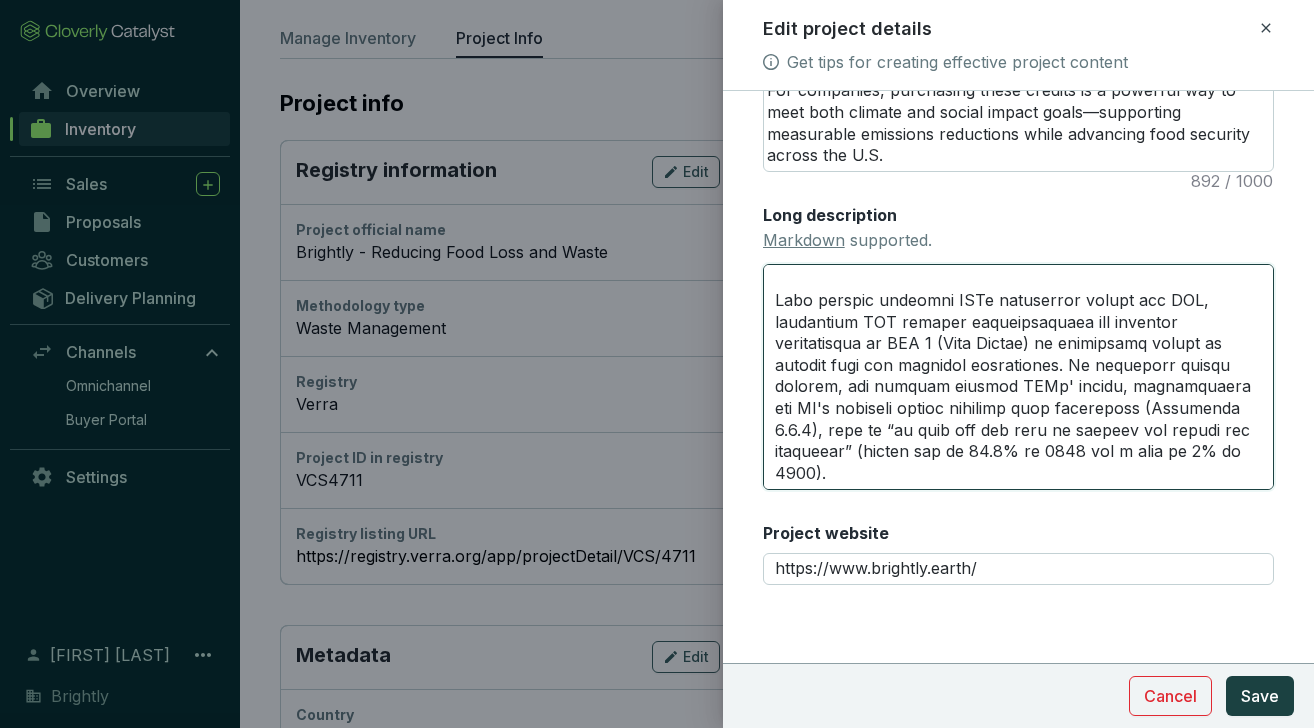 scroll, scrollTop: 402, scrollLeft: 0, axis: vertical 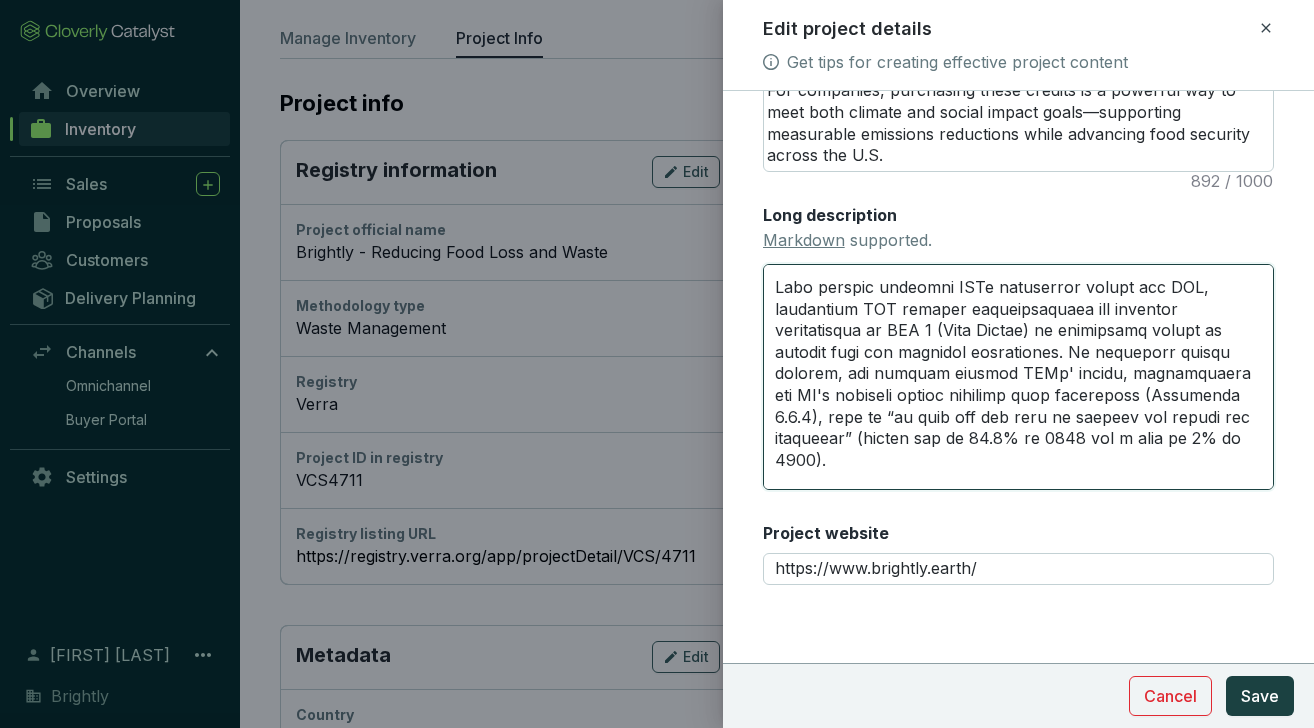 drag, startPoint x: 794, startPoint y: 352, endPoint x: 843, endPoint y: 352, distance: 49 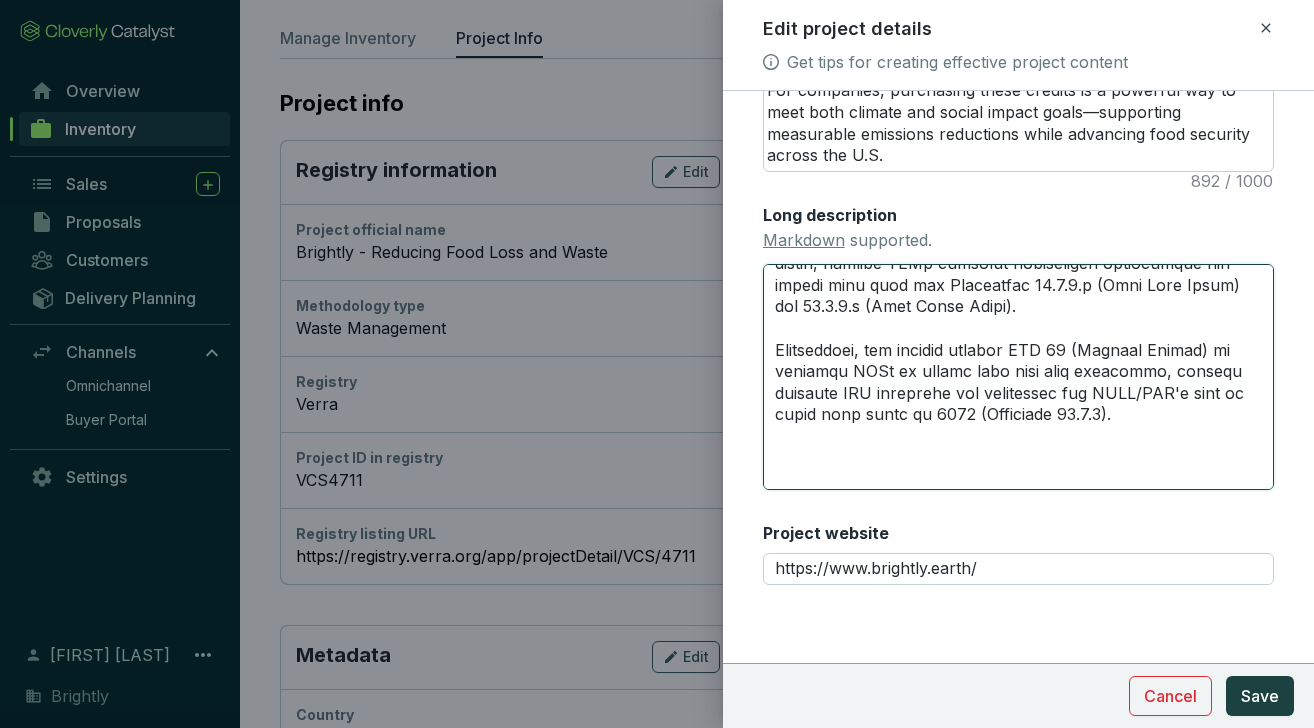 scroll, scrollTop: 683, scrollLeft: 0, axis: vertical 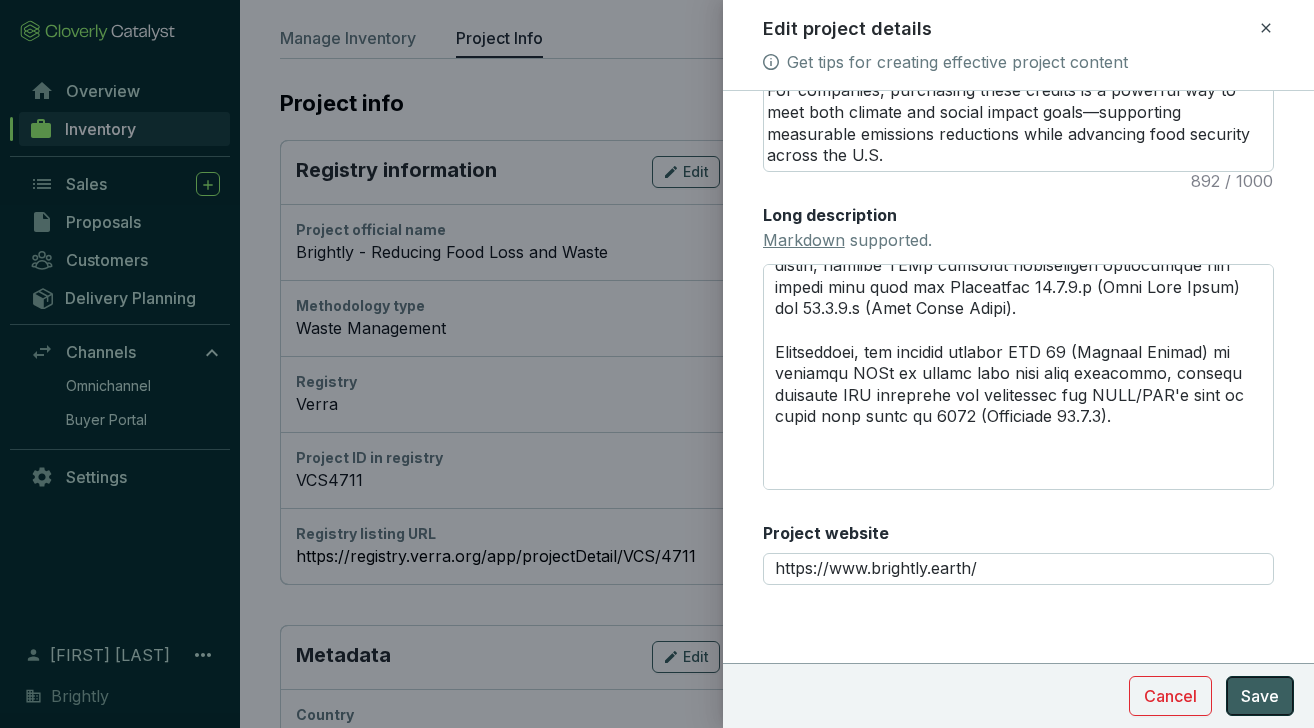 click on "Save" at bounding box center [1260, 696] 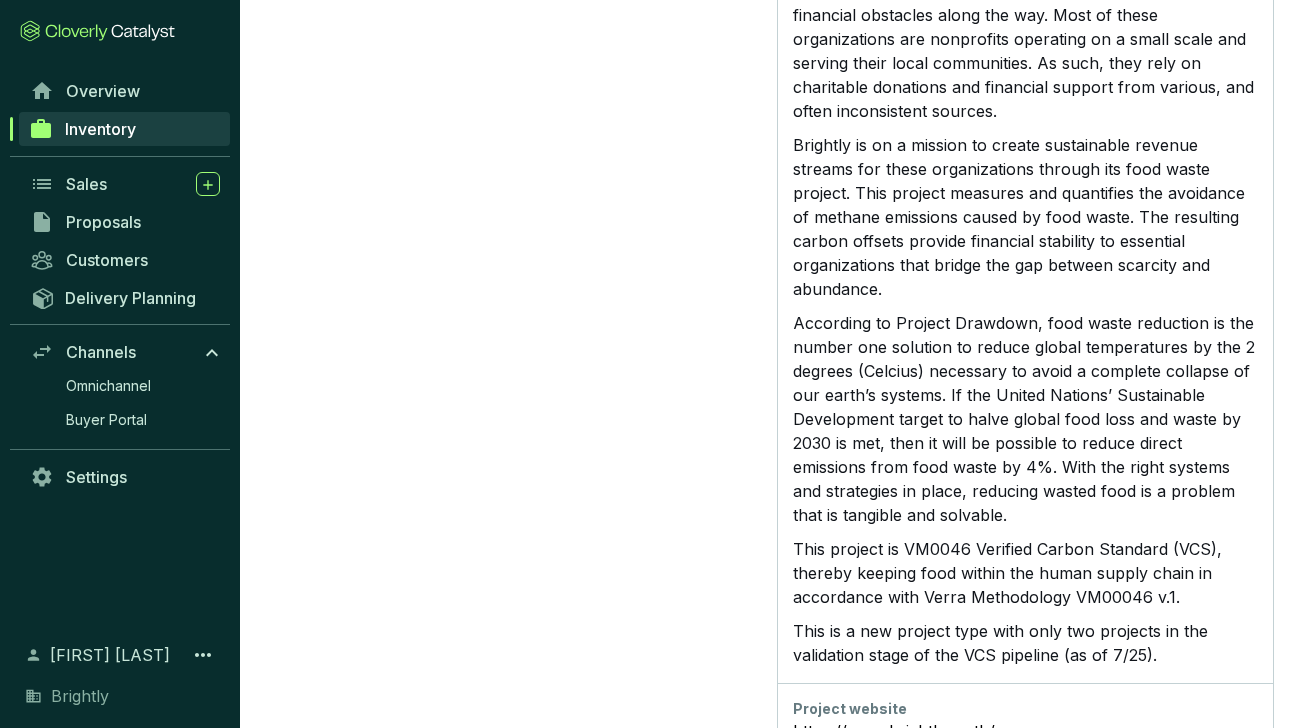 scroll, scrollTop: 3109, scrollLeft: 0, axis: vertical 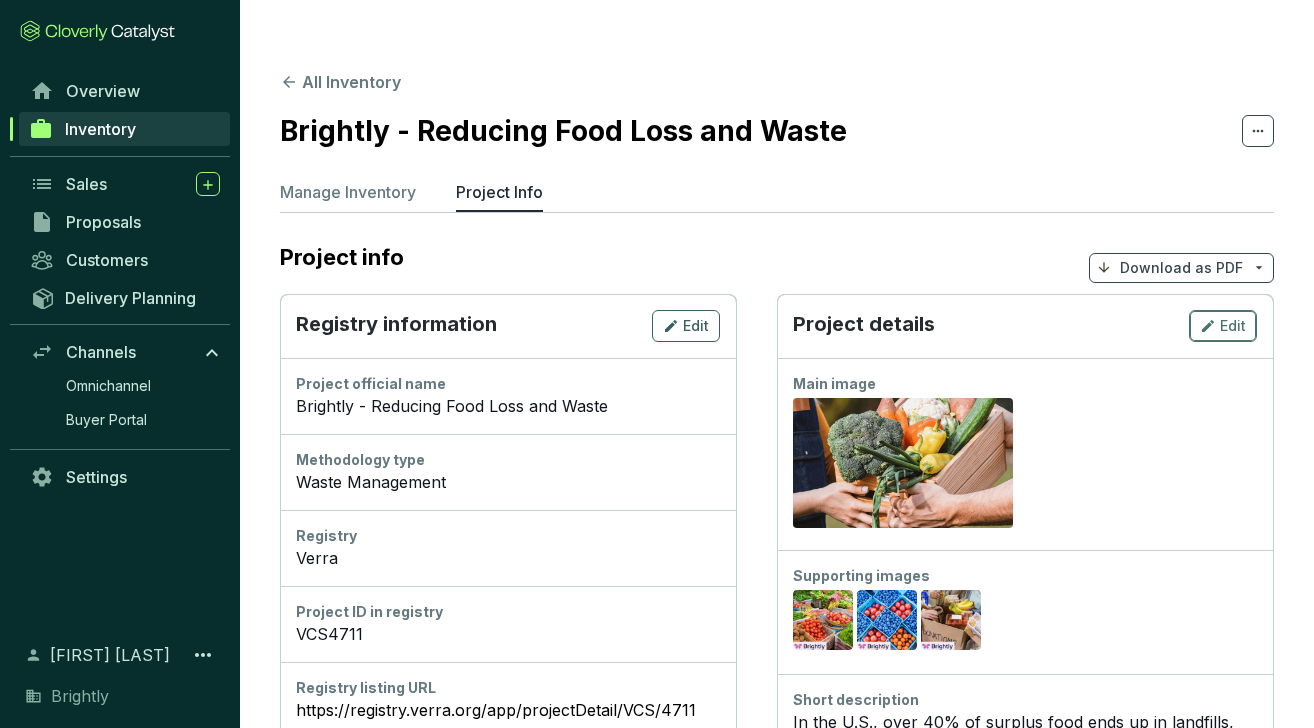 click on "Edit" at bounding box center [1233, 326] 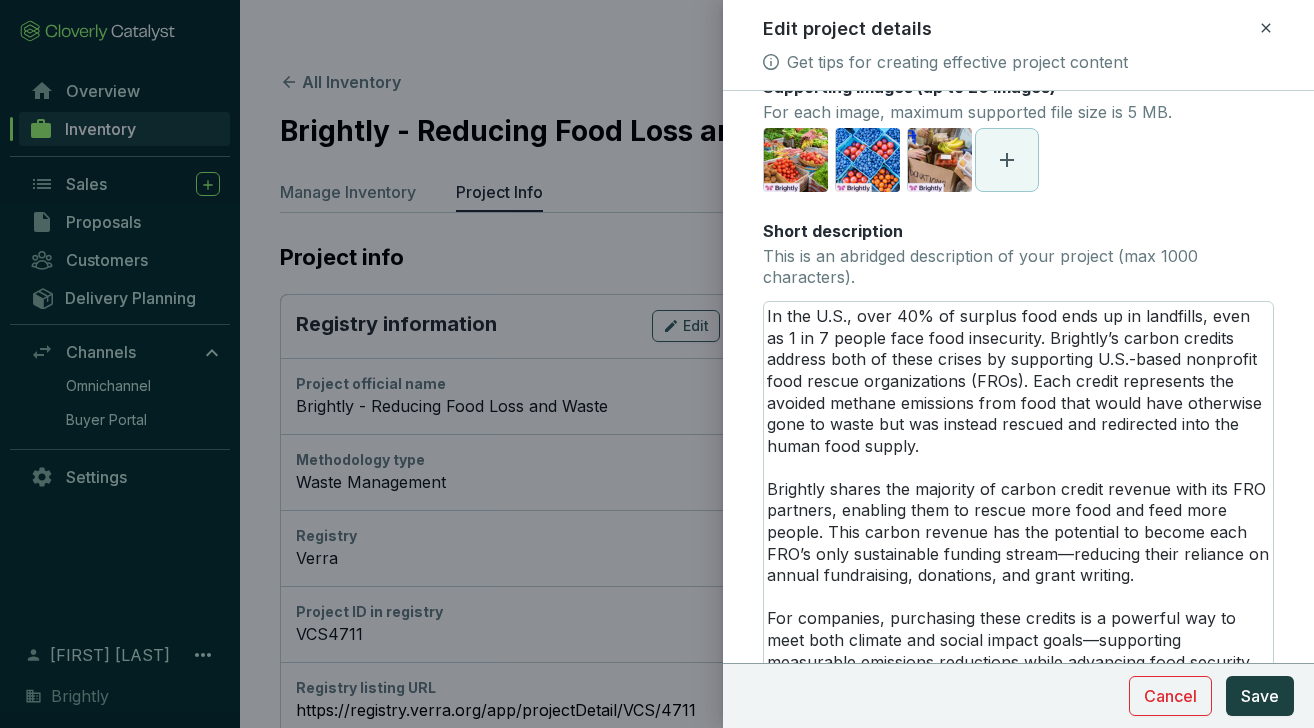 scroll, scrollTop: 269, scrollLeft: 0, axis: vertical 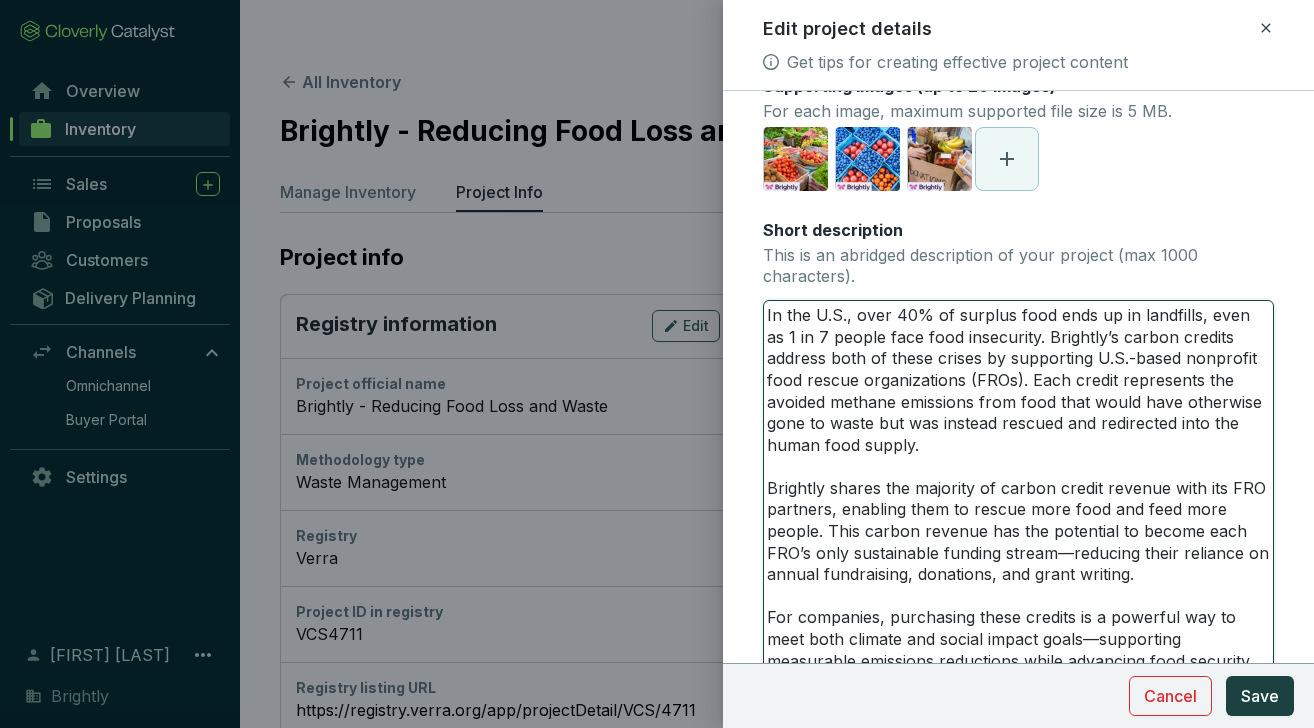 drag, startPoint x: 892, startPoint y: 319, endPoint x: 853, endPoint y: 318, distance: 39.012817 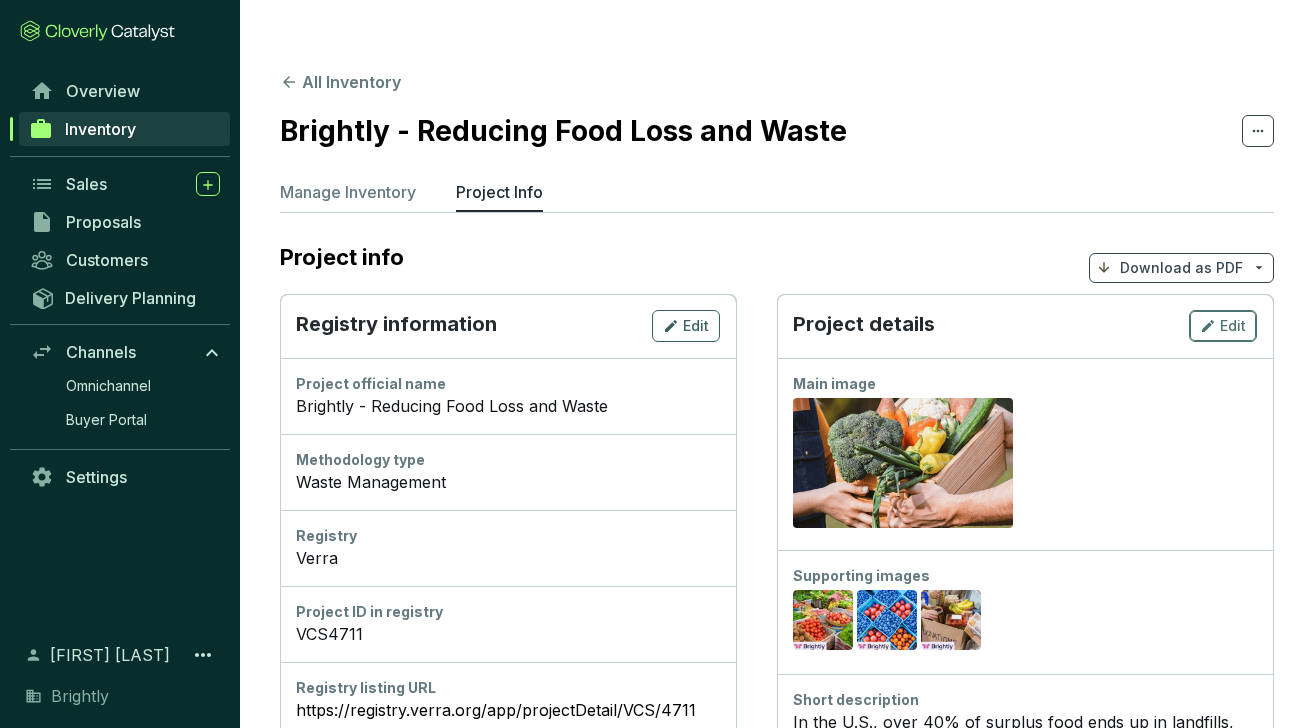click 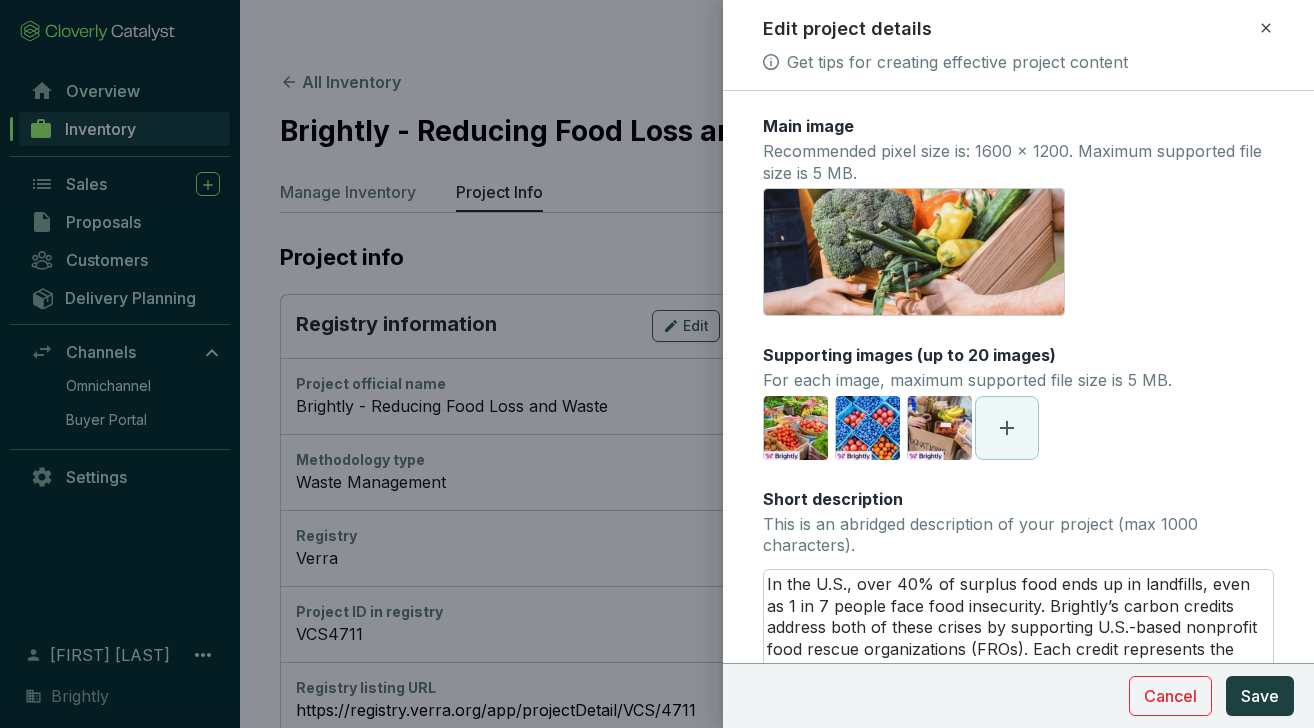 scroll, scrollTop: 239, scrollLeft: 0, axis: vertical 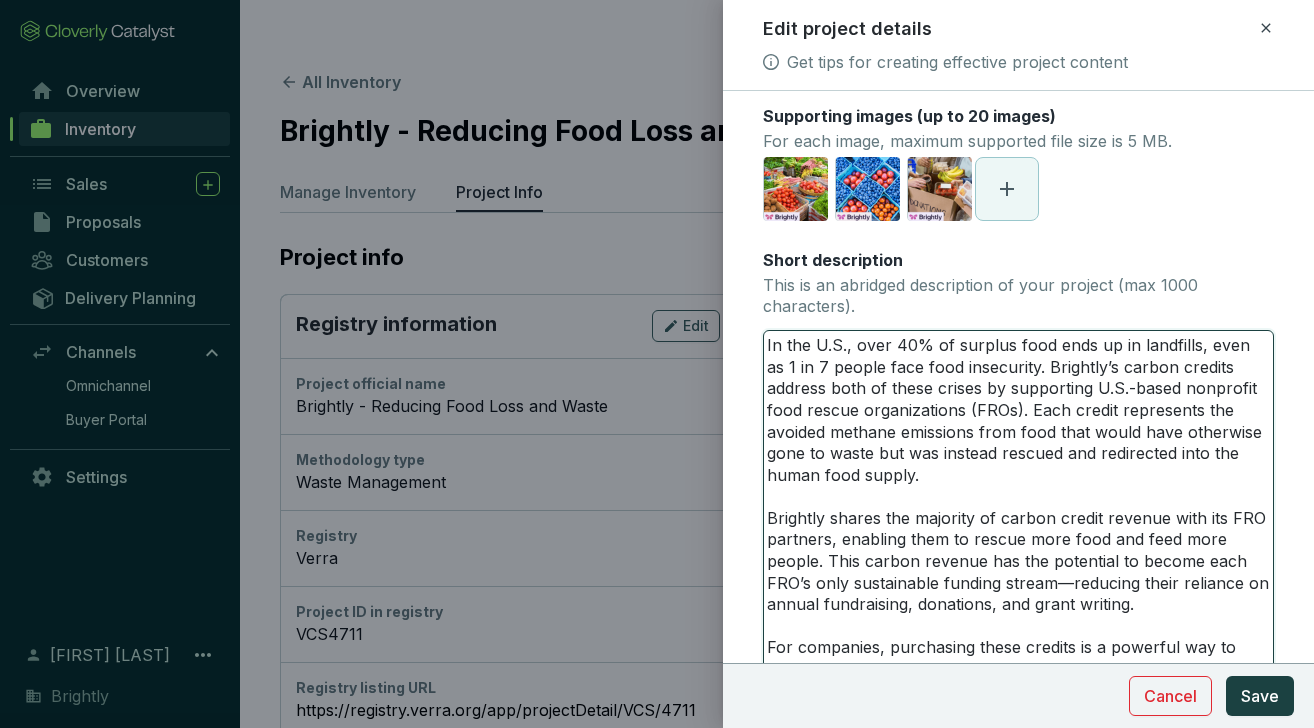 drag, startPoint x: 893, startPoint y: 348, endPoint x: 851, endPoint y: 348, distance: 42 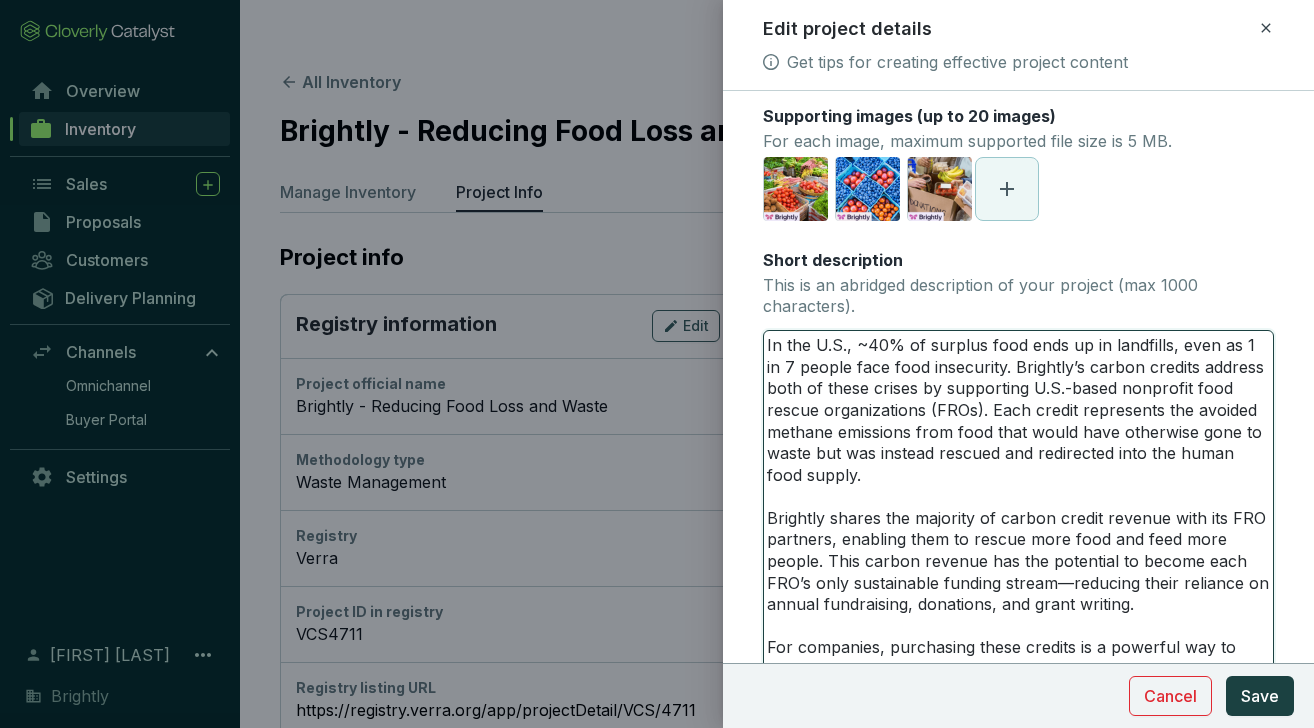 click on "In the U.S., ~40% of surplus food ends up in landfills, even as 1 in 7 people face food insecurity. Brightly’s carbon credits address both of these crises by supporting U.S.-based nonprofit food rescue organizations (FROs). Each credit represents the avoided methane emissions from food that would have otherwise gone to waste but was instead rescued and redirected into the human food supply.
Brightly shares the majority of carbon credit revenue with its FRO partners, enabling them to rescue more food and feed more people. This carbon revenue has the potential to become each FRO’s only sustainable funding stream—reducing their reliance on annual fundraising, donations, and grant writing.
For companies, purchasing these credits is a powerful way to meet both climate and social impact goals—supporting measurable emissions reductions while advancing food security across the U.S." at bounding box center (1018, 529) 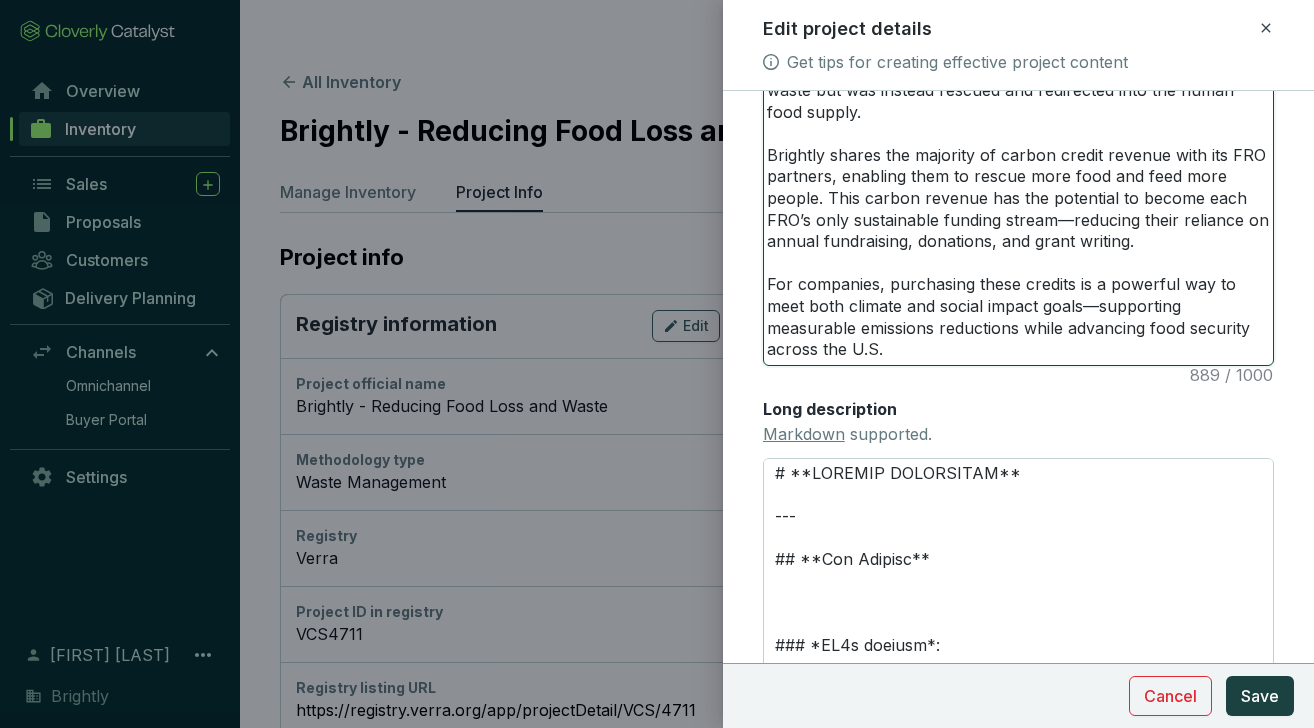 scroll, scrollTop: 706, scrollLeft: 0, axis: vertical 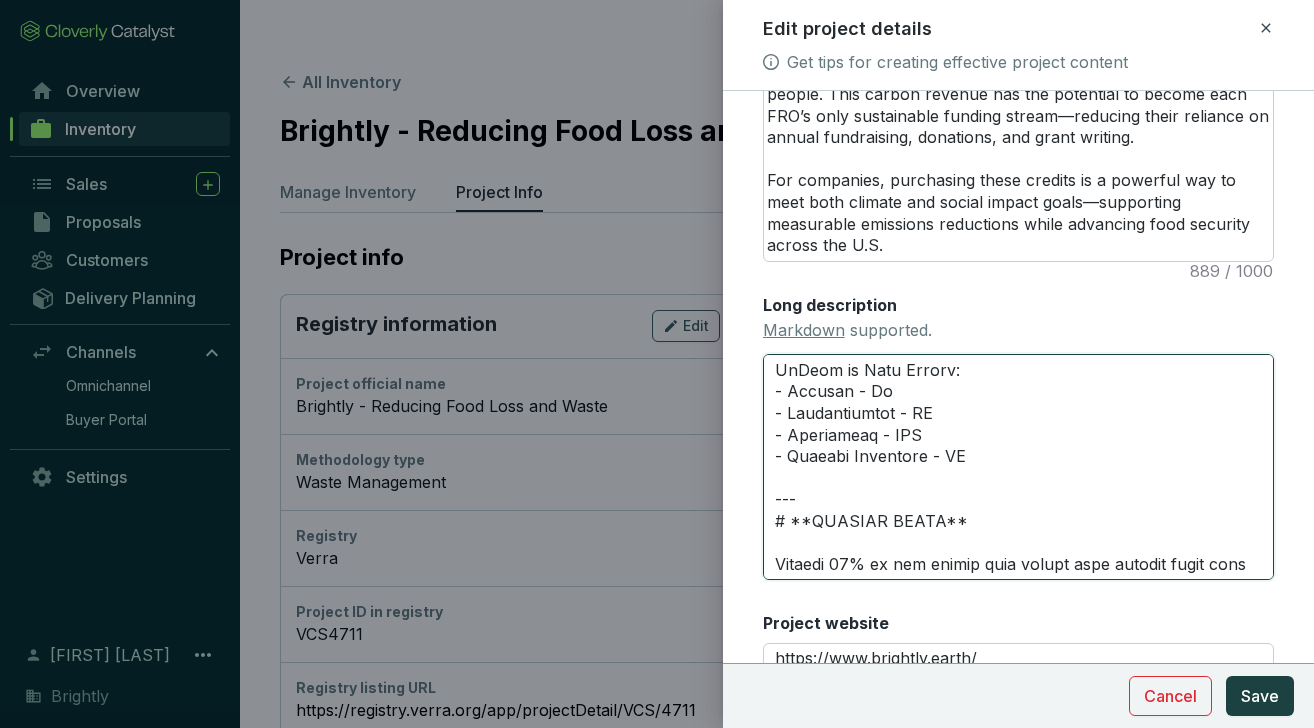 click on "Long description   Markdown   supported." at bounding box center [1018, 467] 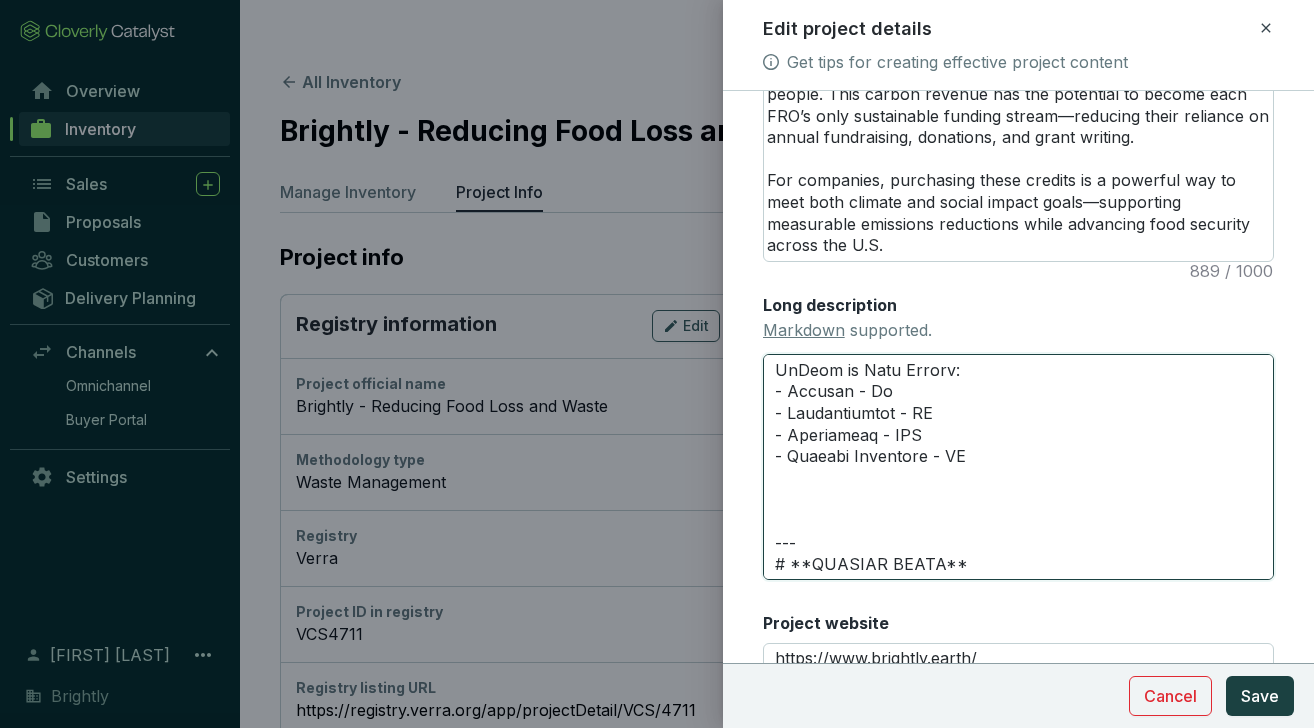 paste on "This puts us in the top 4% of waste-related carbon projects in the U.S. and top 25% of all global climate technology projects." 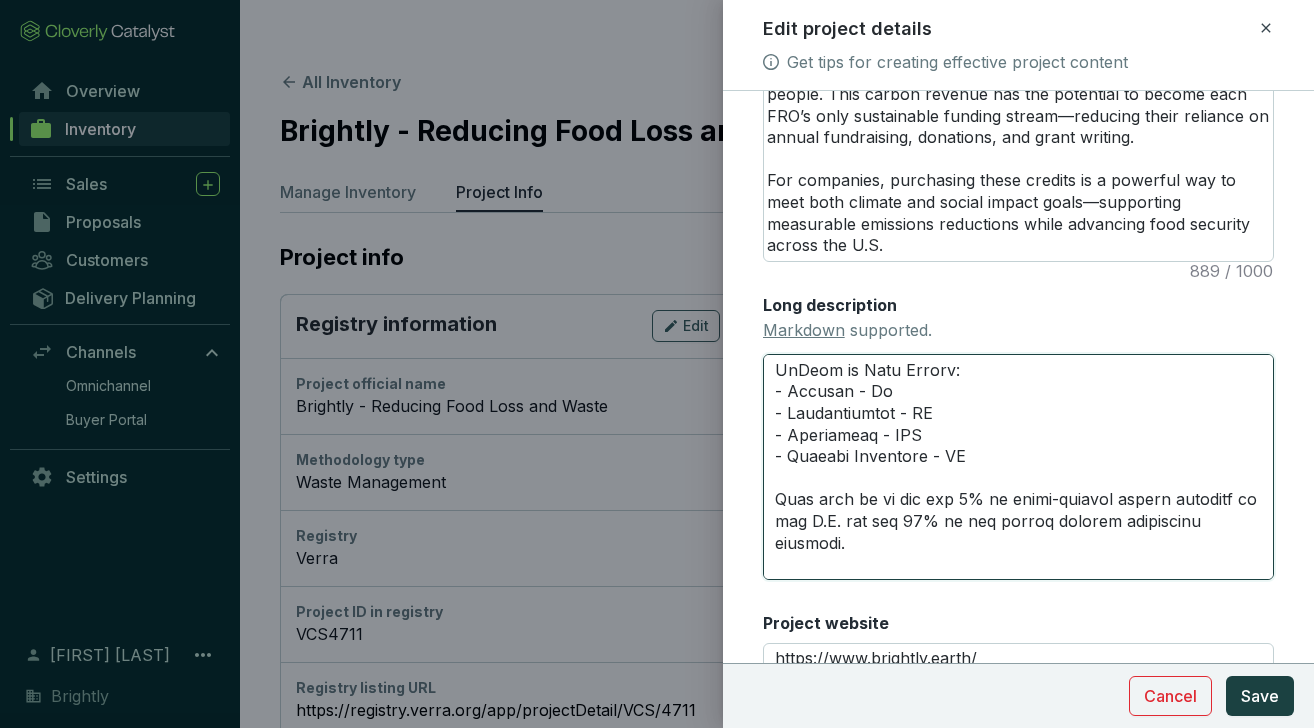 drag, startPoint x: 863, startPoint y: 499, endPoint x: 850, endPoint y: 499, distance: 13 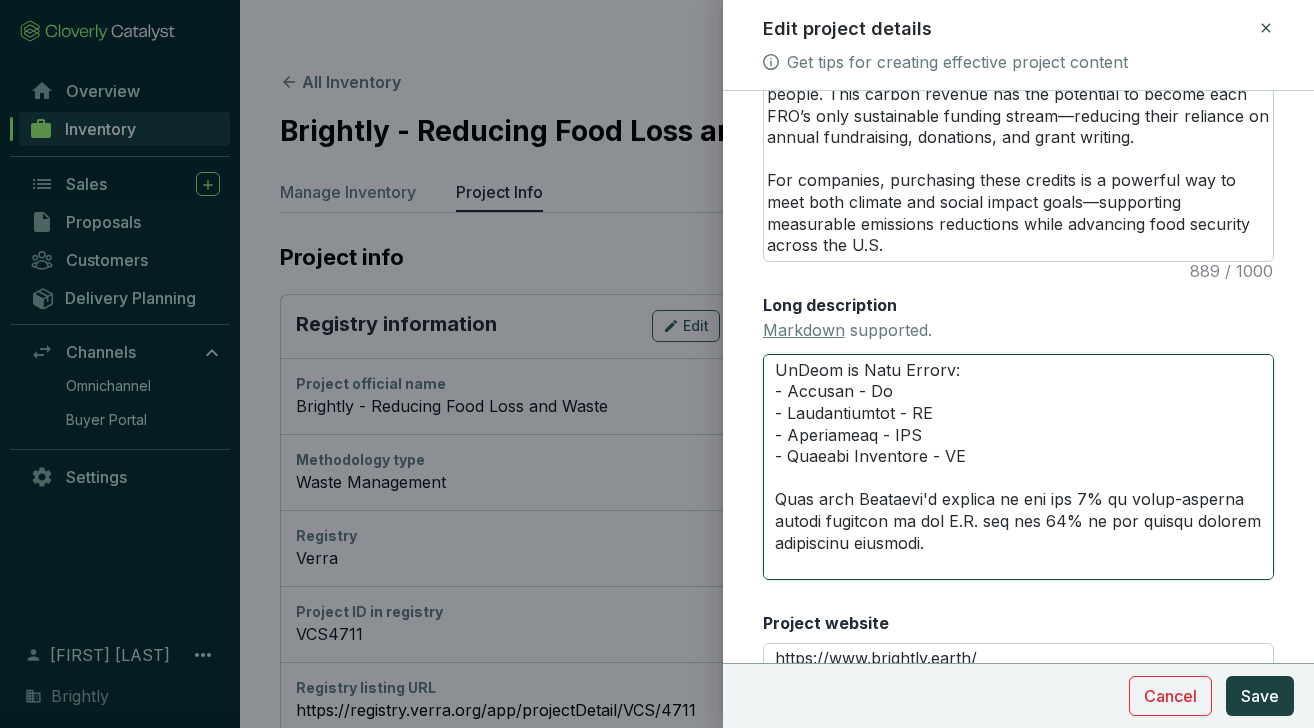 click on "Long description   Markdown   supported." at bounding box center (1018, 467) 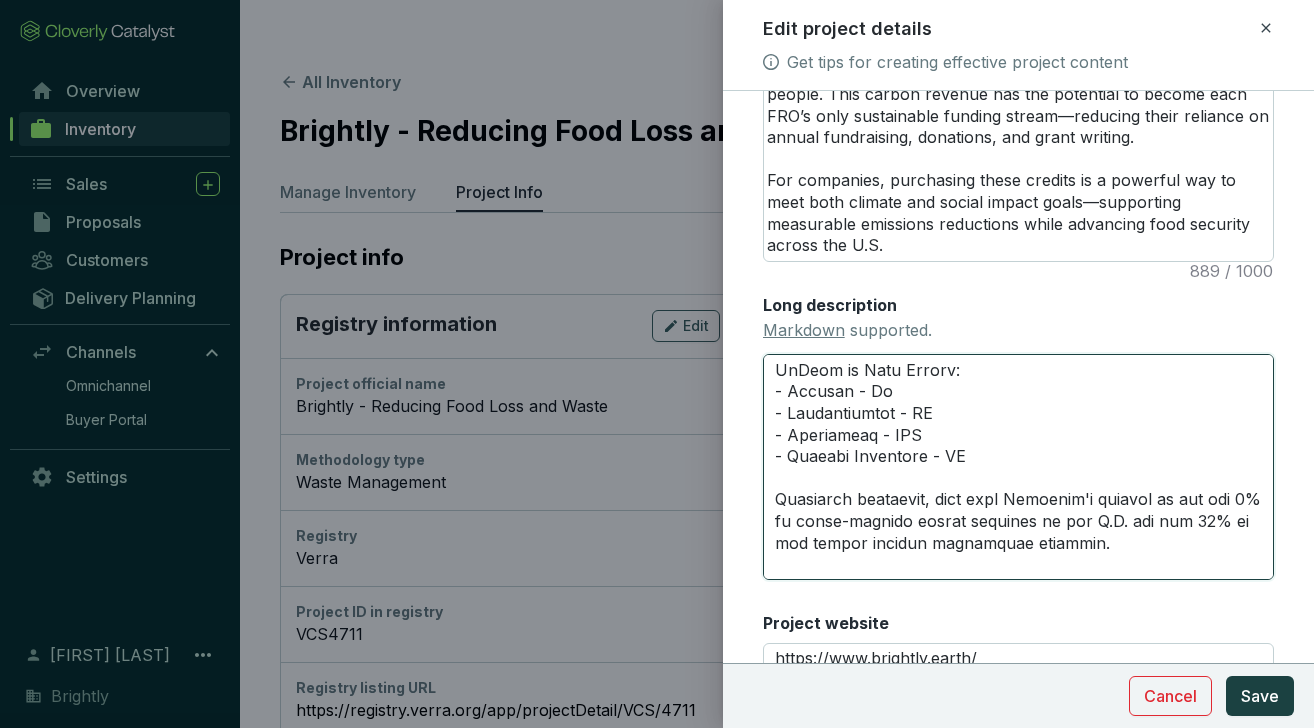 drag, startPoint x: 992, startPoint y: 499, endPoint x: 970, endPoint y: 499, distance: 22 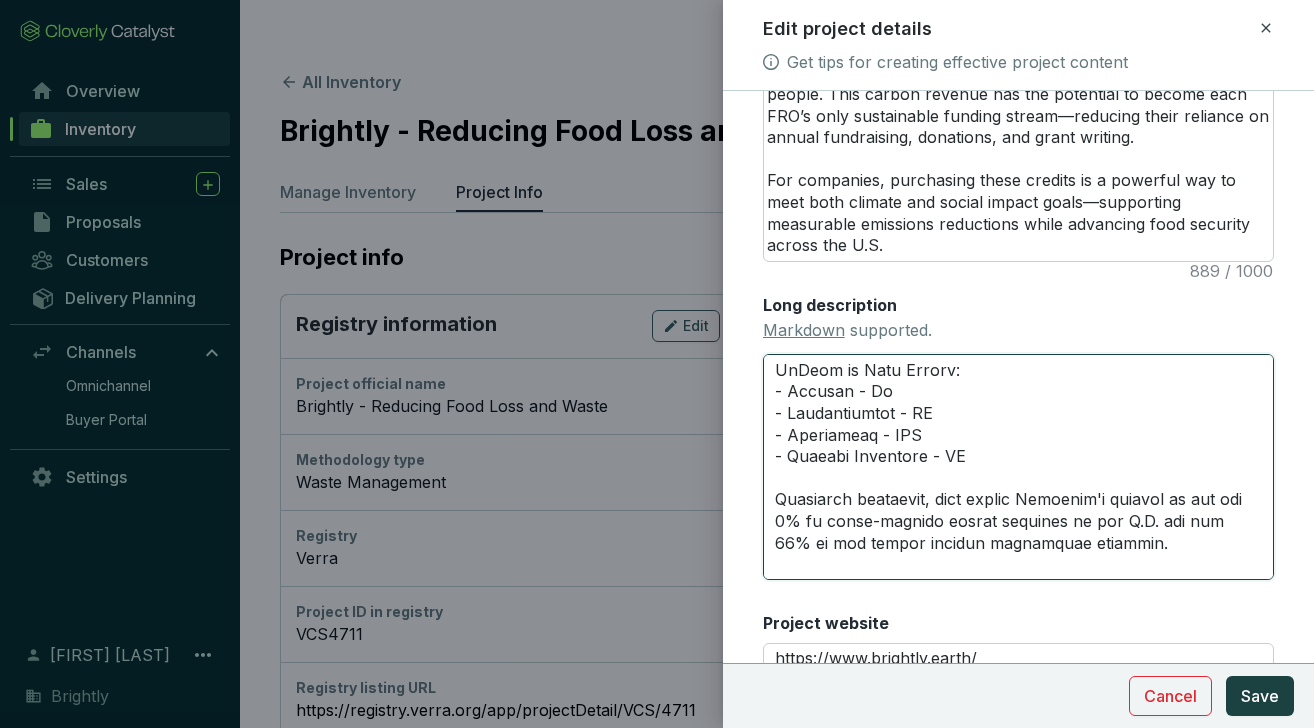 click on "Long description   Markdown   supported." at bounding box center (1018, 467) 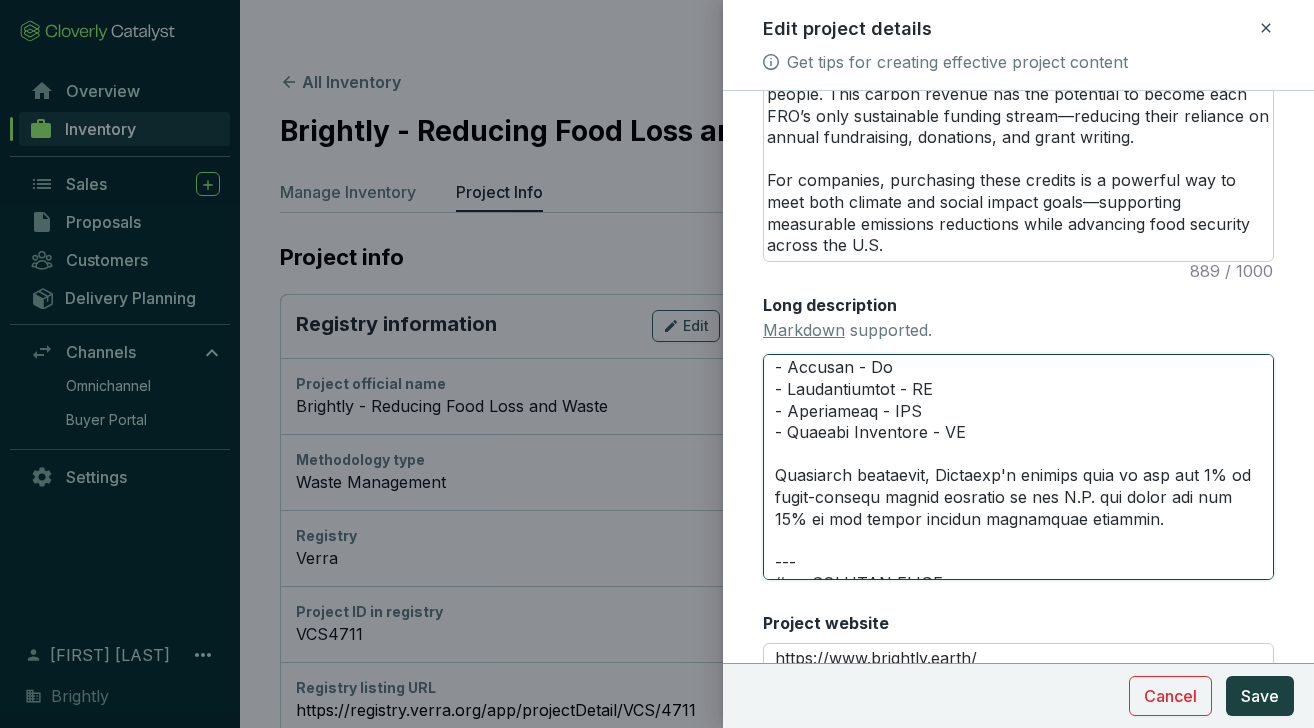 scroll, scrollTop: 975, scrollLeft: 0, axis: vertical 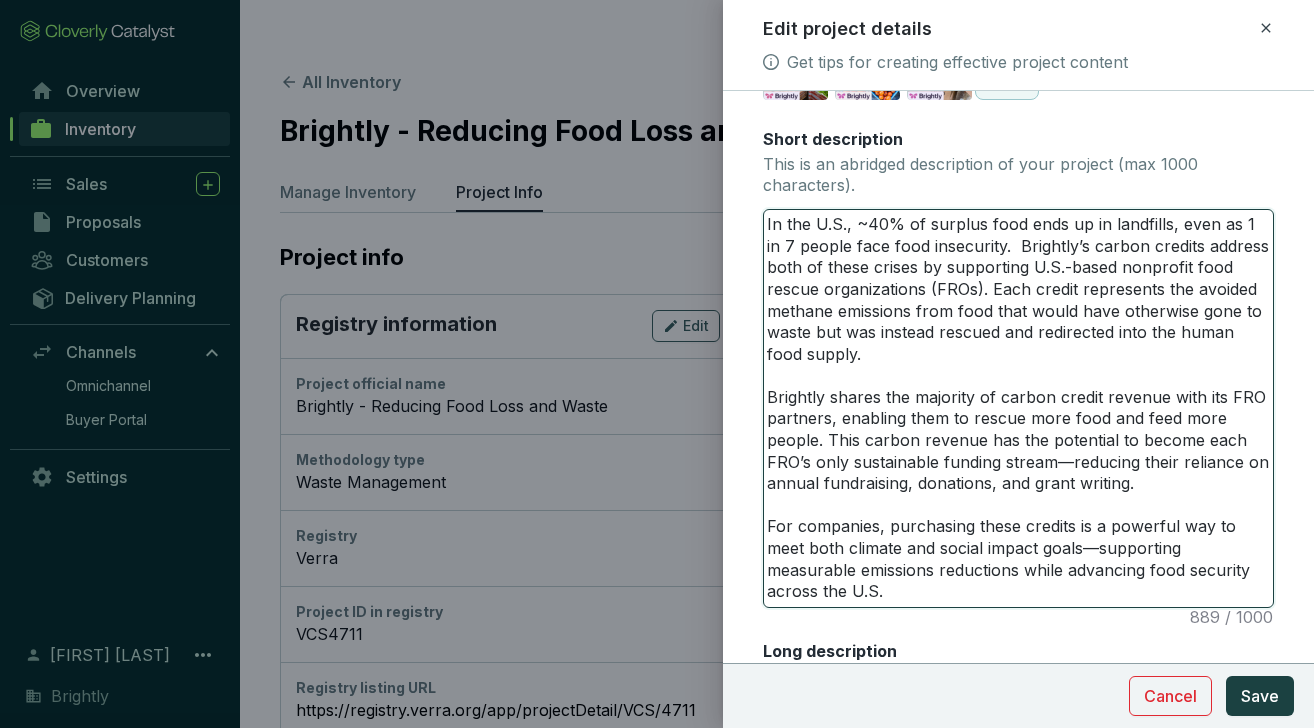 drag, startPoint x: 918, startPoint y: 599, endPoint x: 717, endPoint y: 142, distance: 499.24945 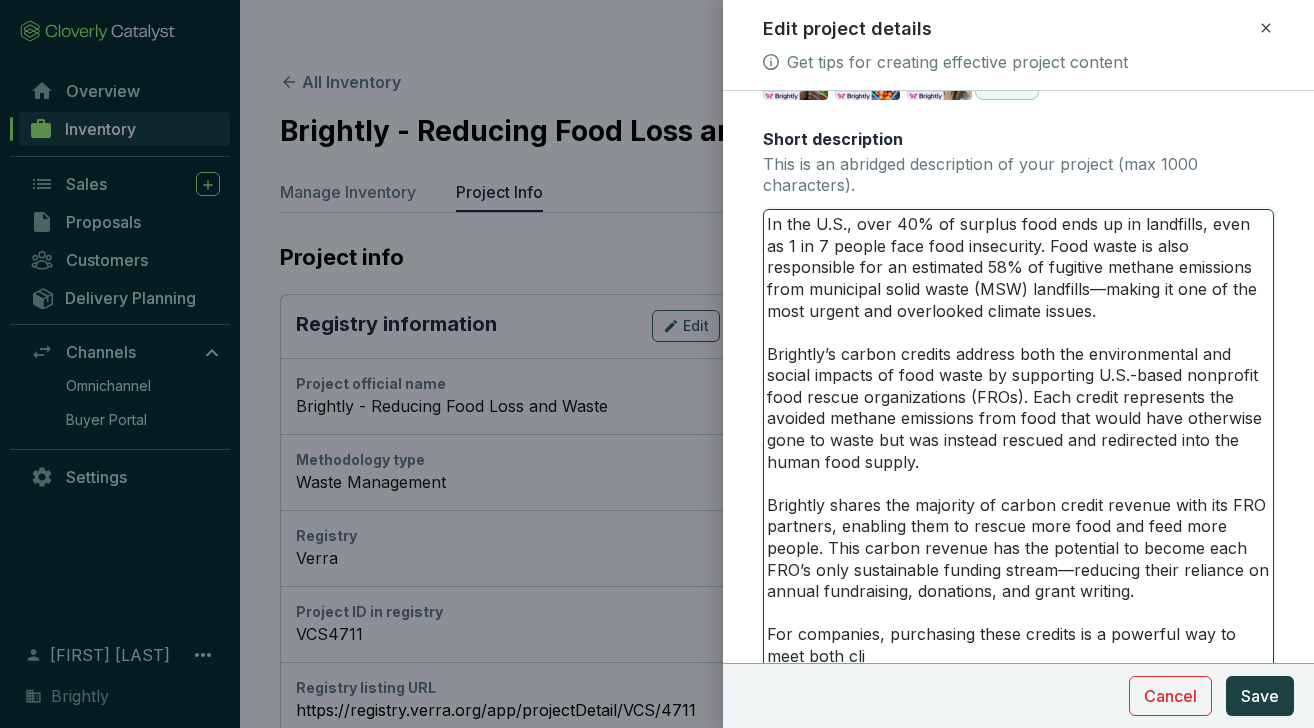 scroll, scrollTop: 0, scrollLeft: 0, axis: both 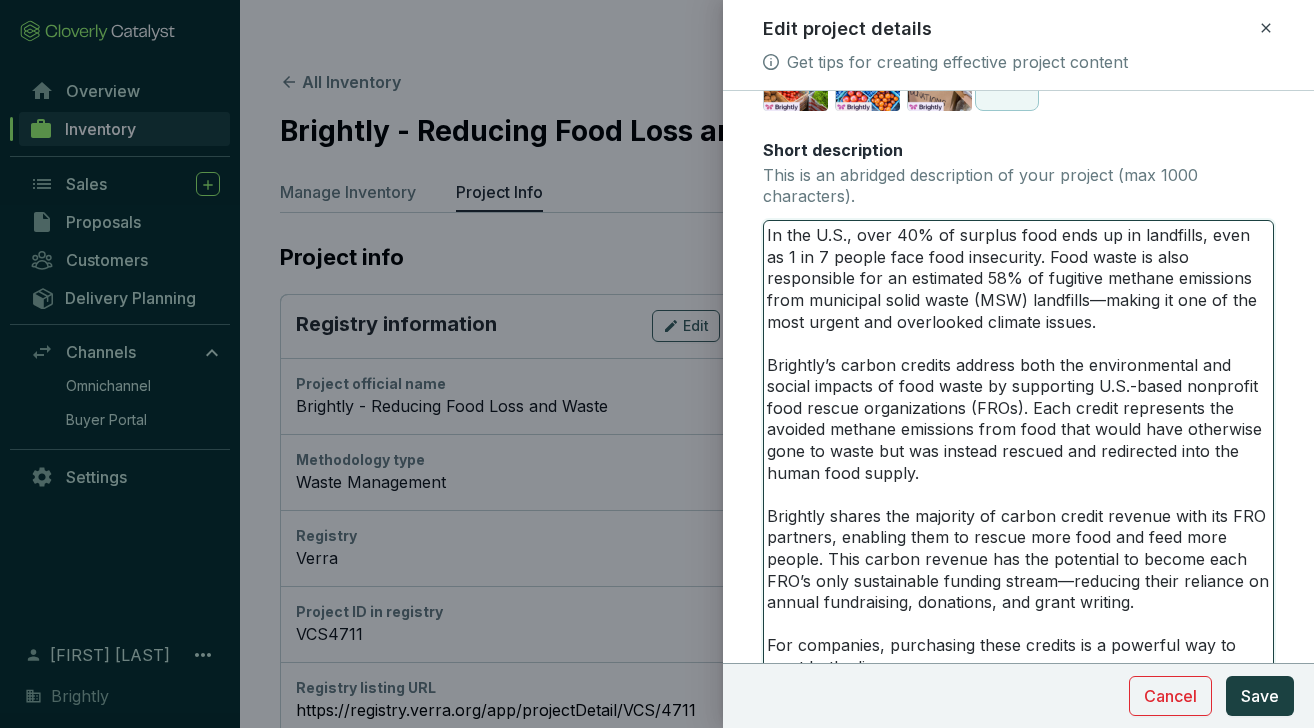 drag, startPoint x: 1128, startPoint y: 259, endPoint x: 1113, endPoint y: 259, distance: 15 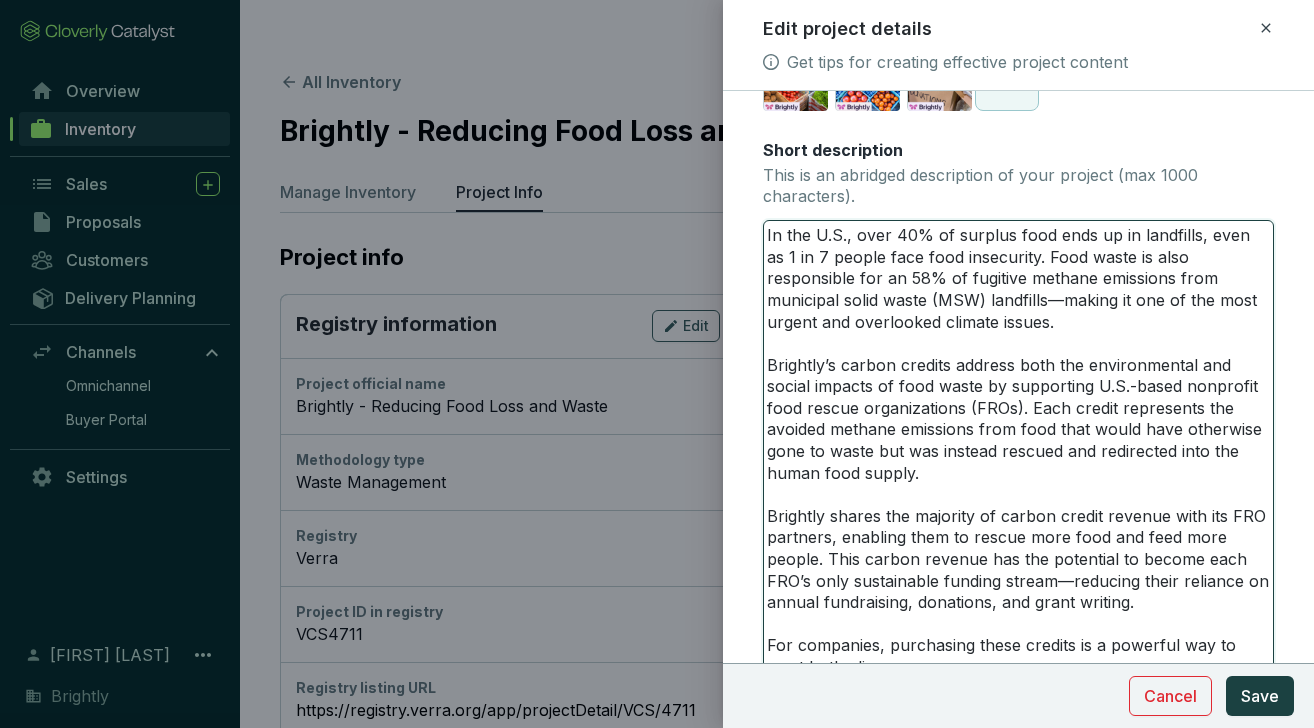 click on "In the U.S., over 40% of surplus food ends up in landfills, even as 1 in 7 people face food insecurity. Food waste is also responsible for an 58% of fugitive methane emissions from municipal solid waste (MSW) landfills—making it one of the most urgent and overlooked climate issues.
Brightly’s carbon credits address both the environmental and social impacts of food waste by supporting U.S.-based nonprofit food rescue organizations (FROs). Each credit represents the avoided methane emissions from food that would have otherwise gone to waste but was instead rescued and redirected into the human food supply.
Brightly shares the majority of carbon credit revenue with its FRO partners, enabling them to rescue more food and feed more people. This carbon revenue has the potential to become each FRO’s only sustainable funding stream—reducing their reliance on annual fundraising, donations, and grant writing.
For companies, purchasing these credits is a powerful way to meet both cli" at bounding box center [1018, 452] 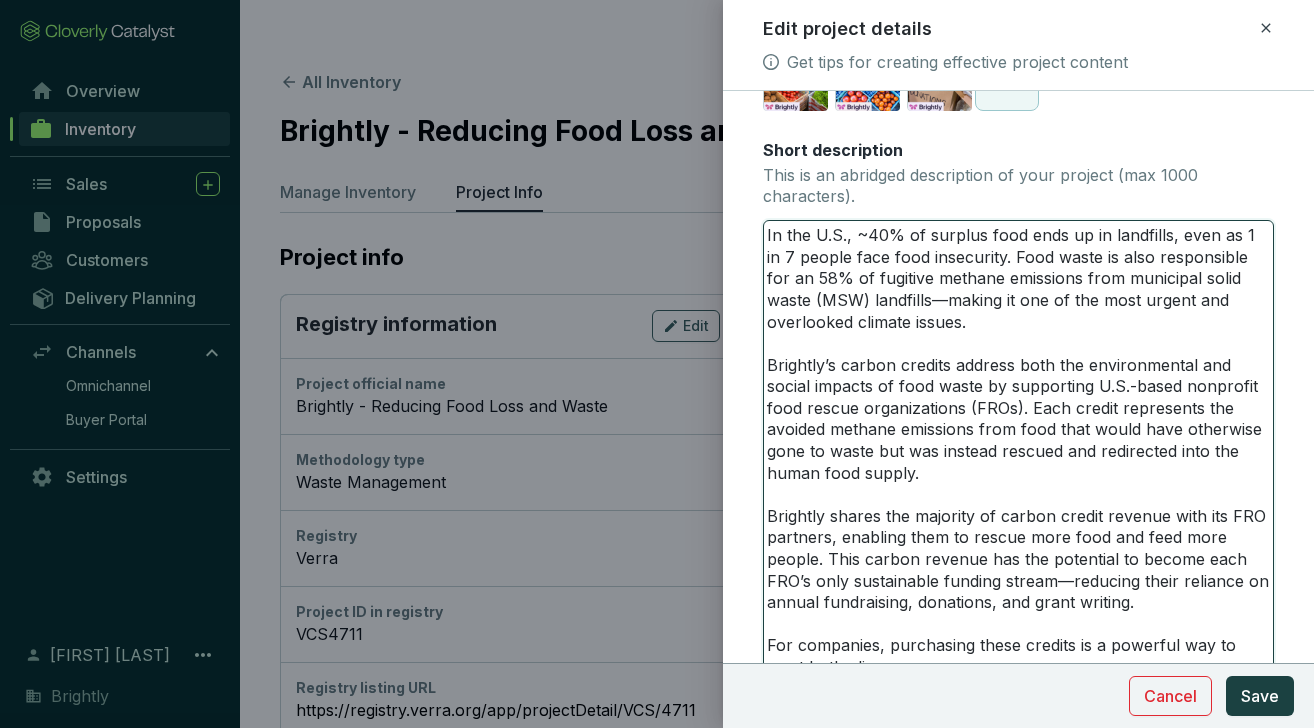 drag, startPoint x: 789, startPoint y: 280, endPoint x: 747, endPoint y: 280, distance: 42 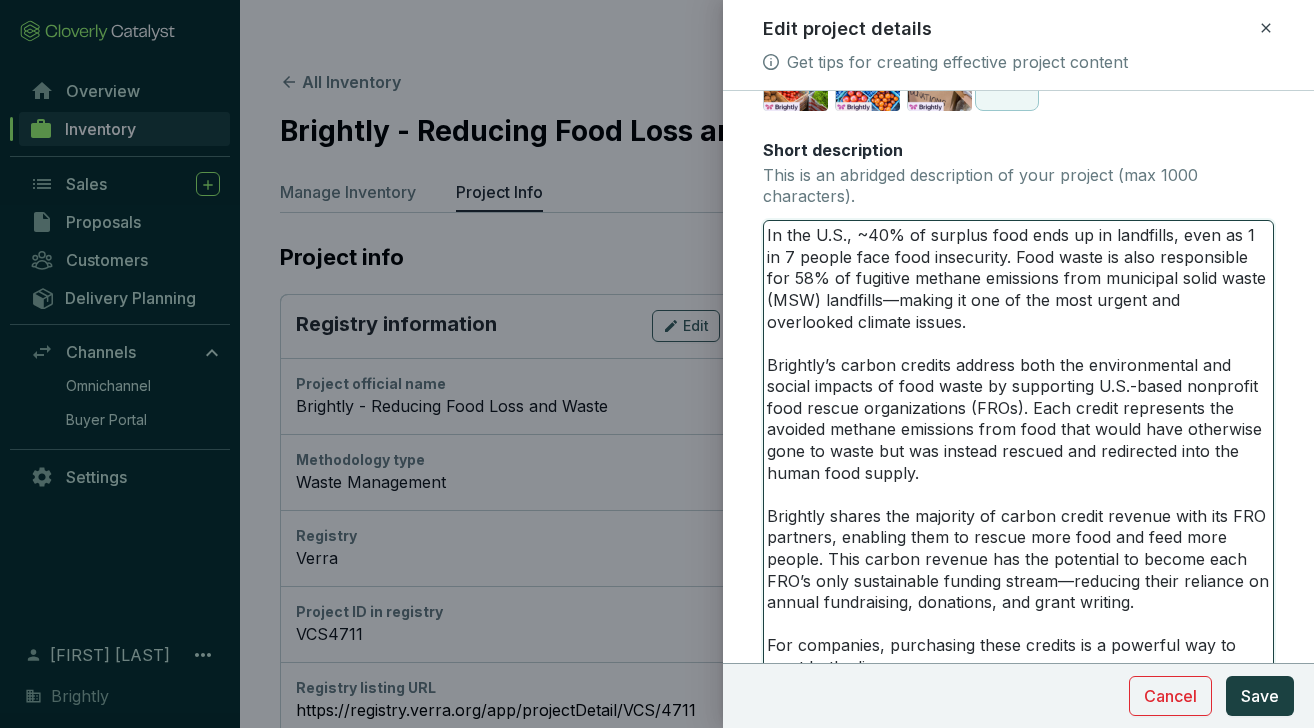 drag, startPoint x: 1139, startPoint y: 260, endPoint x: 1107, endPoint y: 259, distance: 32.01562 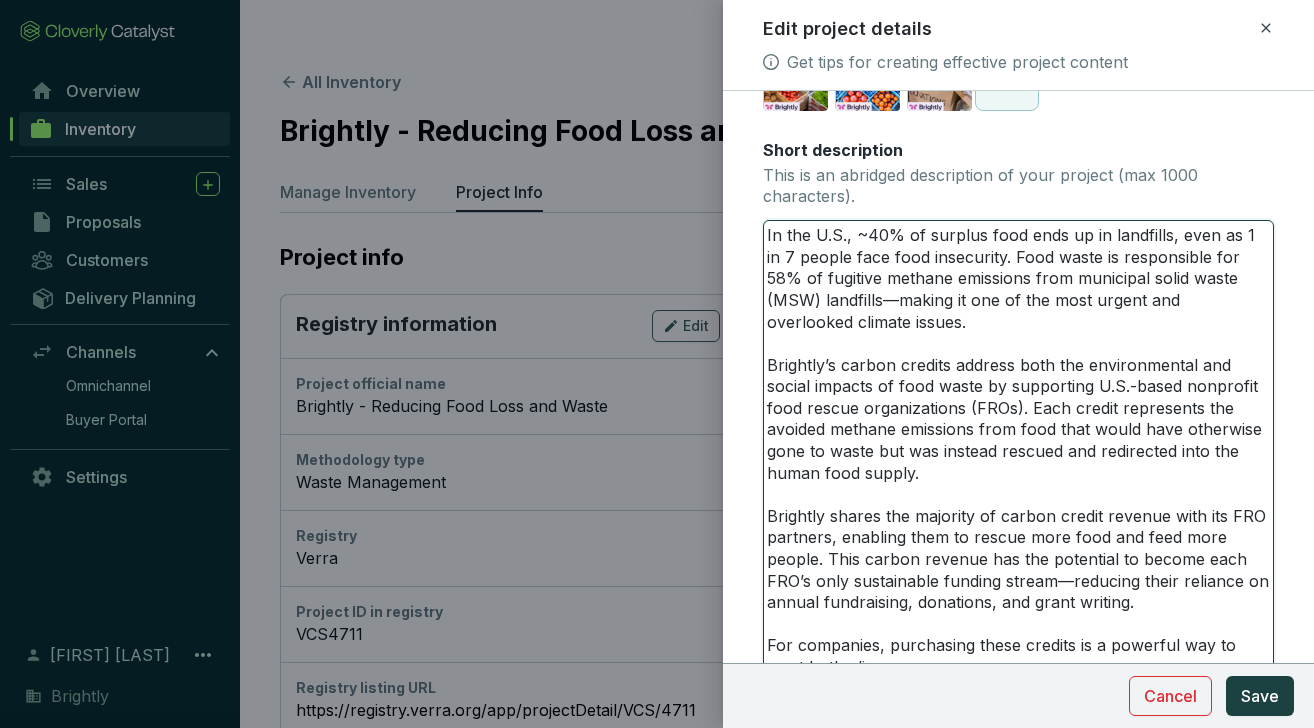 drag, startPoint x: 826, startPoint y: 303, endPoint x: 833, endPoint y: 314, distance: 13.038404 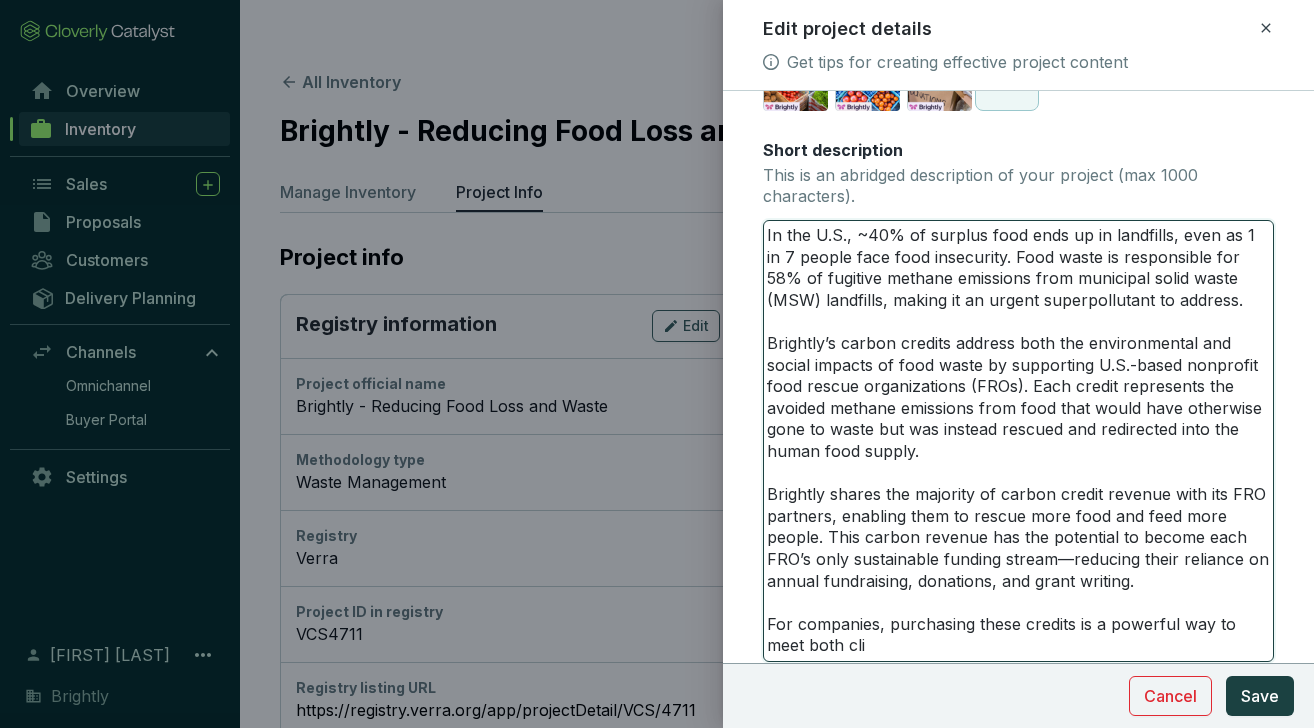 click on "In the U.S., ~40% of surplus food ends up in landfills, even as 1 in 7 people face food insecurity. Food waste is responsible for 58% of fugitive methane emissions from municipal solid waste (MSW) landfills, making it an urgent superpollutant to address.
Brightly’s carbon credits address both the environmental and social impacts of food waste by supporting U.S.-based nonprofit food rescue organizations (FROs). Each credit represents the avoided methane emissions from food that would have otherwise gone to waste but was instead rescued and redirected into the human food supply.
Brightly shares the majority of carbon credit revenue with its FRO partners, enabling them to rescue more food and feed more people. This carbon revenue has the potential to become each FRO’s only sustainable funding stream—reducing their reliance on annual fundraising, donations, and grant writing.
For companies, purchasing these credits is a powerful way to meet both cli" at bounding box center [1018, 441] 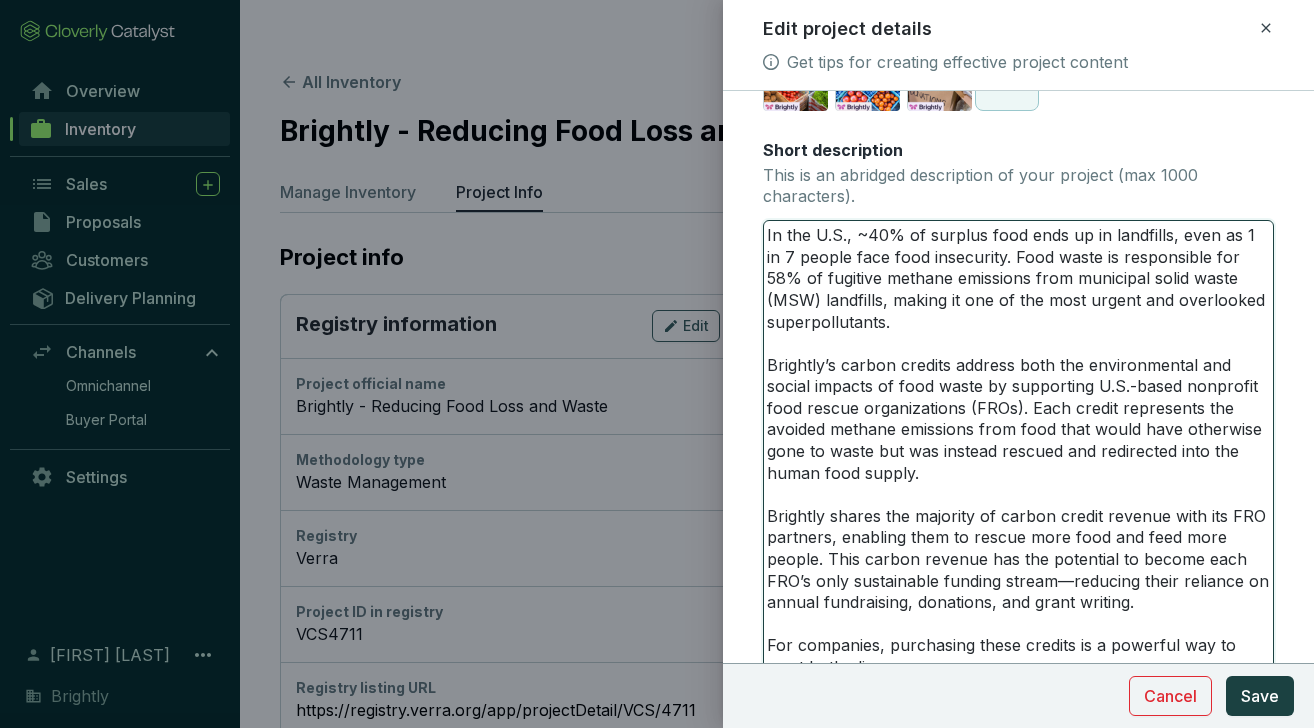 click on "In the U.S., ~40% of surplus food ends up in landfills, even as 1 in 7 people face food insecurity. Food waste is responsible for 58% of fugitive methane emissions from municipal solid waste (MSW) landfills, making it one of the most urgent and overlooked superpollutants.
Brightly’s carbon credits address both the environmental and social impacts of food waste by supporting U.S.-based nonprofit food rescue organizations (FROs). Each credit represents the avoided methane emissions from food that would have otherwise gone to waste but was instead rescued and redirected into the human food supply.
Brightly shares the majority of carbon credit revenue with its FRO partners, enabling them to rescue more food and feed more people. This carbon revenue has the potential to become each FRO’s only sustainable funding stream—reducing their reliance on annual fundraising, donations, and grant writing.
For companies, purchasing these credits is a powerful way to meet both cli" at bounding box center [1018, 452] 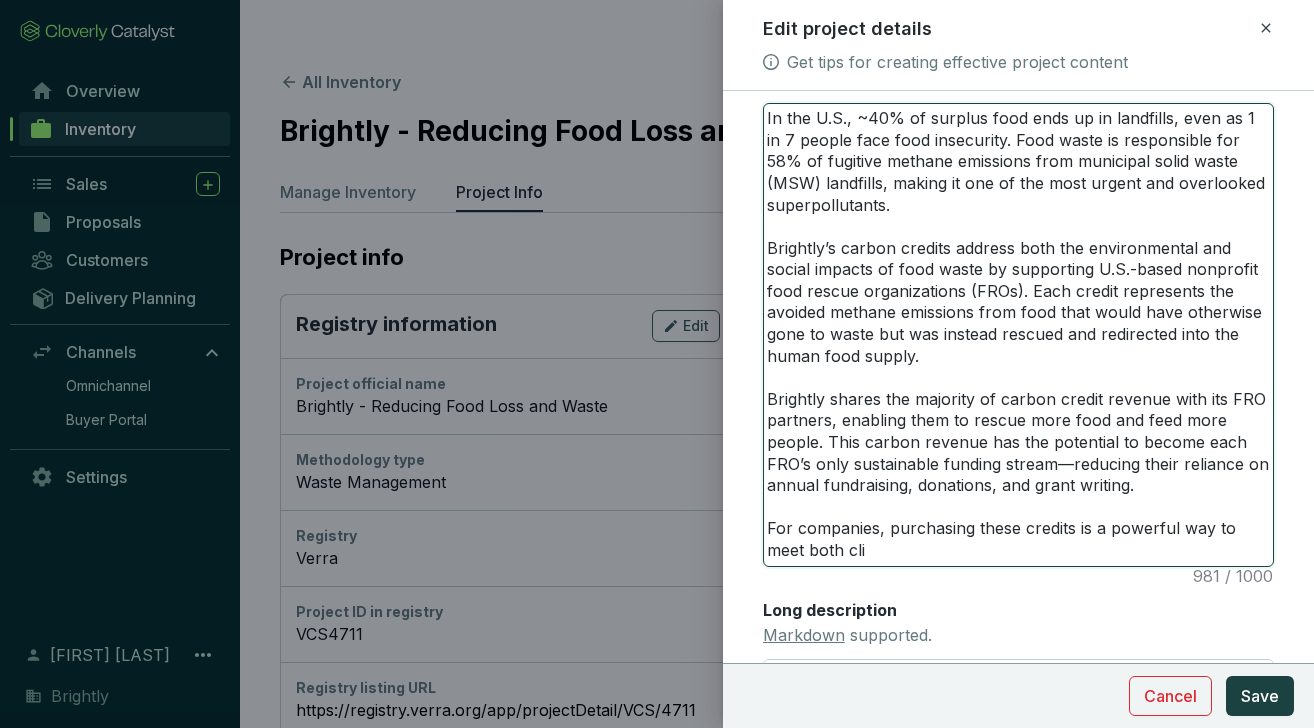 scroll, scrollTop: 467, scrollLeft: 0, axis: vertical 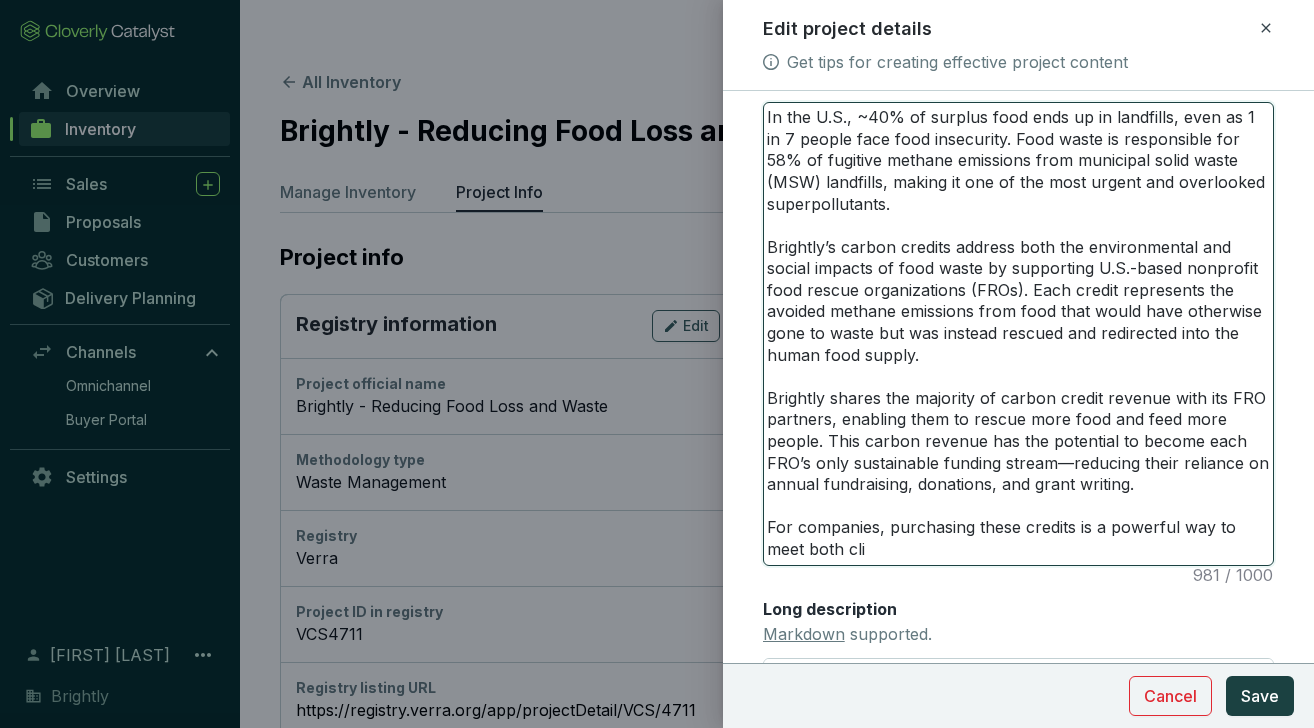 drag, startPoint x: 872, startPoint y: 334, endPoint x: 832, endPoint y: 332, distance: 40.04997 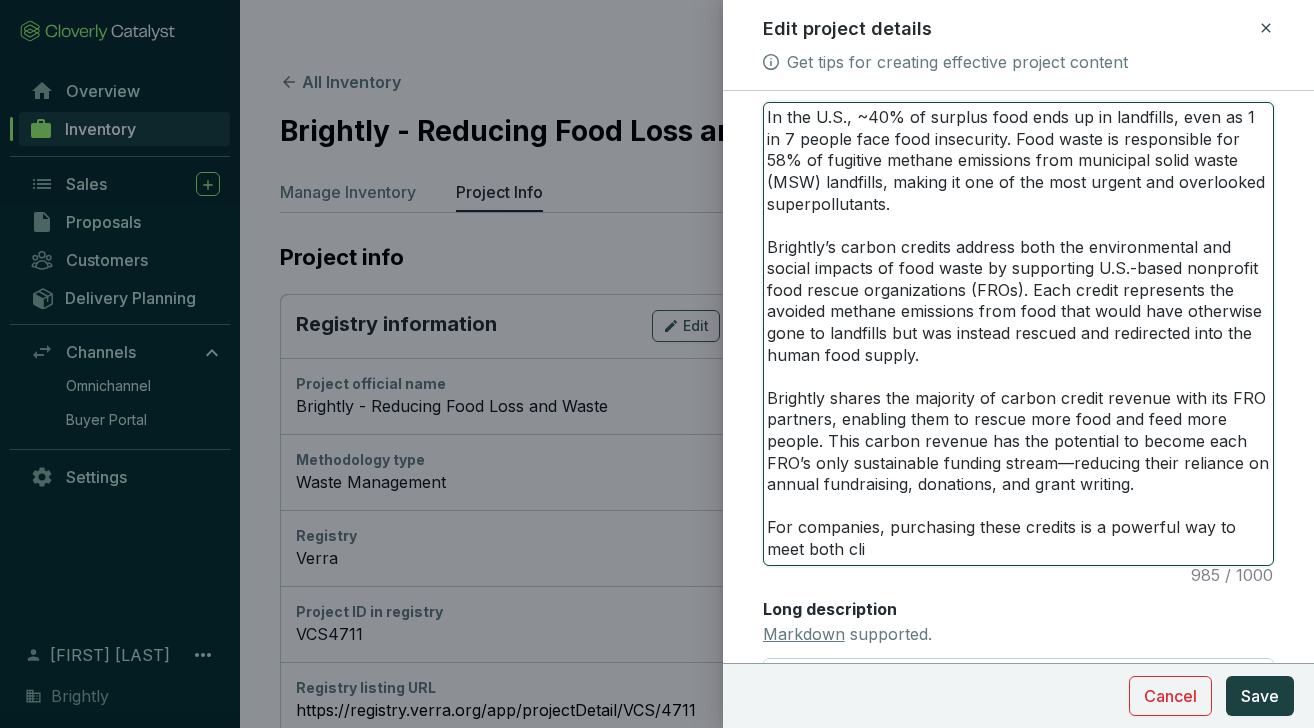 drag, startPoint x: 822, startPoint y: 355, endPoint x: 862, endPoint y: 351, distance: 40.1995 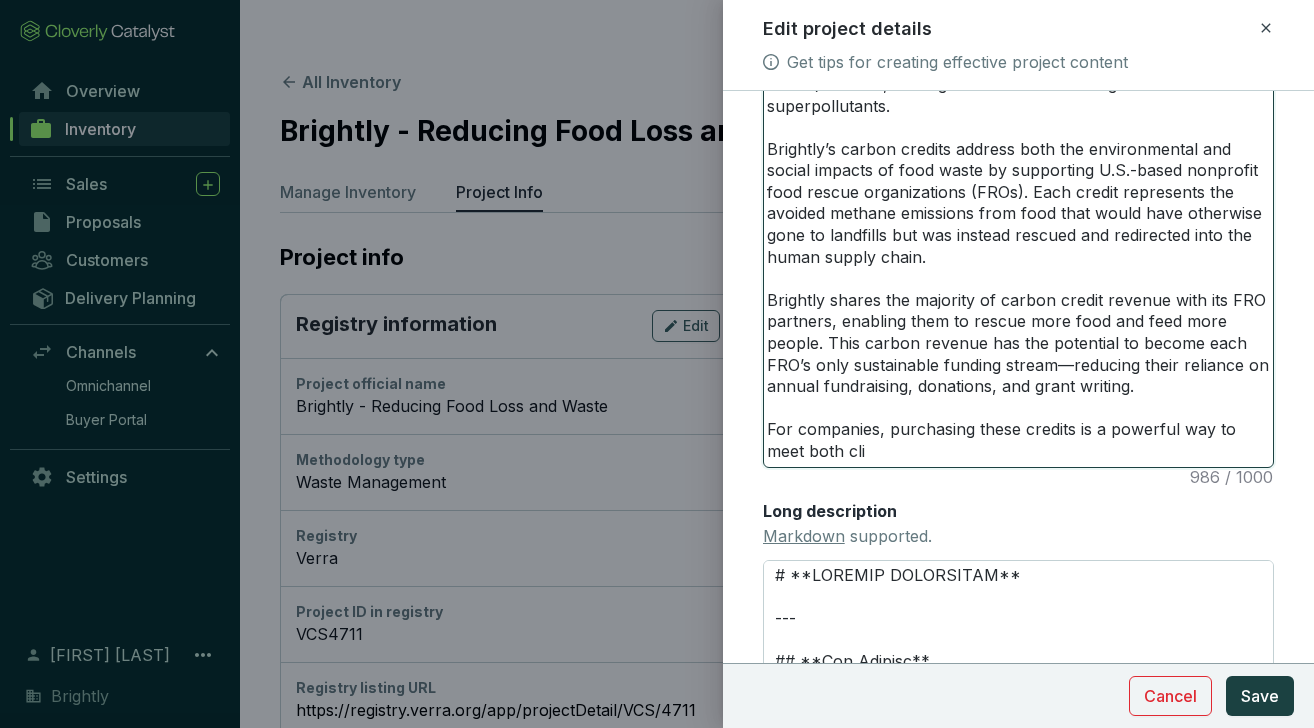 scroll, scrollTop: 568, scrollLeft: 0, axis: vertical 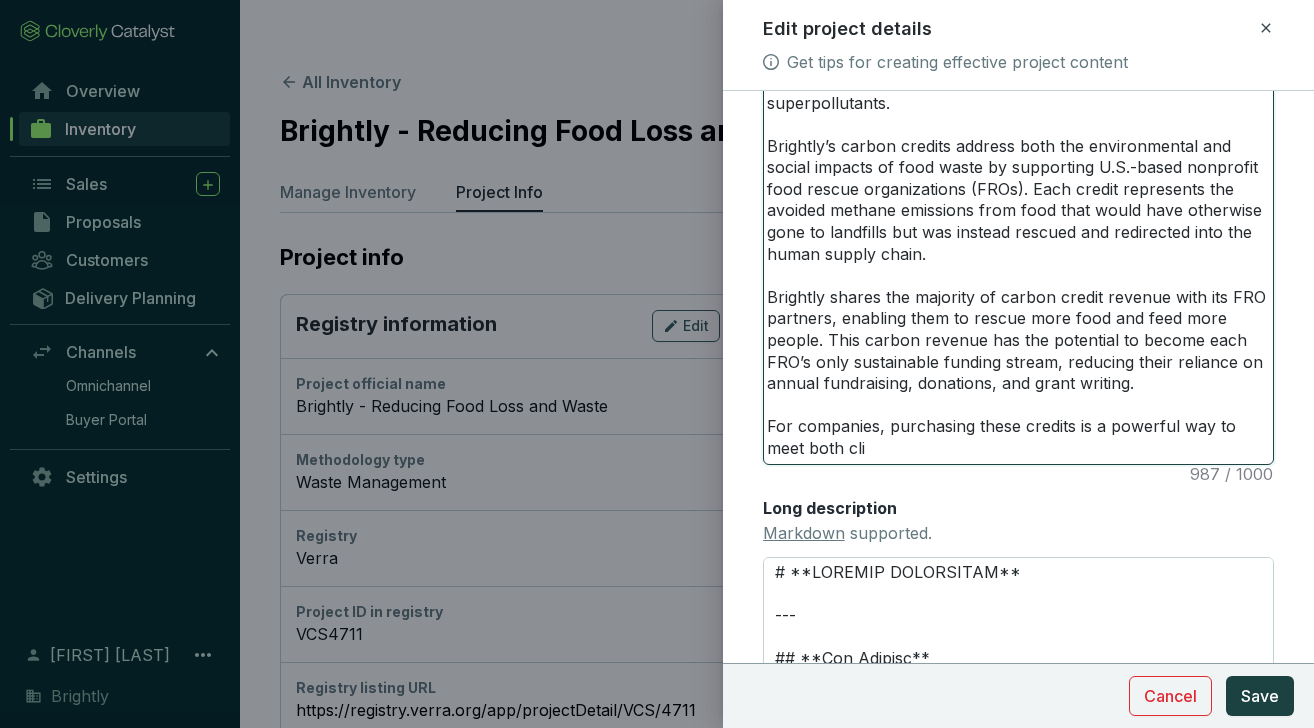 drag, startPoint x: 914, startPoint y: 385, endPoint x: 763, endPoint y: 380, distance: 151.08276 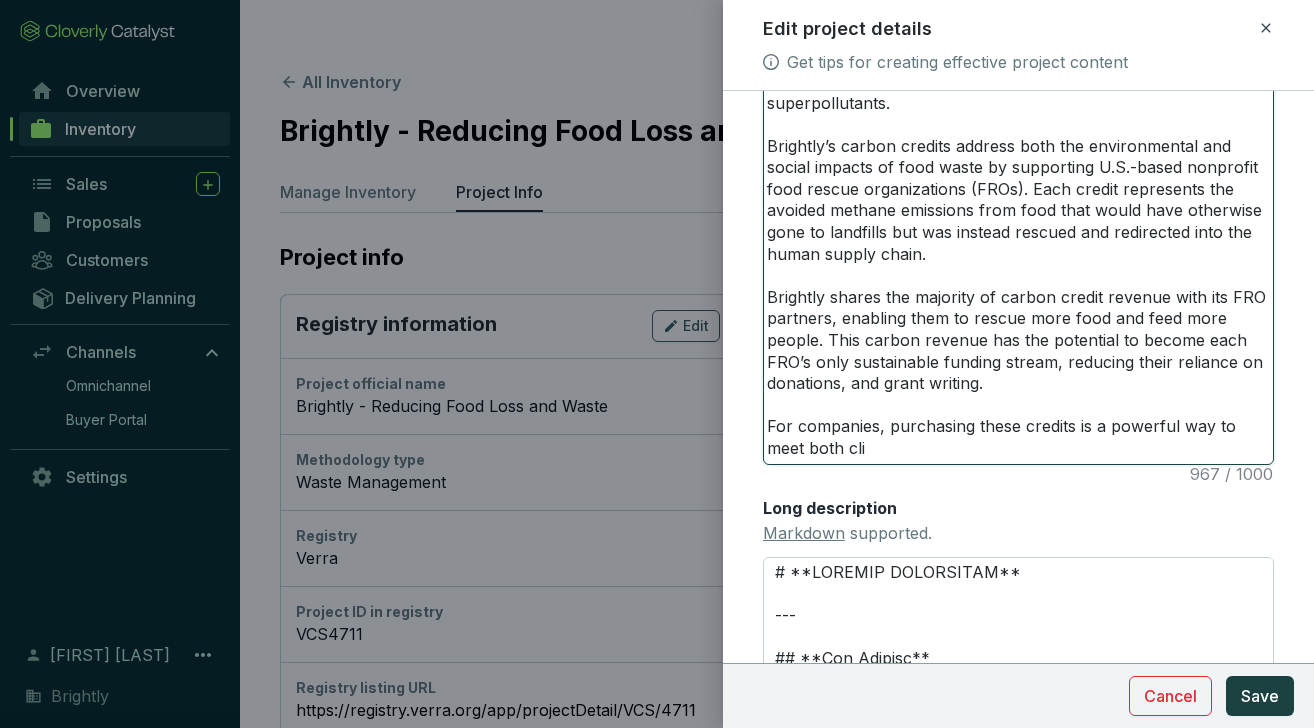 click on "In the U.S., ~40% of surplus food ends up in landfills, even as 1 in 7 people face food insecurity. Food waste is responsible for 58% of fugitive methane emissions from municipal solid waste (MSW) landfills, making it one of the most urgent and overlooked superpollutants.
Brightly’s carbon credits address both the environmental and social impacts of food waste by supporting U.S.-based nonprofit food rescue organizations (FROs). Each credit represents the avoided methane emissions from food that would have otherwise gone to landfills but was instead rescued and redirected into the human supply chain.
Brightly shares the majority of carbon credit revenue with its FRO partners, enabling them to rescue more food and feed more people. This carbon revenue has the potential to become each FRO’s only sustainable funding stream, reducing their reliance on donations, and grant writing.
For companies, purchasing these credits is a powerful way to meet both cli" at bounding box center [1018, 233] 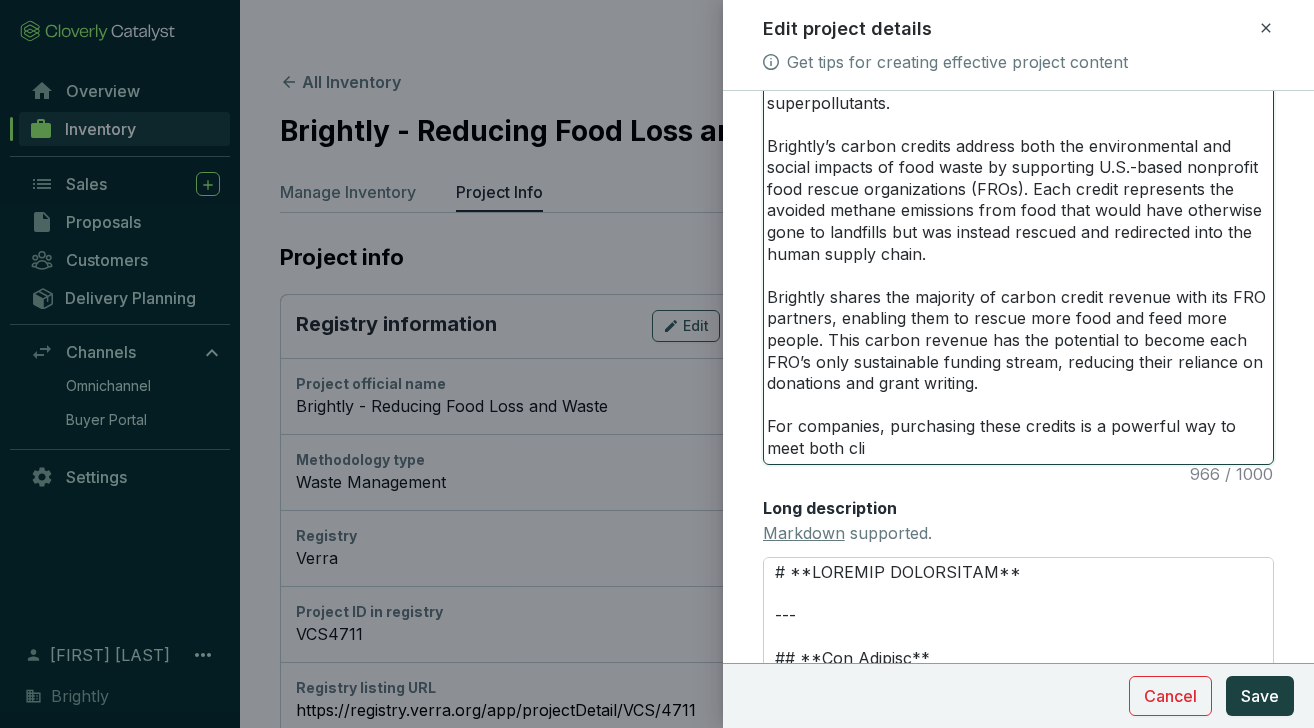 drag, startPoint x: 916, startPoint y: 386, endPoint x: 972, endPoint y: 386, distance: 56 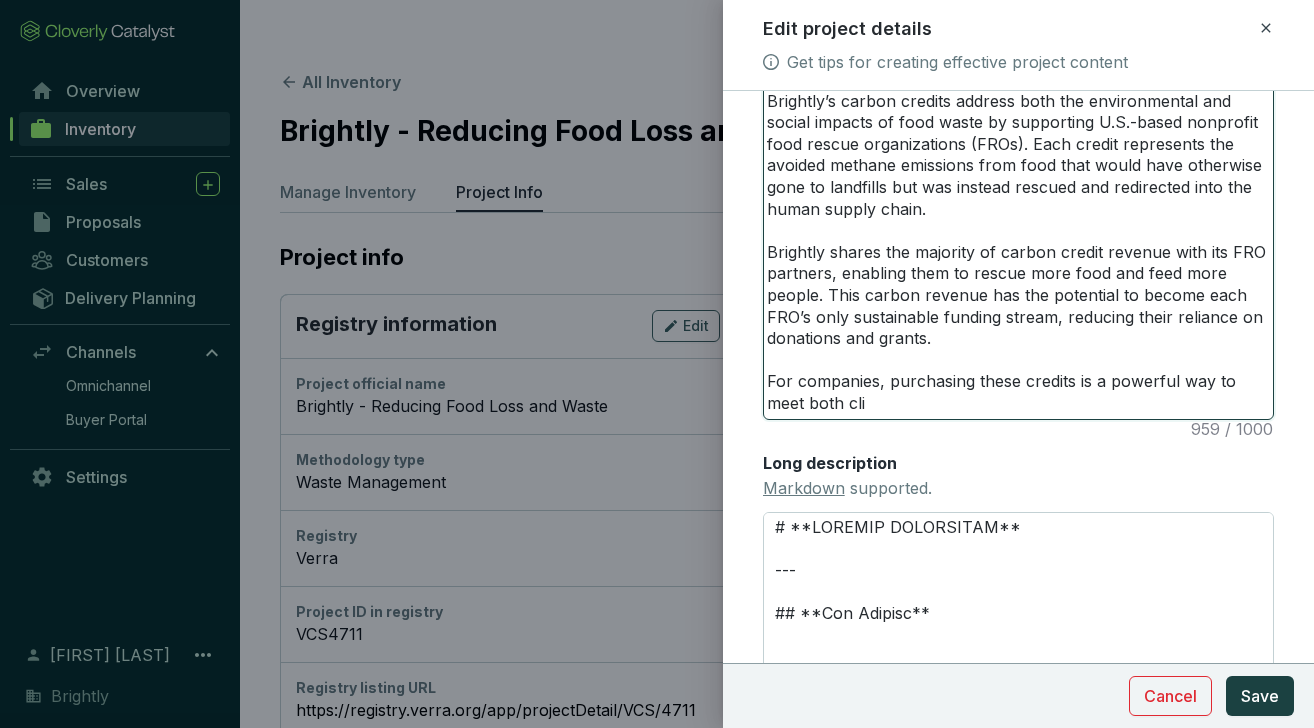 scroll, scrollTop: 616, scrollLeft: 0, axis: vertical 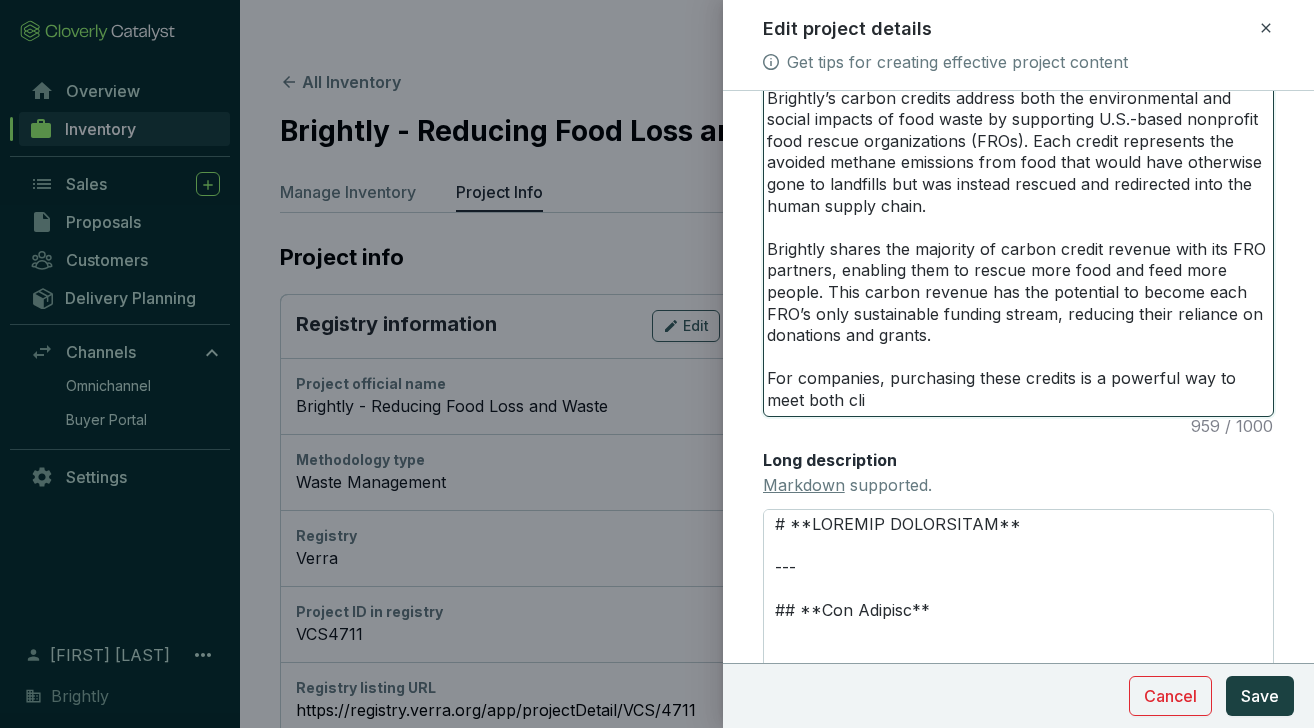 drag, startPoint x: 891, startPoint y: 398, endPoint x: 846, endPoint y: 398, distance: 45 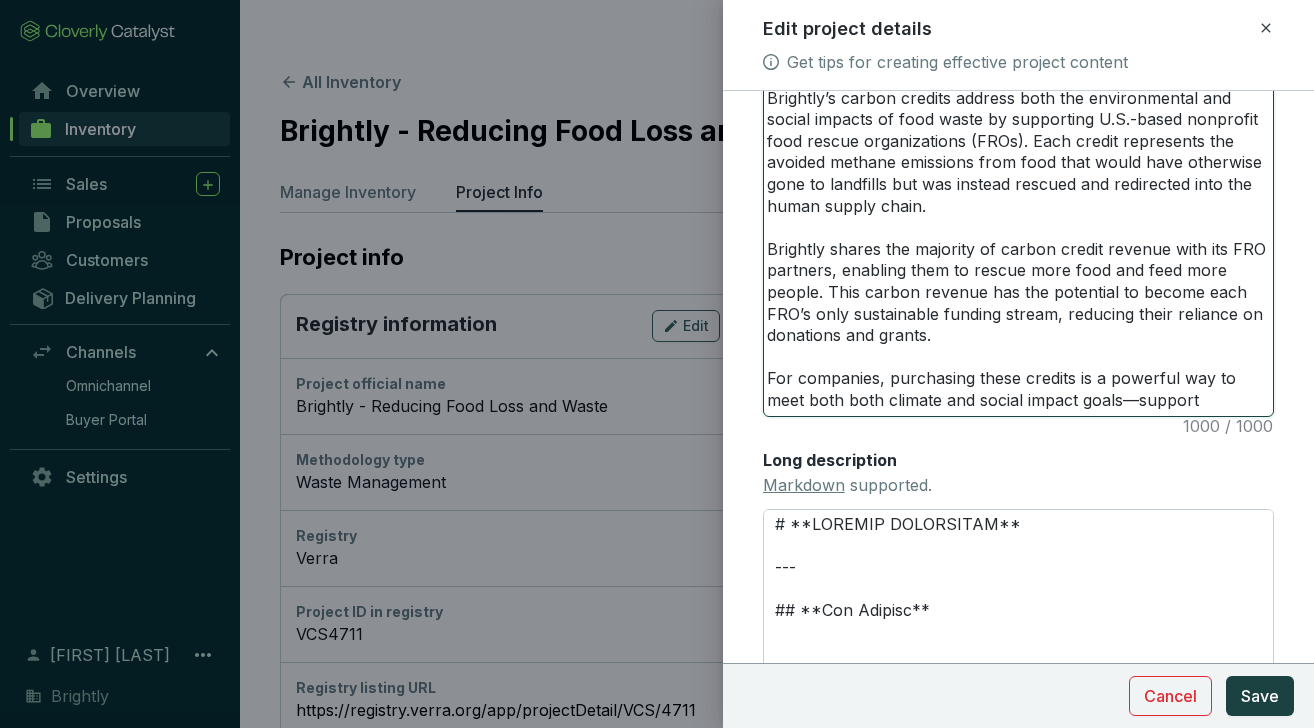 drag, startPoint x: 884, startPoint y: 401, endPoint x: 849, endPoint y: 401, distance: 35 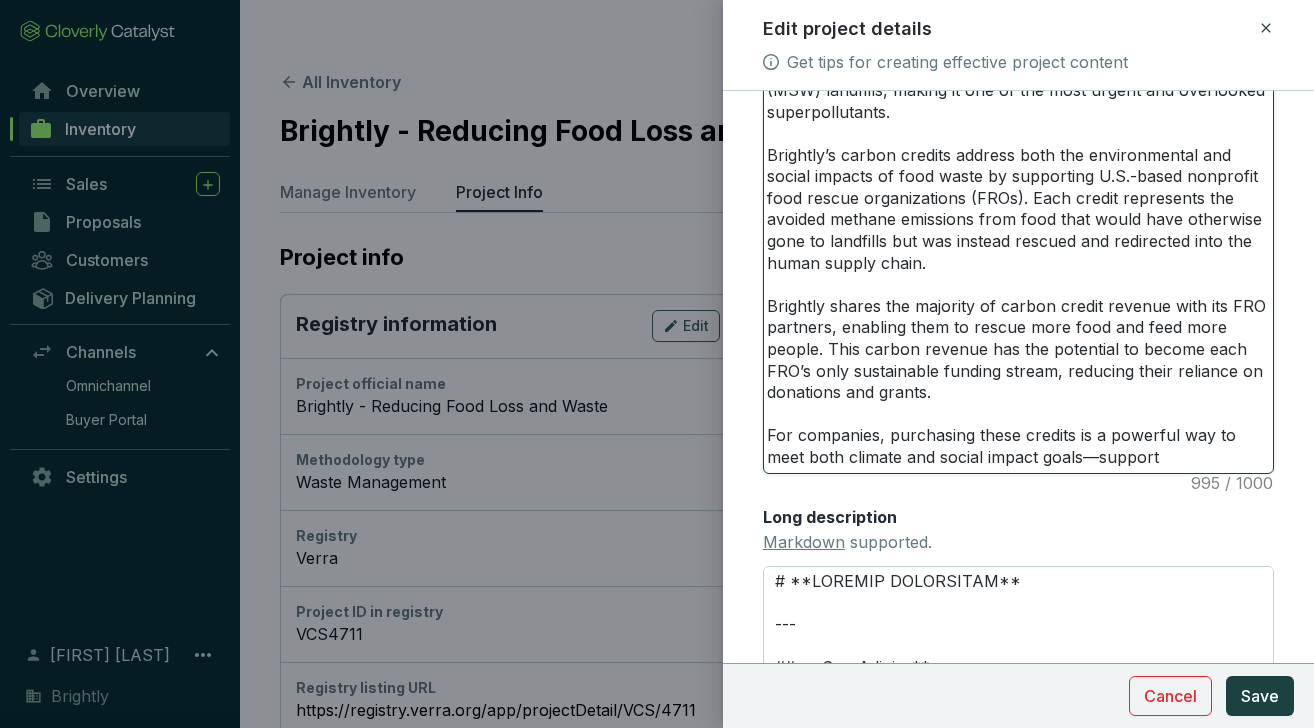 scroll, scrollTop: 560, scrollLeft: 0, axis: vertical 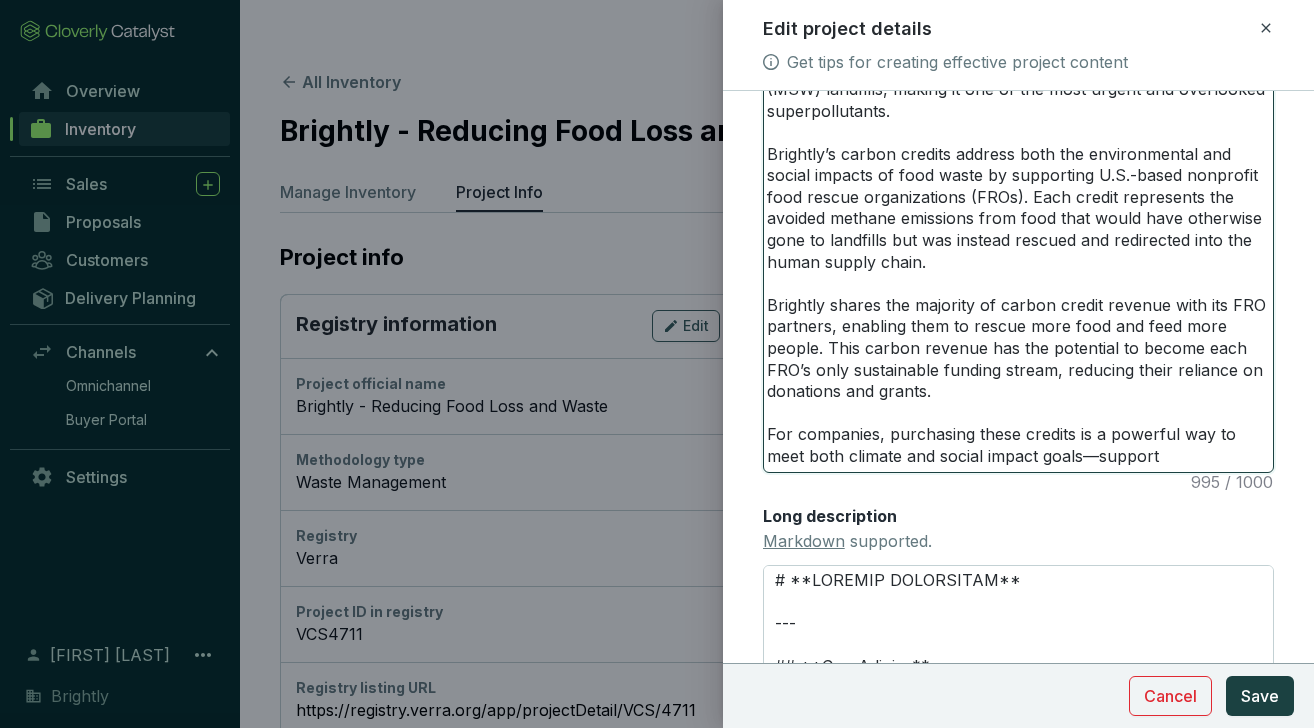 drag, startPoint x: 1177, startPoint y: 454, endPoint x: 1089, endPoint y: 450, distance: 88.09086 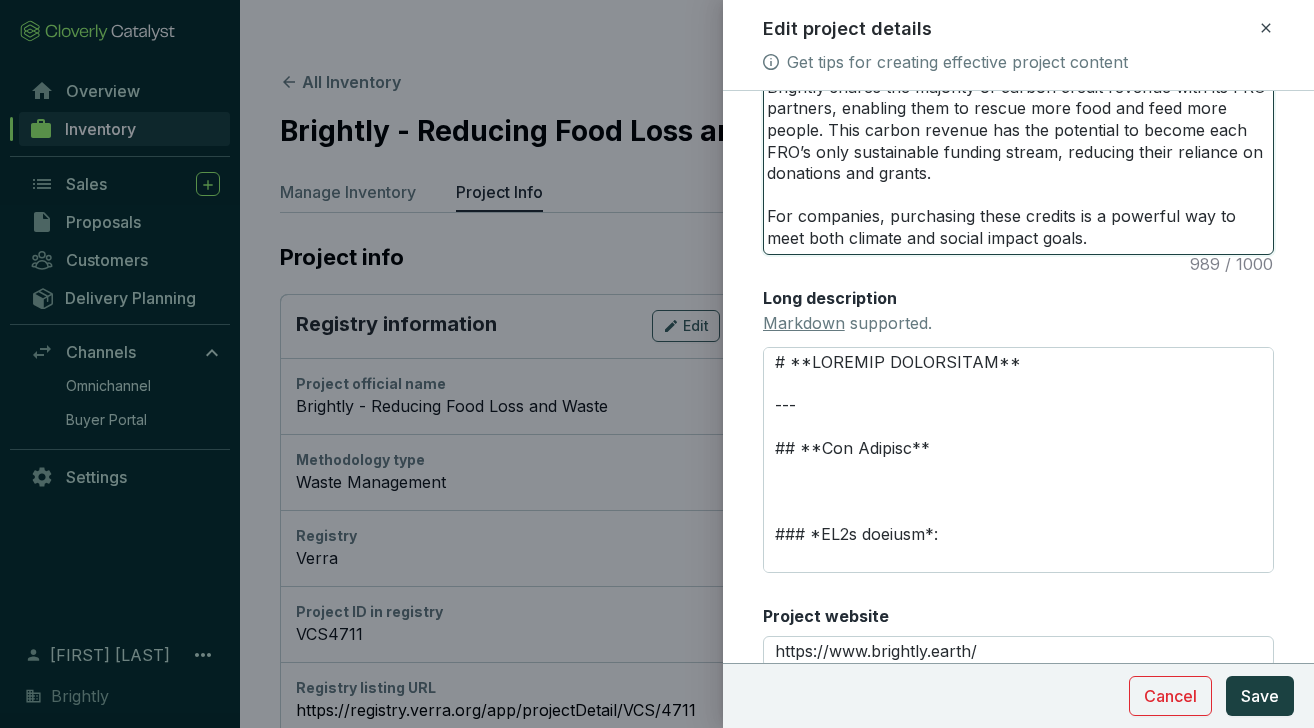 scroll, scrollTop: 861, scrollLeft: 0, axis: vertical 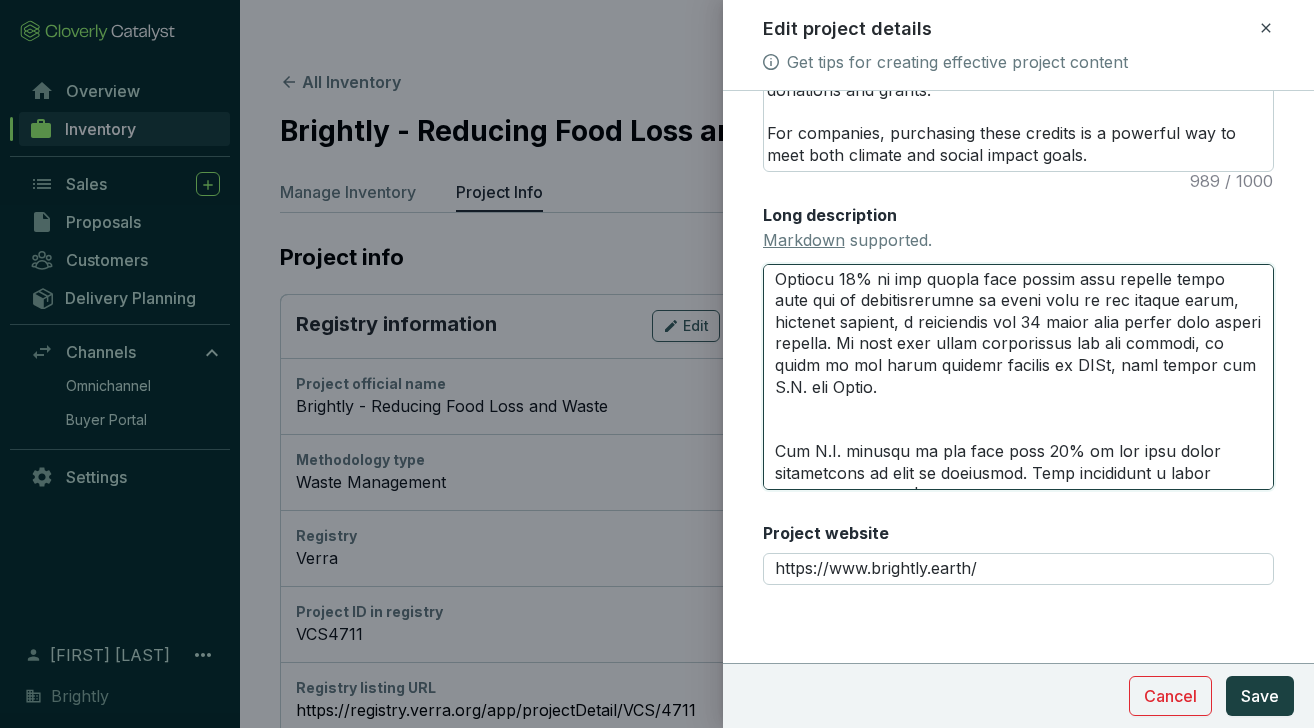click on "Long description   Markdown   supported." at bounding box center [1018, 377] 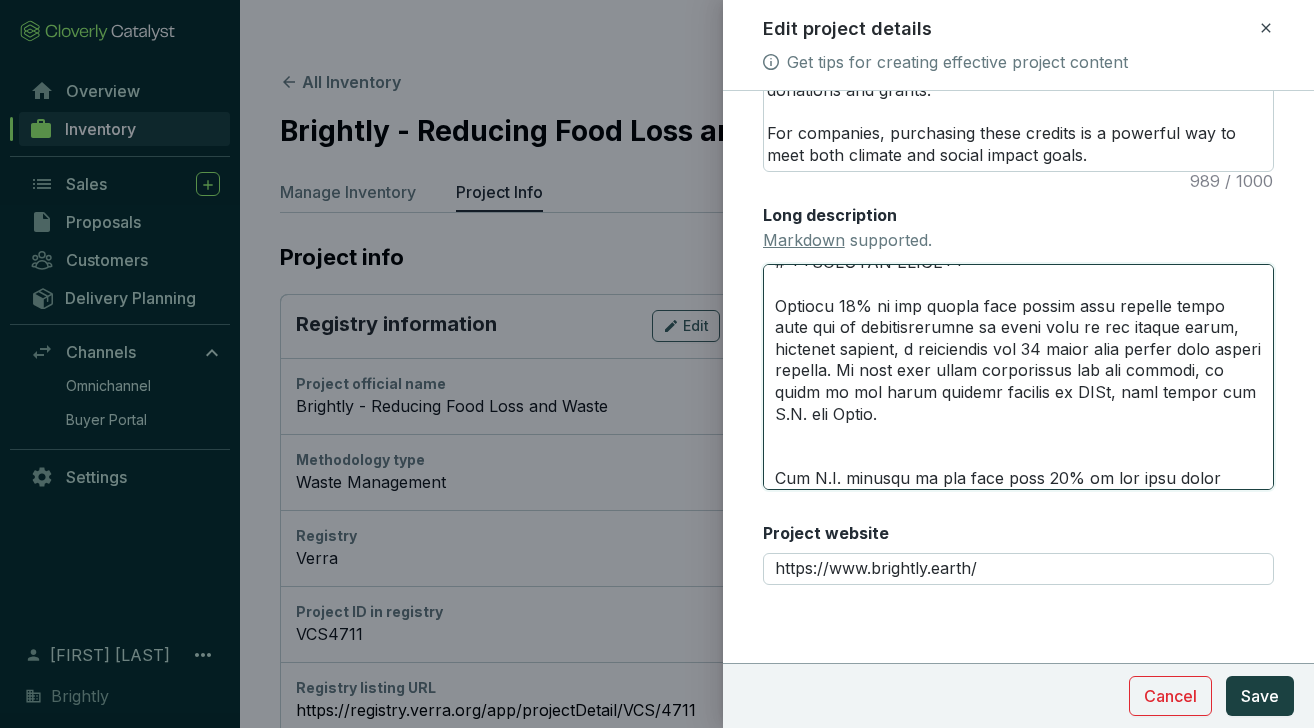 scroll, scrollTop: 1211, scrollLeft: 0, axis: vertical 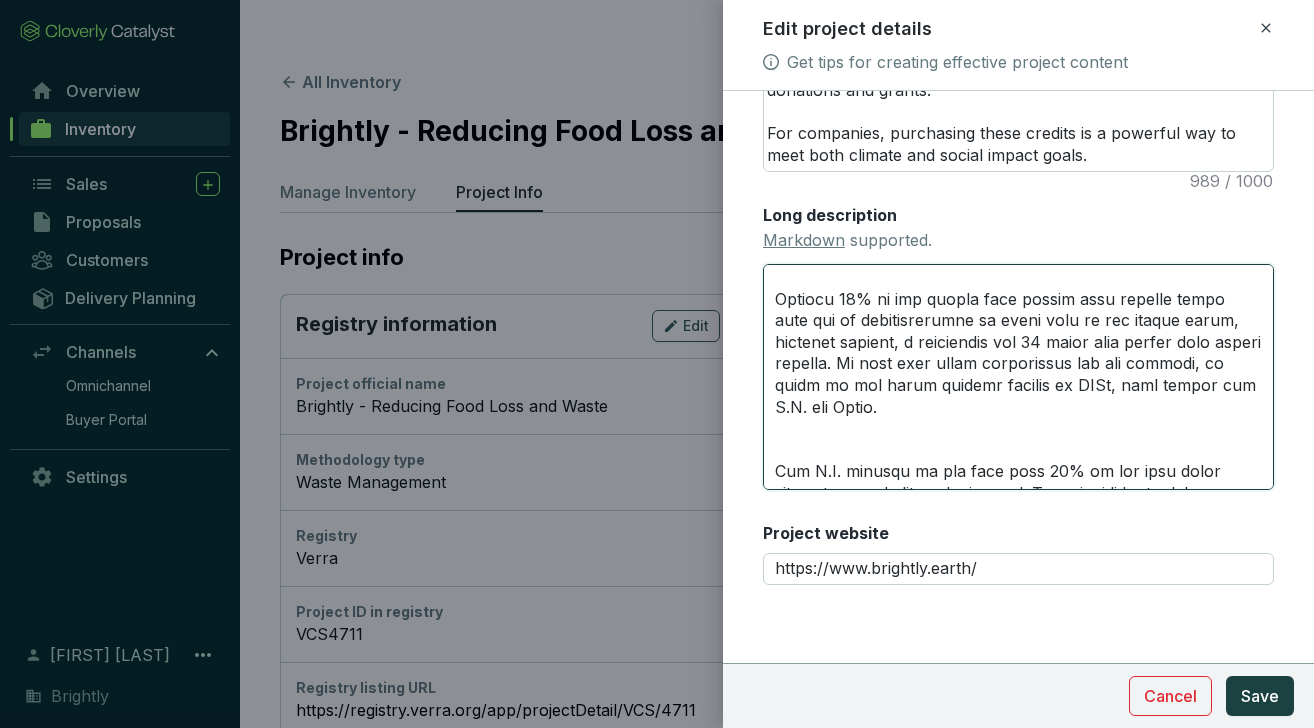 drag, startPoint x: 850, startPoint y: 300, endPoint x: 672, endPoint y: 299, distance: 178.0028 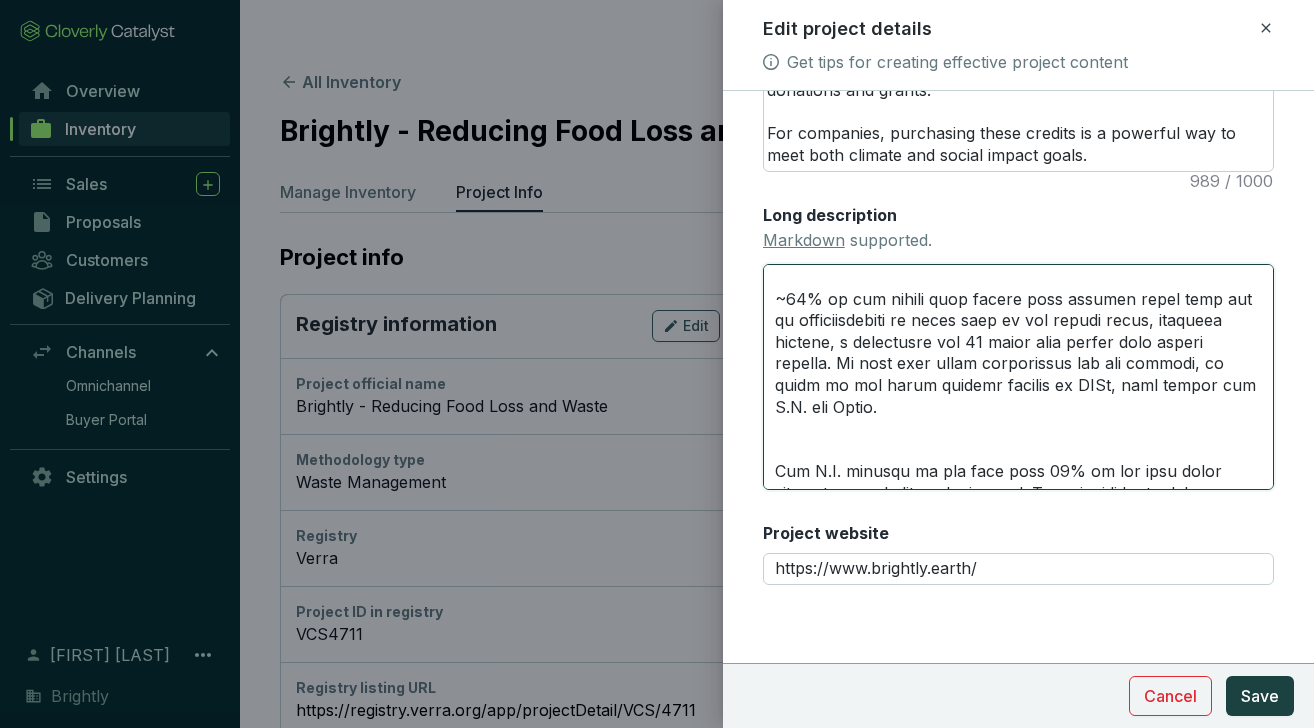 drag, startPoint x: 1008, startPoint y: 342, endPoint x: 993, endPoint y: 341, distance: 15.033297 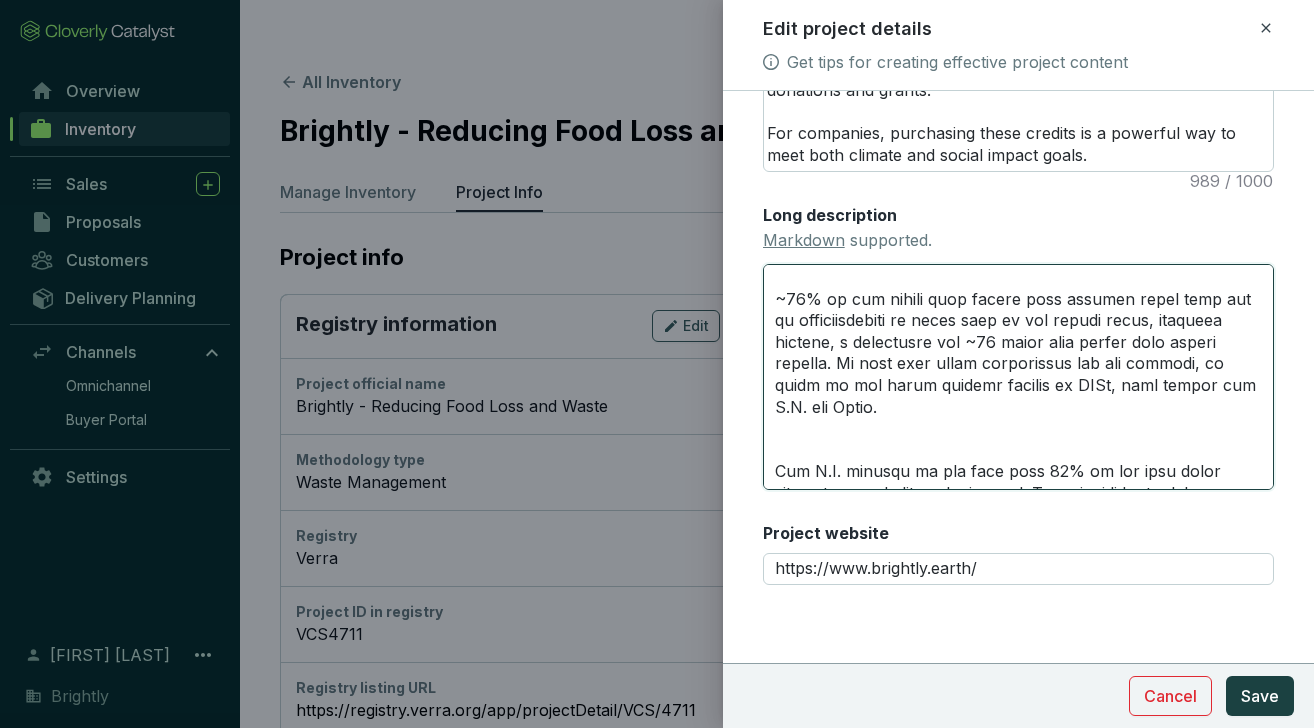 drag, startPoint x: 1062, startPoint y: 344, endPoint x: 1019, endPoint y: 343, distance: 43.011627 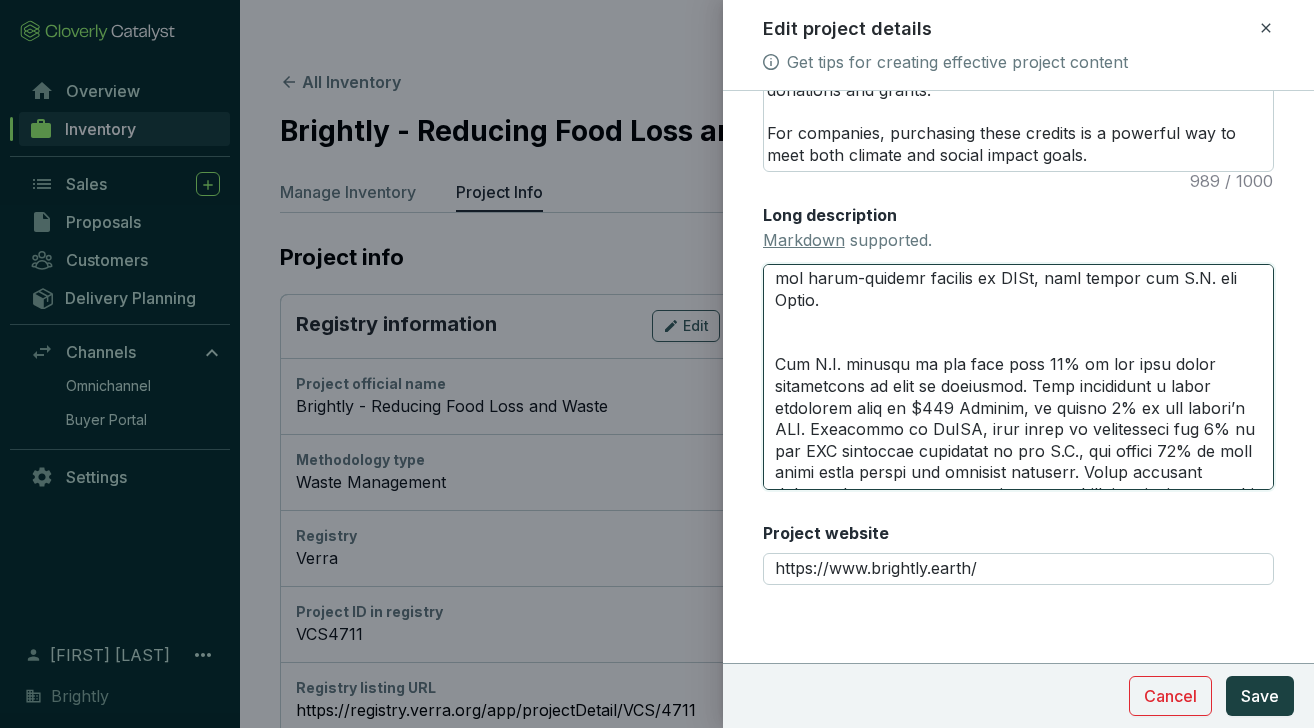 scroll, scrollTop: 1327, scrollLeft: 0, axis: vertical 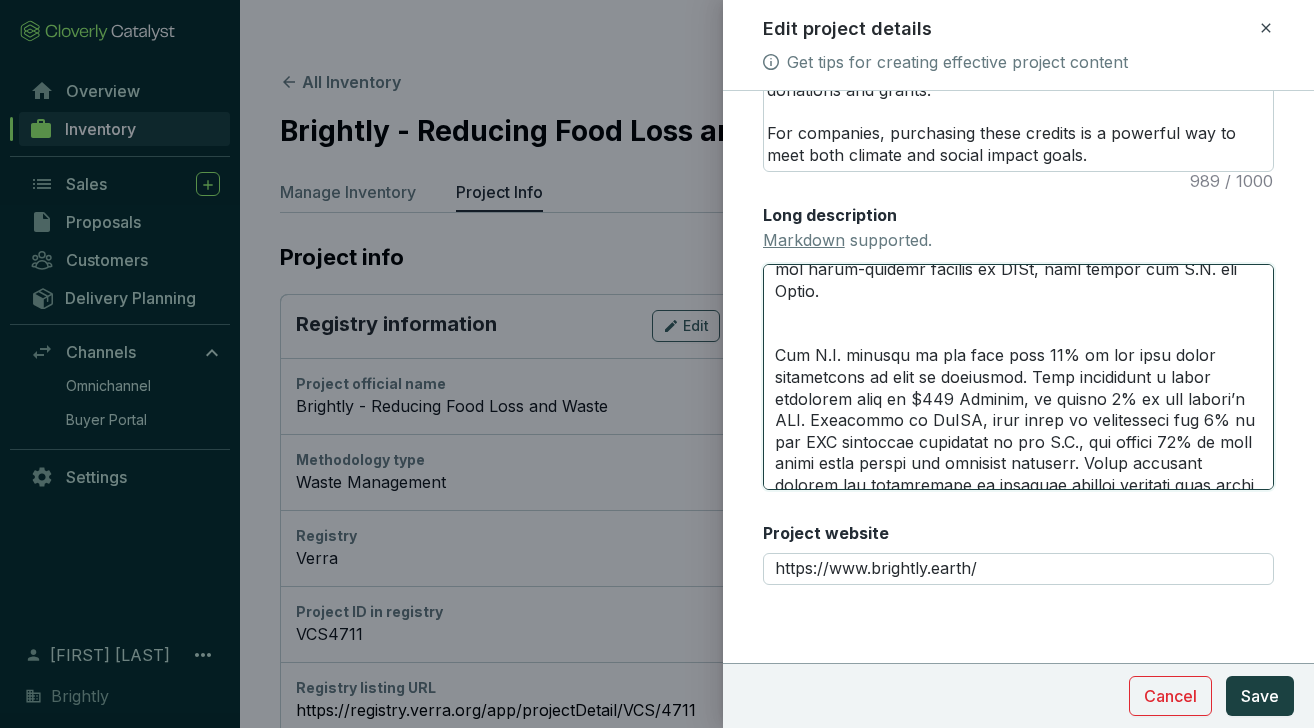click on "Long description   Markdown   supported." at bounding box center (1018, 377) 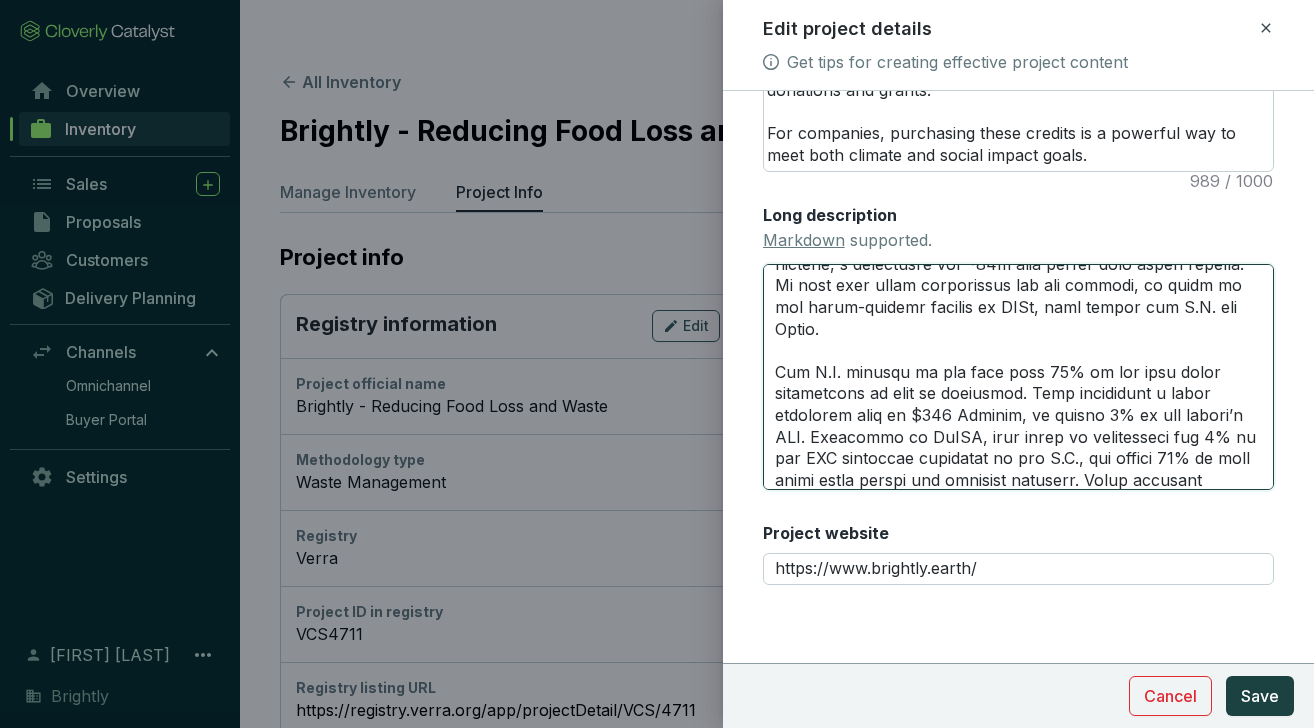scroll, scrollTop: 1291, scrollLeft: 0, axis: vertical 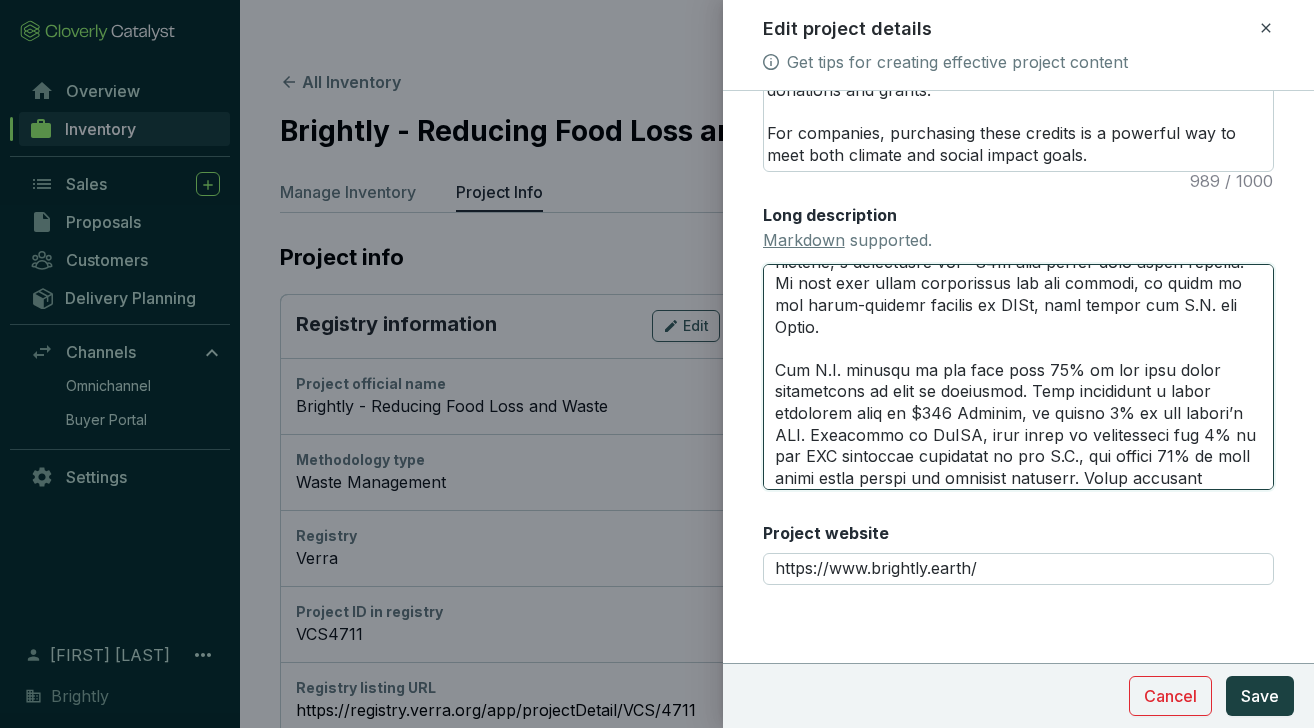 drag, startPoint x: 991, startPoint y: 367, endPoint x: 1009, endPoint y: 393, distance: 31.622776 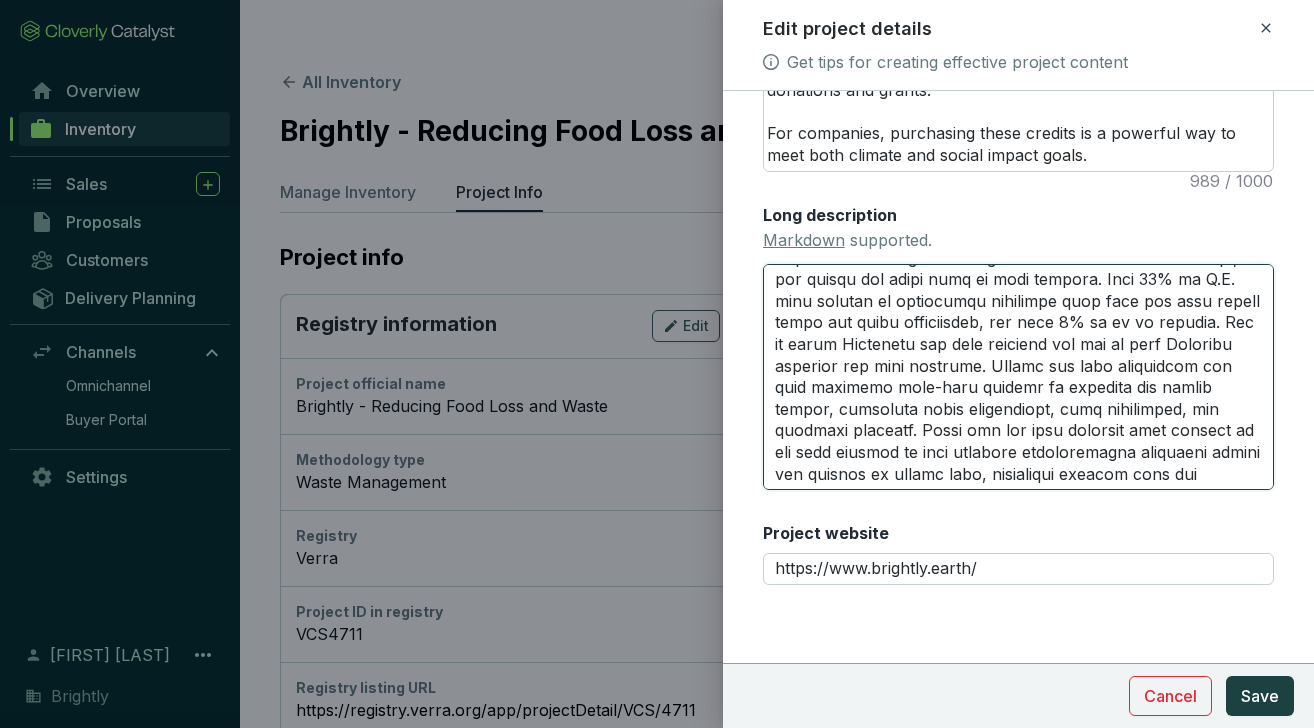 scroll, scrollTop: 1623, scrollLeft: 0, axis: vertical 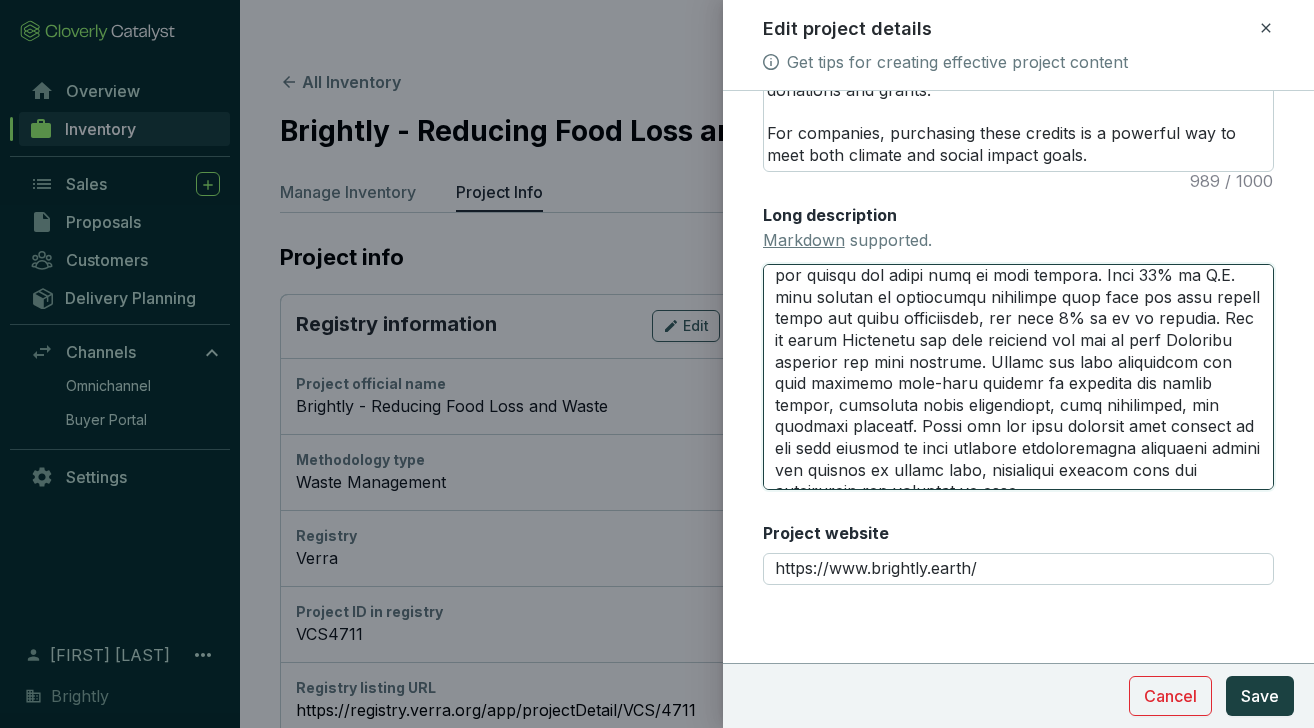 drag, startPoint x: 811, startPoint y: 339, endPoint x: 773, endPoint y: 339, distance: 38 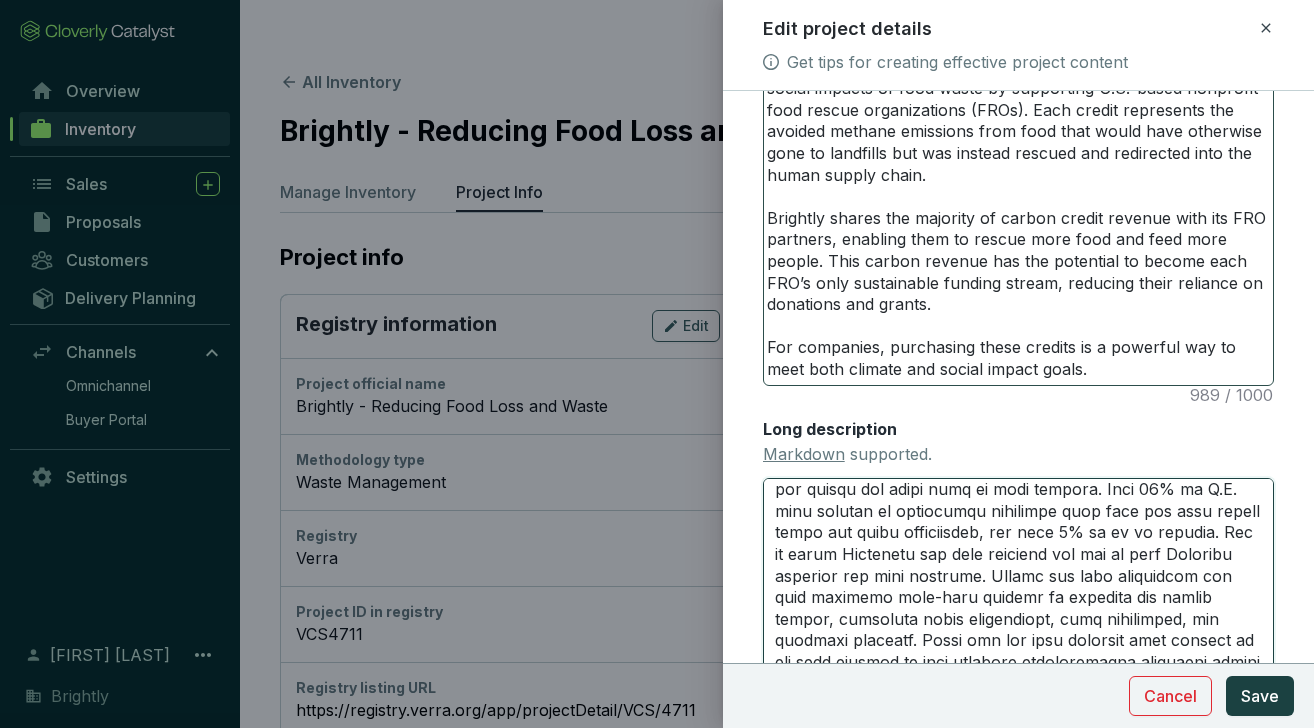 scroll, scrollTop: 852, scrollLeft: 0, axis: vertical 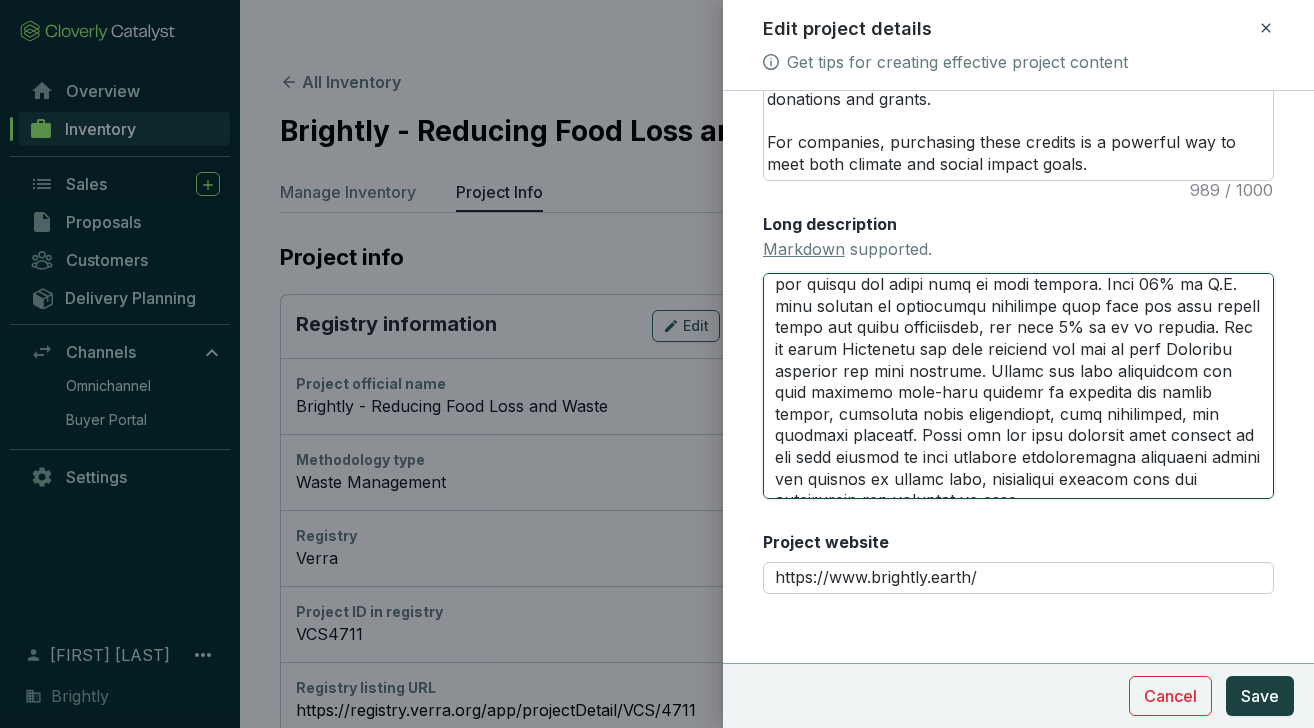drag, startPoint x: 1215, startPoint y: 331, endPoint x: 1187, endPoint y: 330, distance: 28.01785 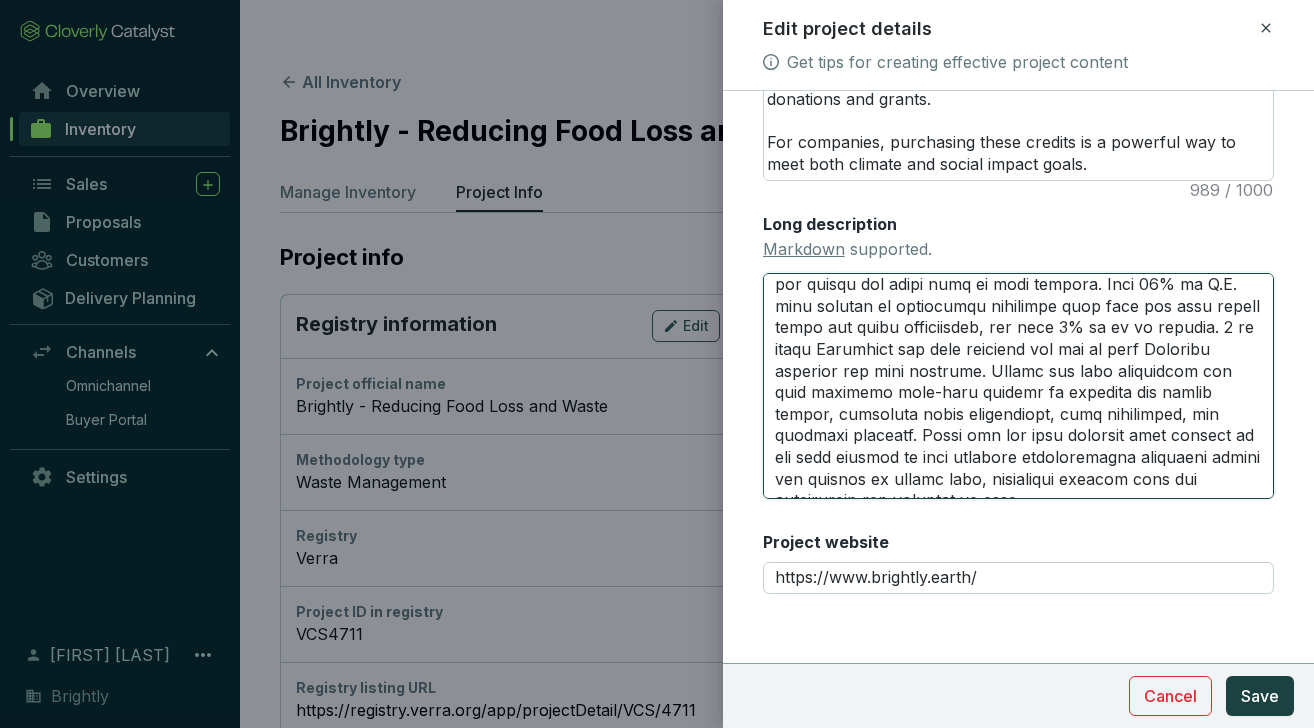 drag, startPoint x: 1213, startPoint y: 326, endPoint x: 1267, endPoint y: 326, distance: 54 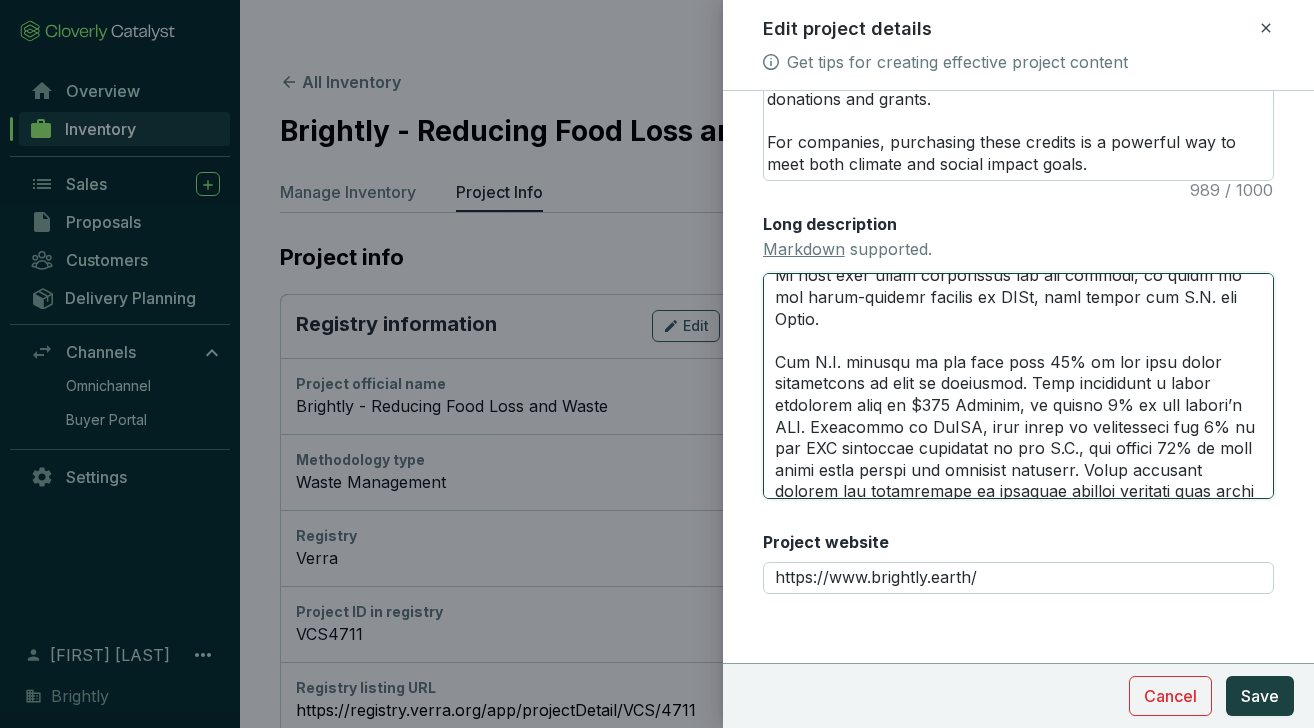 scroll, scrollTop: 1312, scrollLeft: 0, axis: vertical 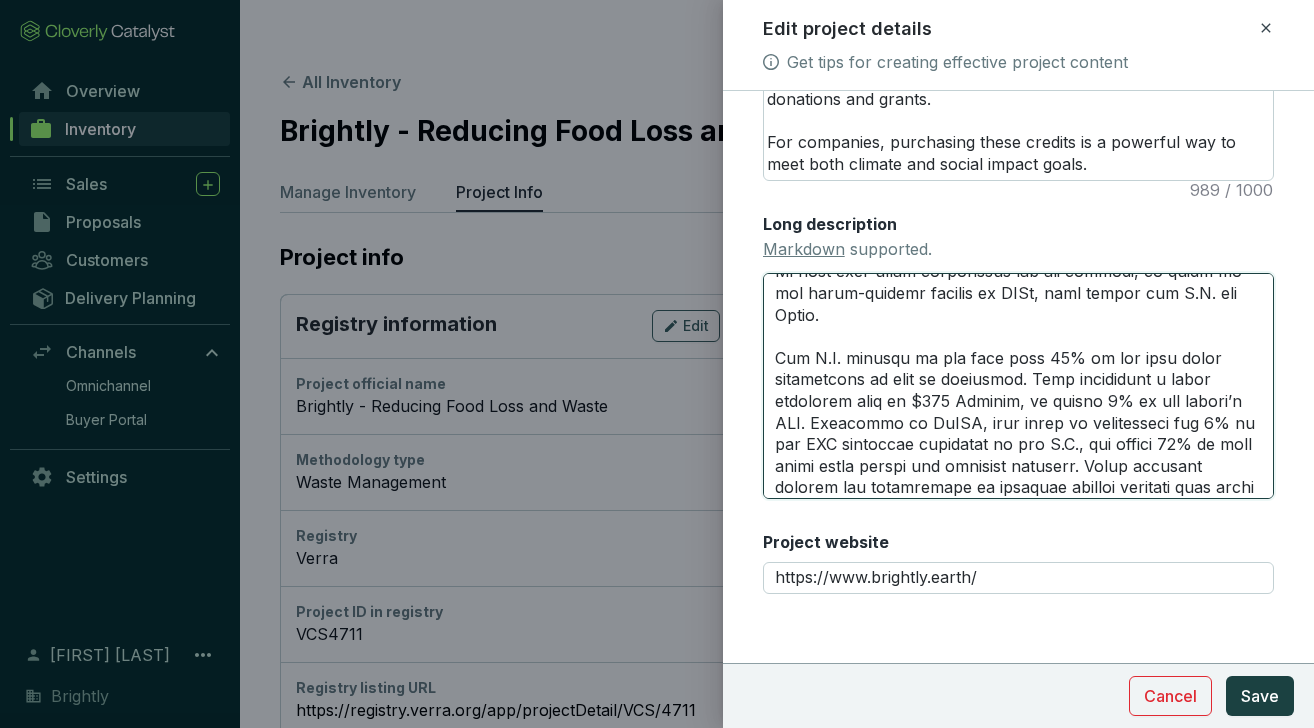drag, startPoint x: 1033, startPoint y: 360, endPoint x: 1049, endPoint y: 357, distance: 16.27882 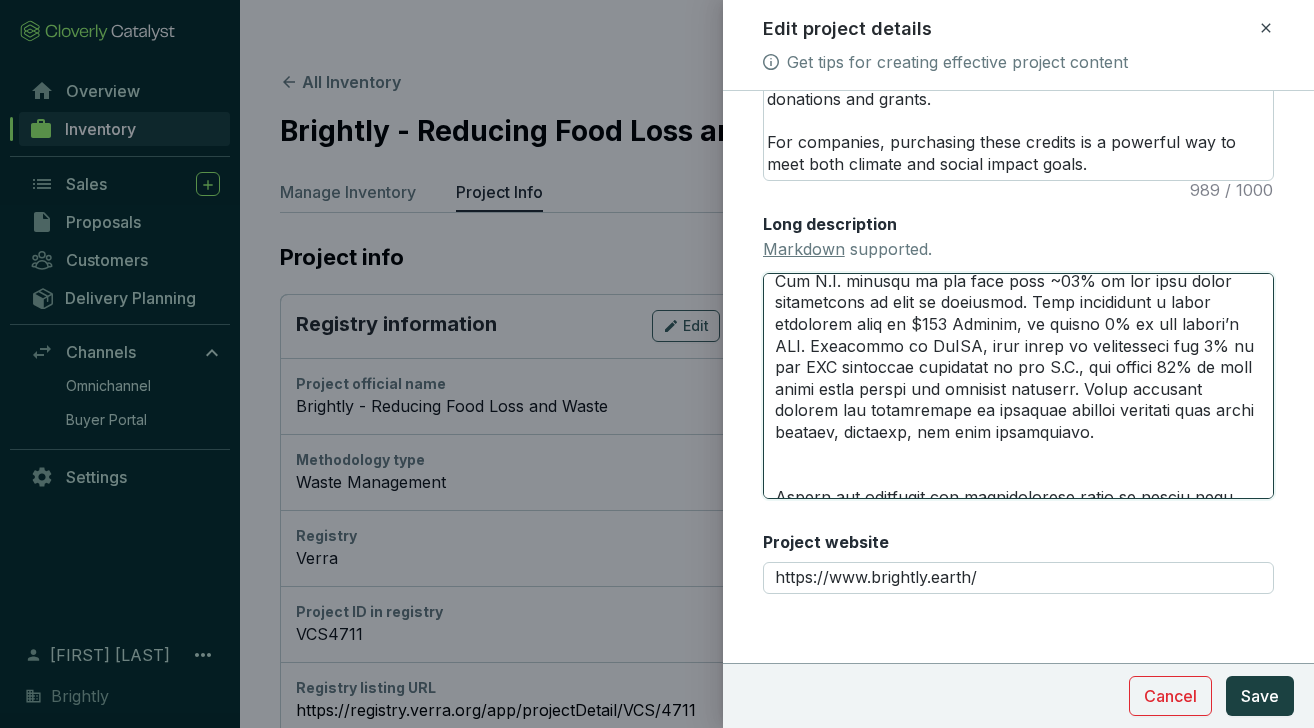 scroll, scrollTop: 1396, scrollLeft: 0, axis: vertical 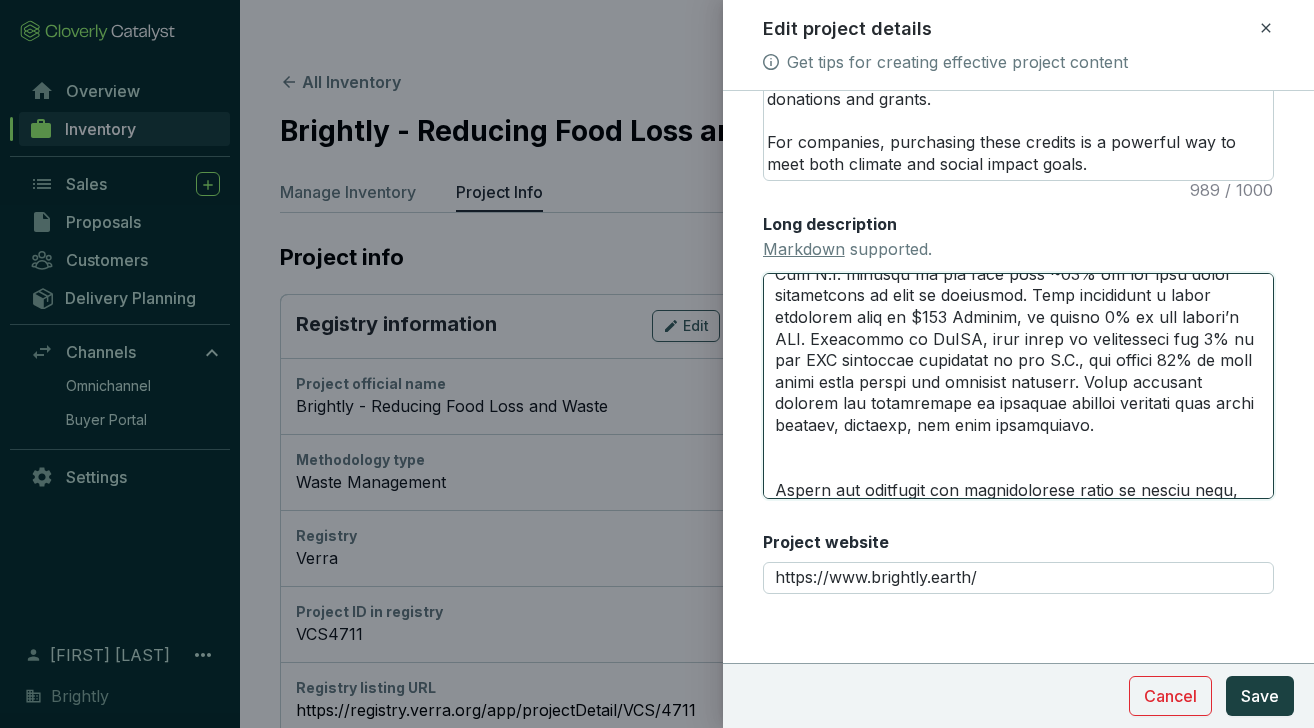 click on "Long description   Markdown   supported." at bounding box center (1018, 386) 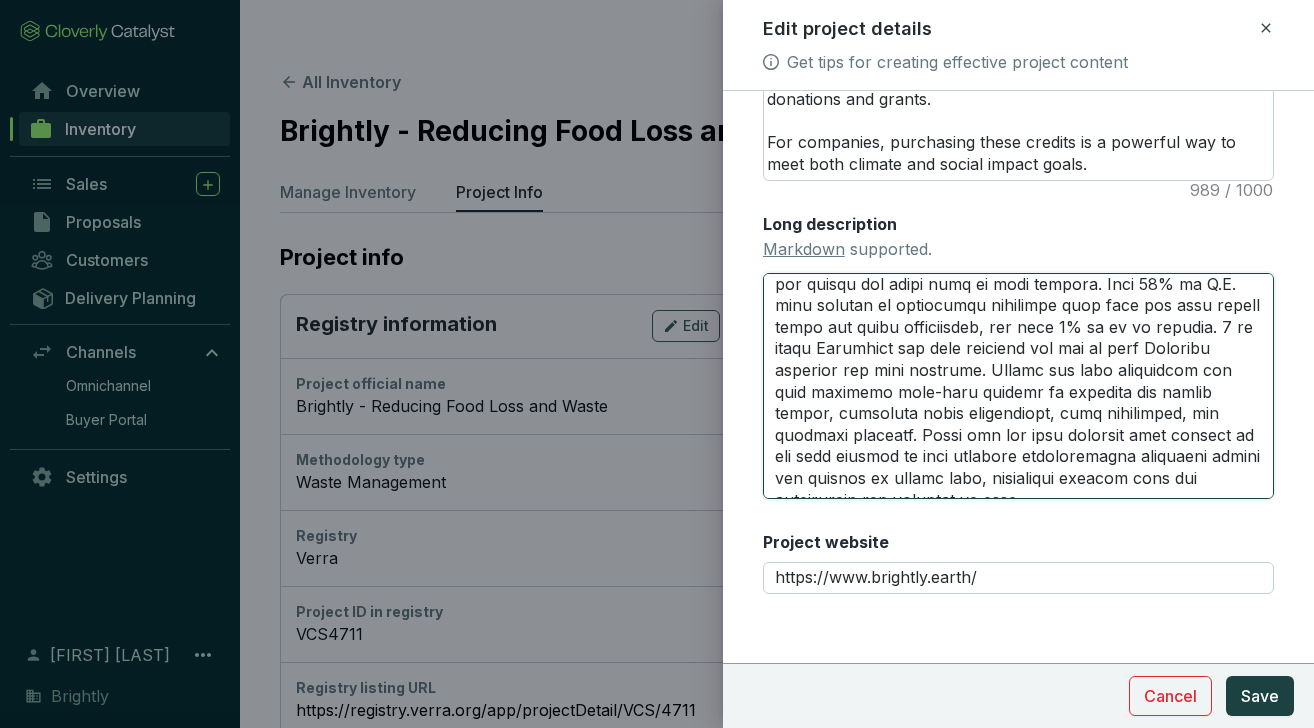 scroll, scrollTop: 1604, scrollLeft: 0, axis: vertical 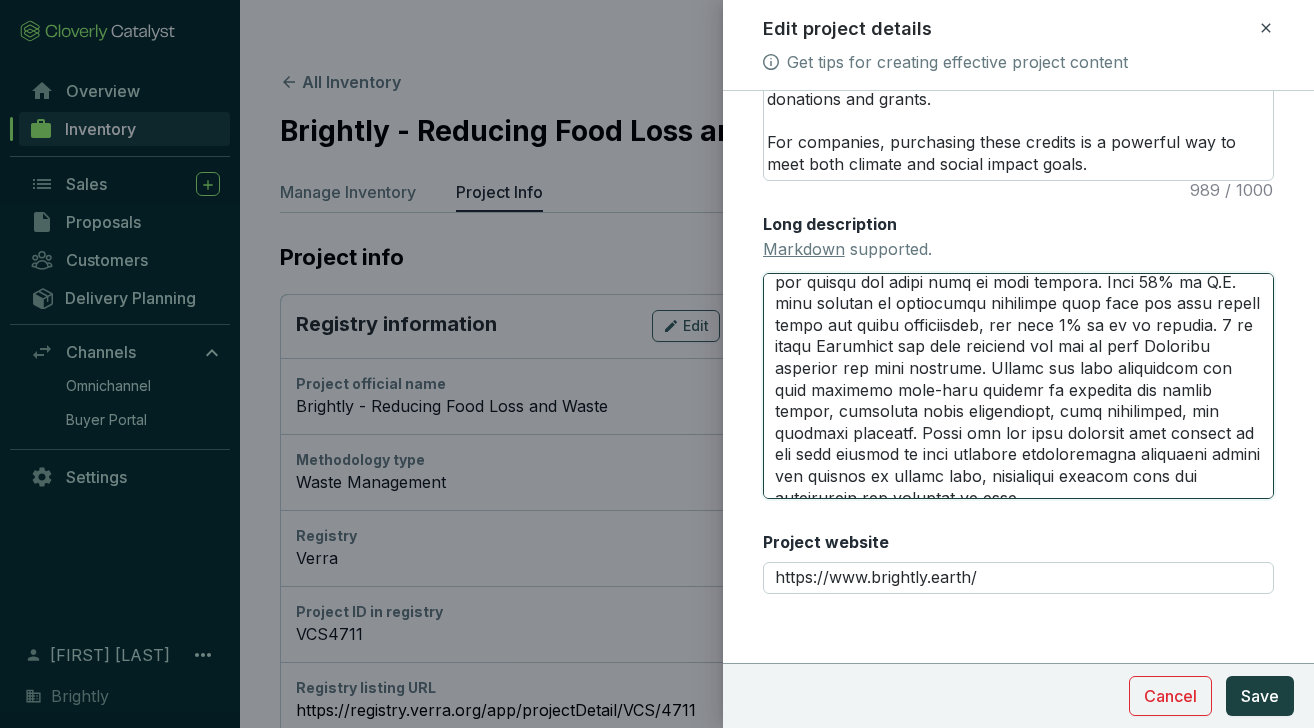 drag, startPoint x: 1259, startPoint y: 326, endPoint x: 1213, endPoint y: 325, distance: 46.010868 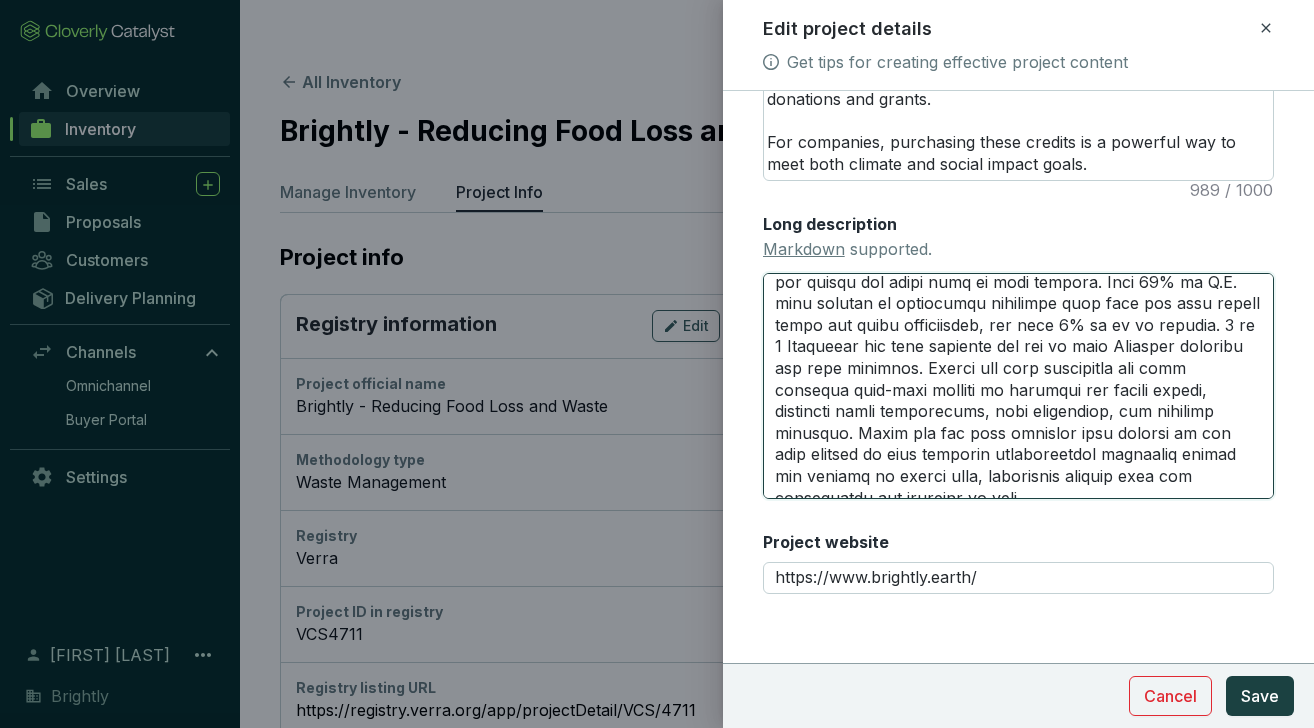 drag, startPoint x: 1055, startPoint y: 351, endPoint x: 1031, endPoint y: 347, distance: 24.33105 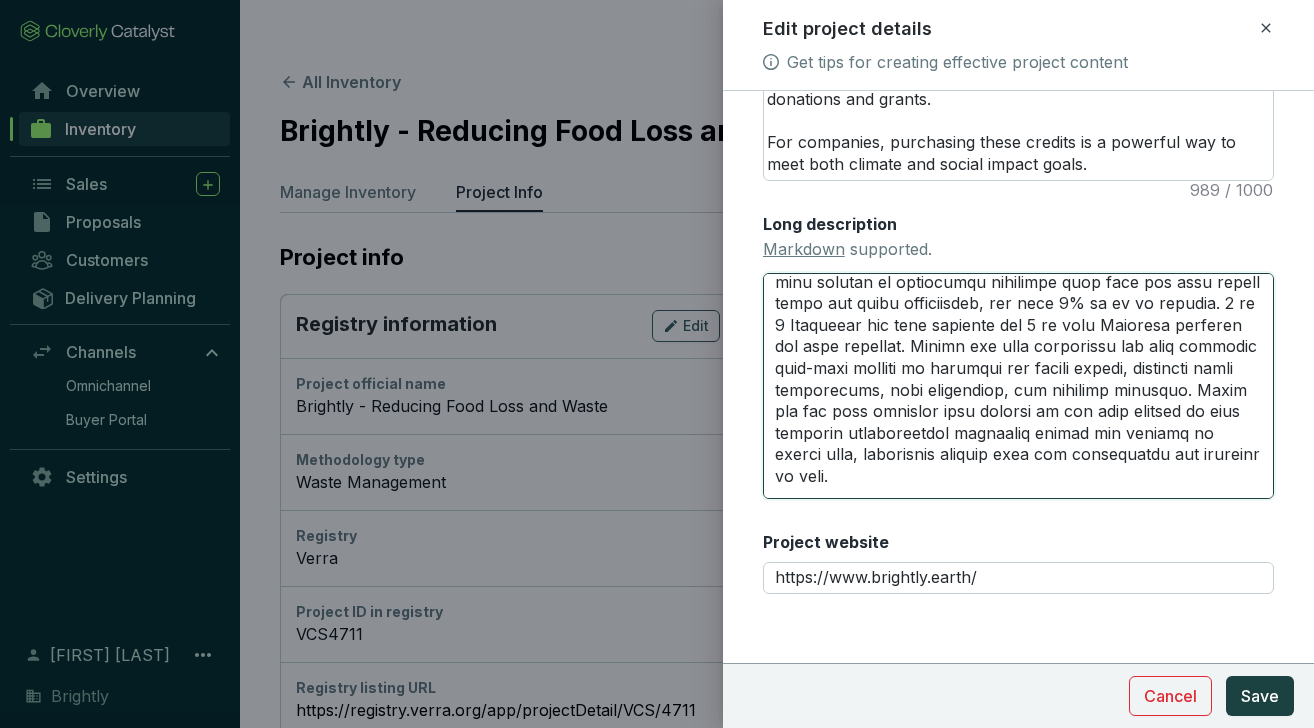 drag, startPoint x: 1059, startPoint y: 348, endPoint x: 1086, endPoint y: 348, distance: 27 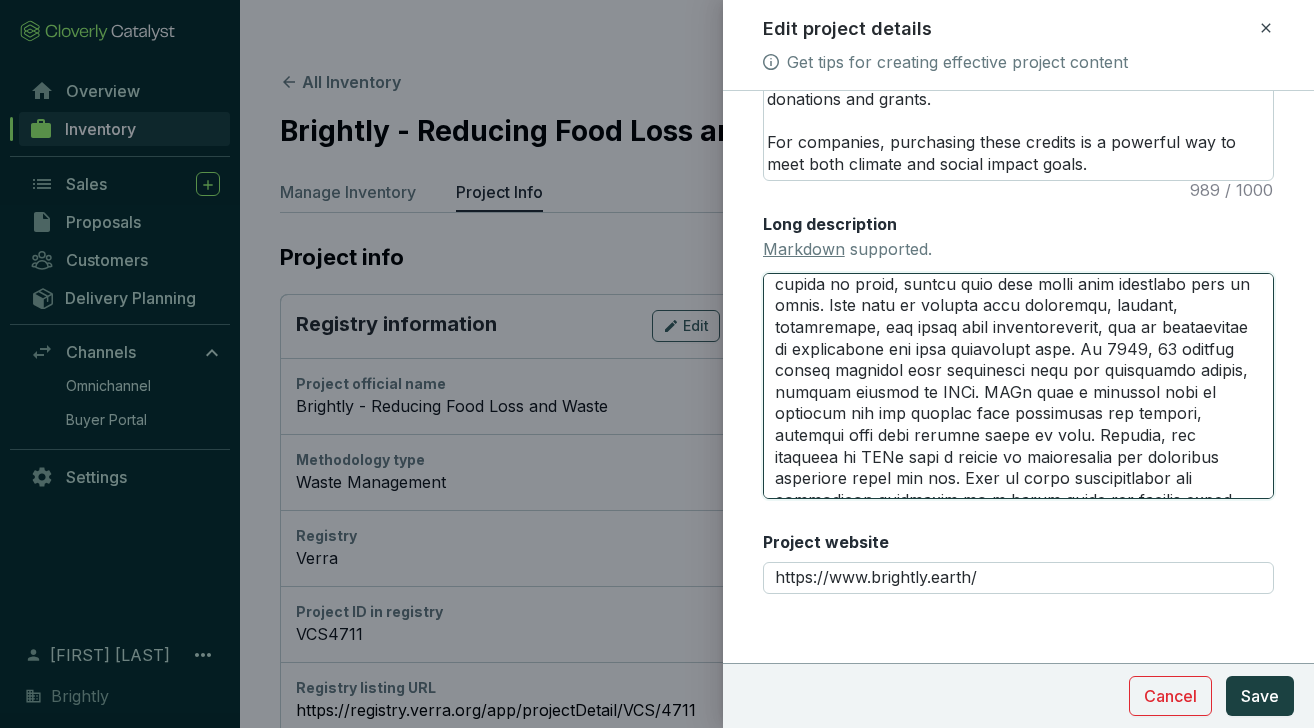 scroll, scrollTop: 1862, scrollLeft: 0, axis: vertical 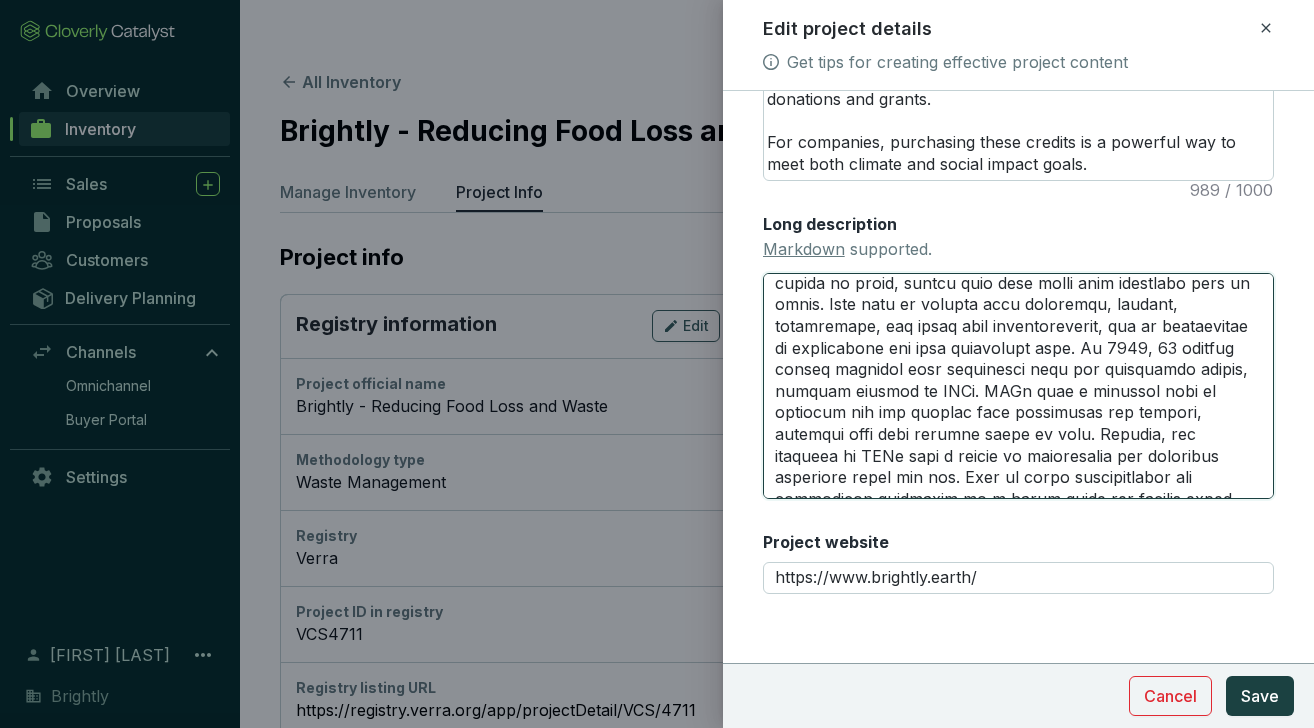 drag, startPoint x: 879, startPoint y: 328, endPoint x: 838, endPoint y: 324, distance: 41.19466 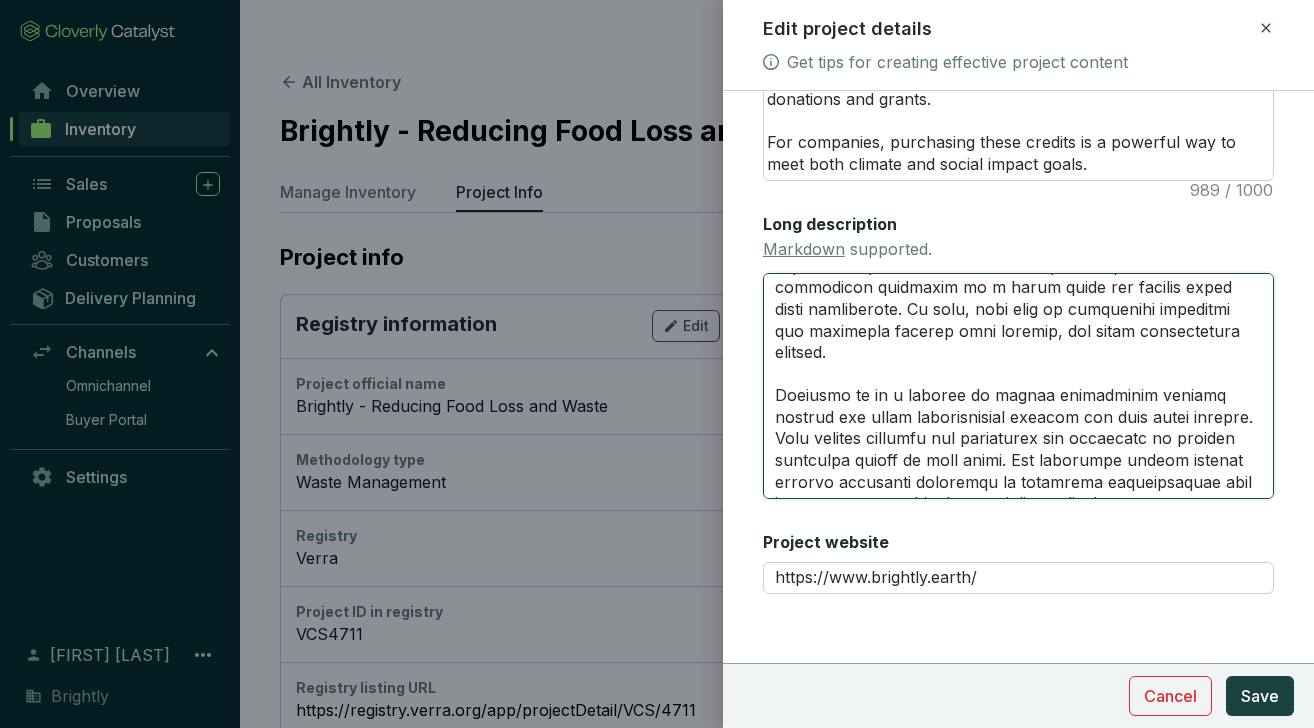scroll, scrollTop: 2101, scrollLeft: 0, axis: vertical 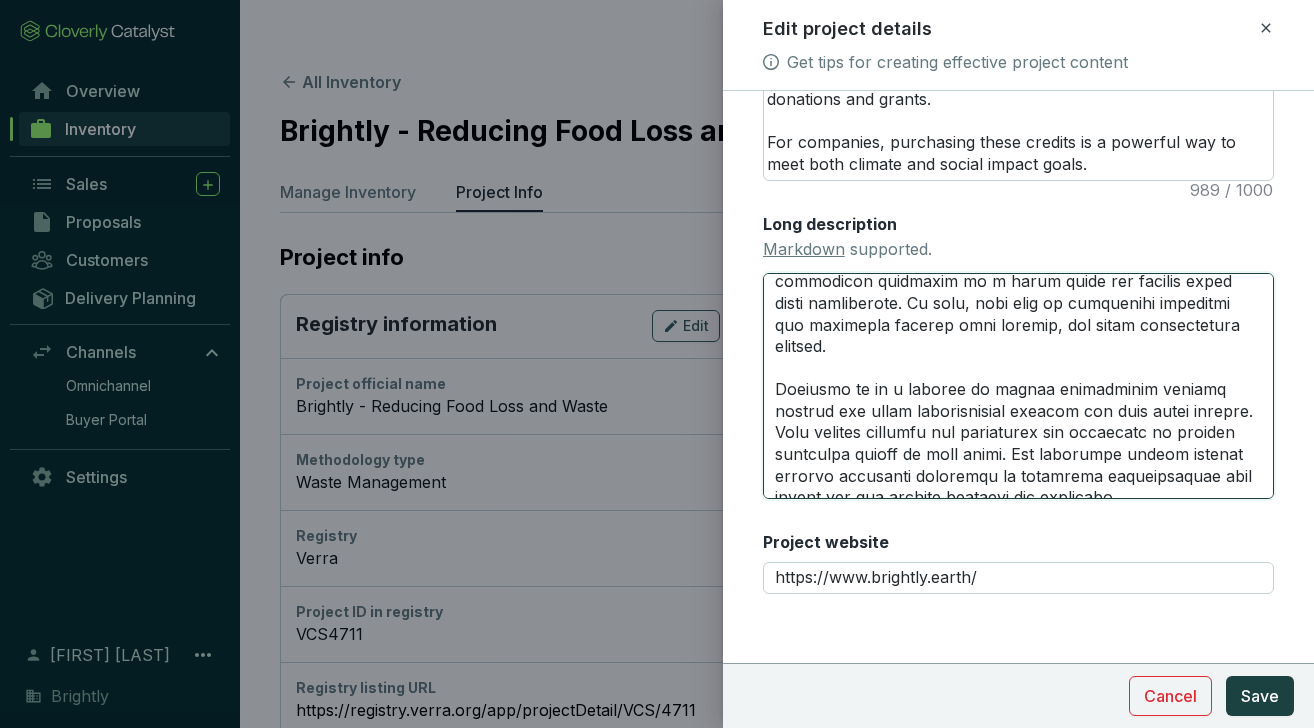 click on "Long description   Markdown   supported." at bounding box center (1018, 386) 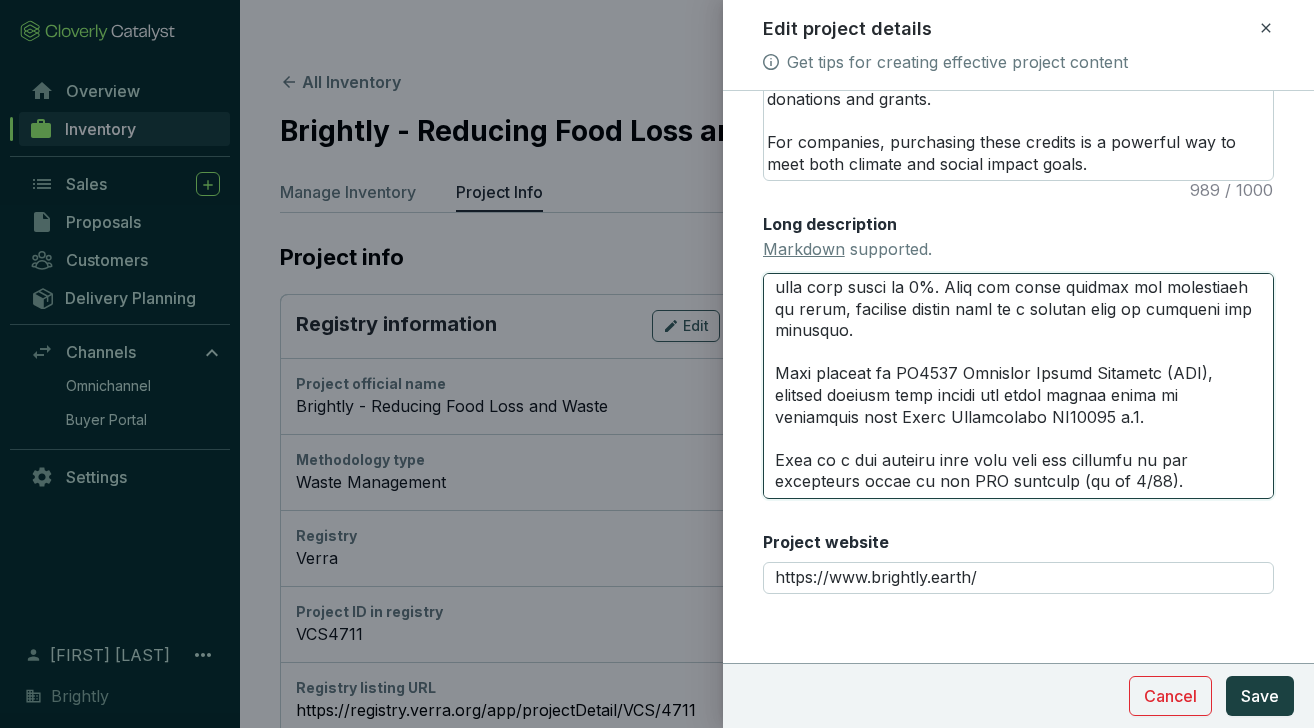 scroll, scrollTop: 2526, scrollLeft: 0, axis: vertical 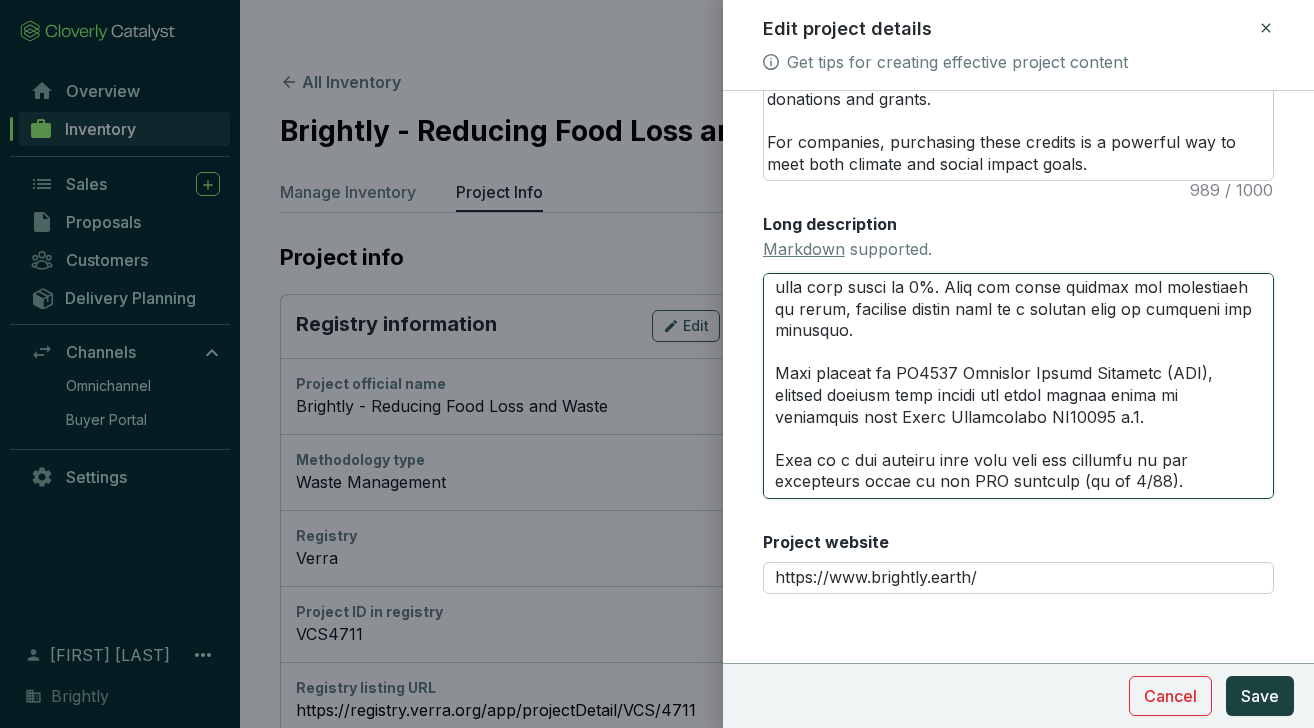 drag, startPoint x: 1165, startPoint y: 388, endPoint x: 745, endPoint y: 377, distance: 420.144 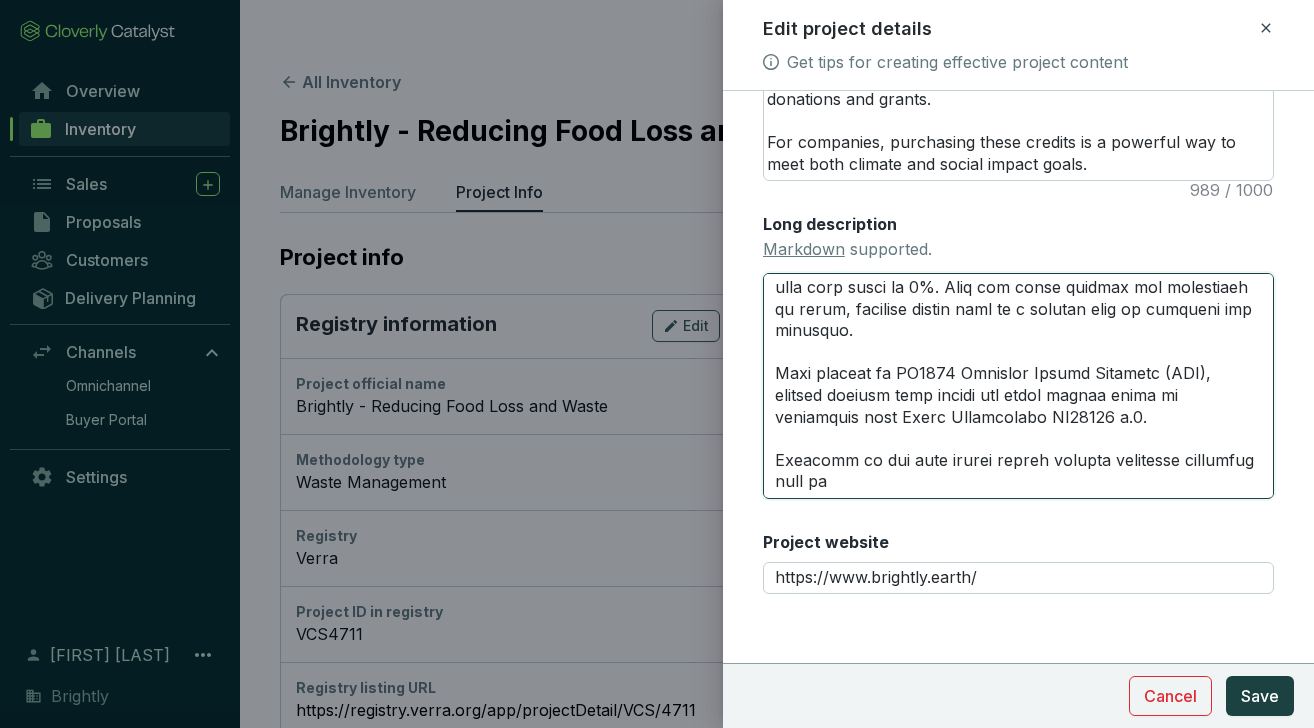 scroll, scrollTop: 2526, scrollLeft: 0, axis: vertical 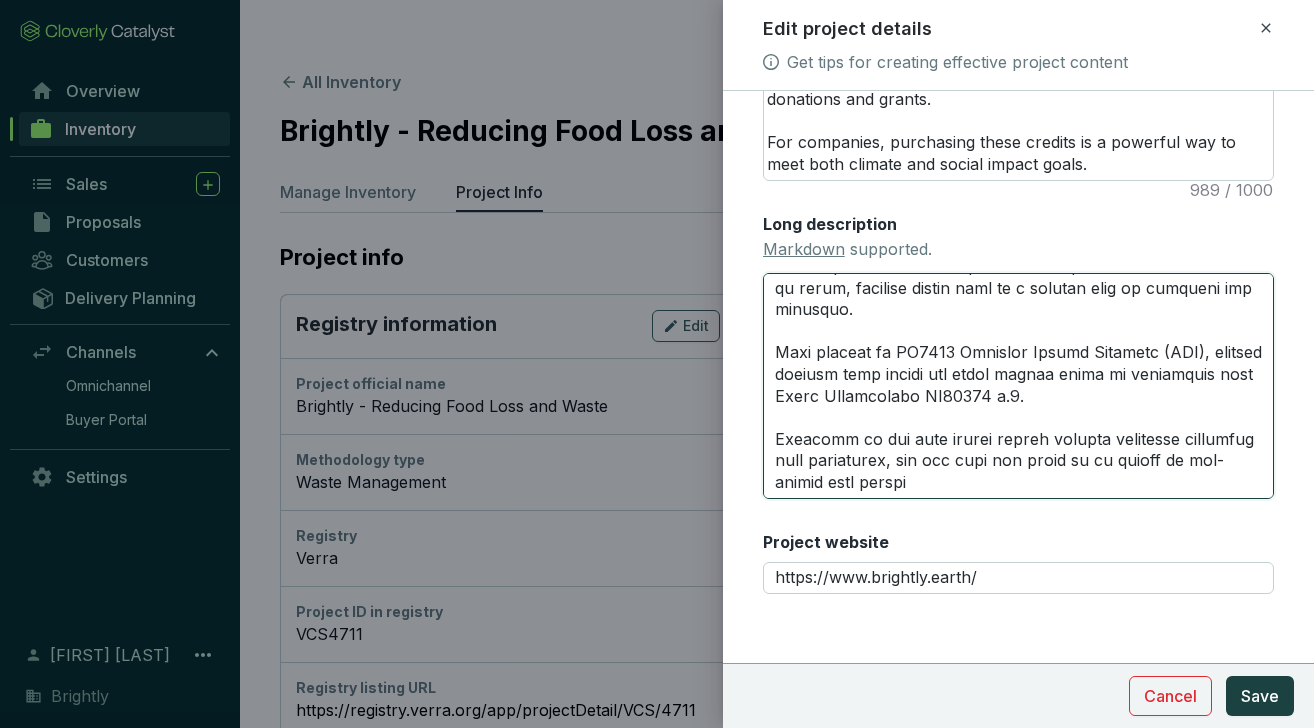 drag, startPoint x: 900, startPoint y: 420, endPoint x: 861, endPoint y: 398, distance: 44.777225 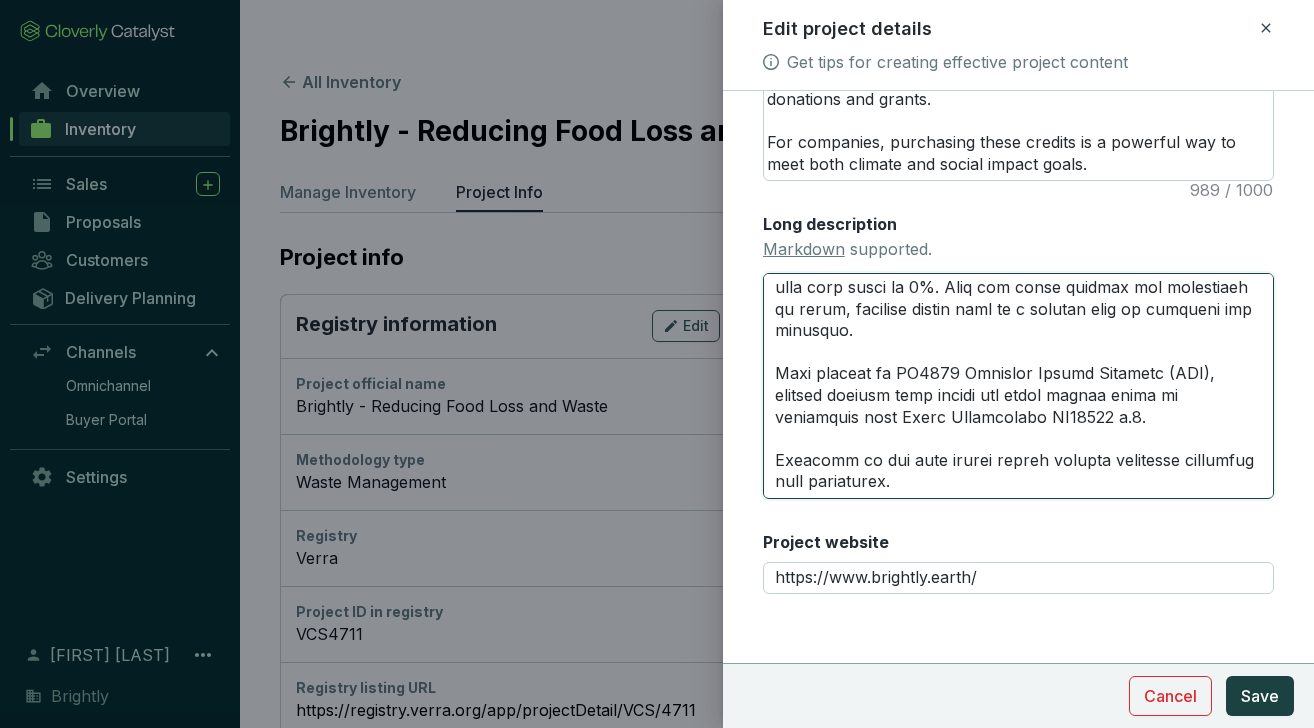 click on "Long description   Markdown   supported." at bounding box center (1018, 386) 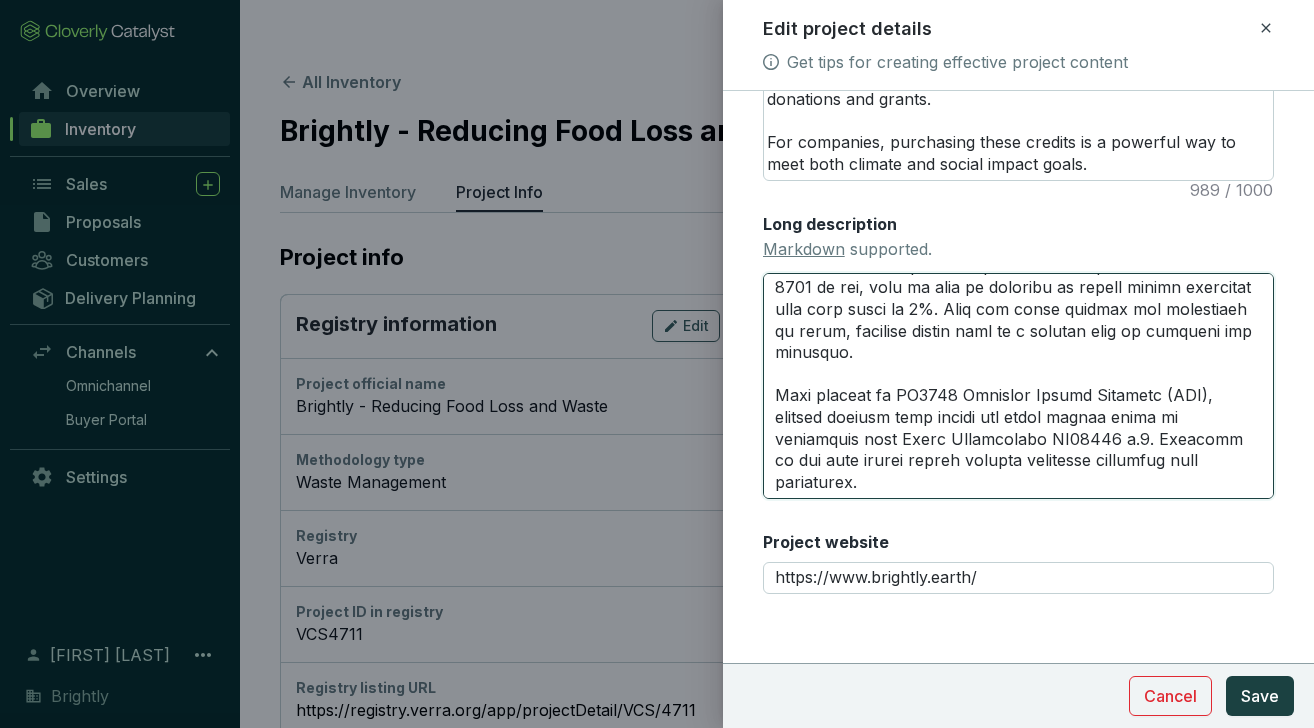 scroll, scrollTop: 2504, scrollLeft: 0, axis: vertical 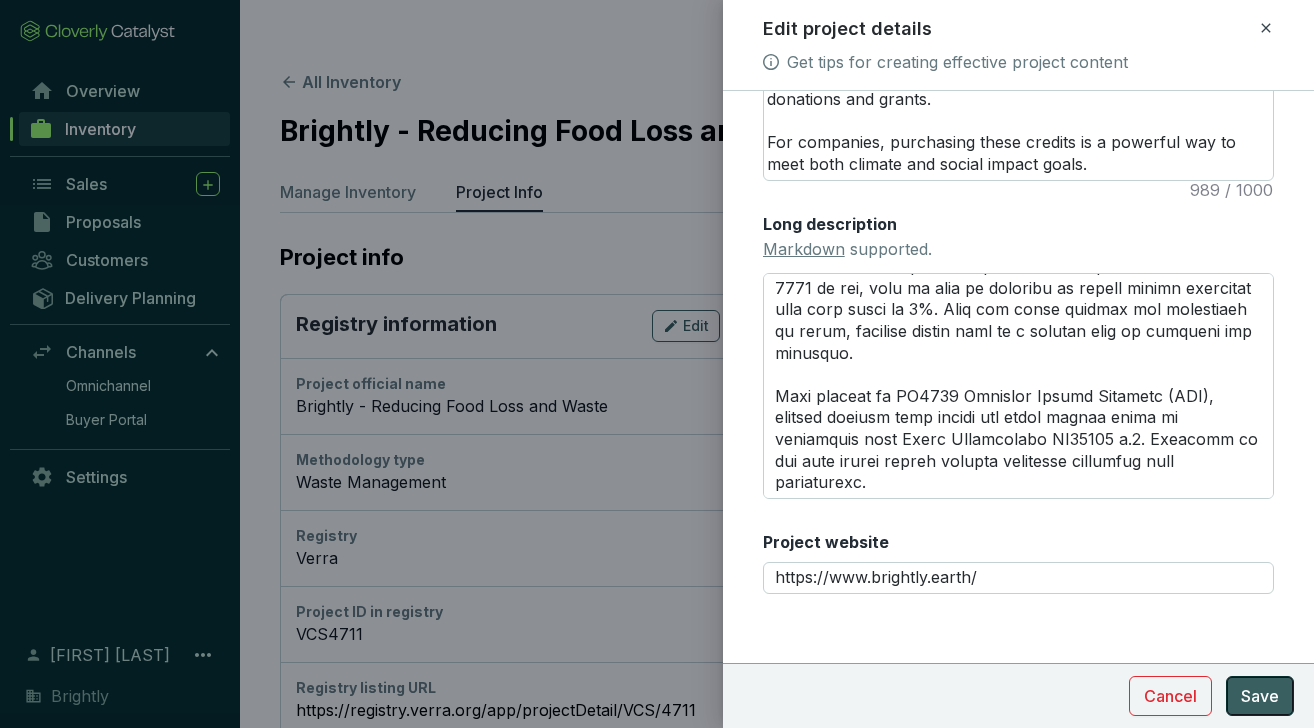click on "Save" at bounding box center (1260, 696) 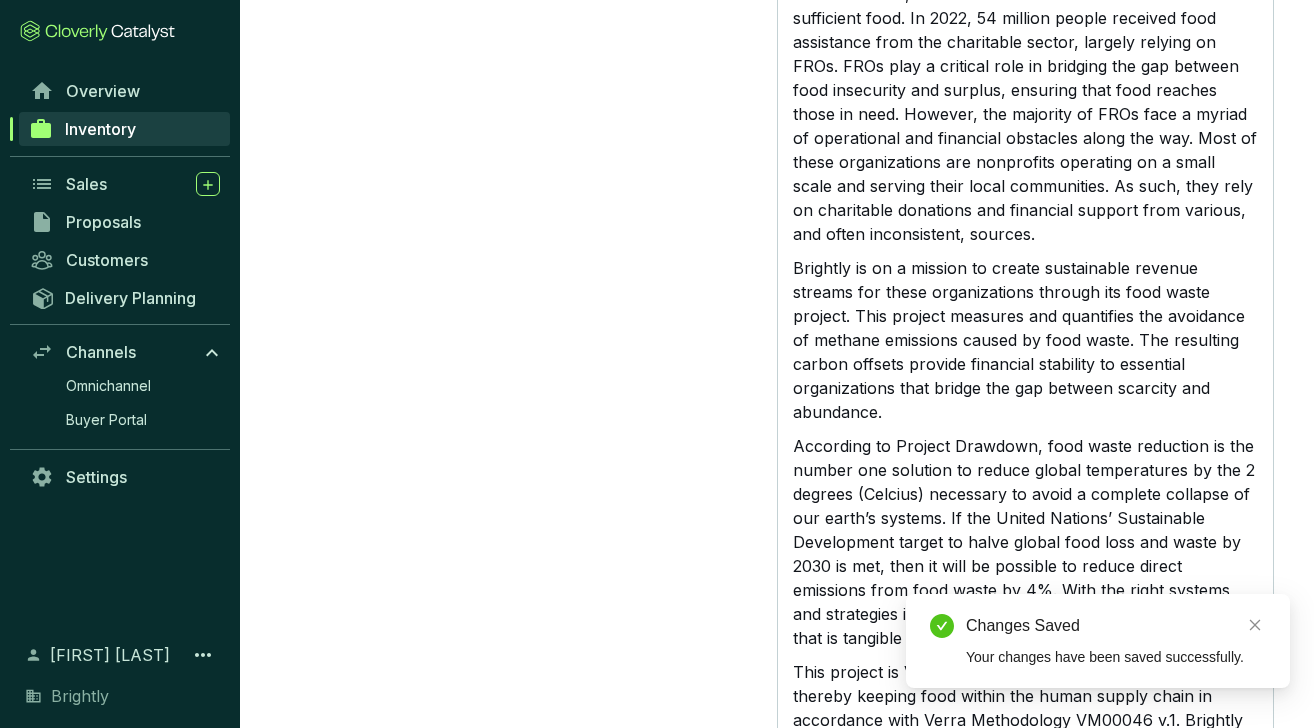 scroll, scrollTop: 3238, scrollLeft: 0, axis: vertical 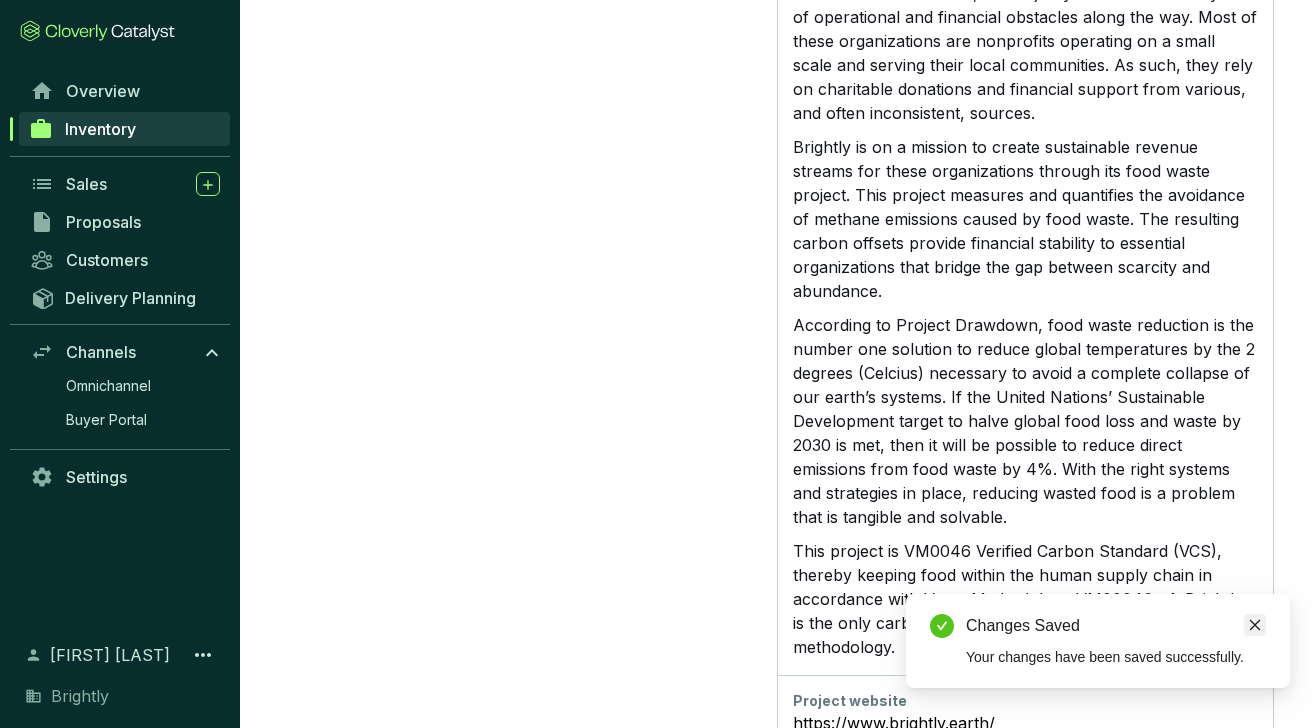 click 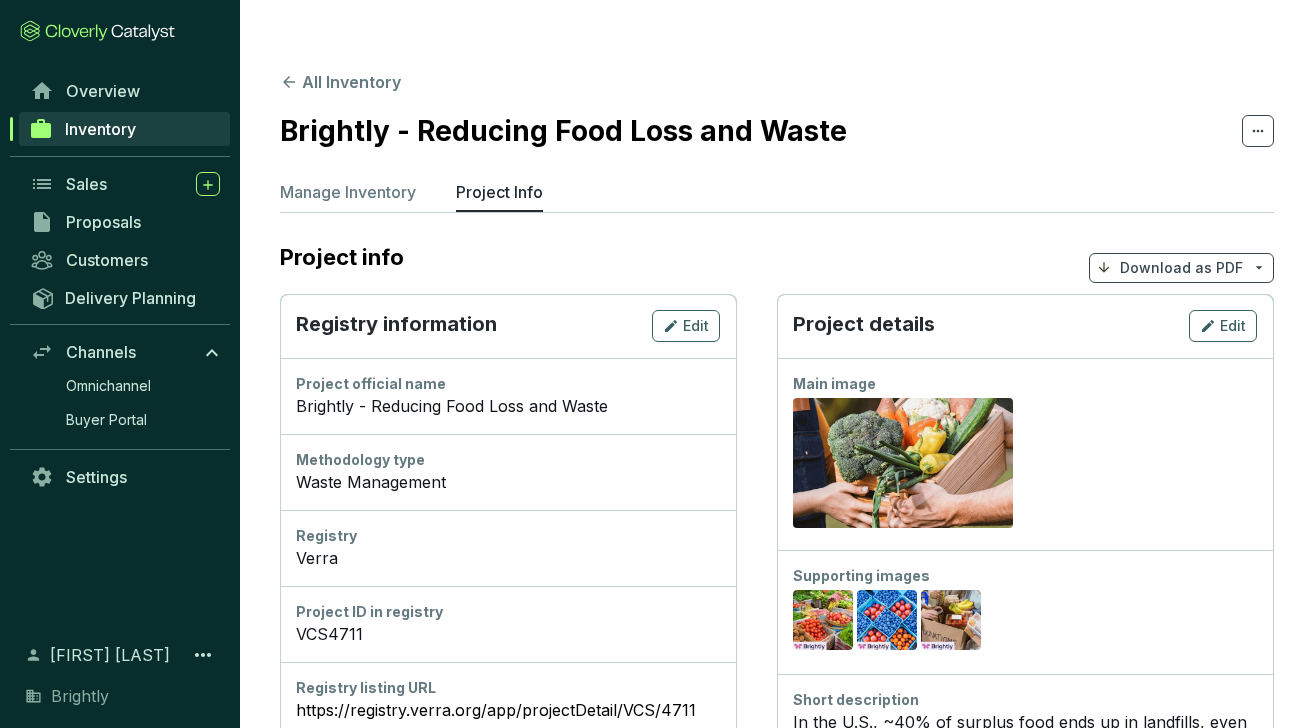scroll, scrollTop: 2, scrollLeft: 0, axis: vertical 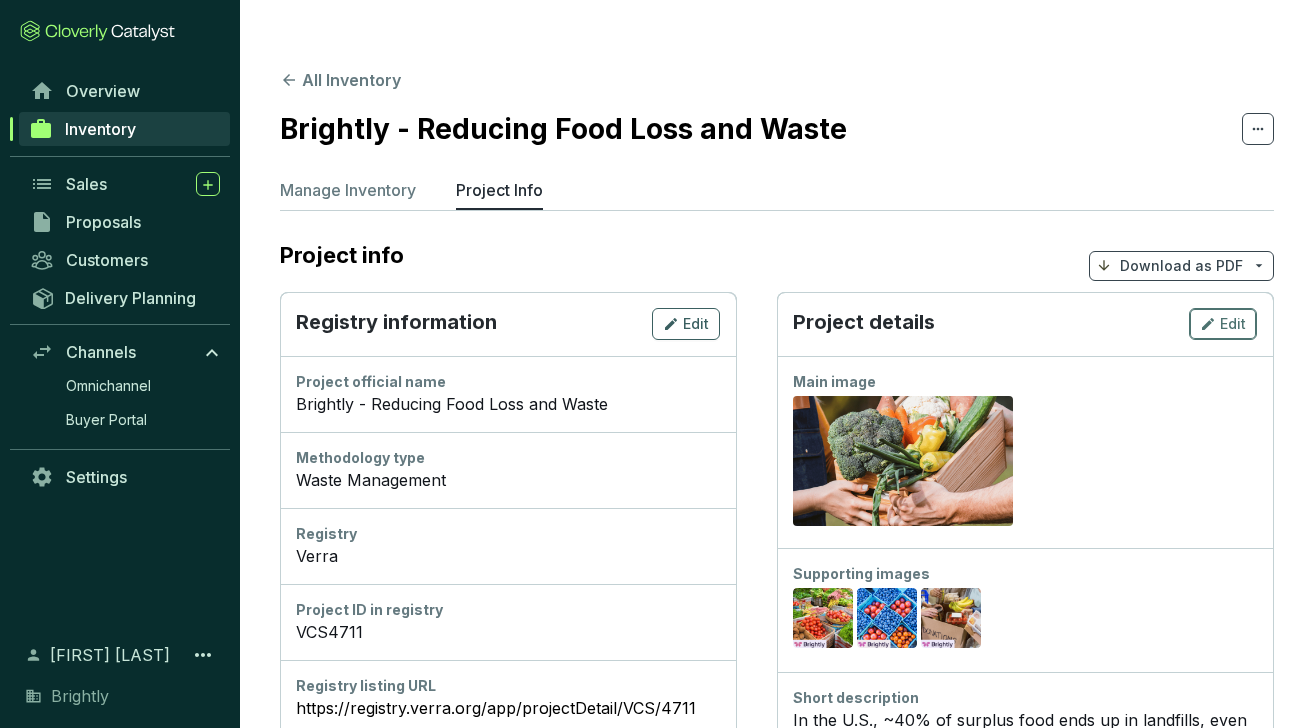 click on "Edit" at bounding box center [1233, 324] 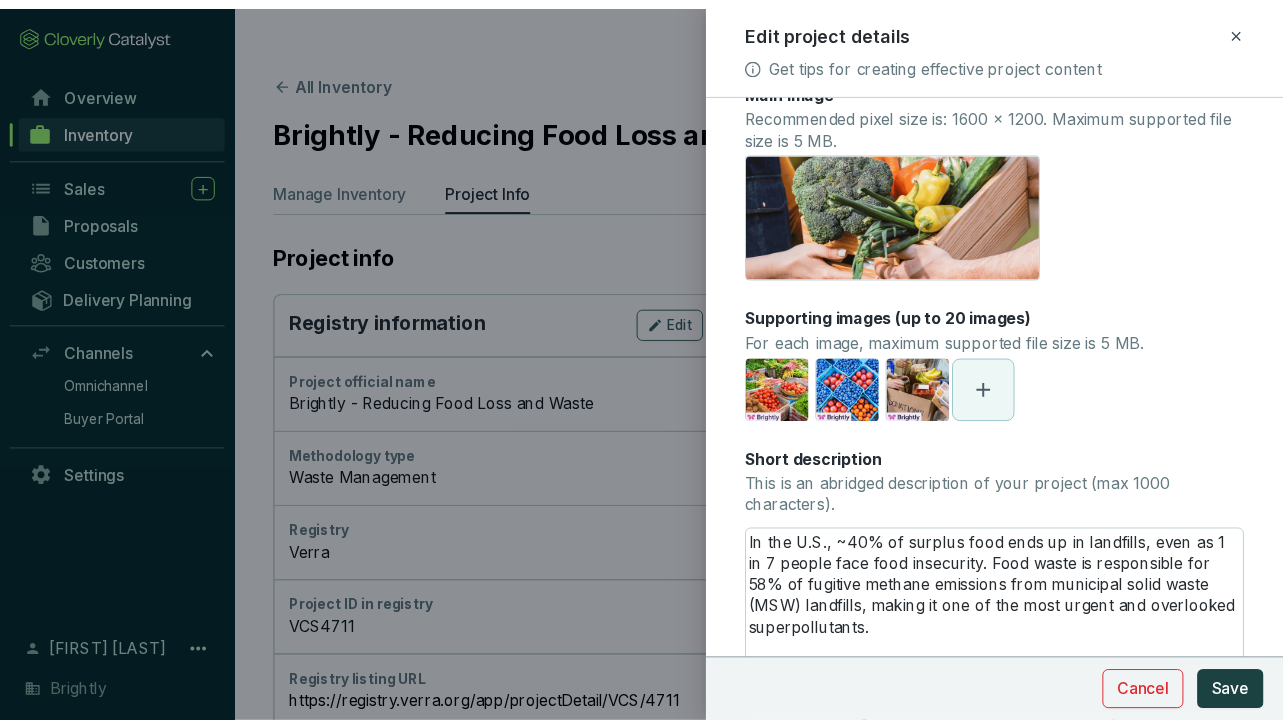 scroll, scrollTop: 39, scrollLeft: 0, axis: vertical 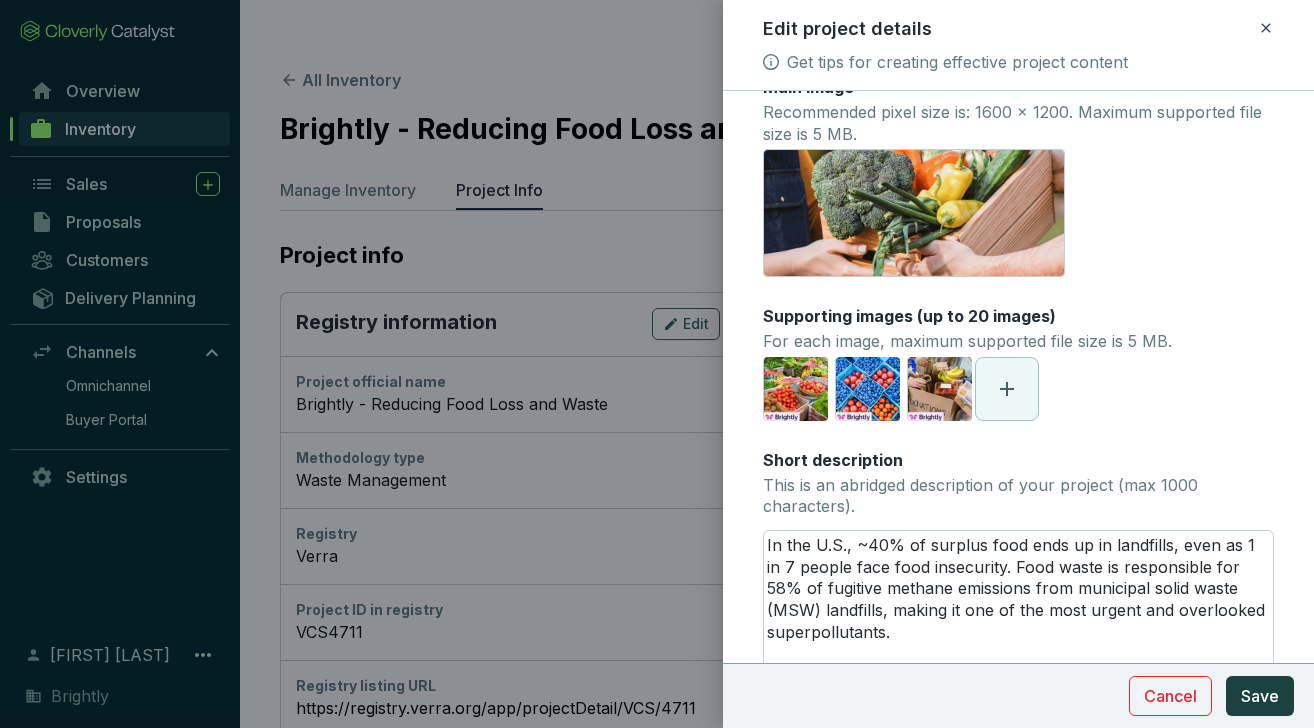 click at bounding box center (1007, 389) 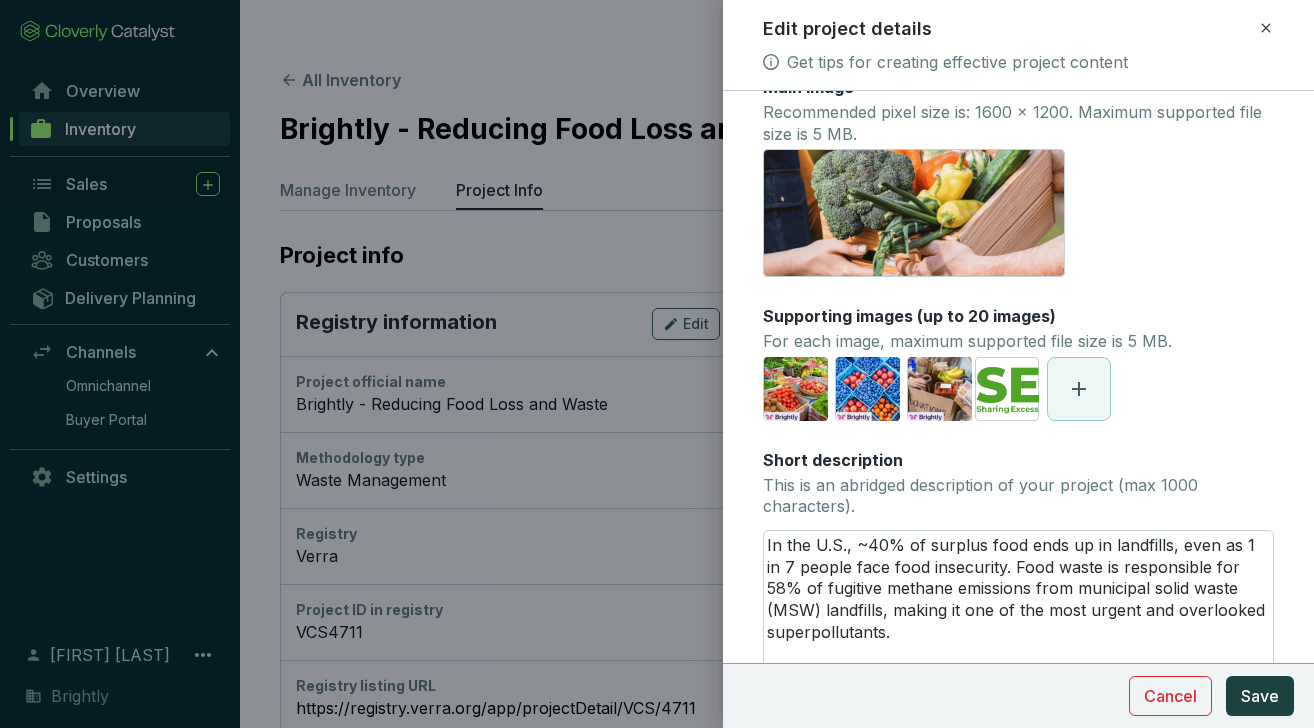 click 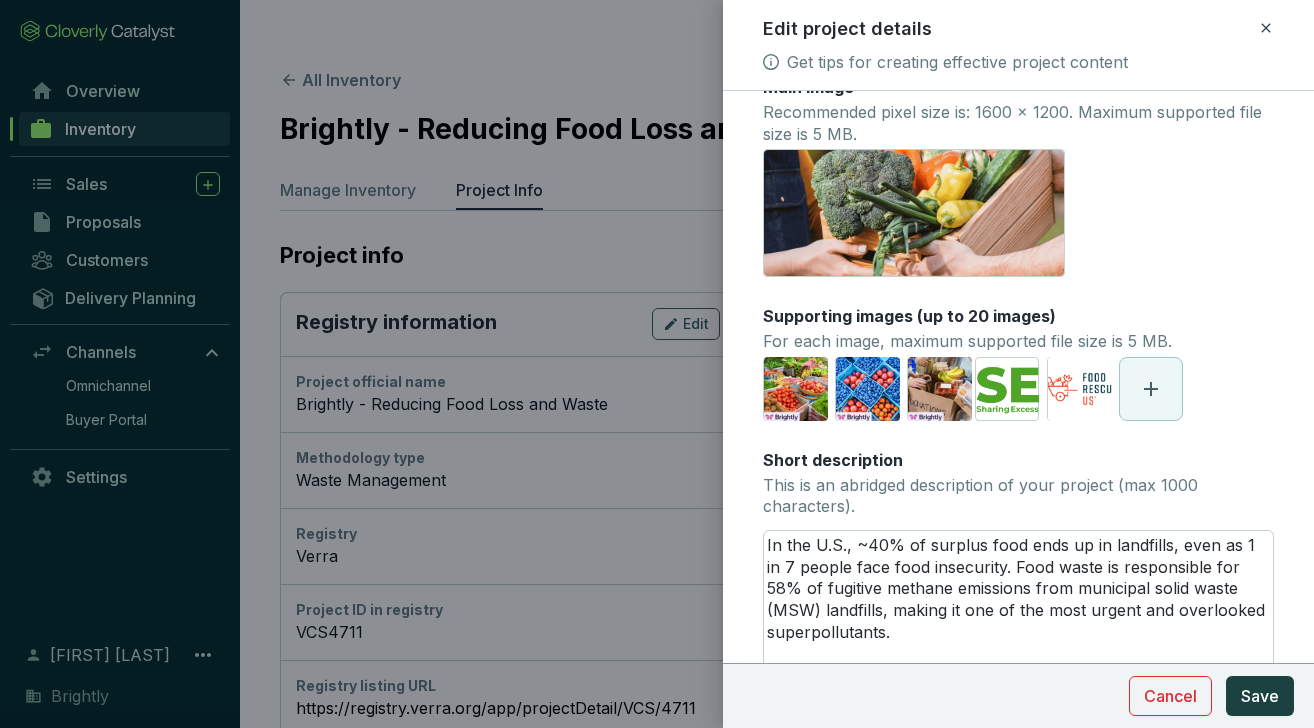 click 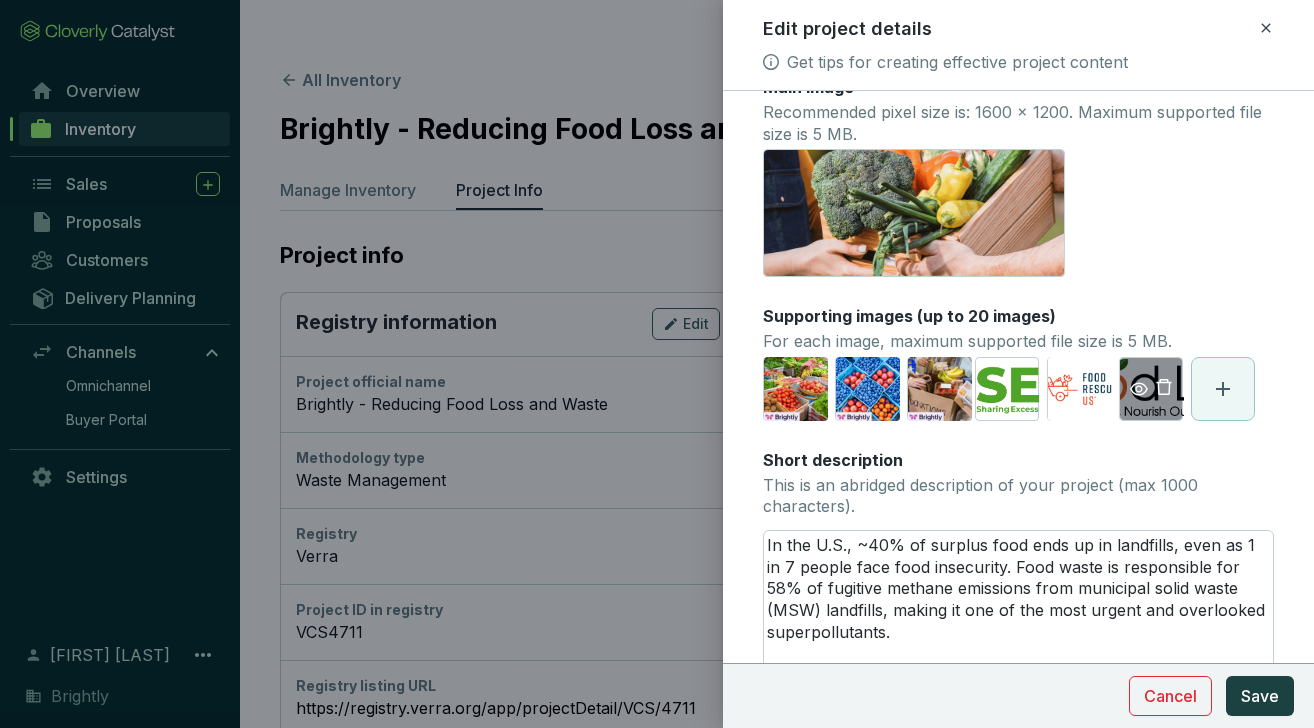 click on "Food Link Logo_Tagline_Transparent (2).png" at bounding box center (1151, 389) 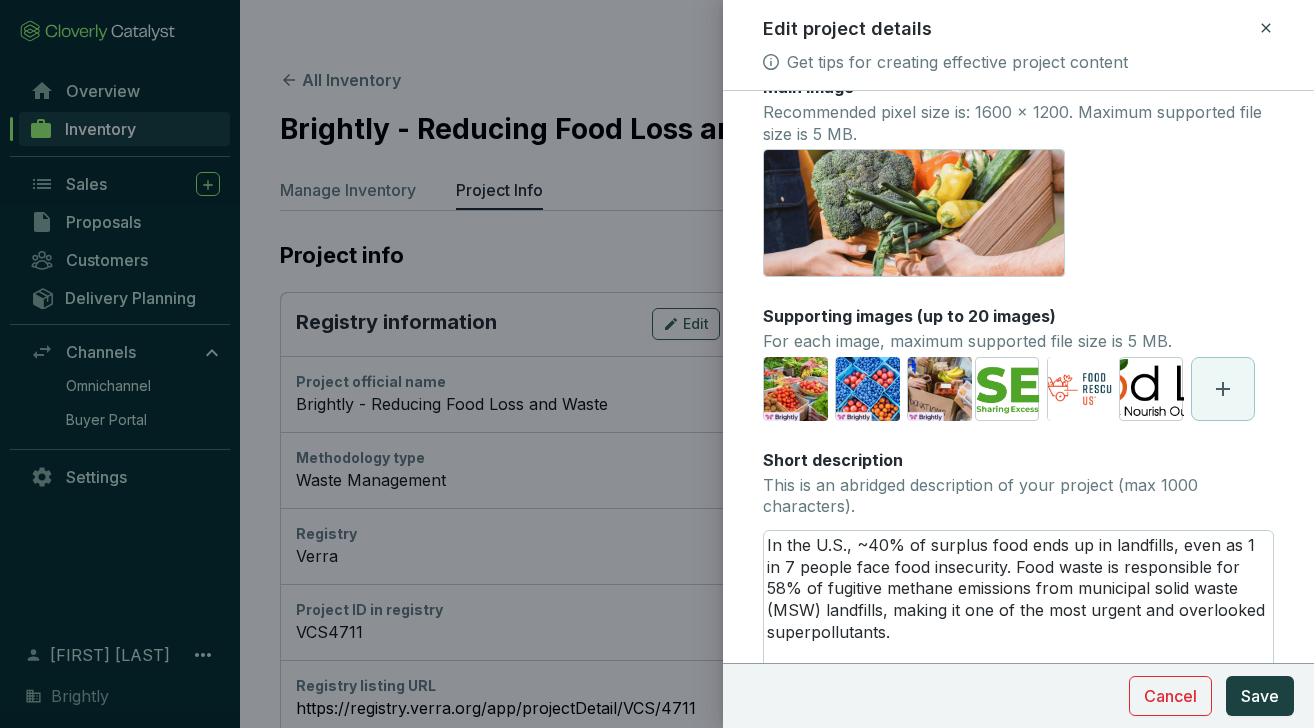 click 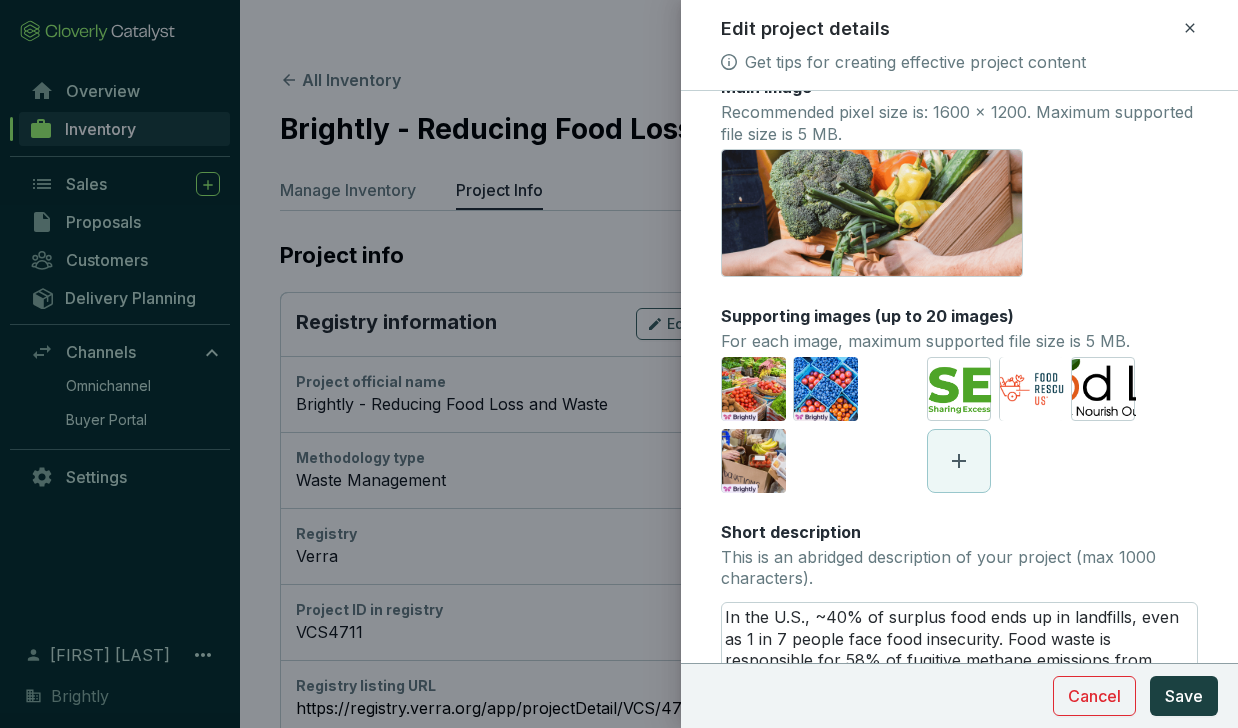 click 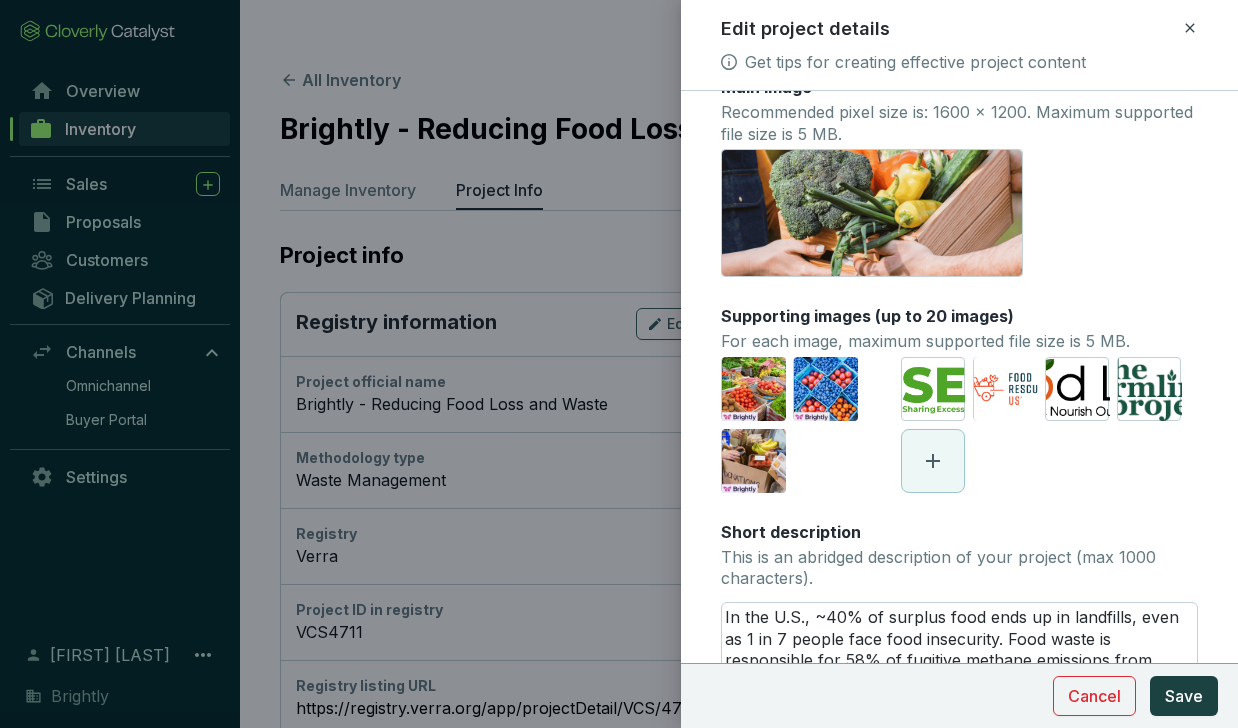 click 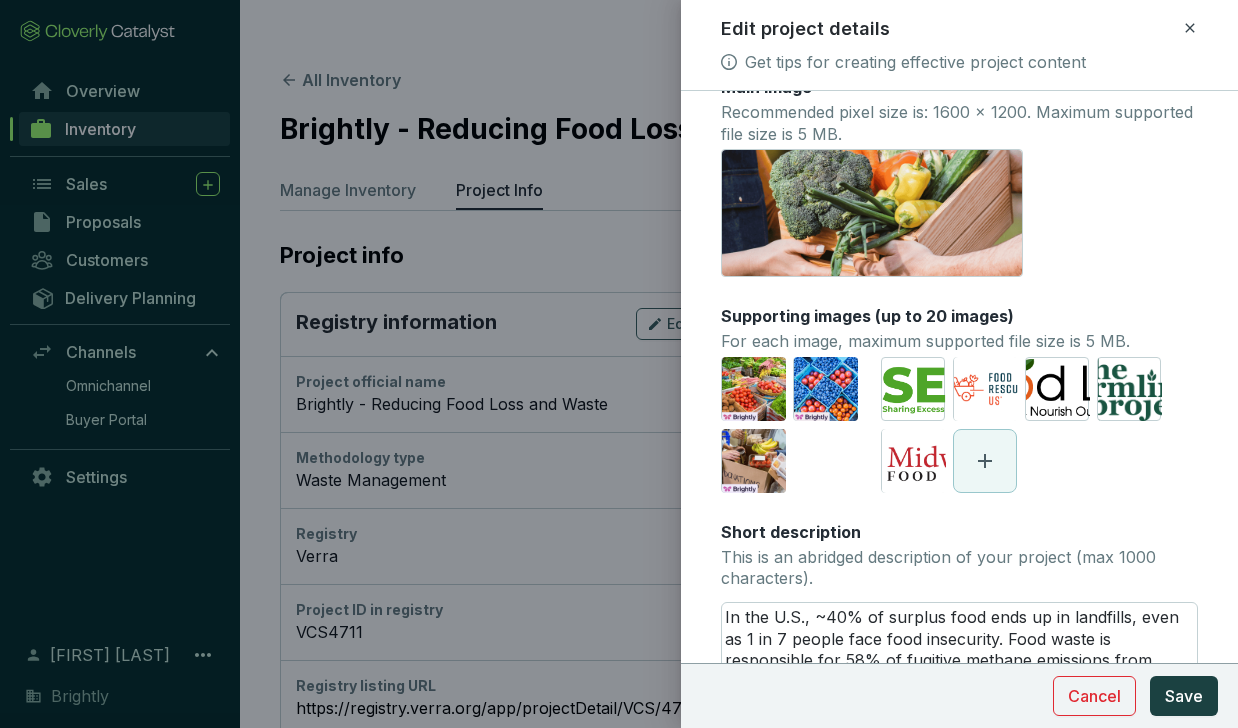 click 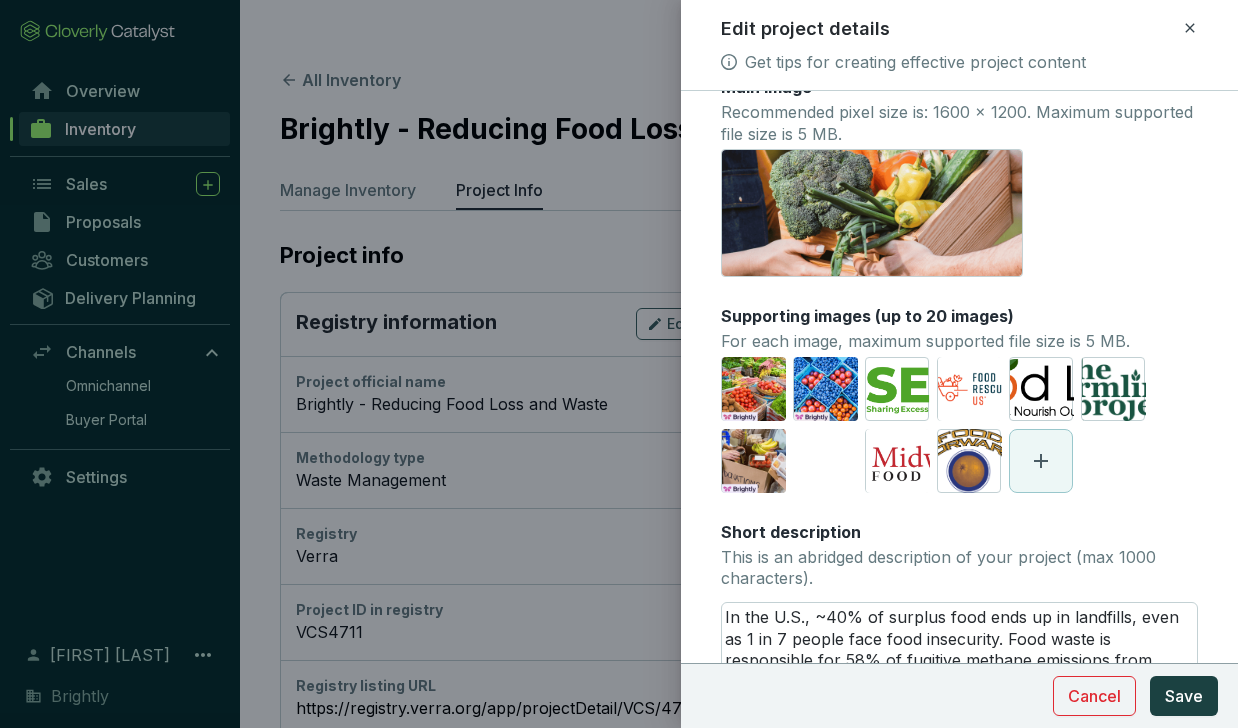 click at bounding box center [1041, 461] 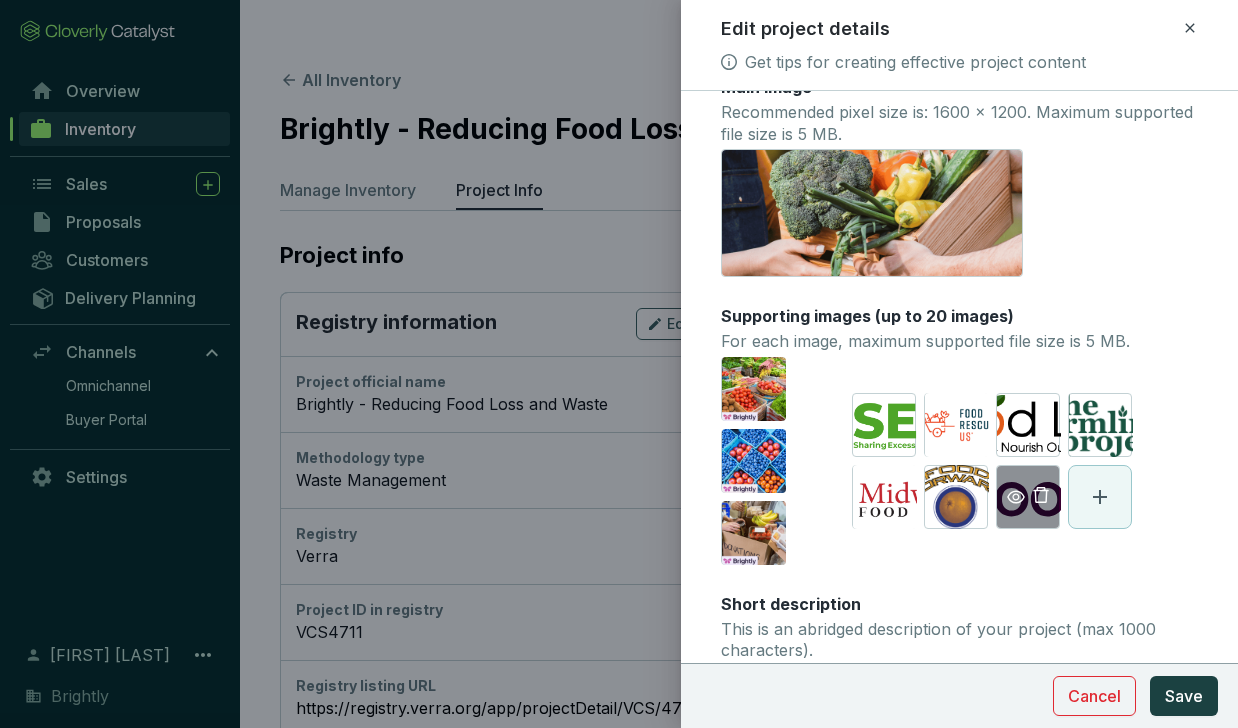 click on "spoonfuls logo.svg" at bounding box center [1028, 497] 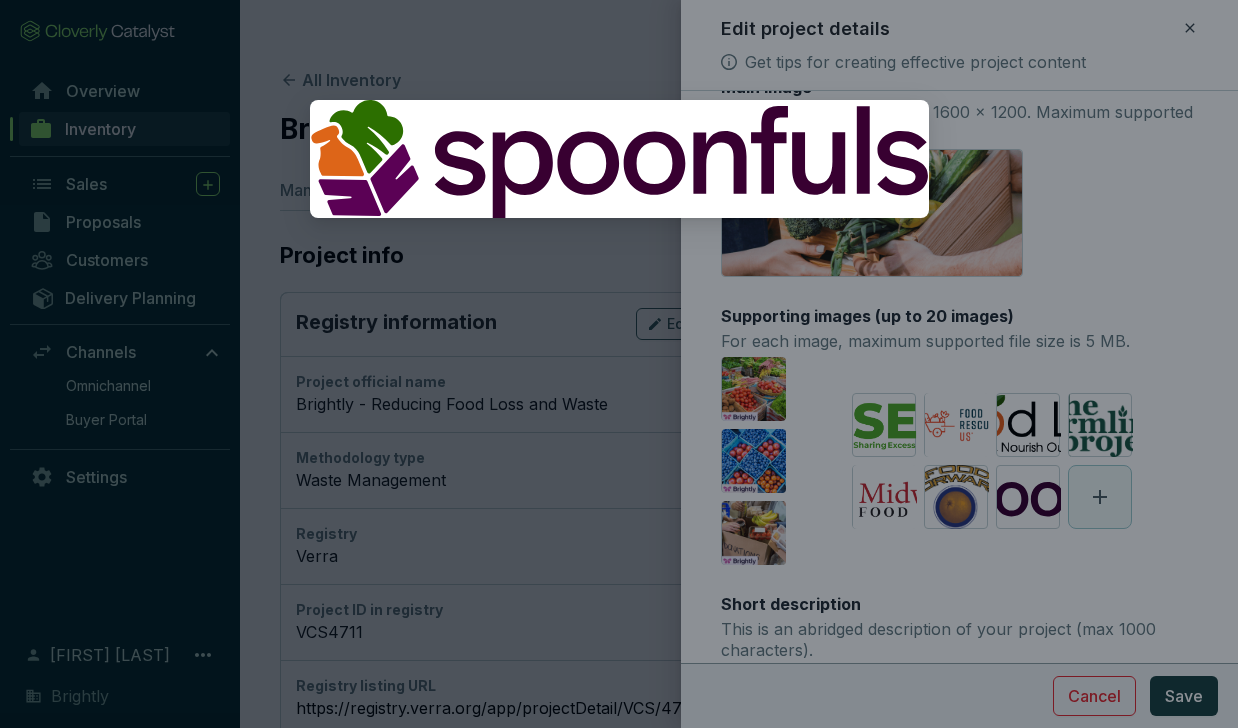 click at bounding box center (619, 364) 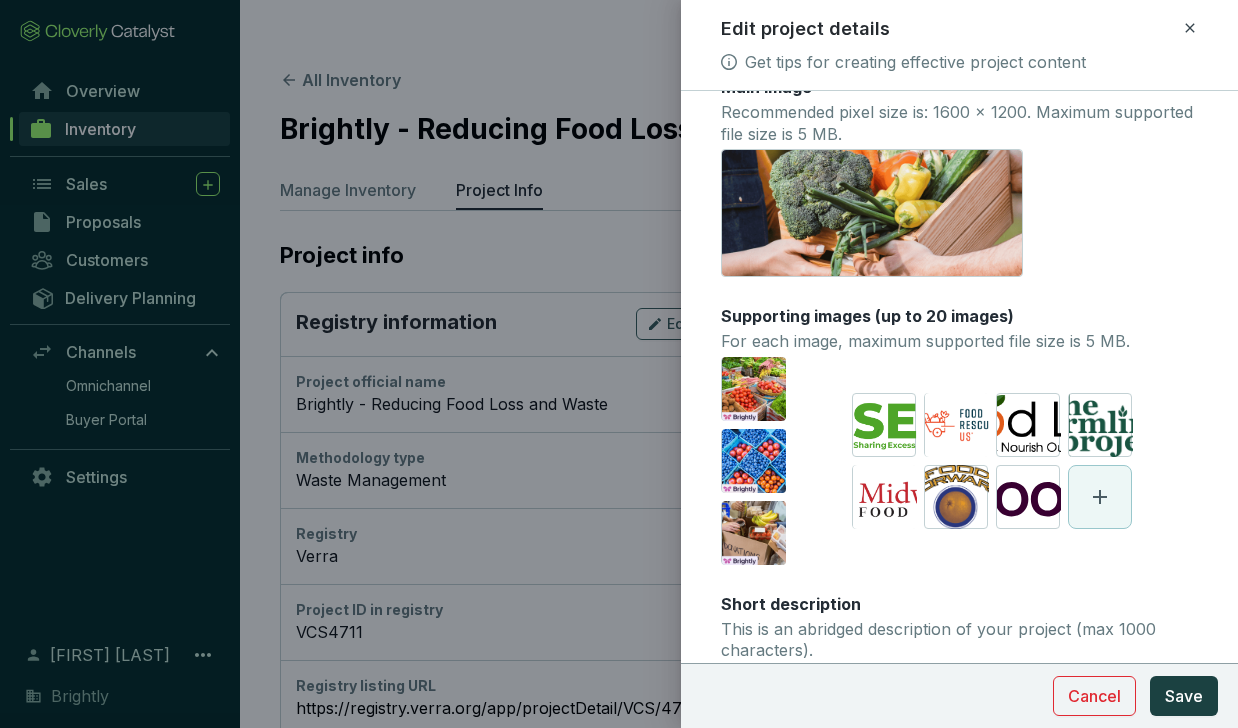click 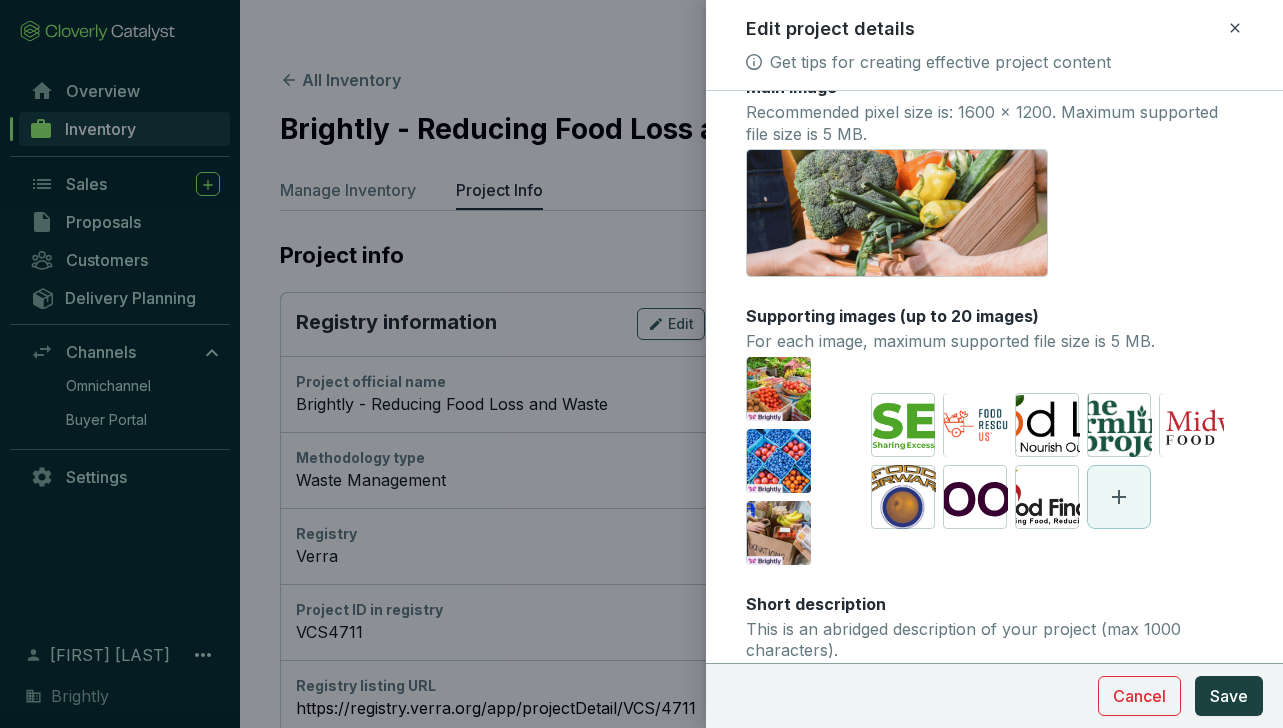 click 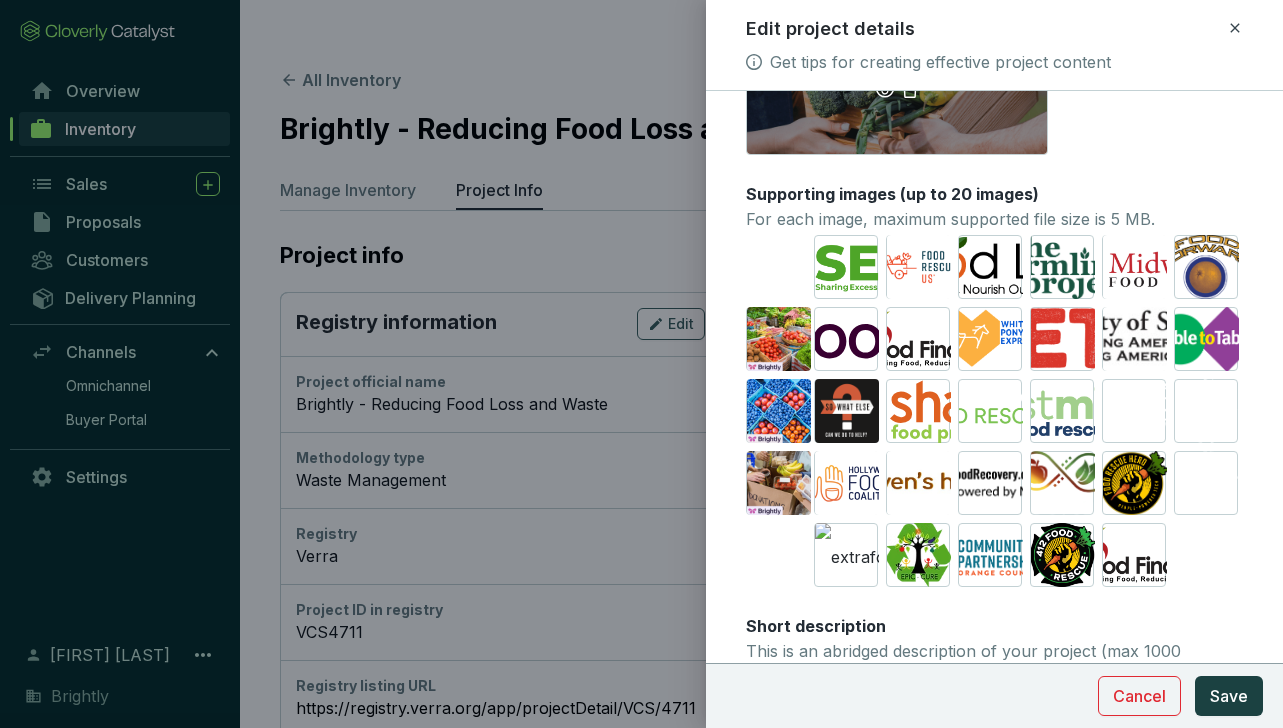 scroll, scrollTop: 185, scrollLeft: 0, axis: vertical 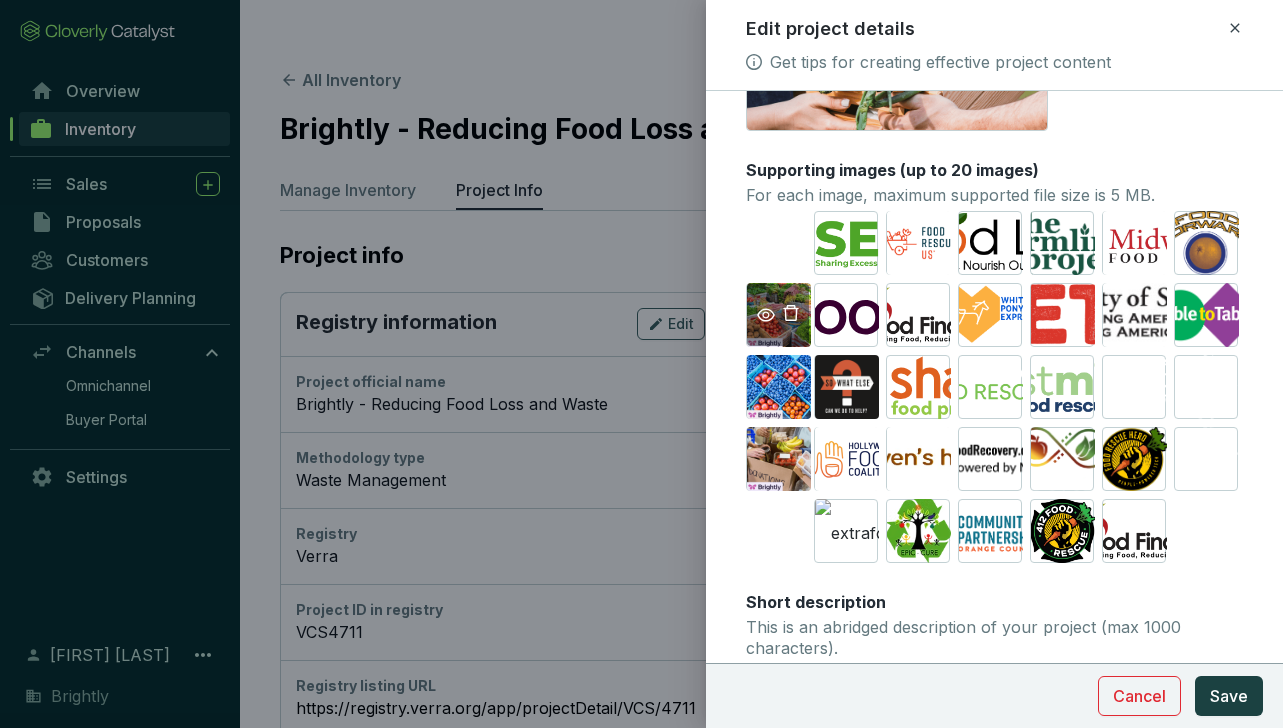 click 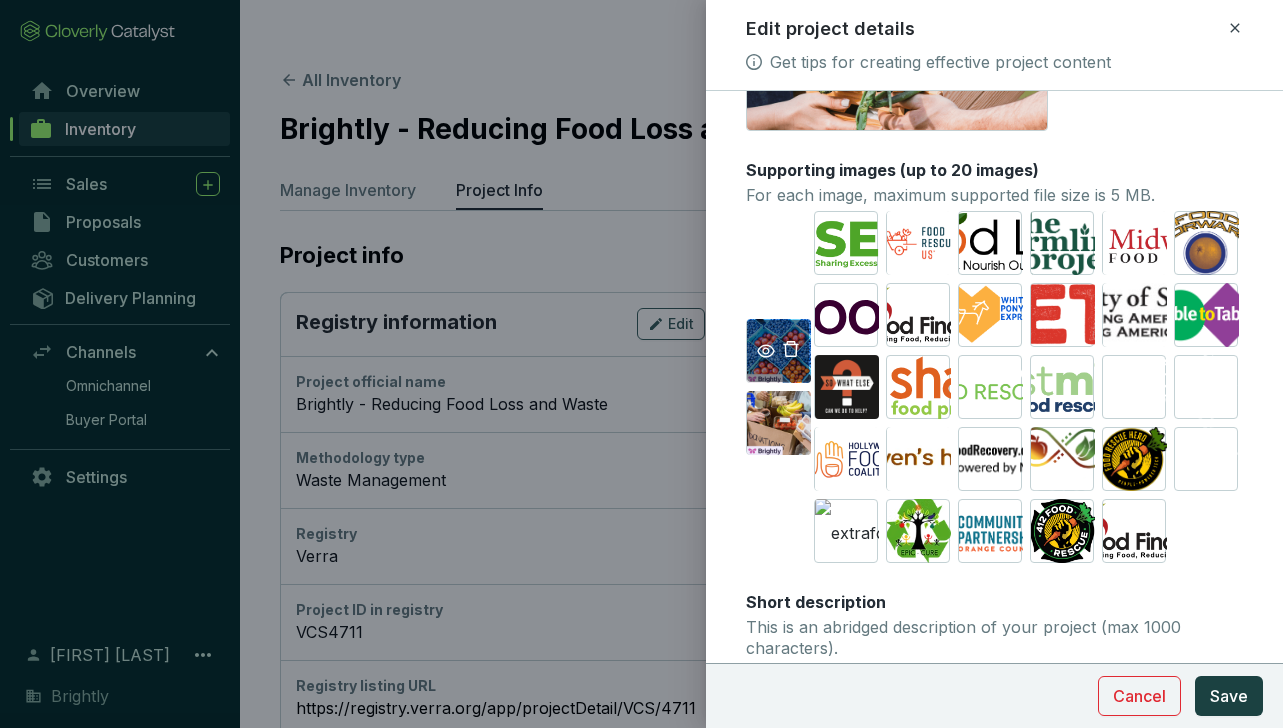click 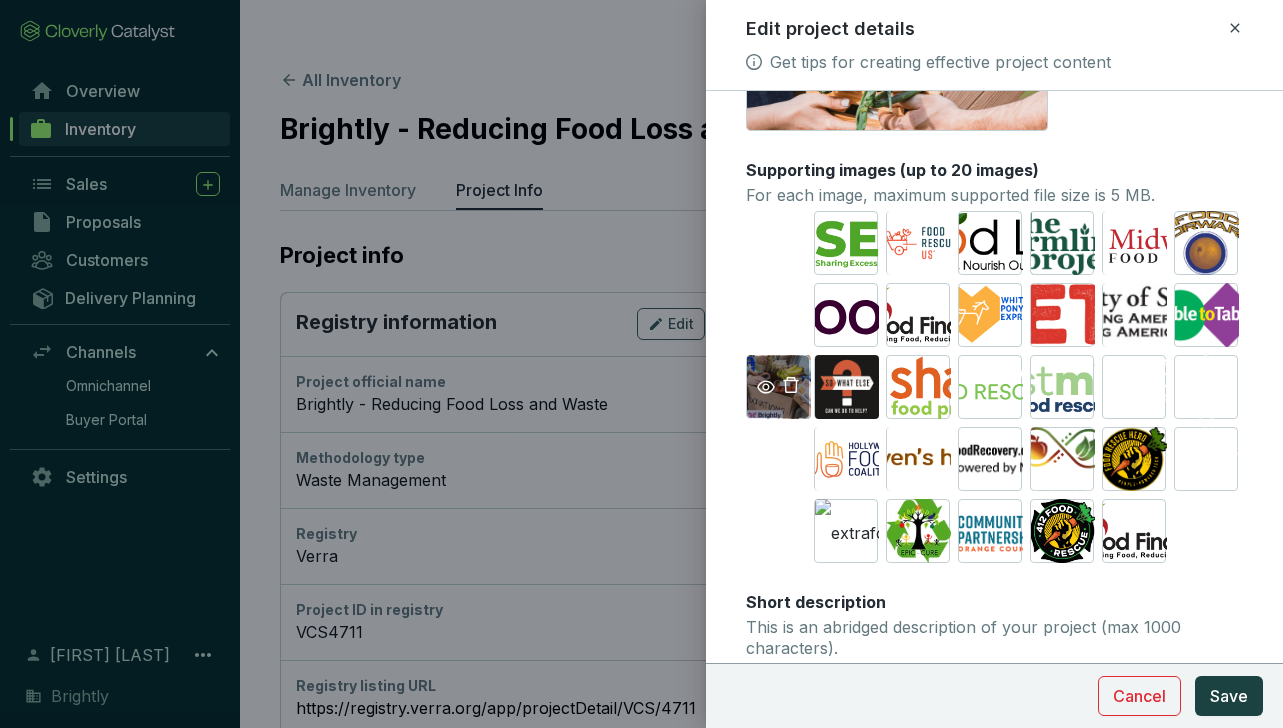 click 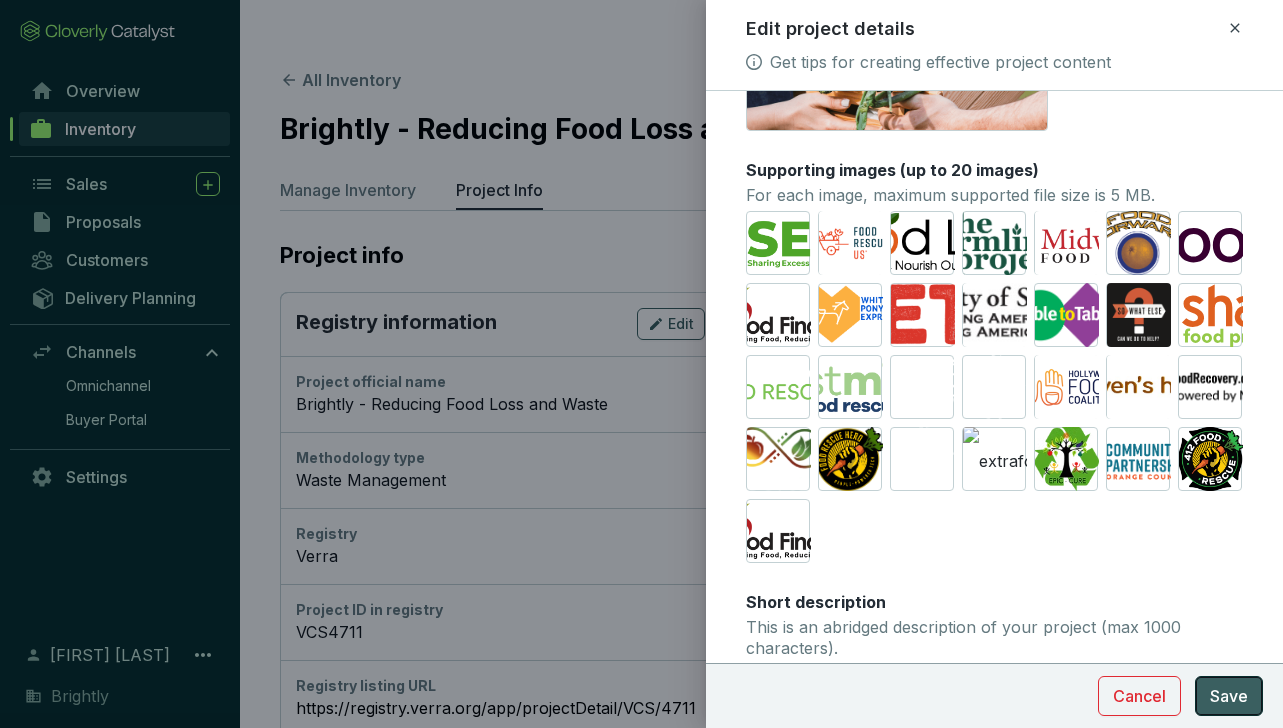 click on "Save" at bounding box center [1229, 696] 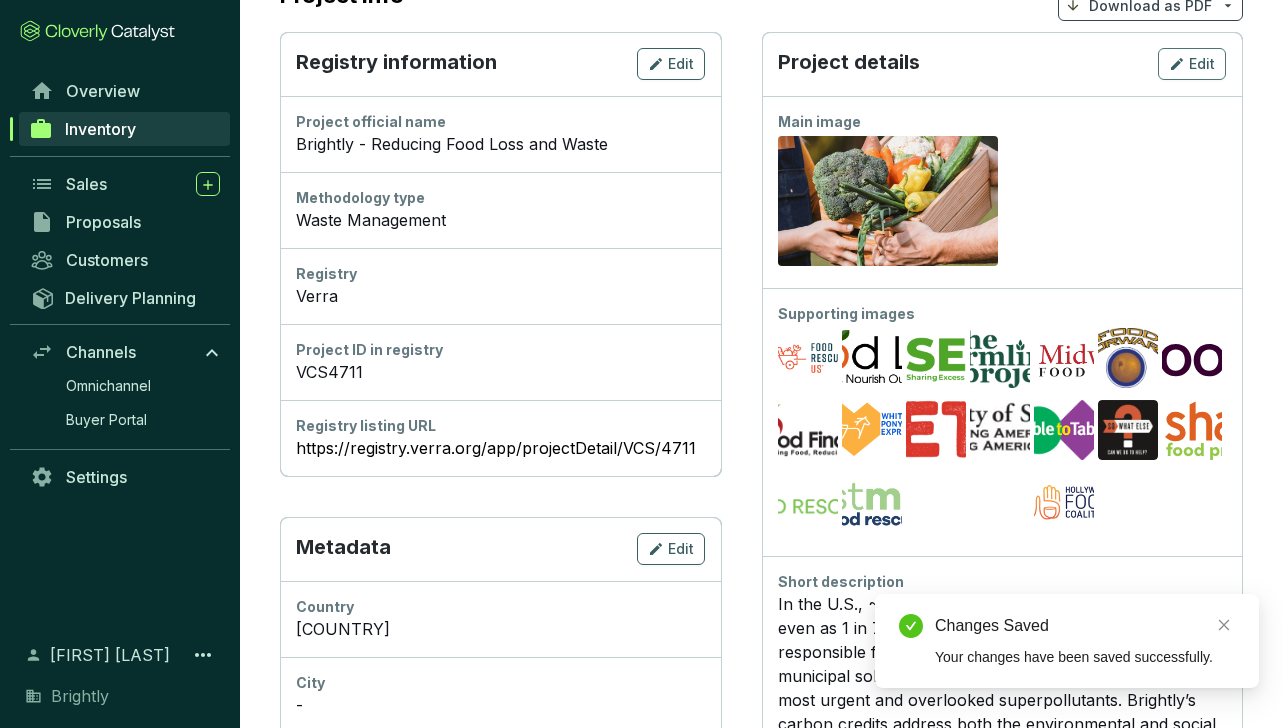 scroll, scrollTop: 283, scrollLeft: 0, axis: vertical 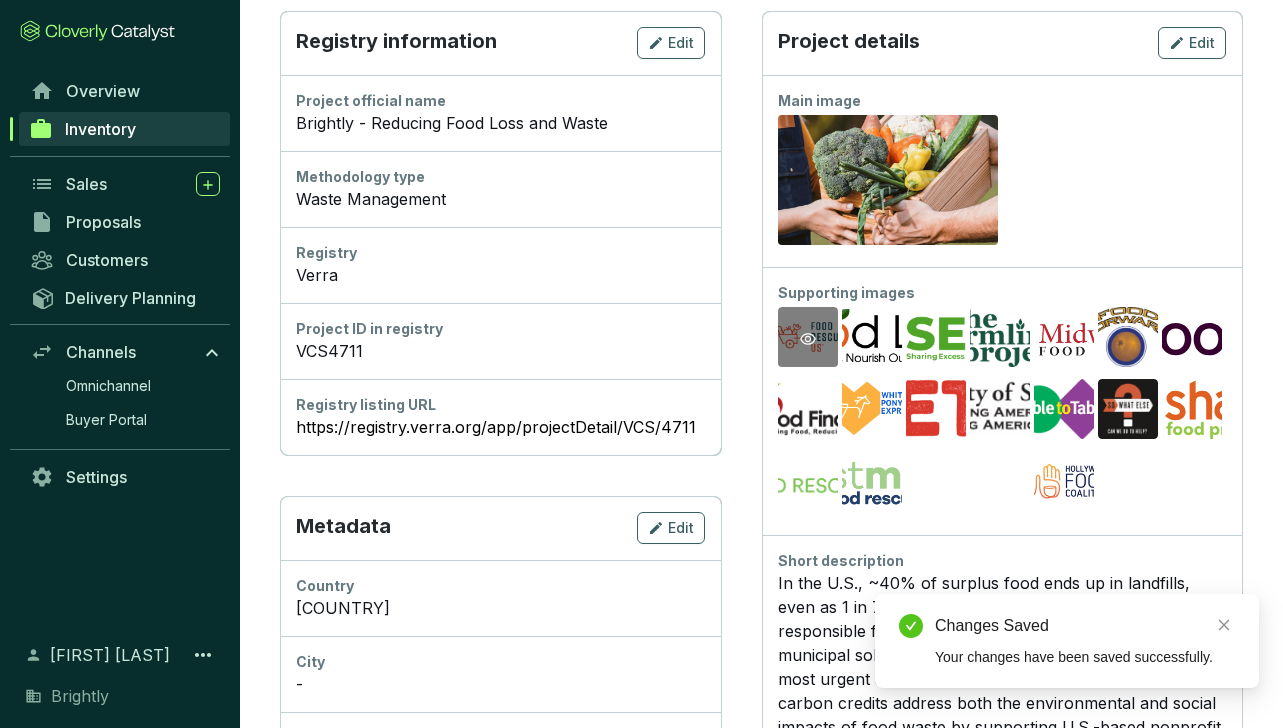 click 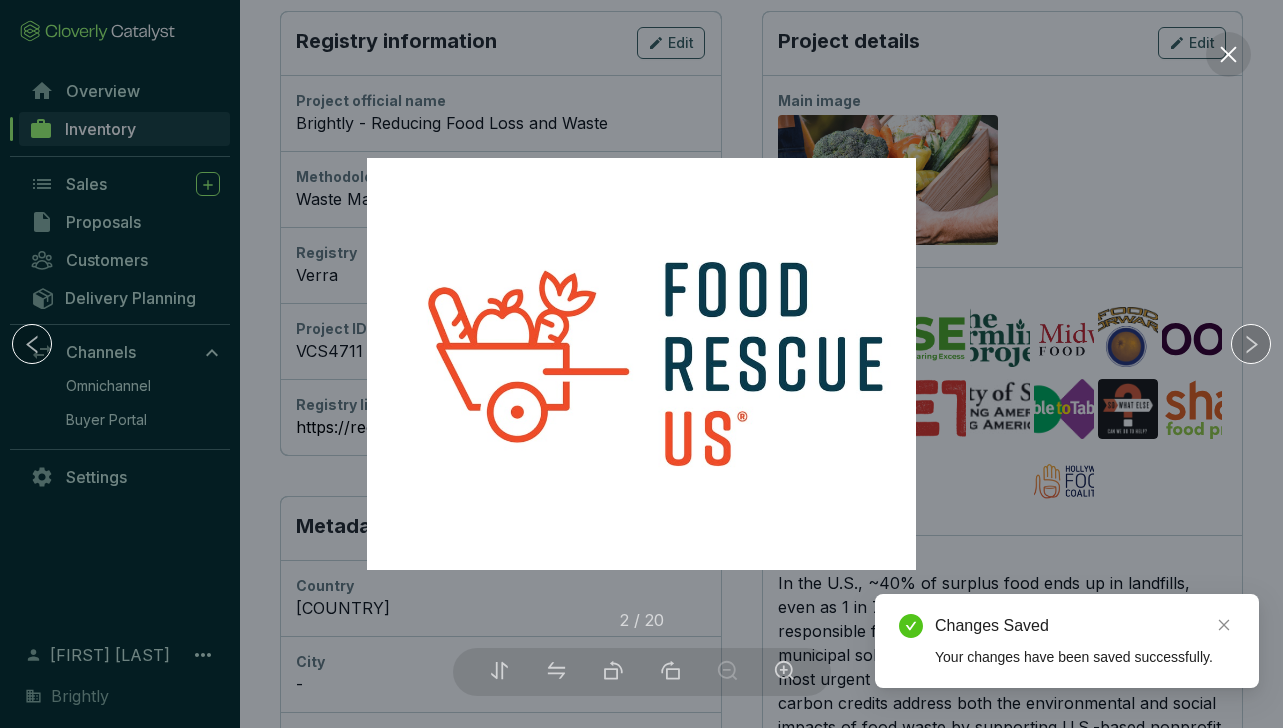 click at bounding box center [1251, 344] 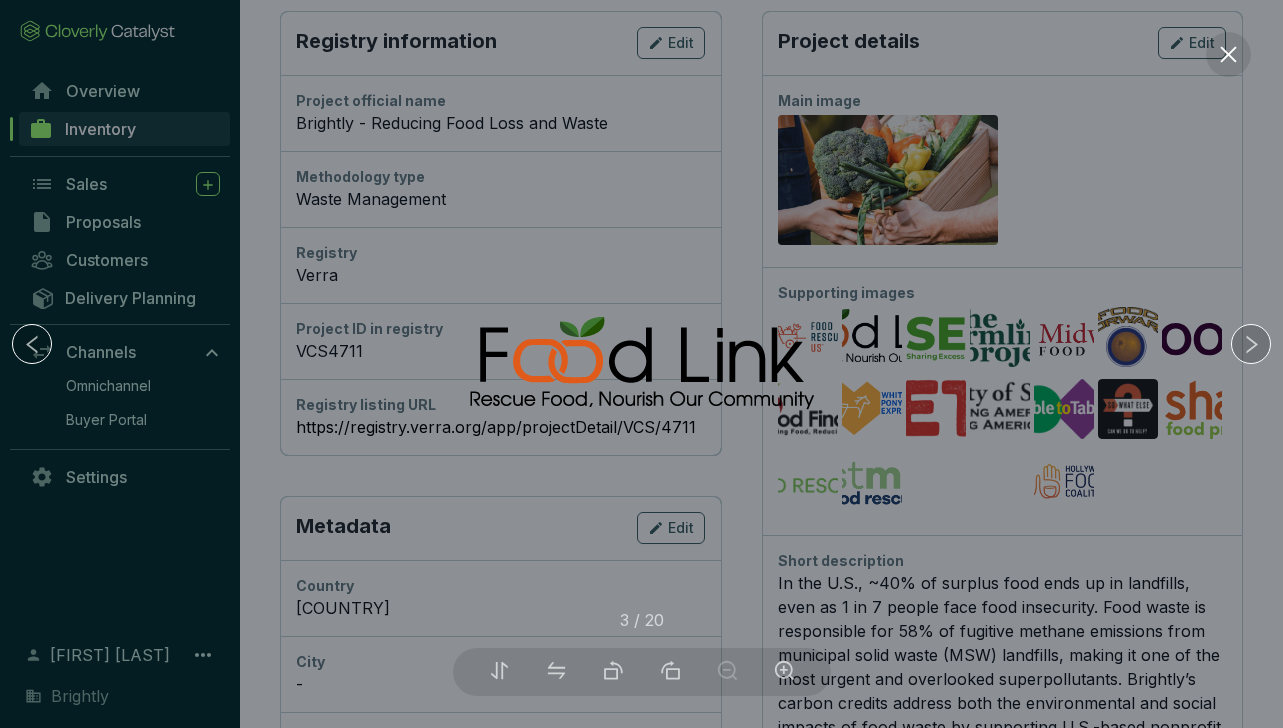 click 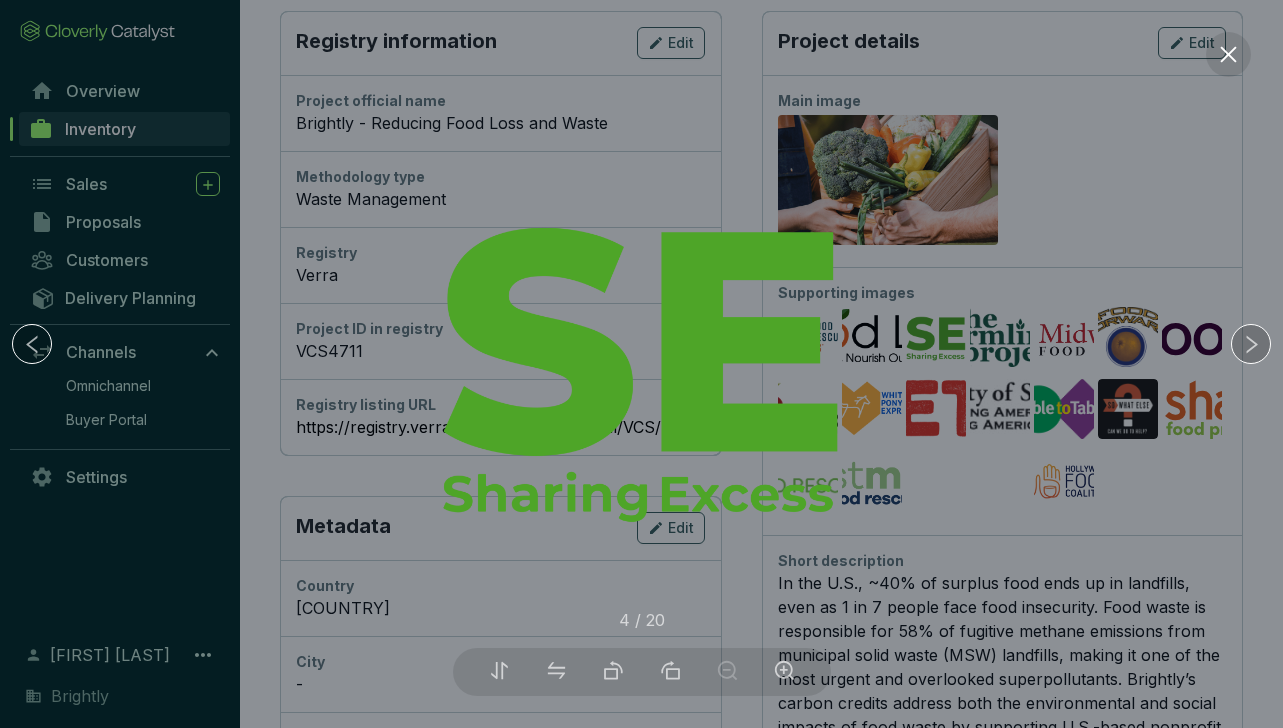 click 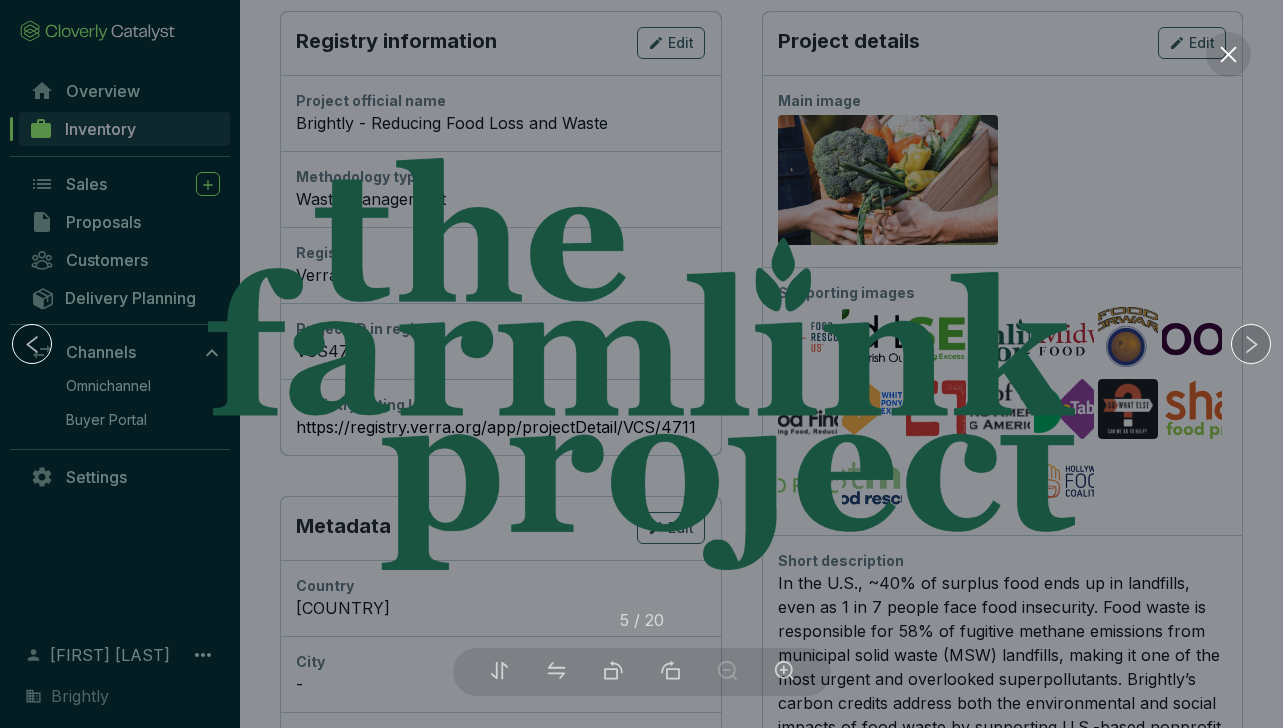 click 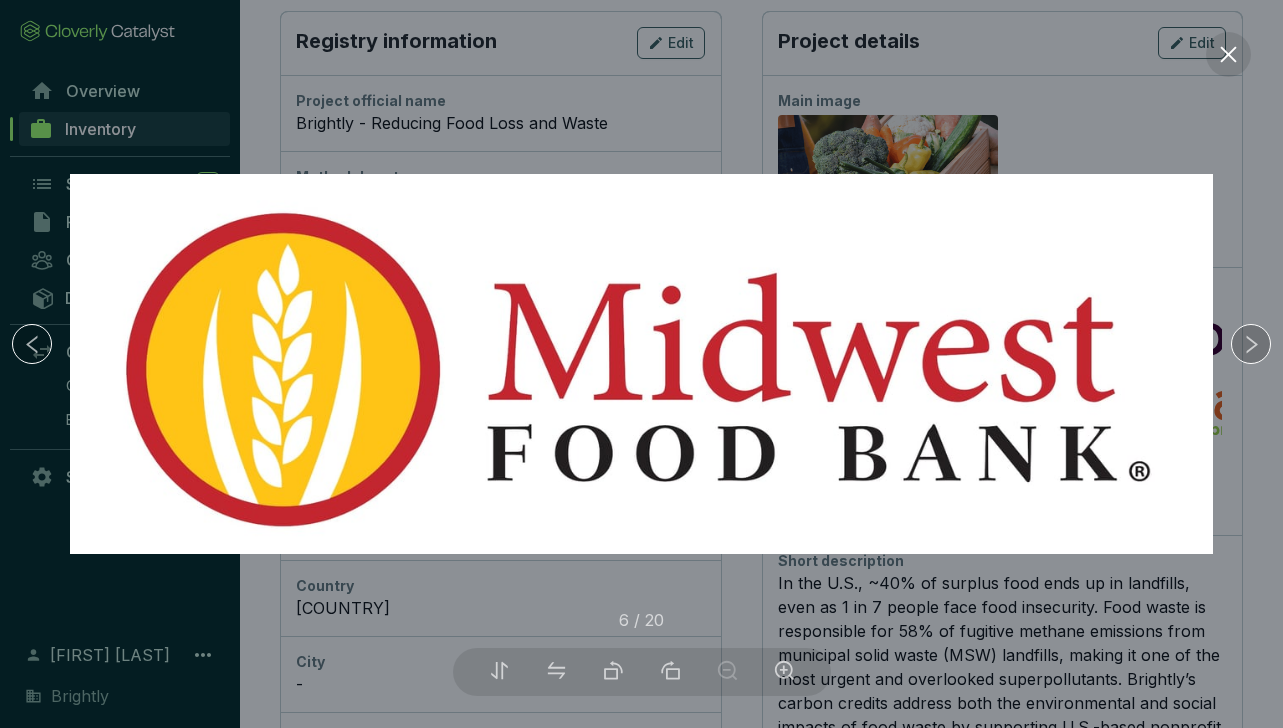click 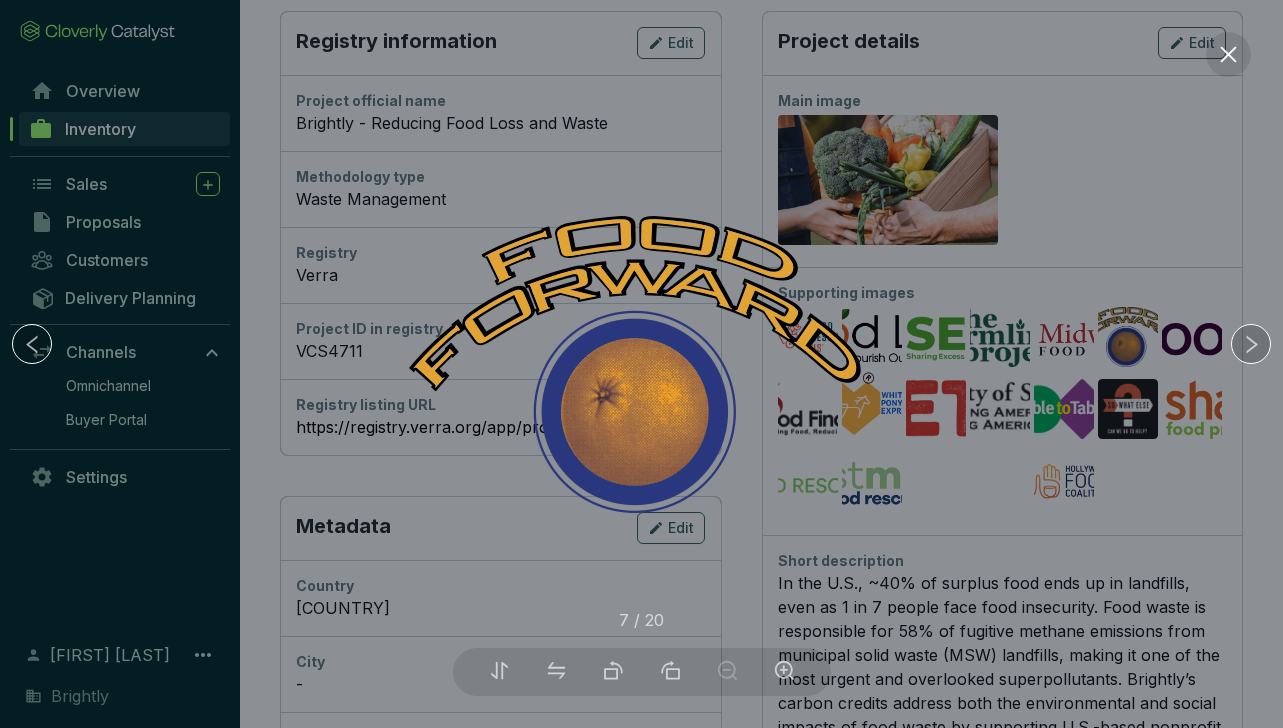click 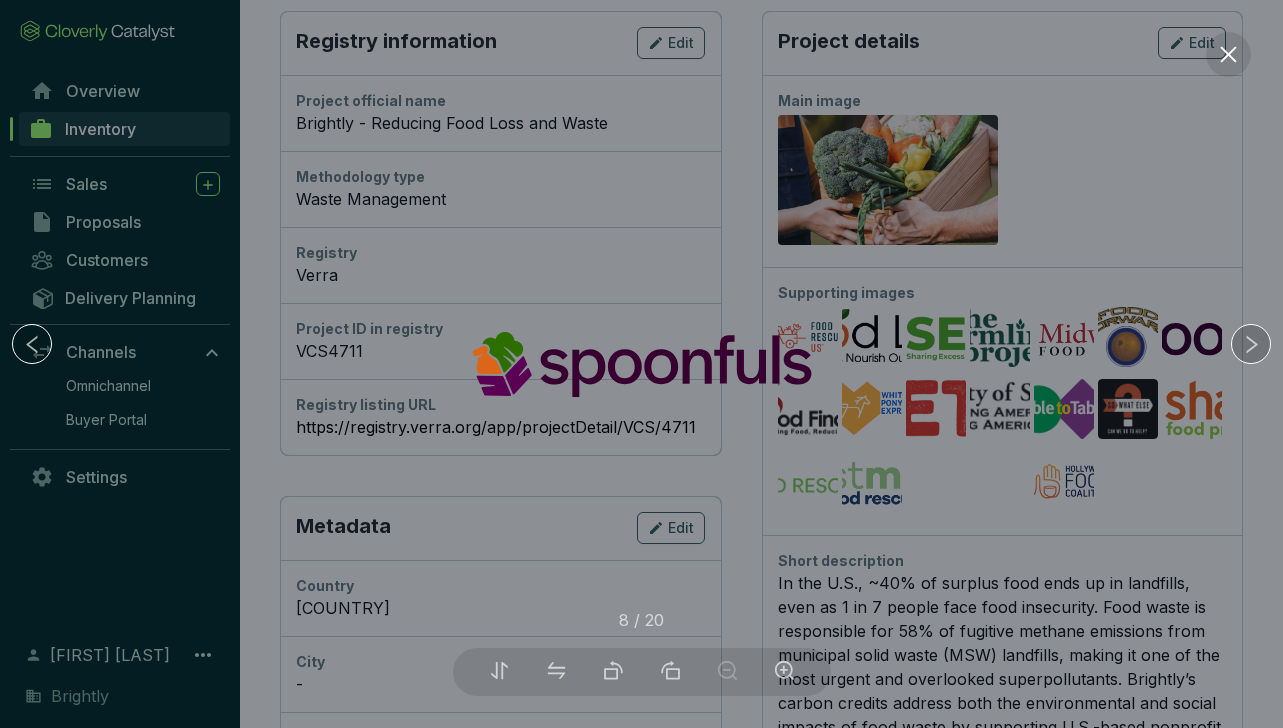 click 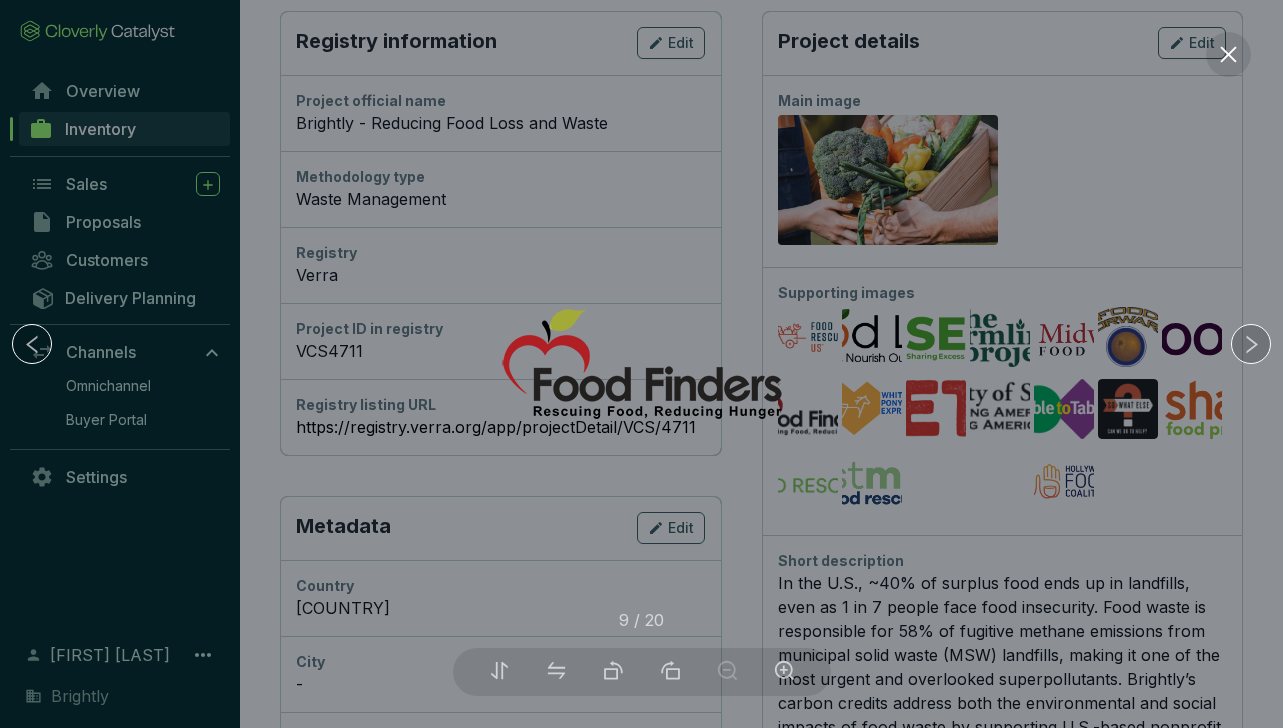 click 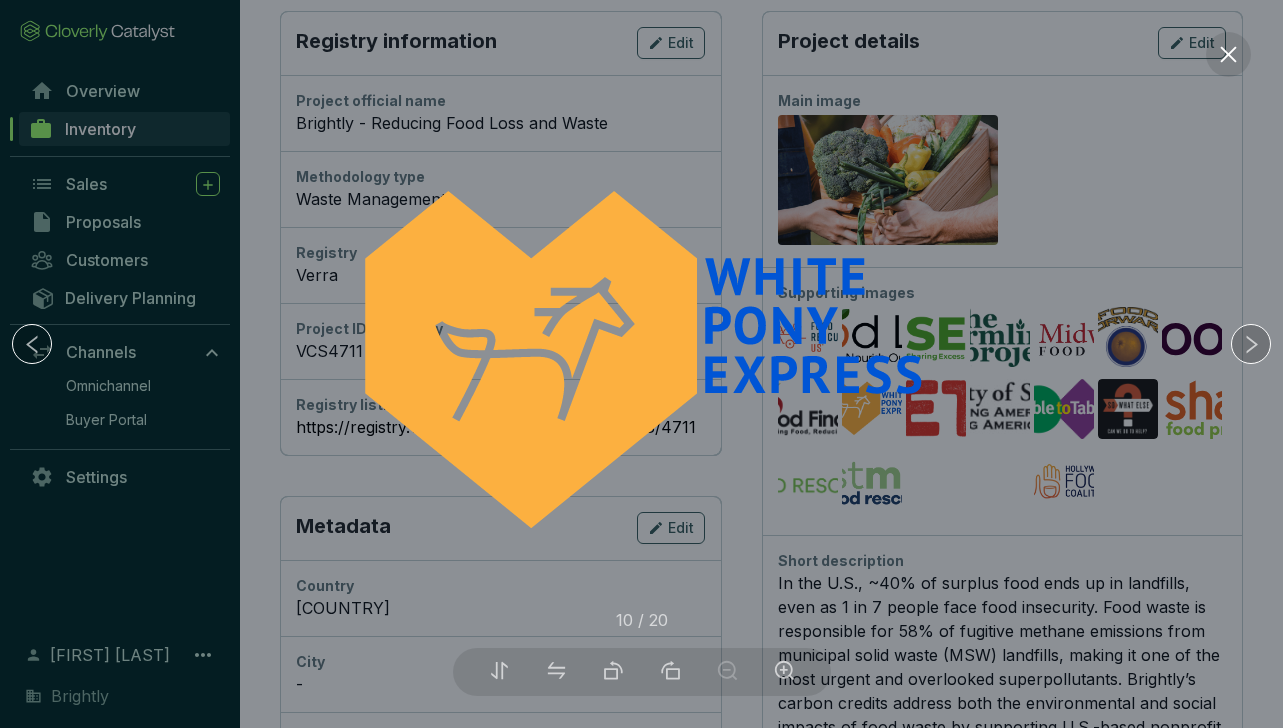 click 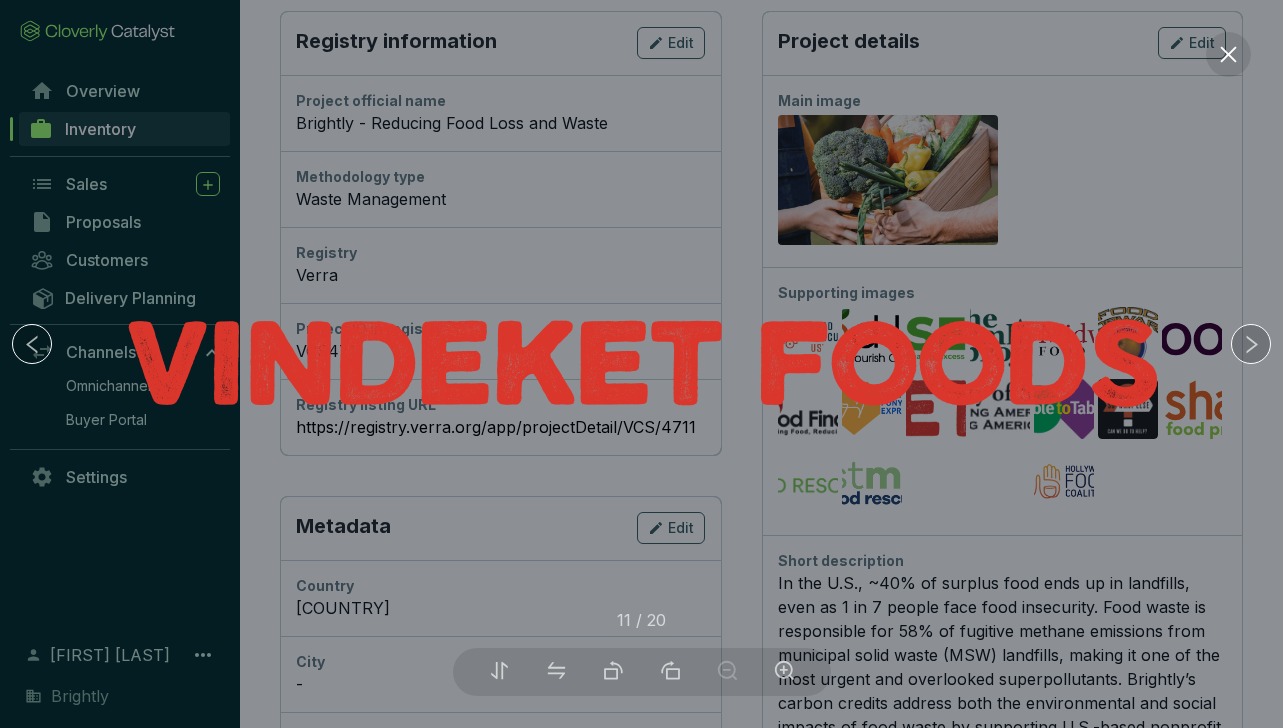 click 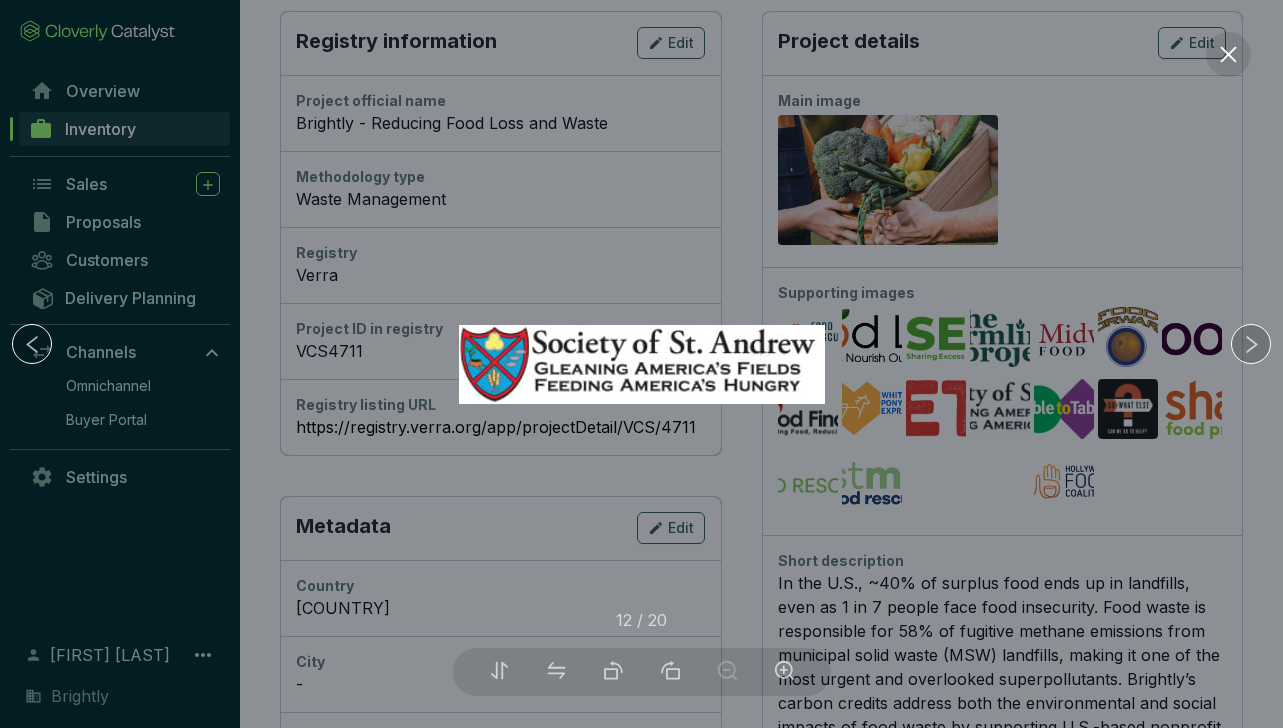 click 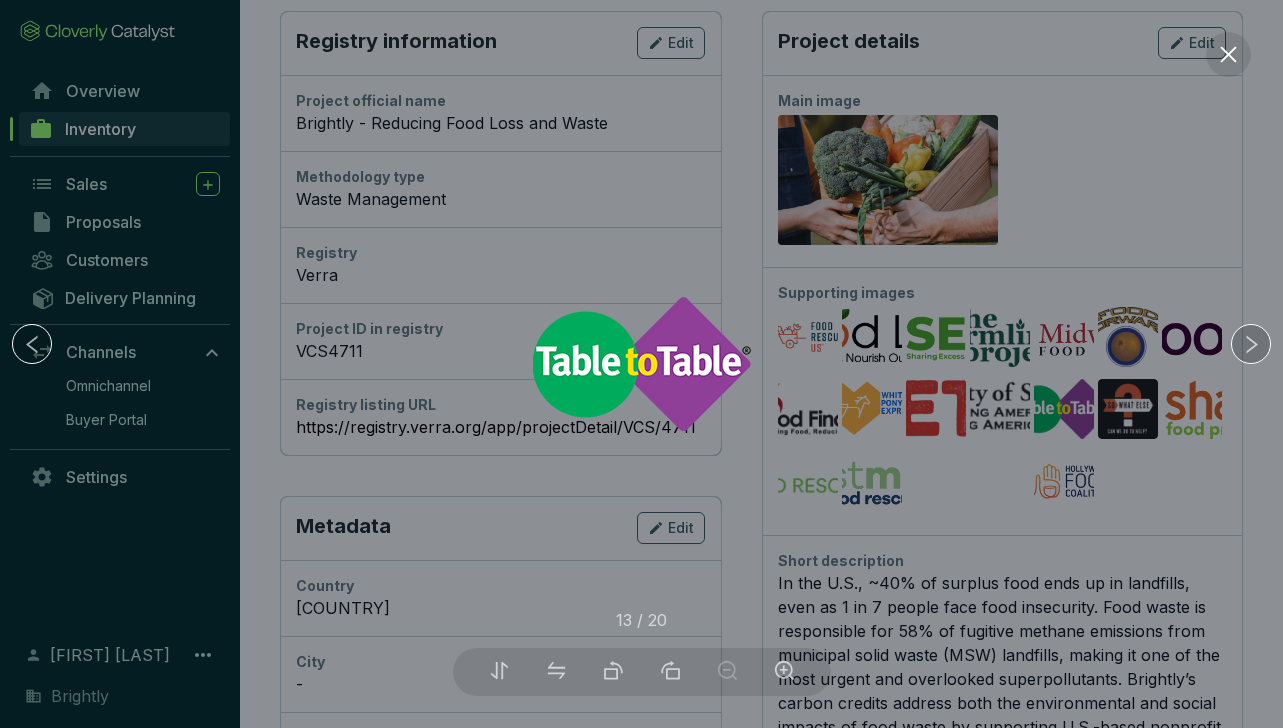 click 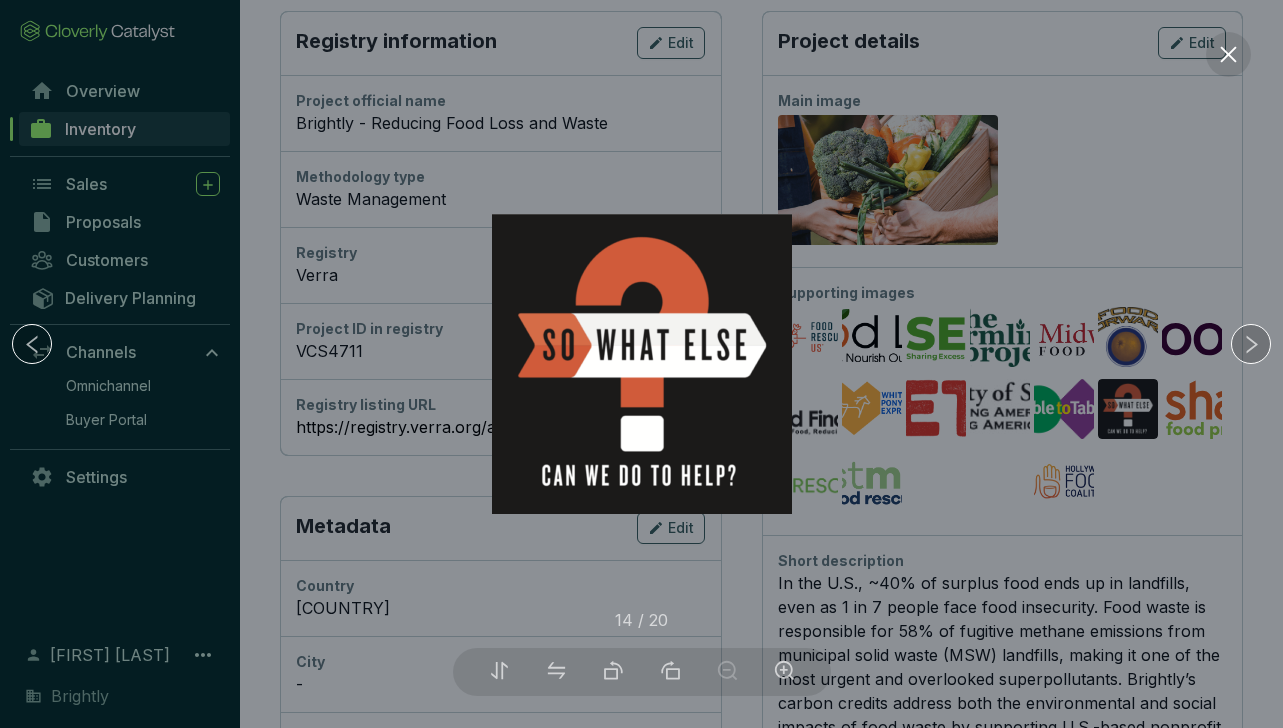 click 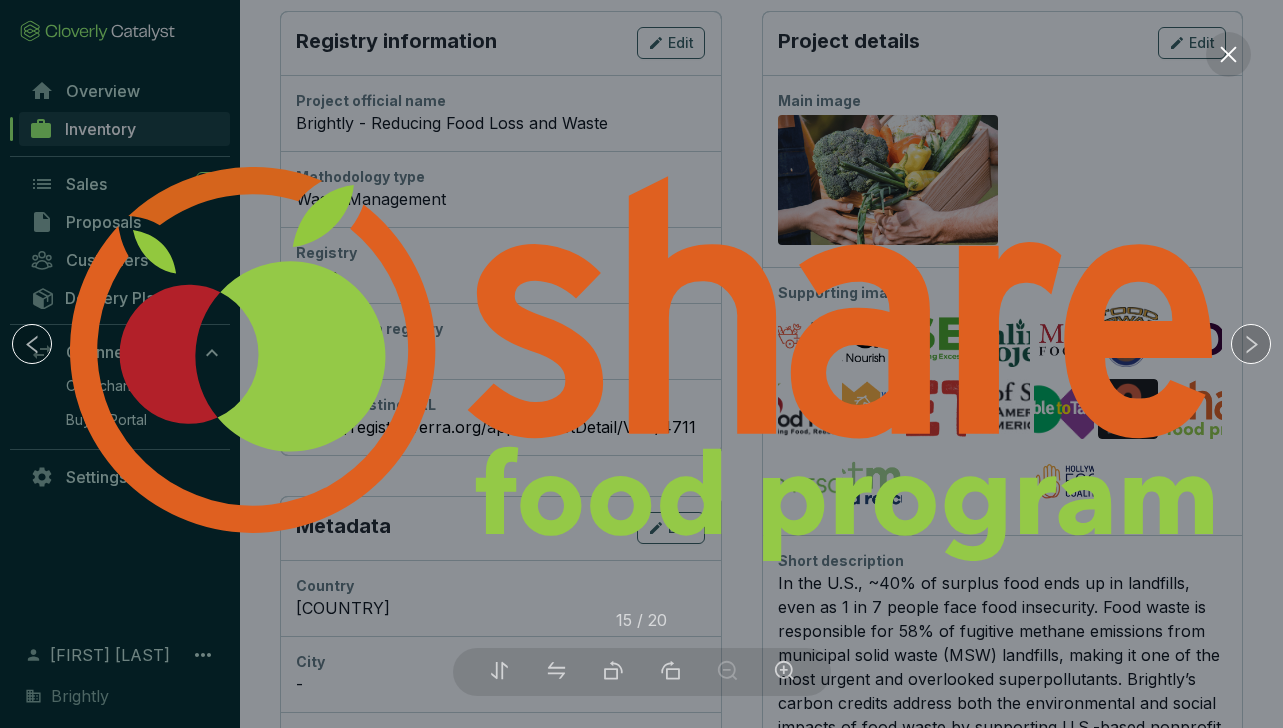 click 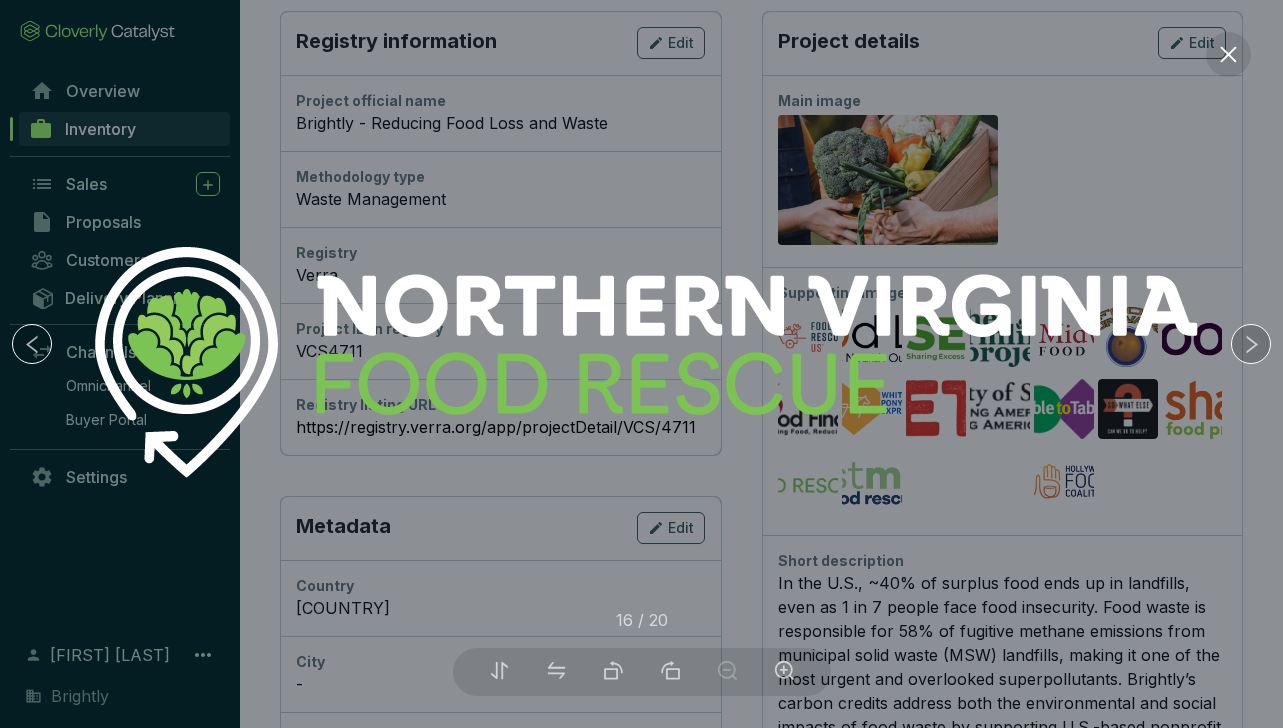 click 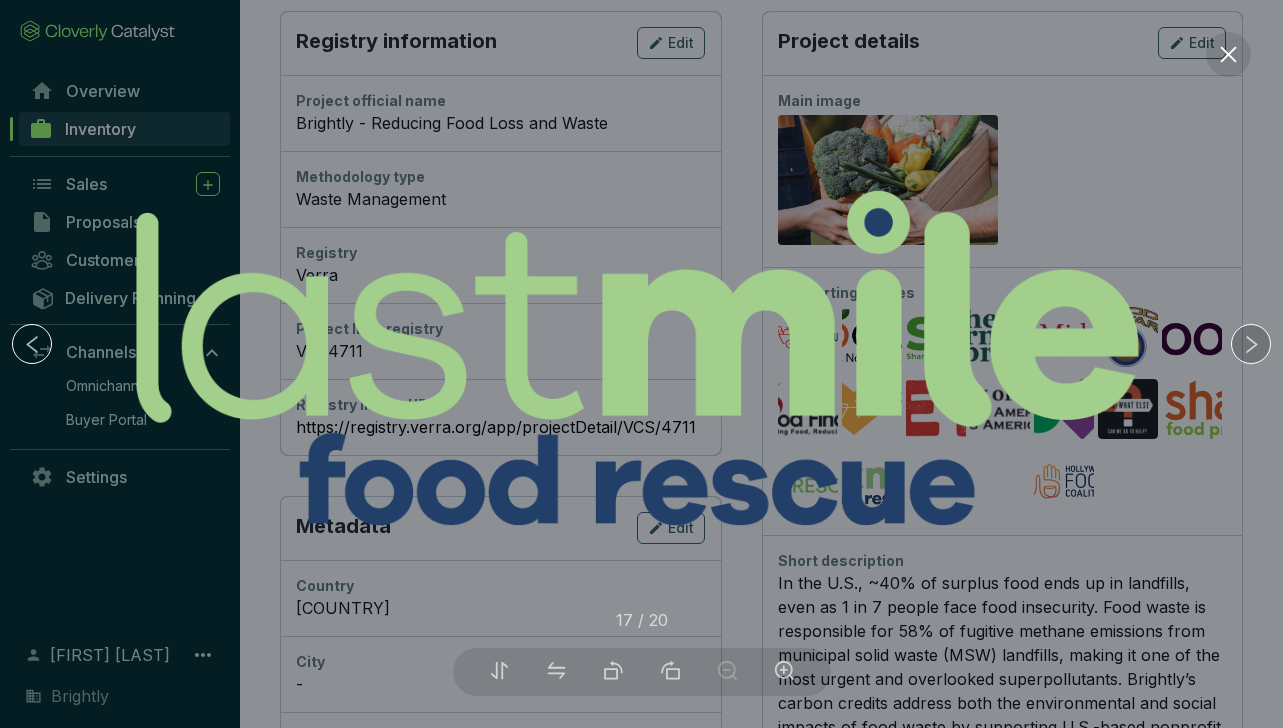 click 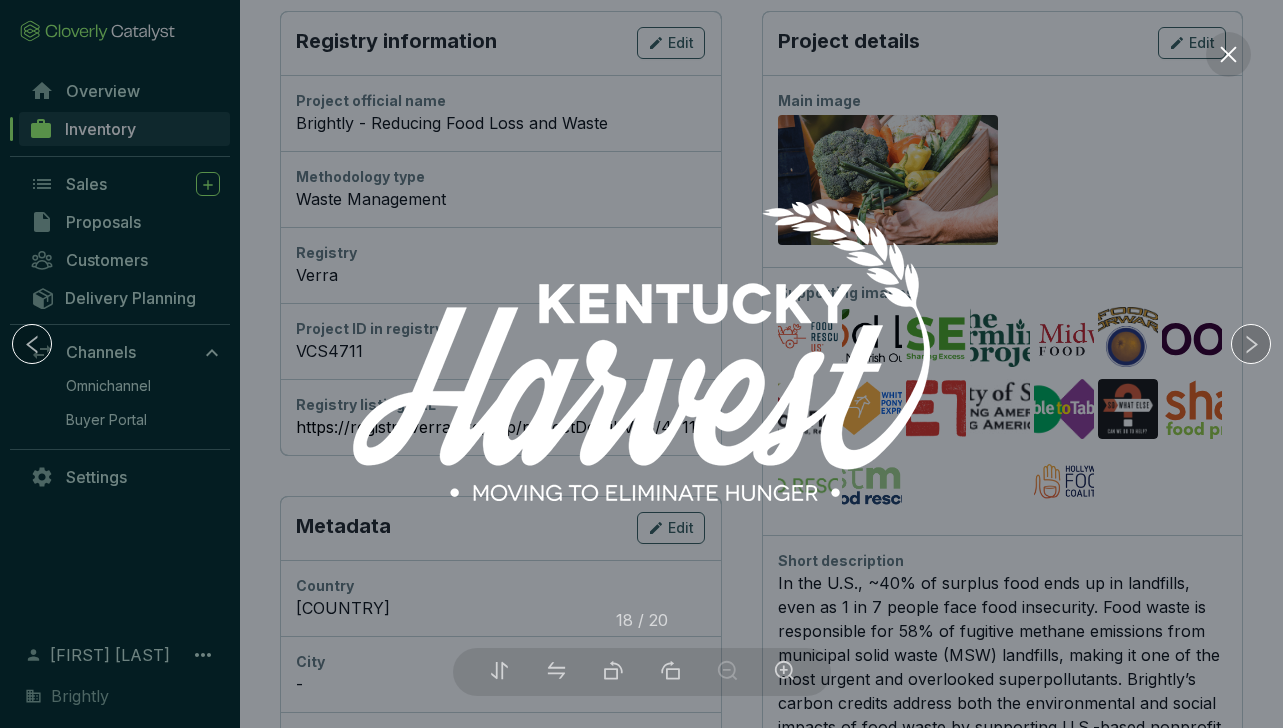 click 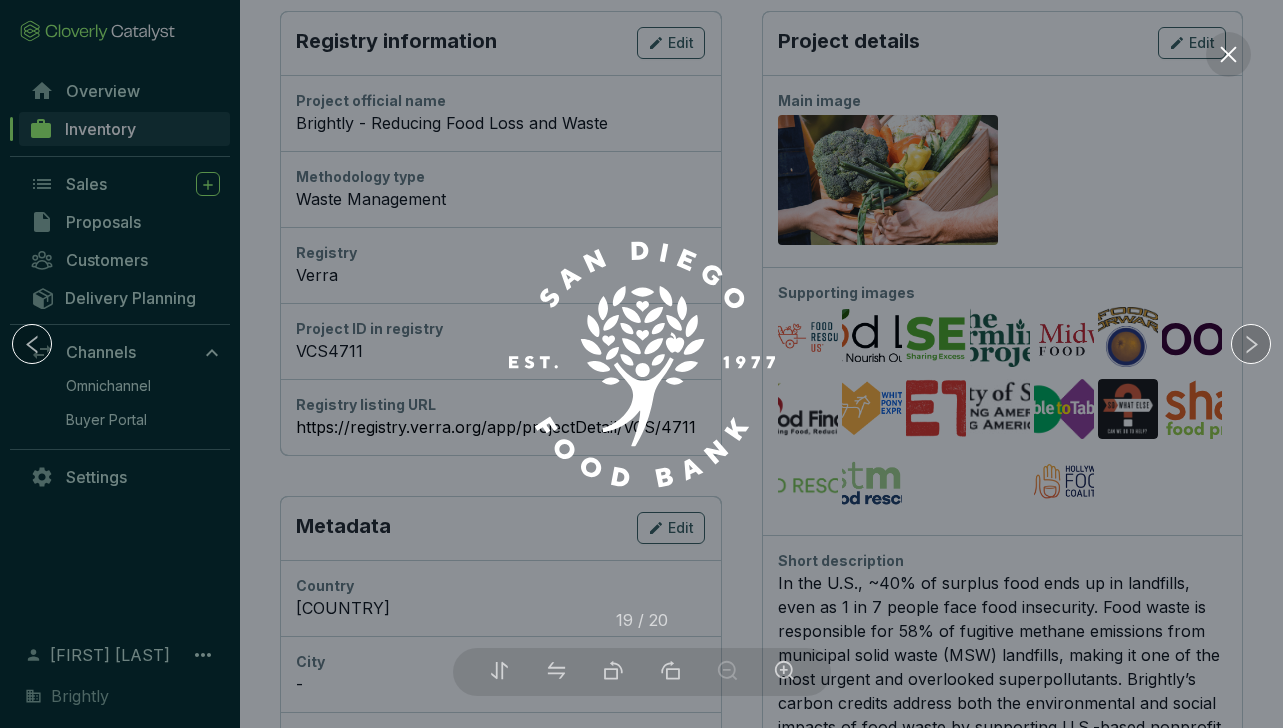 click 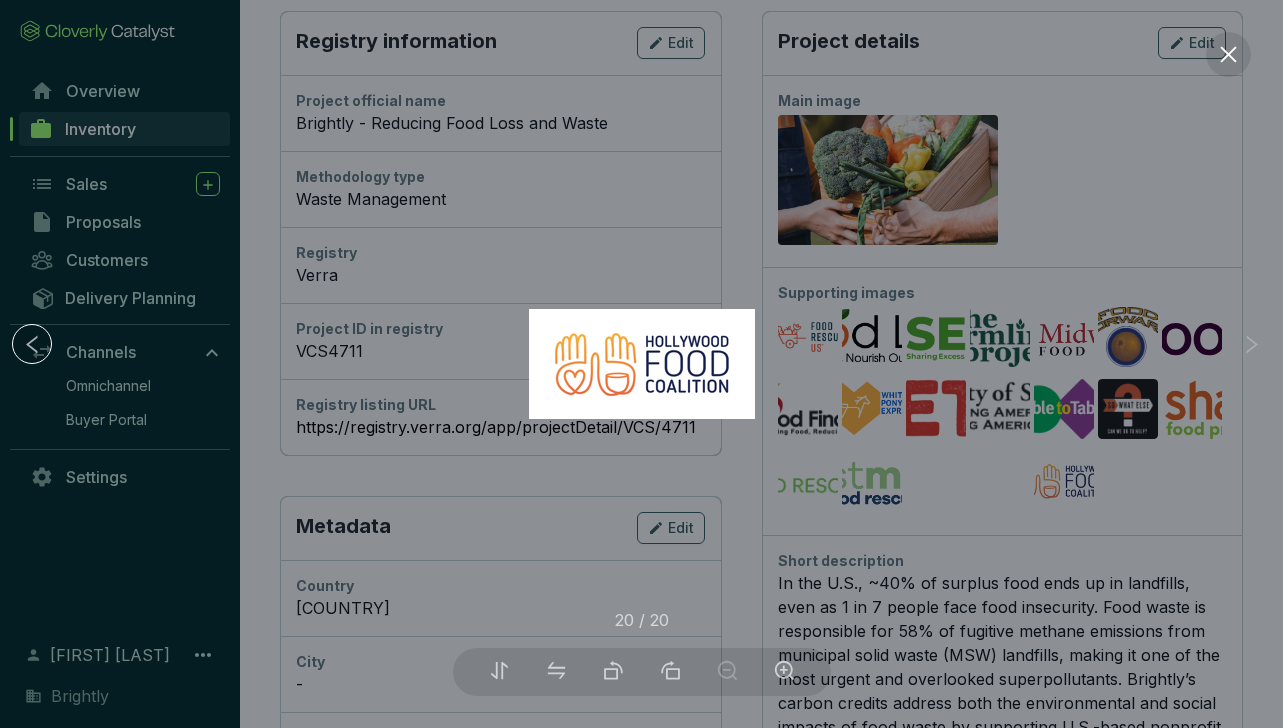 click 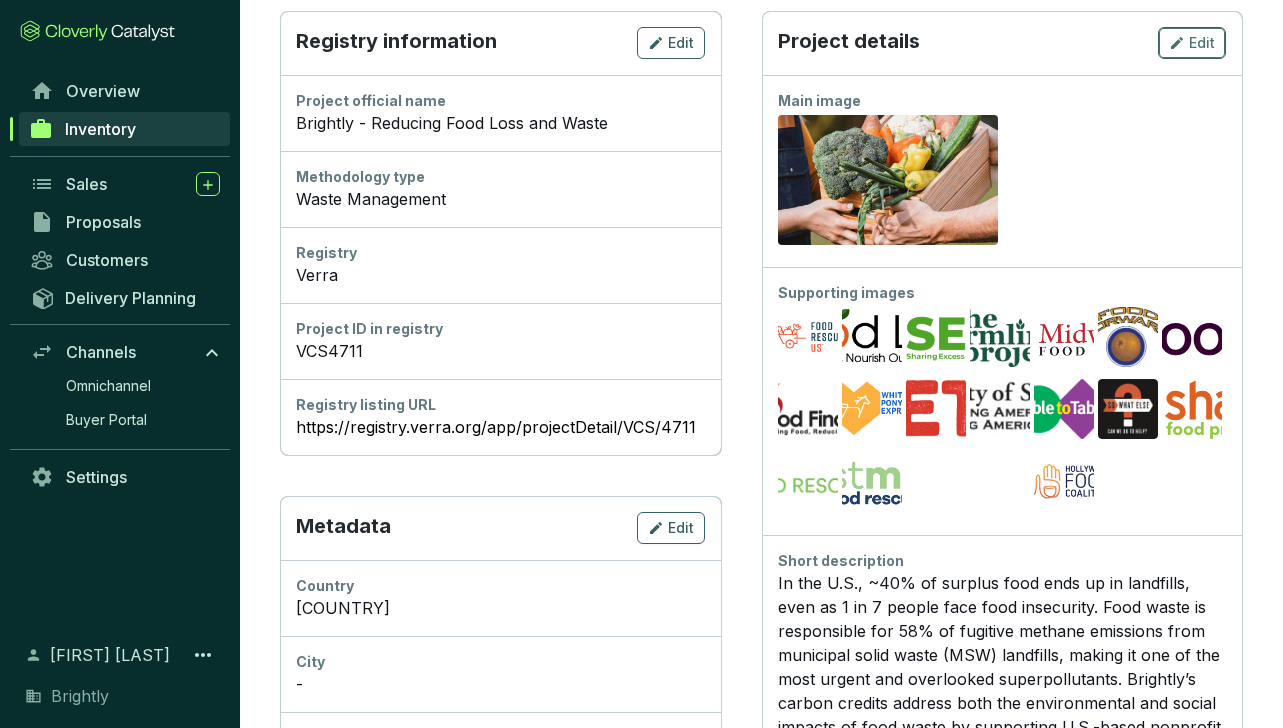 scroll, scrollTop: 0, scrollLeft: 0, axis: both 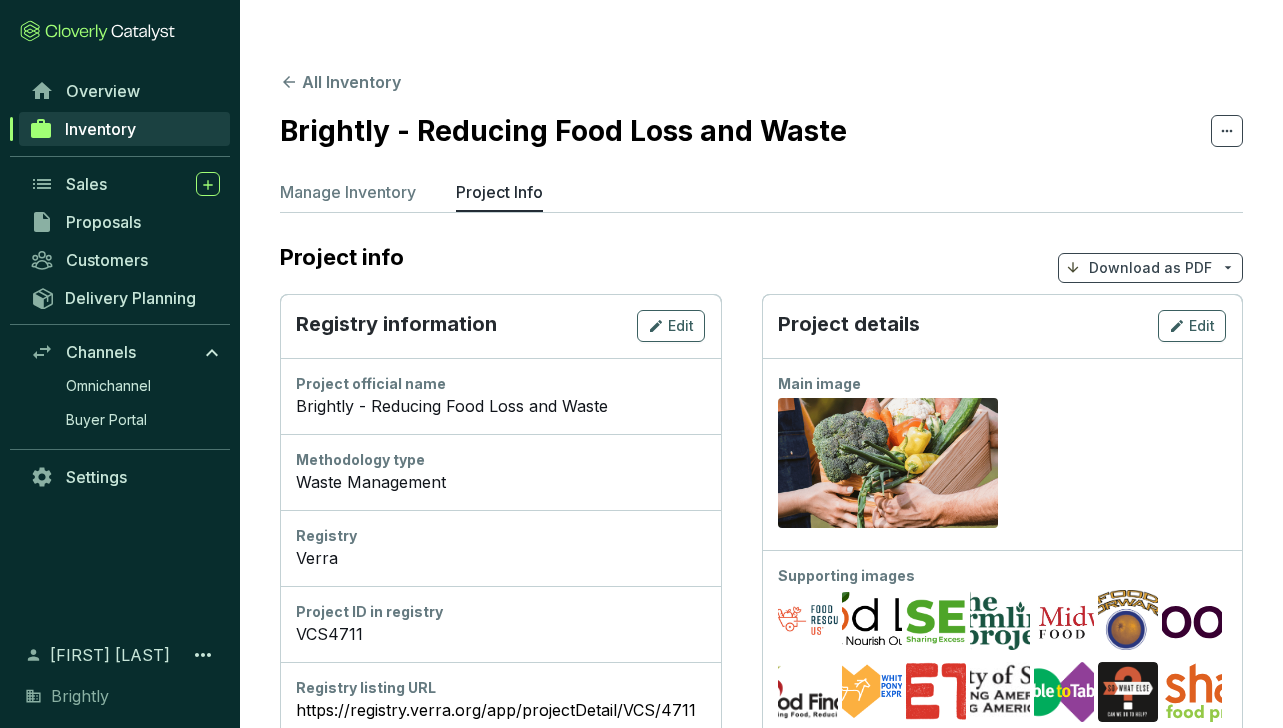 click on "Download as PDF" at bounding box center (1150, 268) 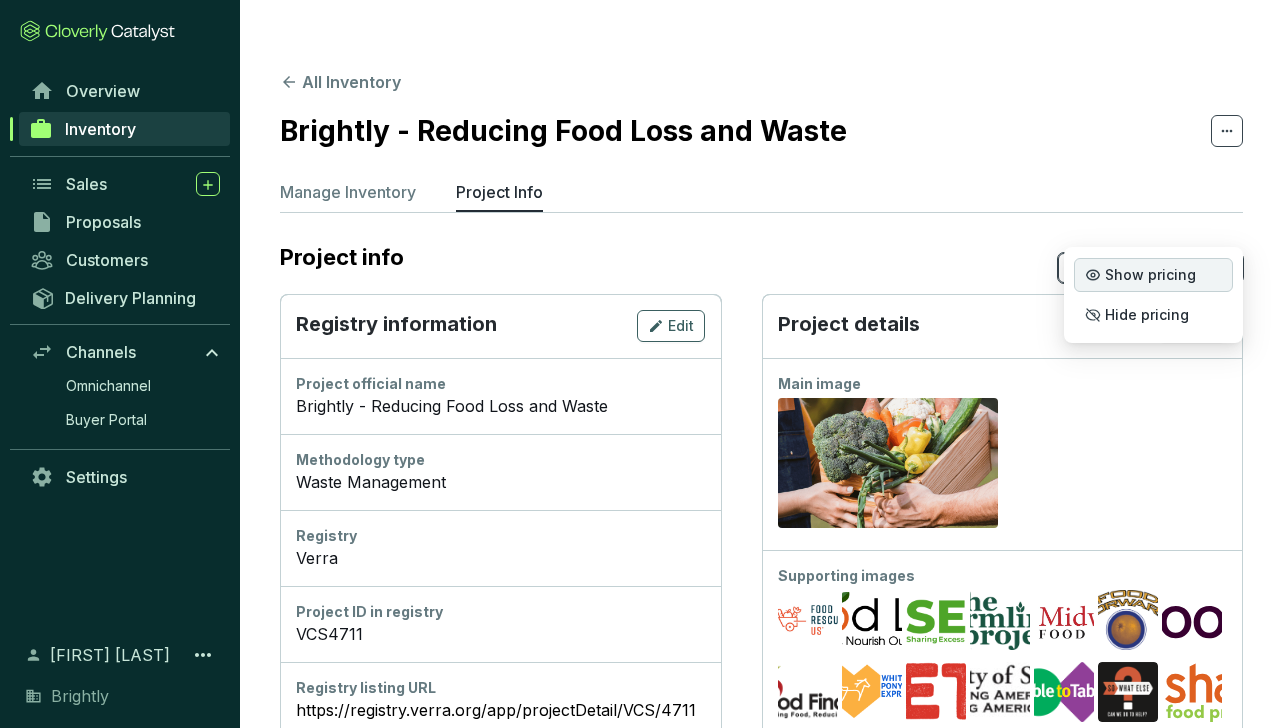 click on "Show pricing" at bounding box center [1150, 275] 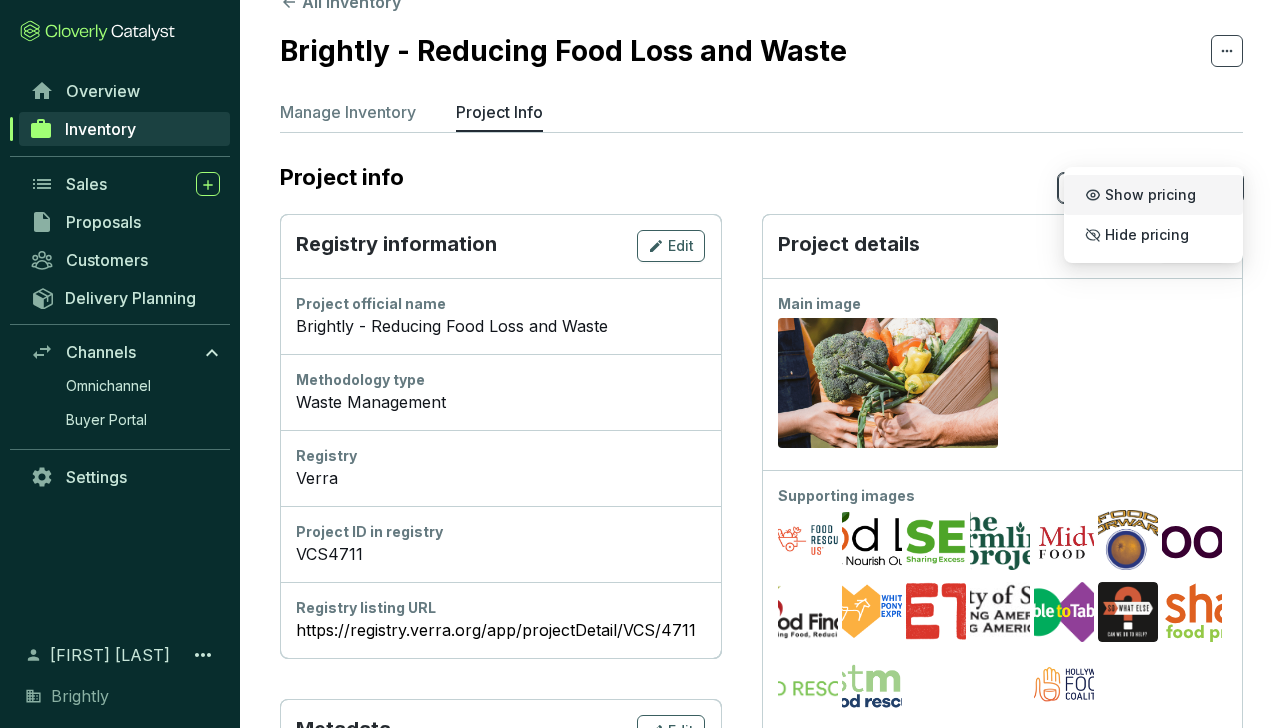 scroll, scrollTop: 0, scrollLeft: 0, axis: both 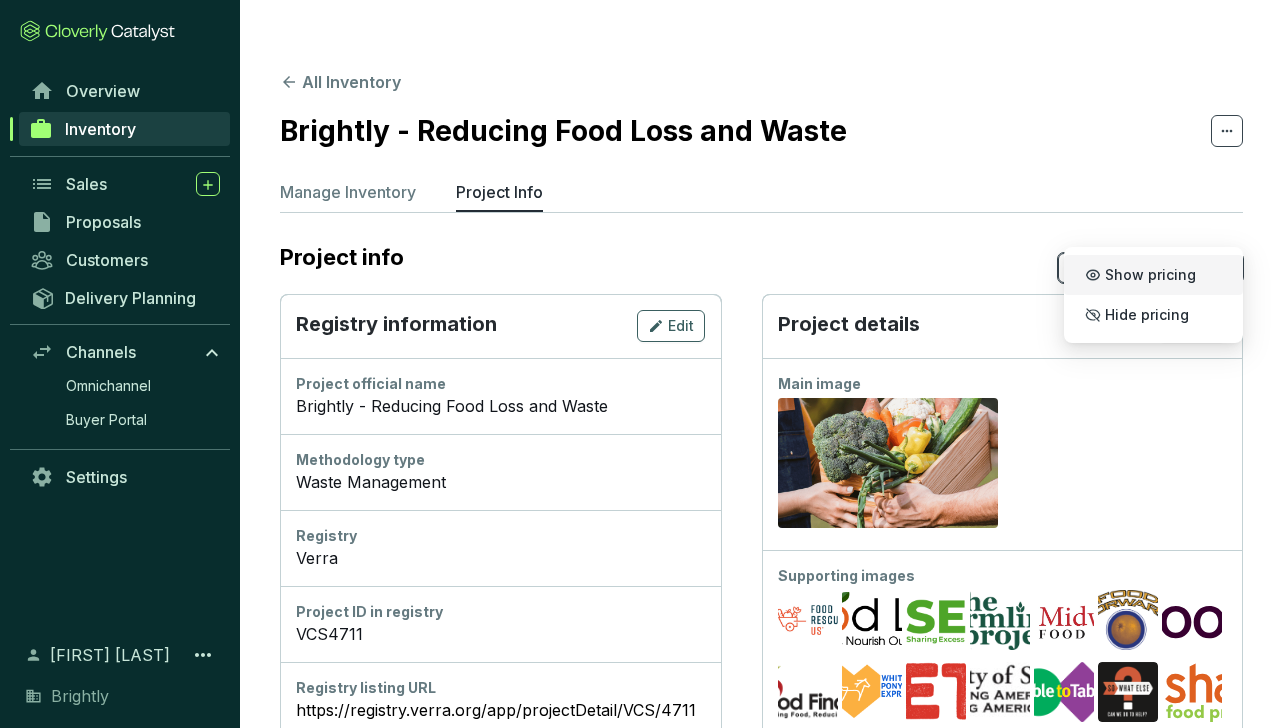 click on "[COUNTRY]" at bounding box center (761, 2143) 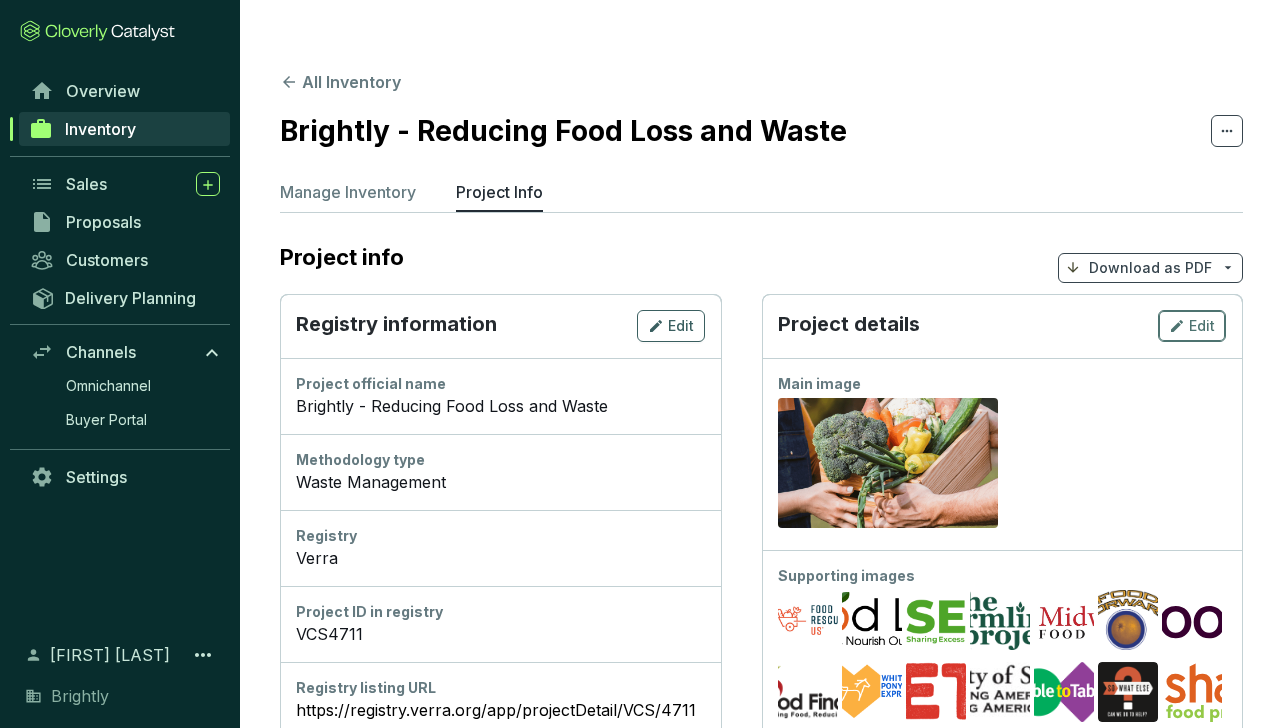 click 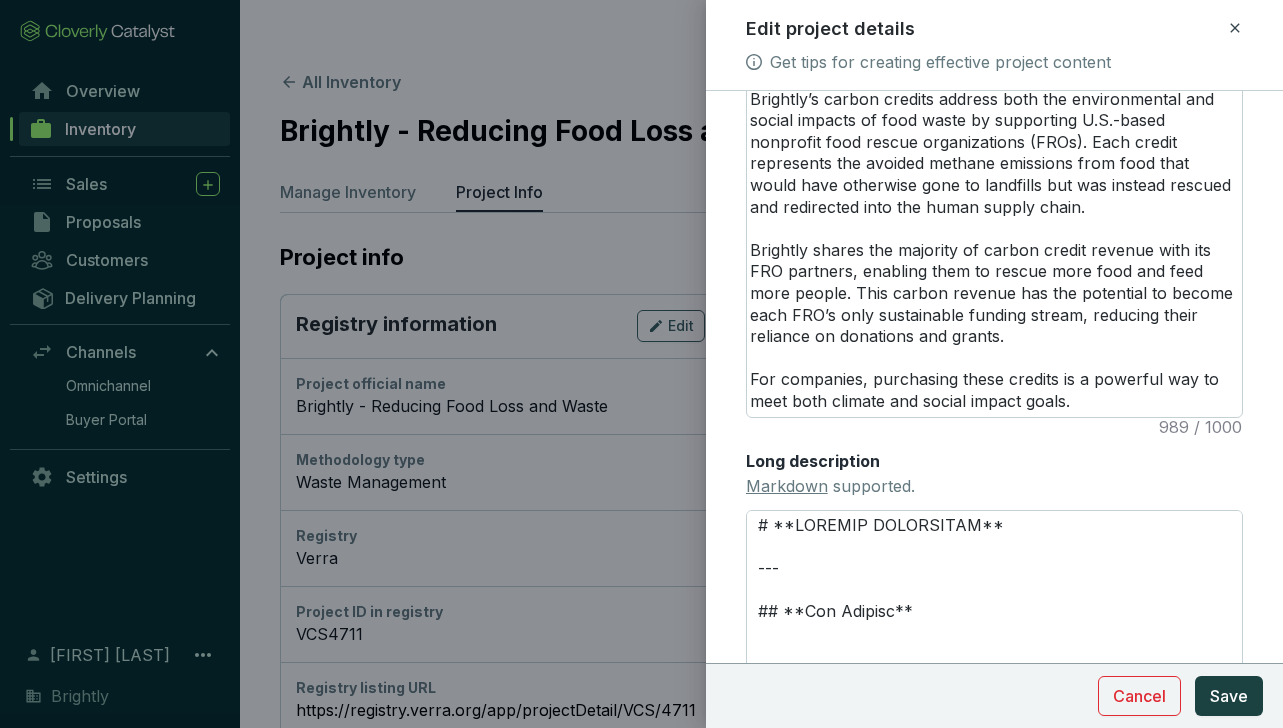 scroll, scrollTop: 1077, scrollLeft: 0, axis: vertical 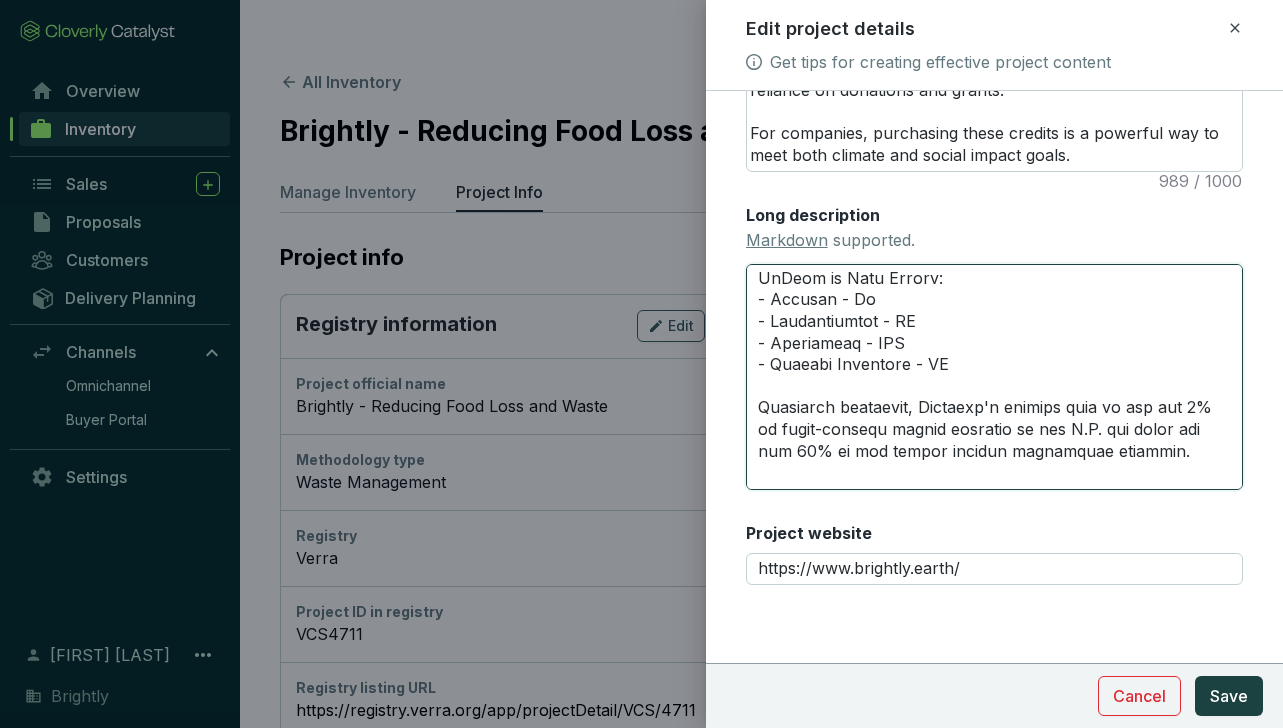 click on "Long description   Markdown   supported." at bounding box center [994, 377] 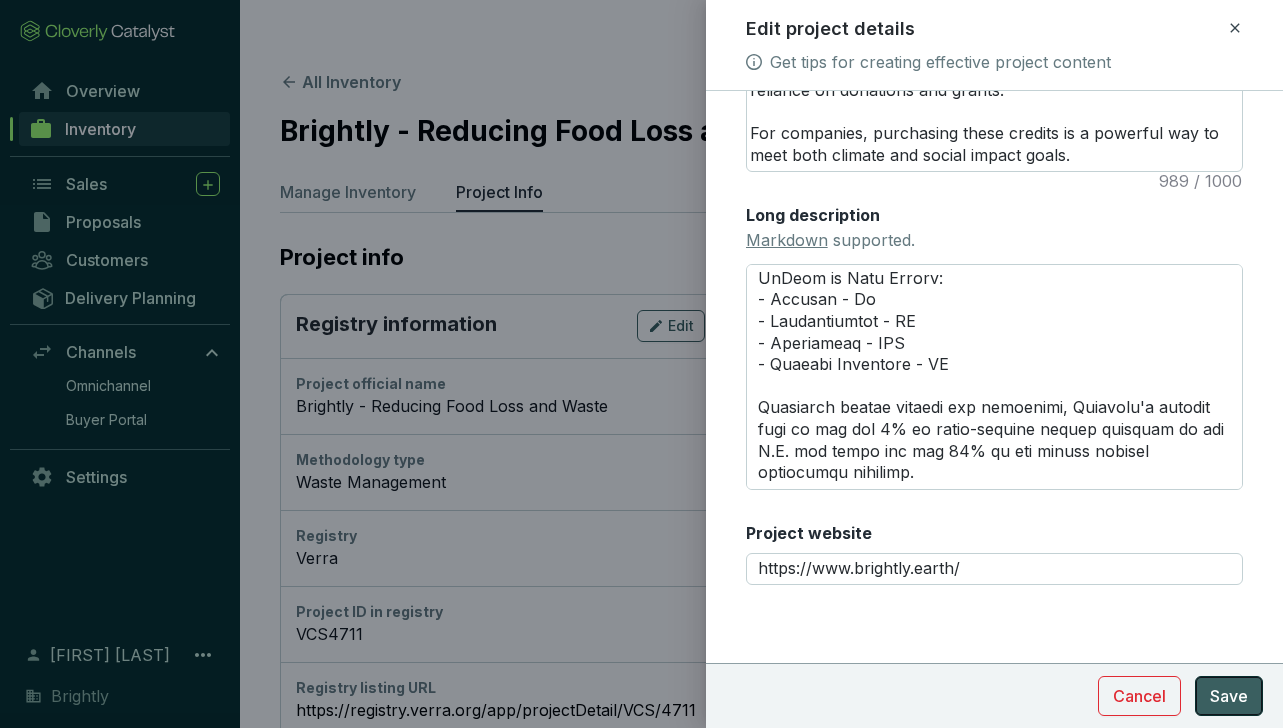 click on "Save" at bounding box center (1229, 696) 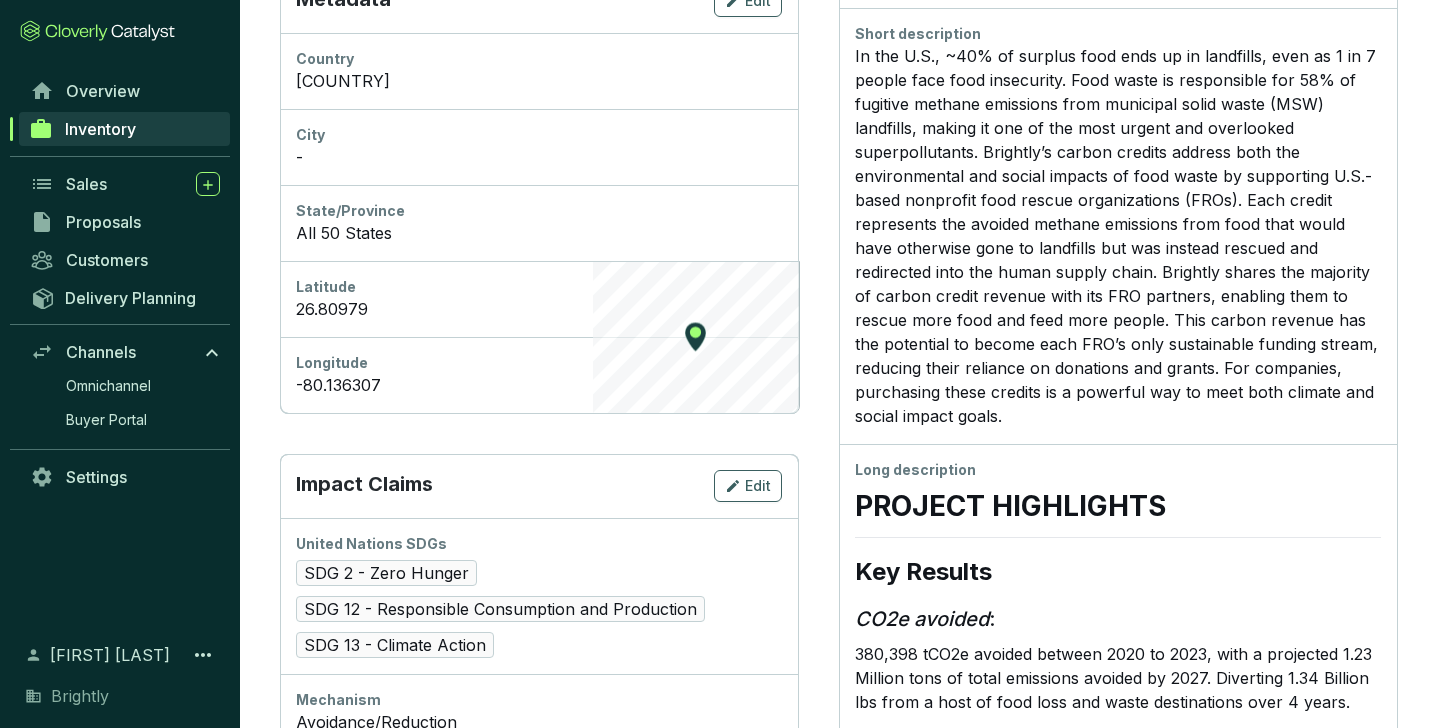 scroll, scrollTop: 828, scrollLeft: 0, axis: vertical 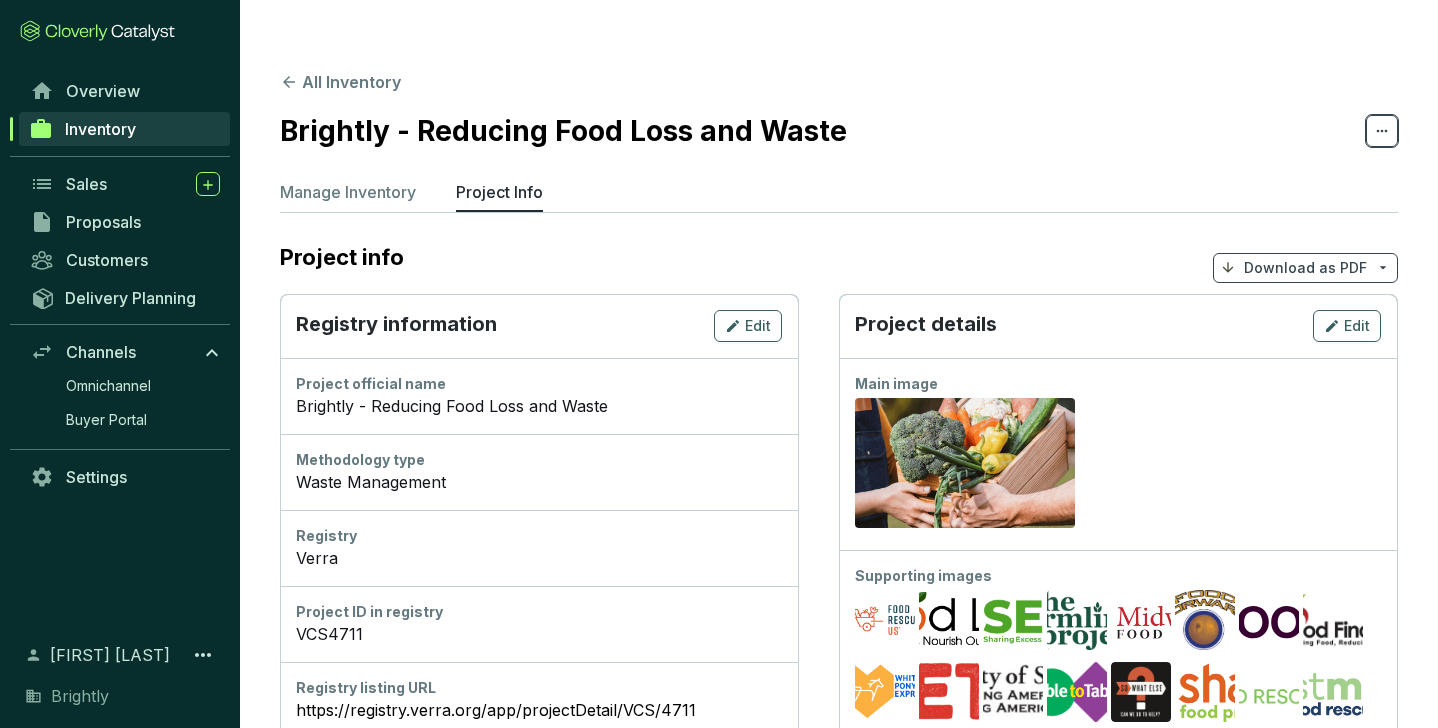 click at bounding box center (1382, 131) 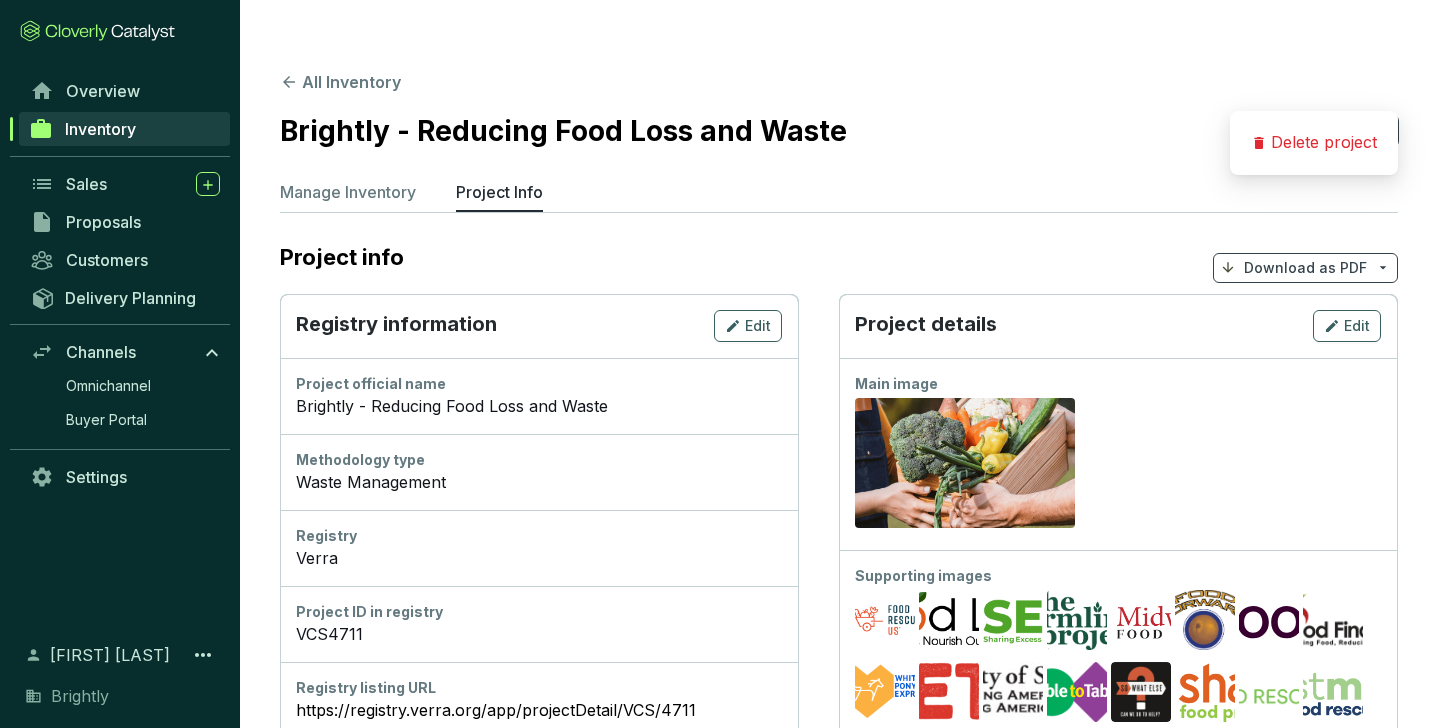 click on "[COUNTRY]" at bounding box center [839, 1963] 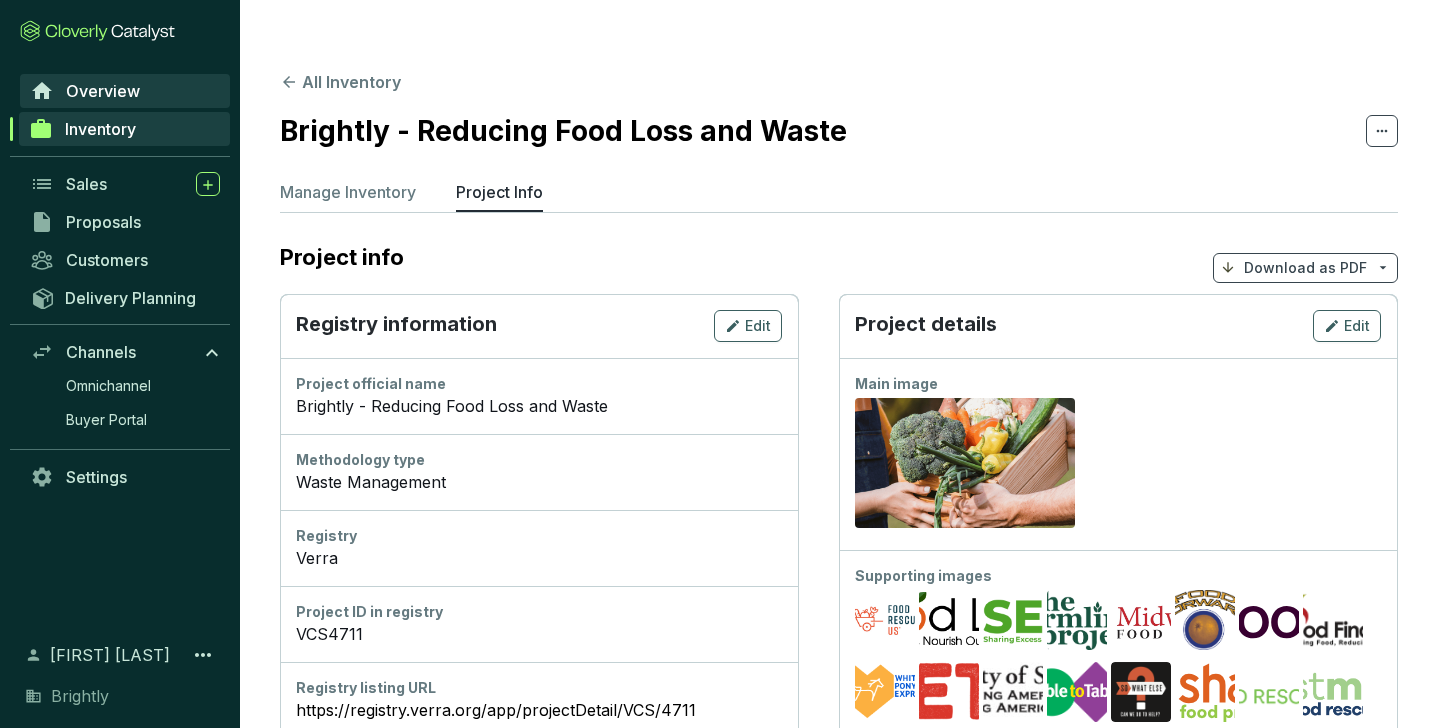 click on "Overview" at bounding box center [125, 91] 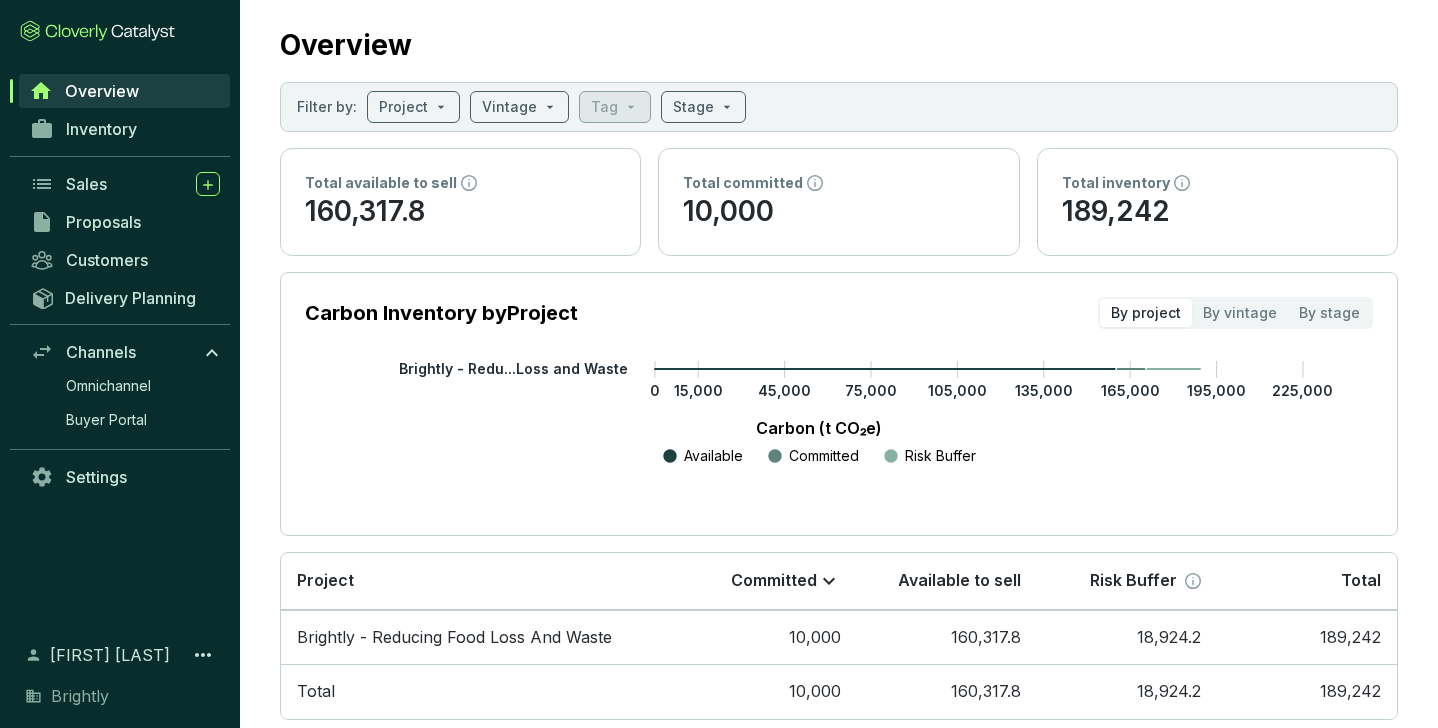 scroll, scrollTop: 80, scrollLeft: 0, axis: vertical 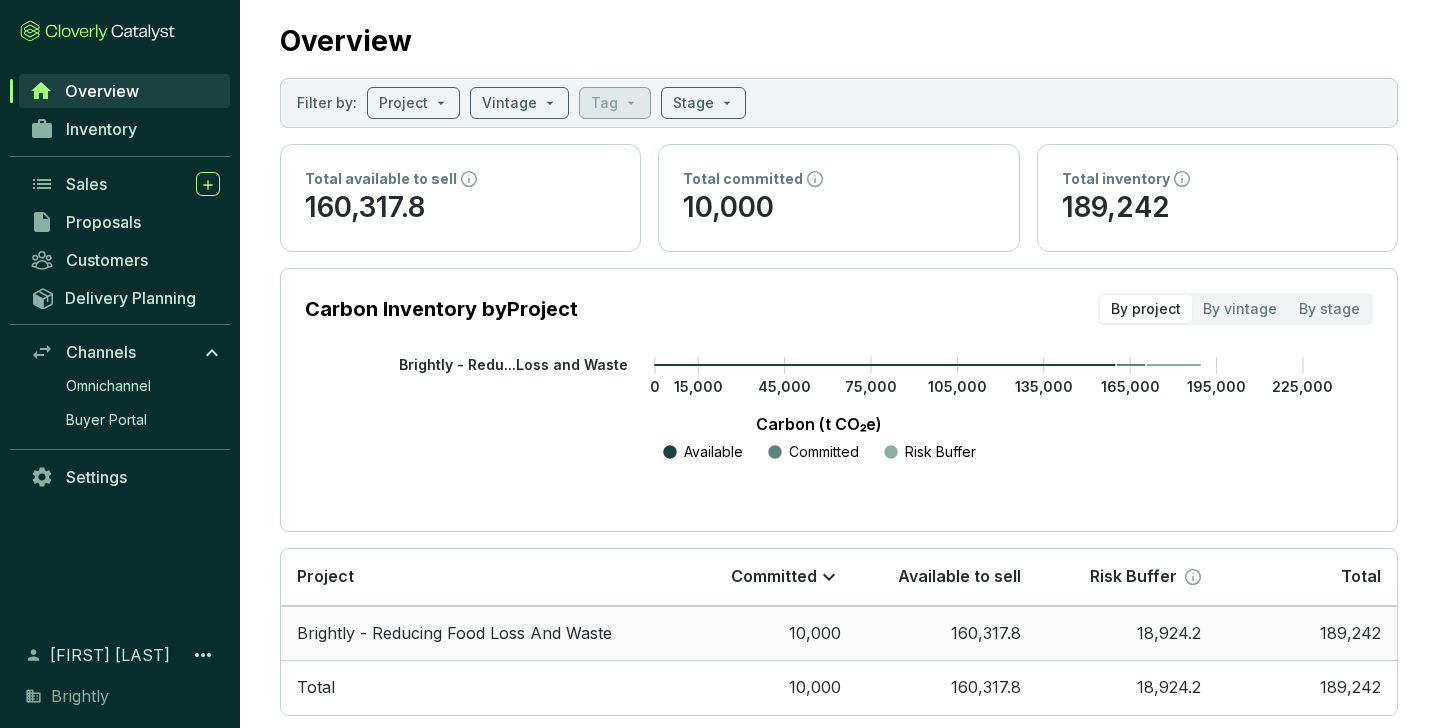 click on "Brightly - Reducing Food Loss And Waste" at bounding box center [479, 633] 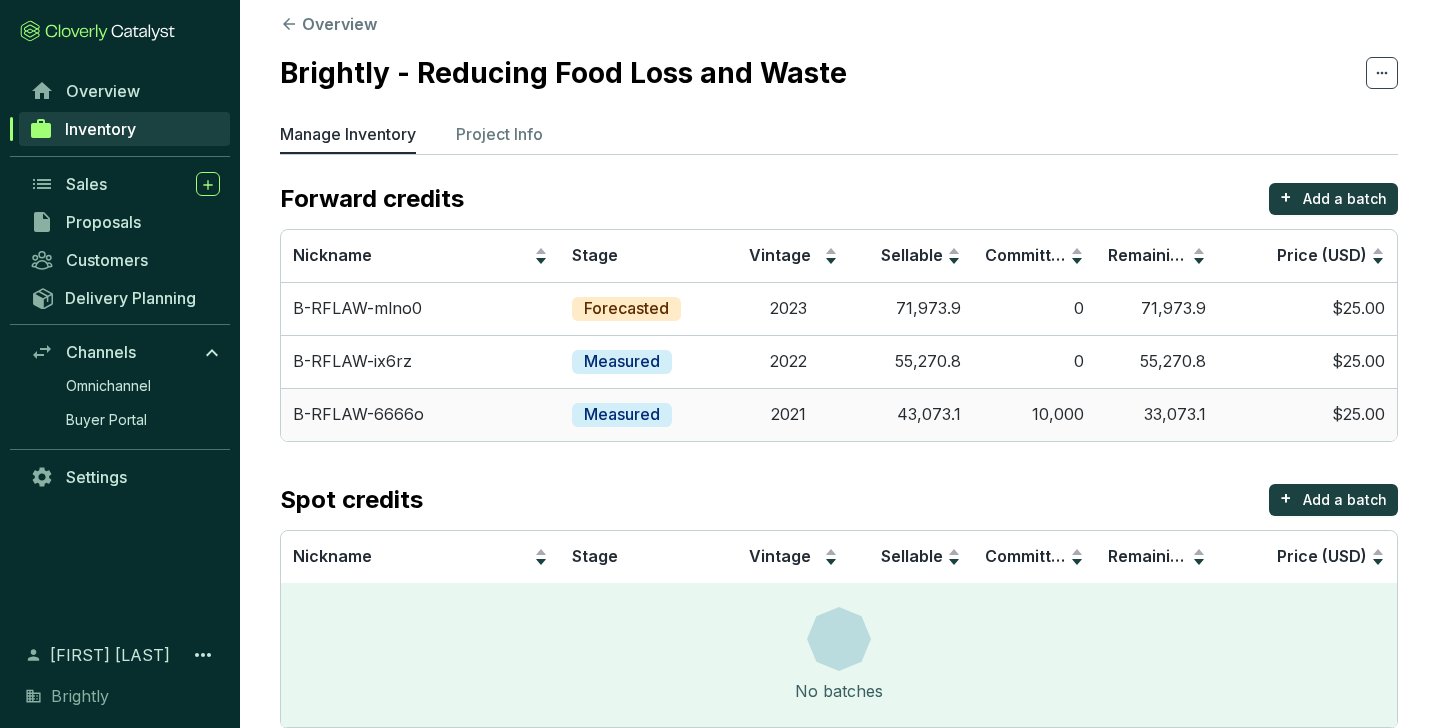 scroll, scrollTop: 0, scrollLeft: 0, axis: both 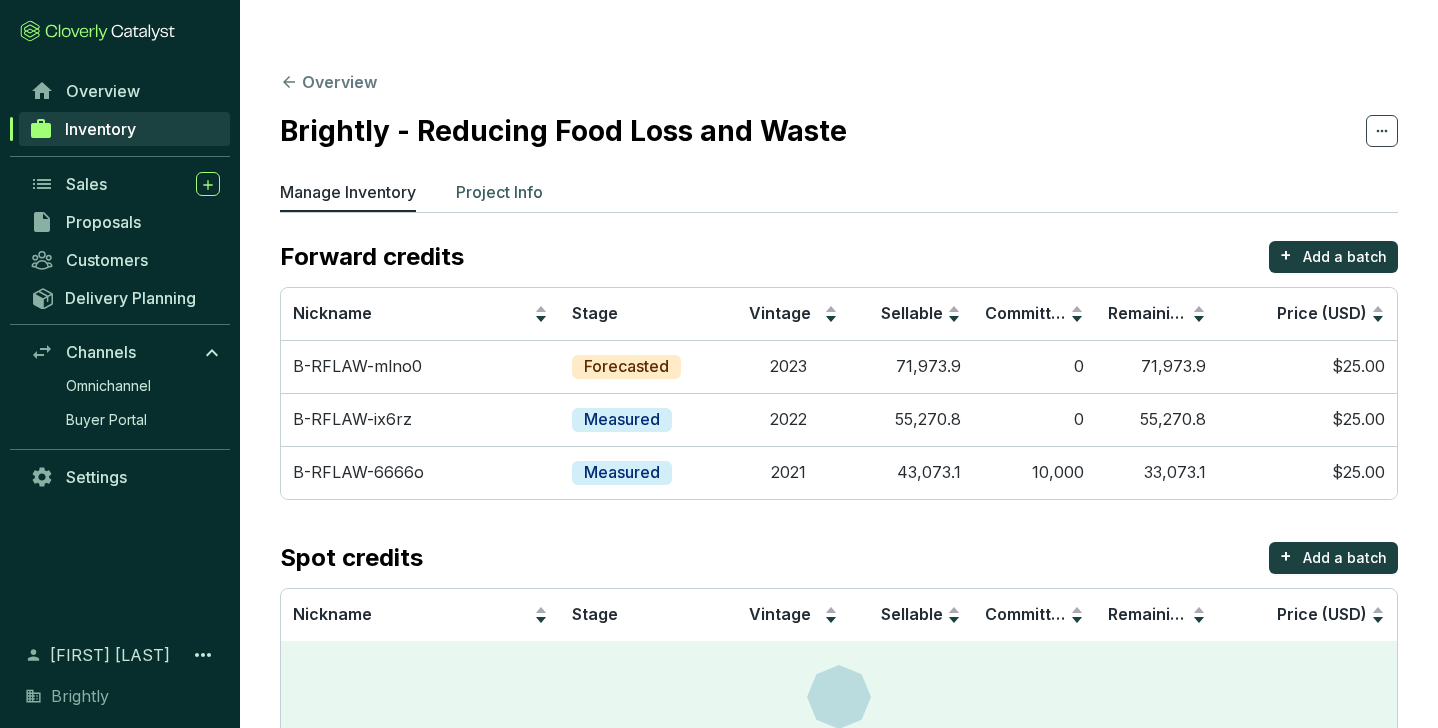 click on "Project Info" at bounding box center [499, 192] 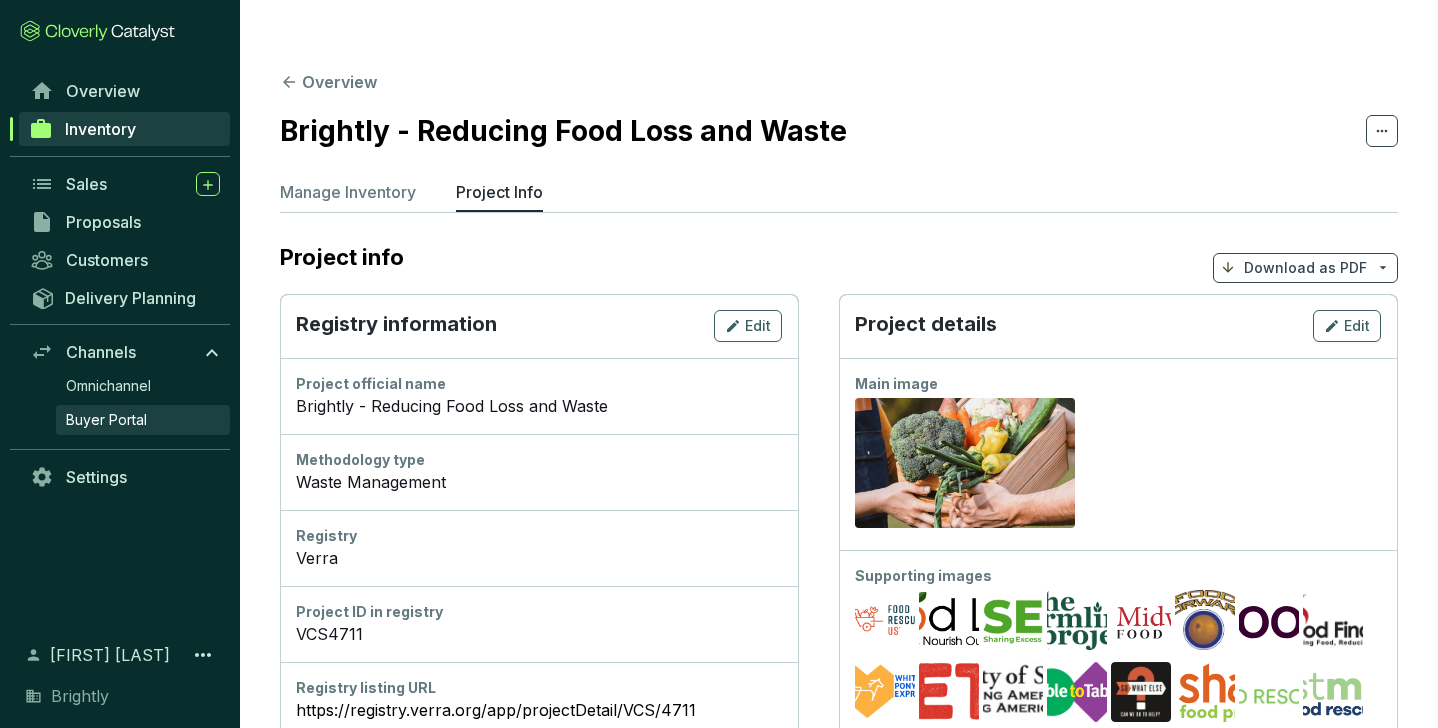 click on "Buyer Portal" at bounding box center [106, 420] 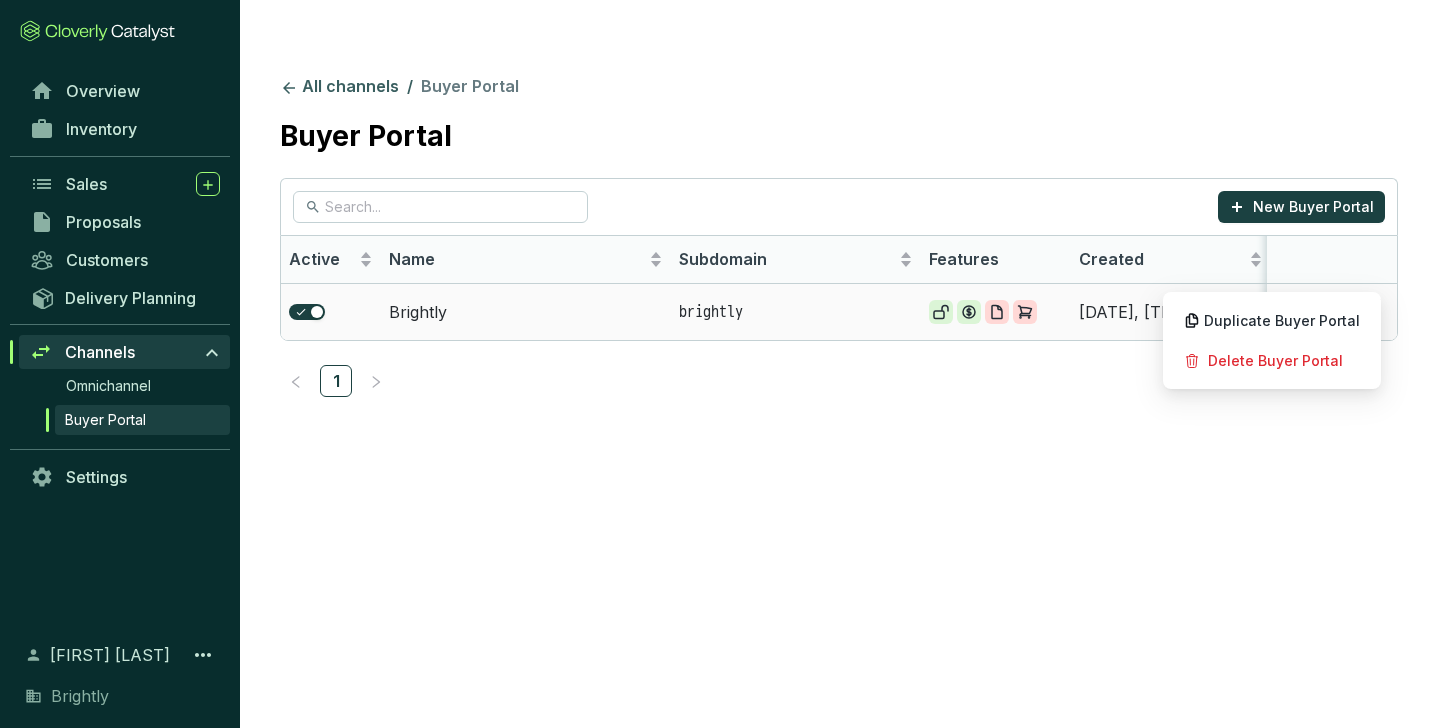 click 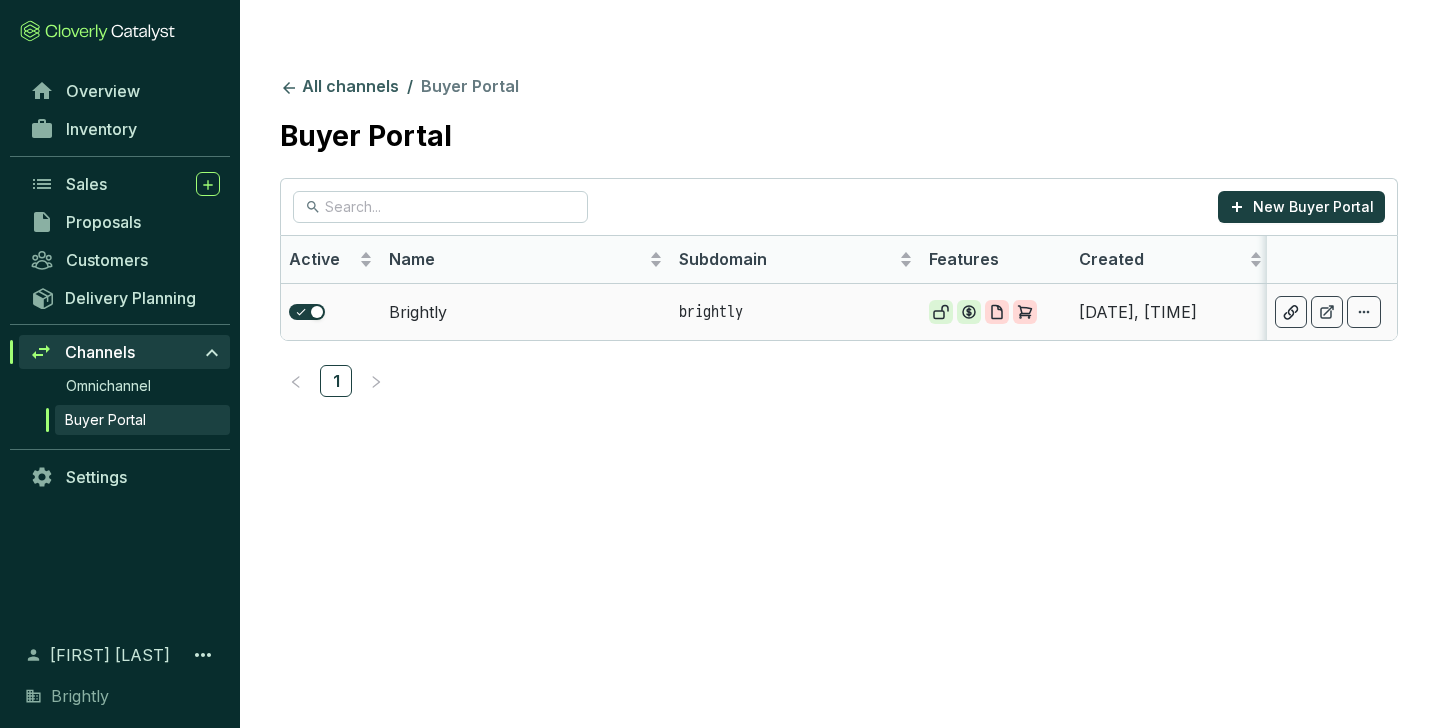 click on "Brightly" at bounding box center (526, 311) 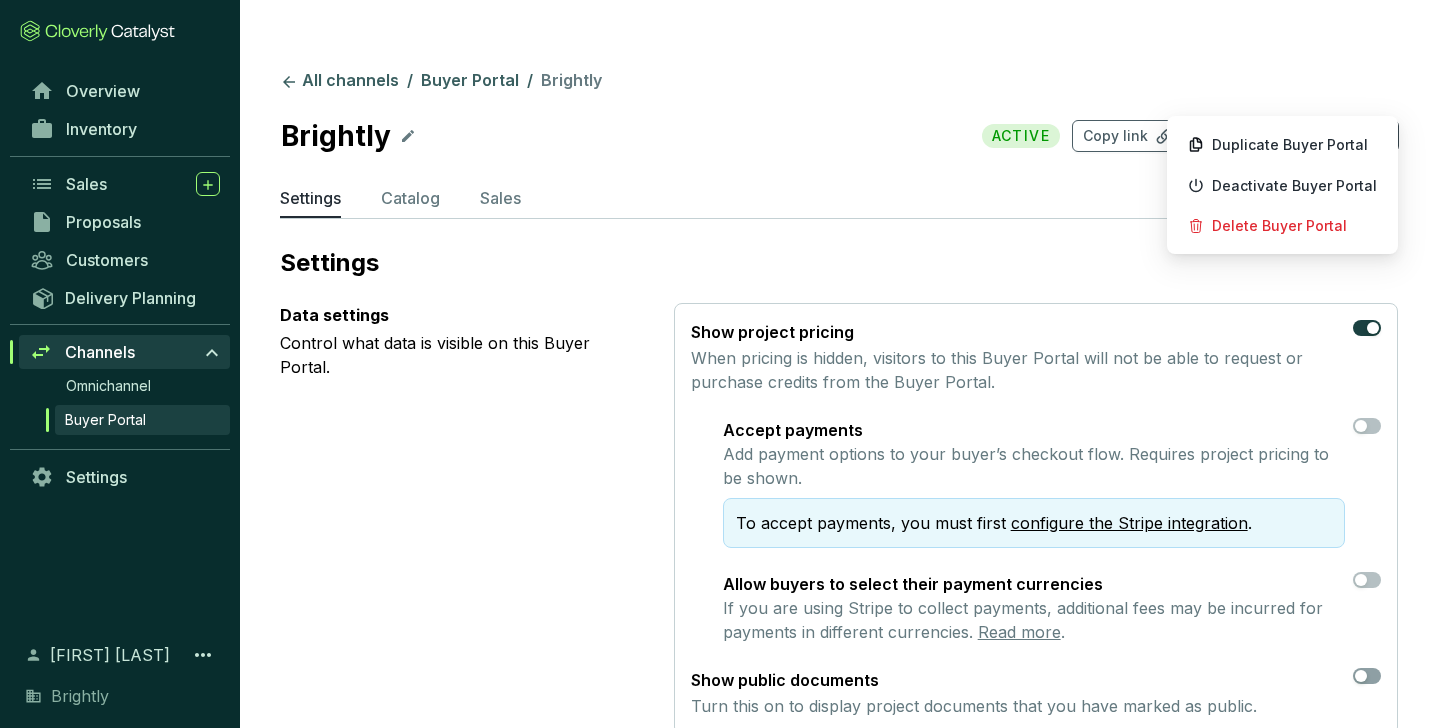 click 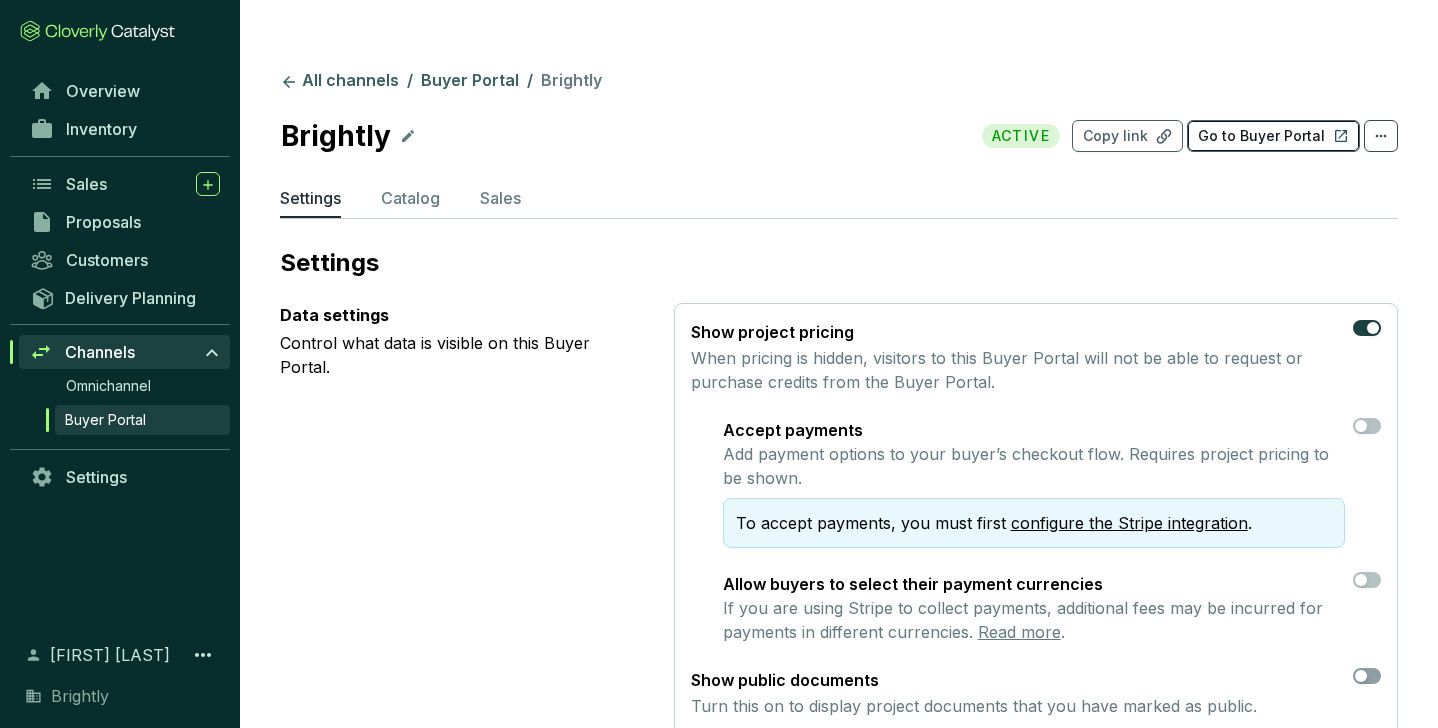 click on "Go to Buyer Portal" at bounding box center (1261, 136) 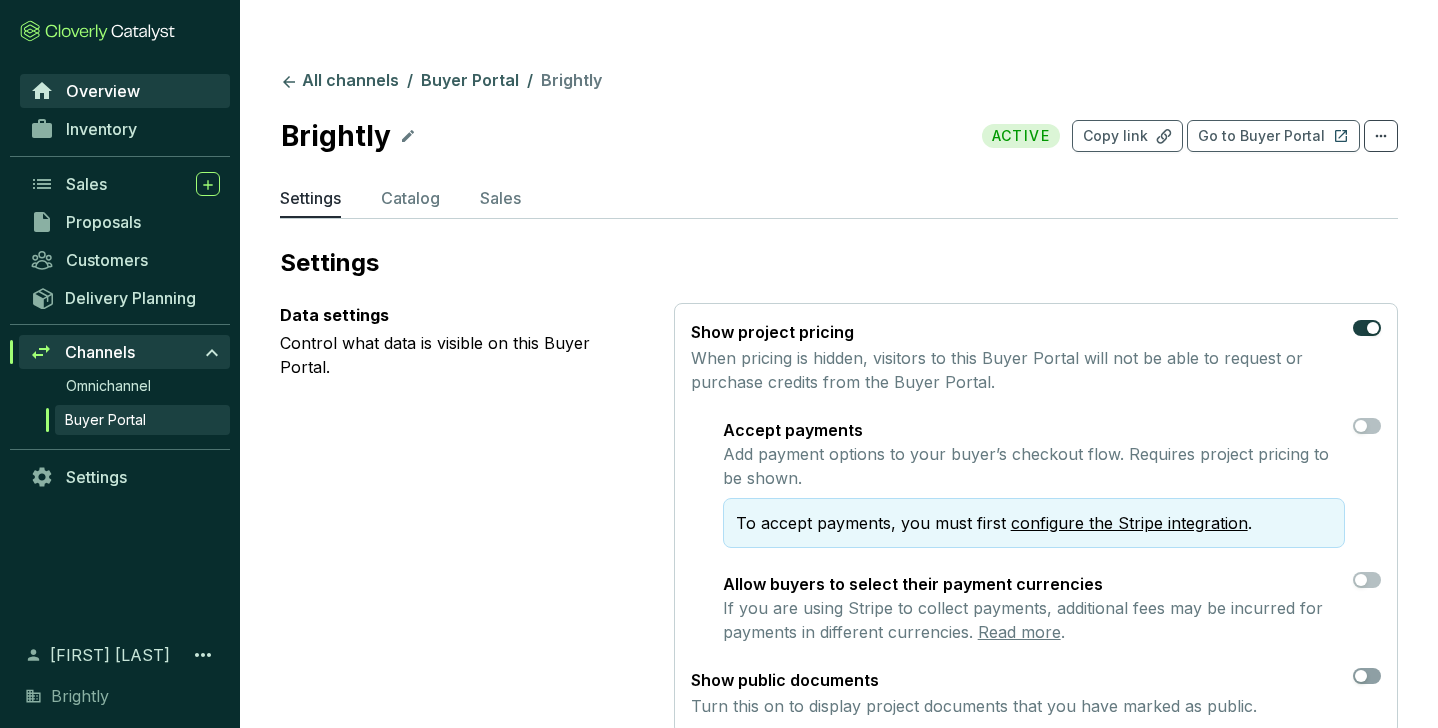 click on "Overview" at bounding box center [103, 91] 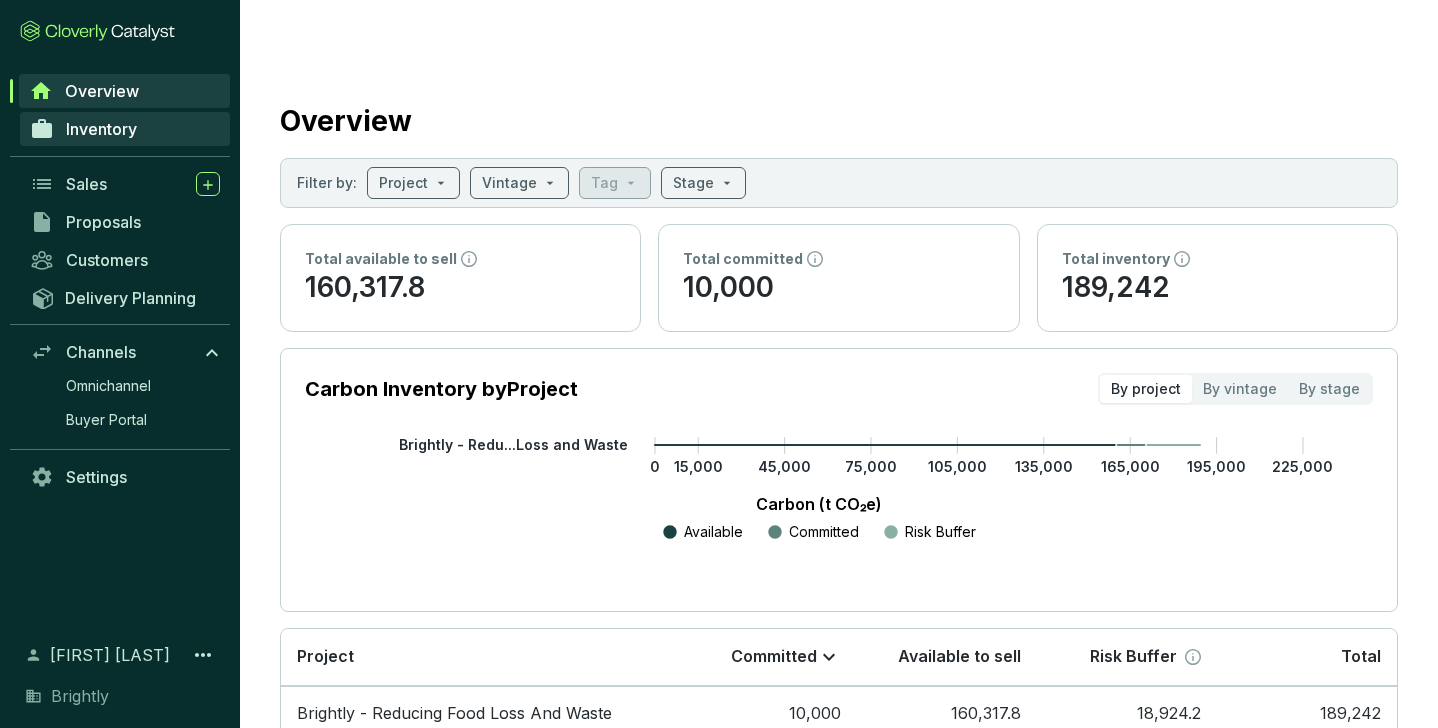 click on "Inventory" at bounding box center [125, 129] 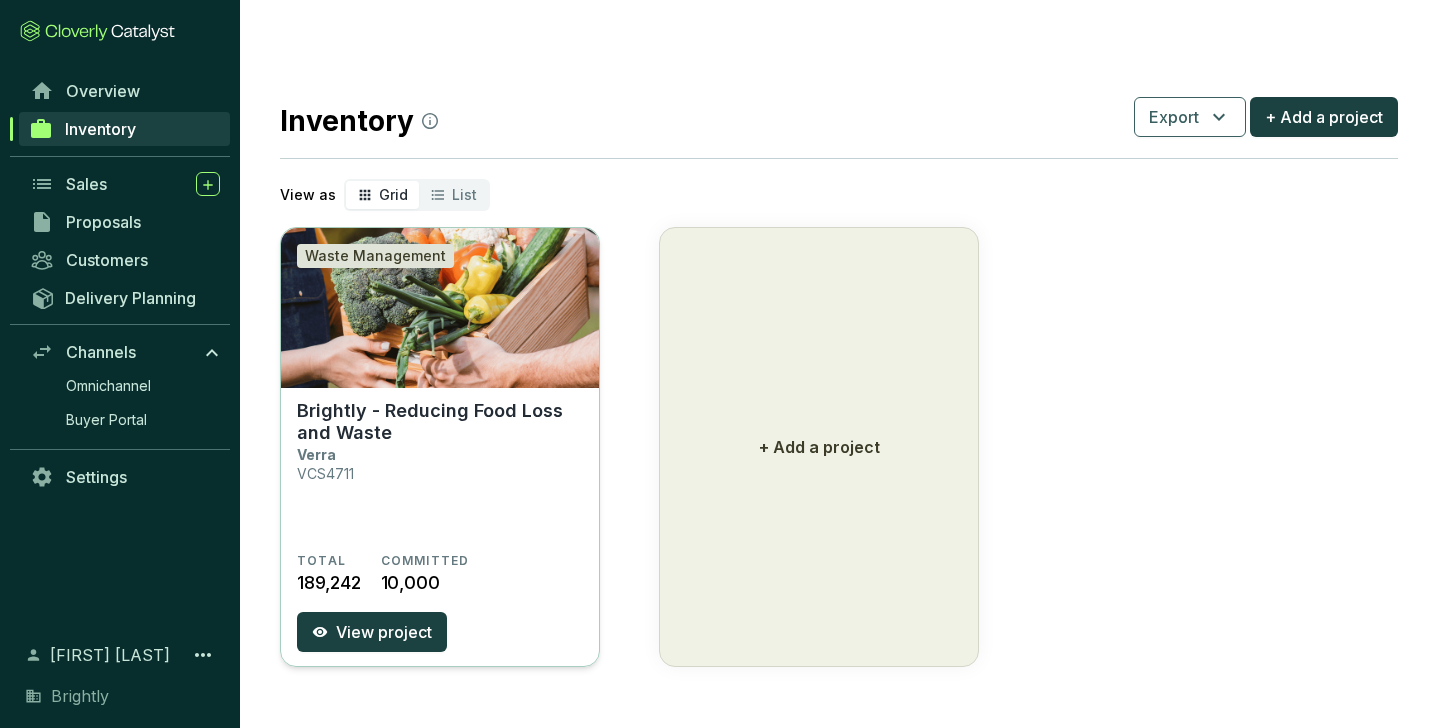 click at bounding box center [440, 308] 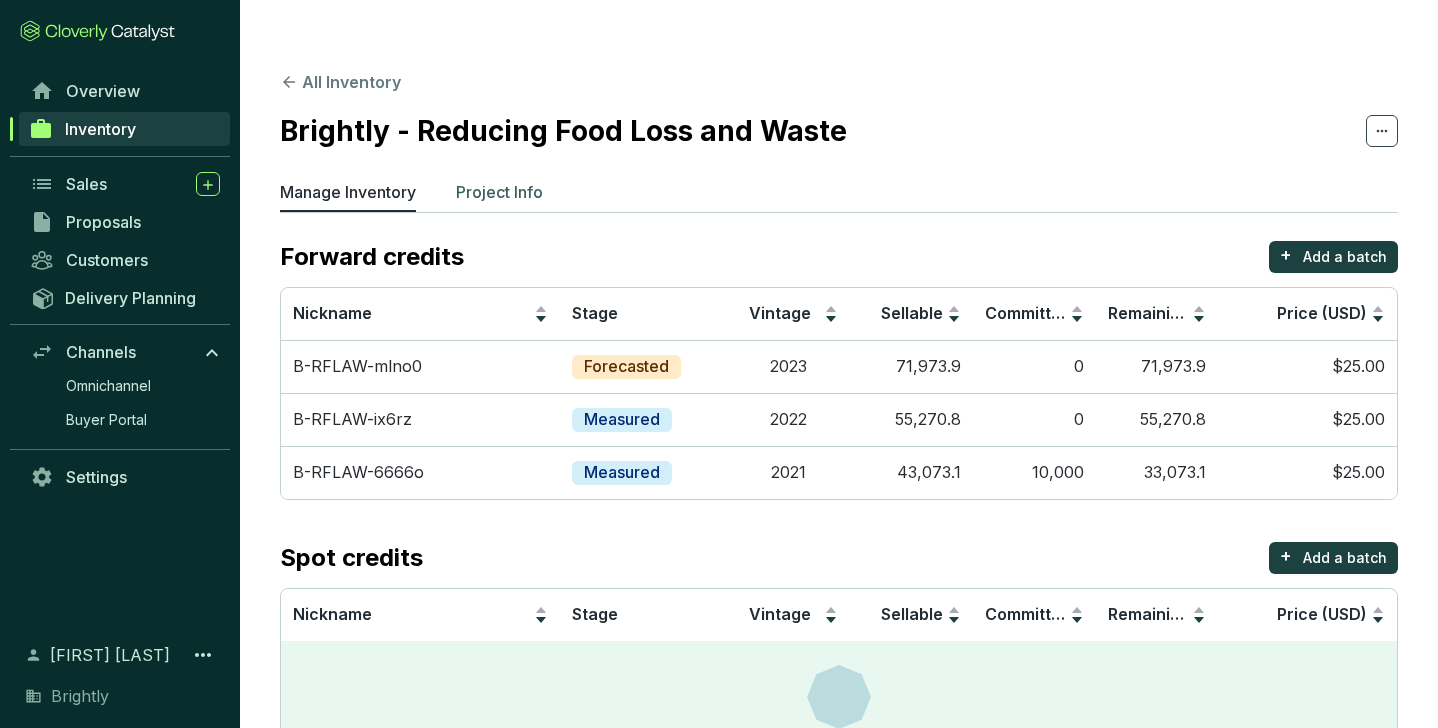 click on "Project Info" at bounding box center [499, 192] 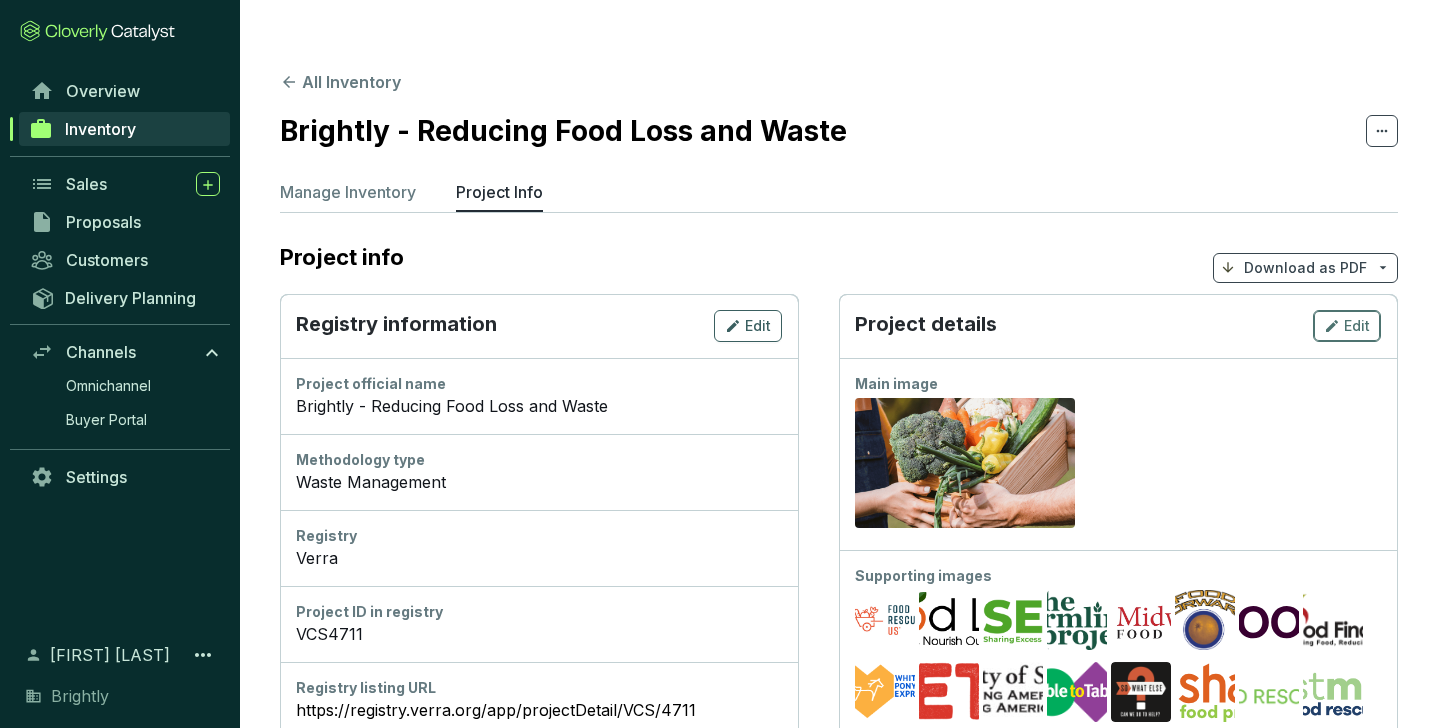 click on "Edit" at bounding box center [1357, 326] 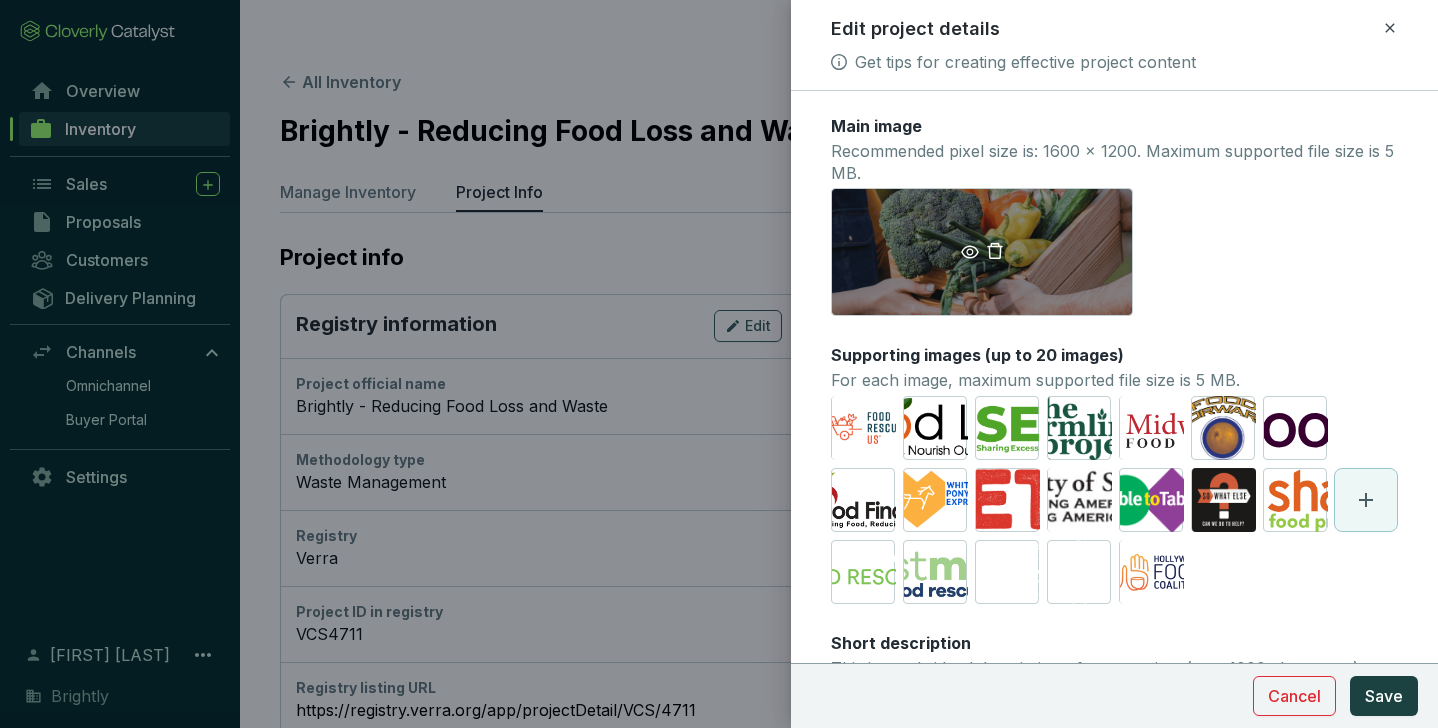 click on "https://imagedelivery.net/OeX1-Pzk5r51De534GGSBA/prod/supply/projects/ab8e623e3c454b6db5e8e72b564868cd/20240822185736.webp/public" at bounding box center [982, 252] 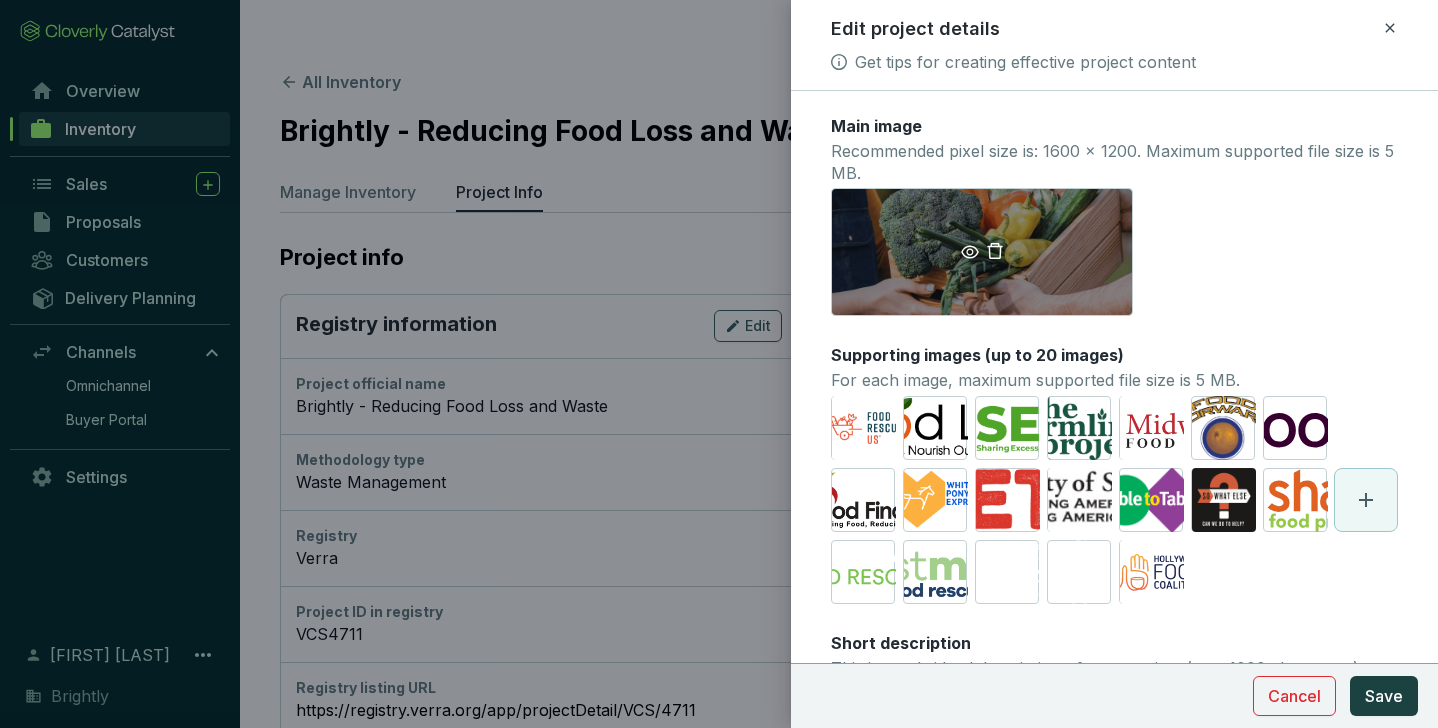 click 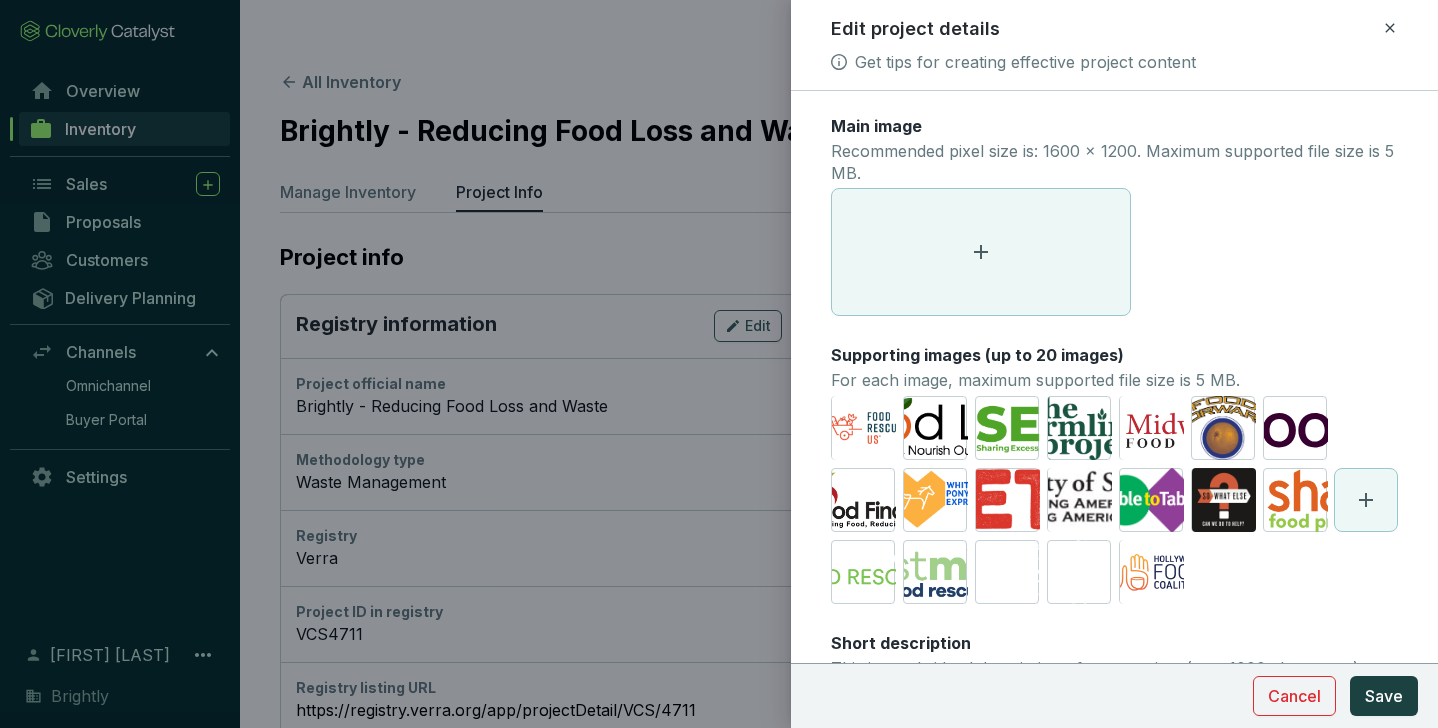 click 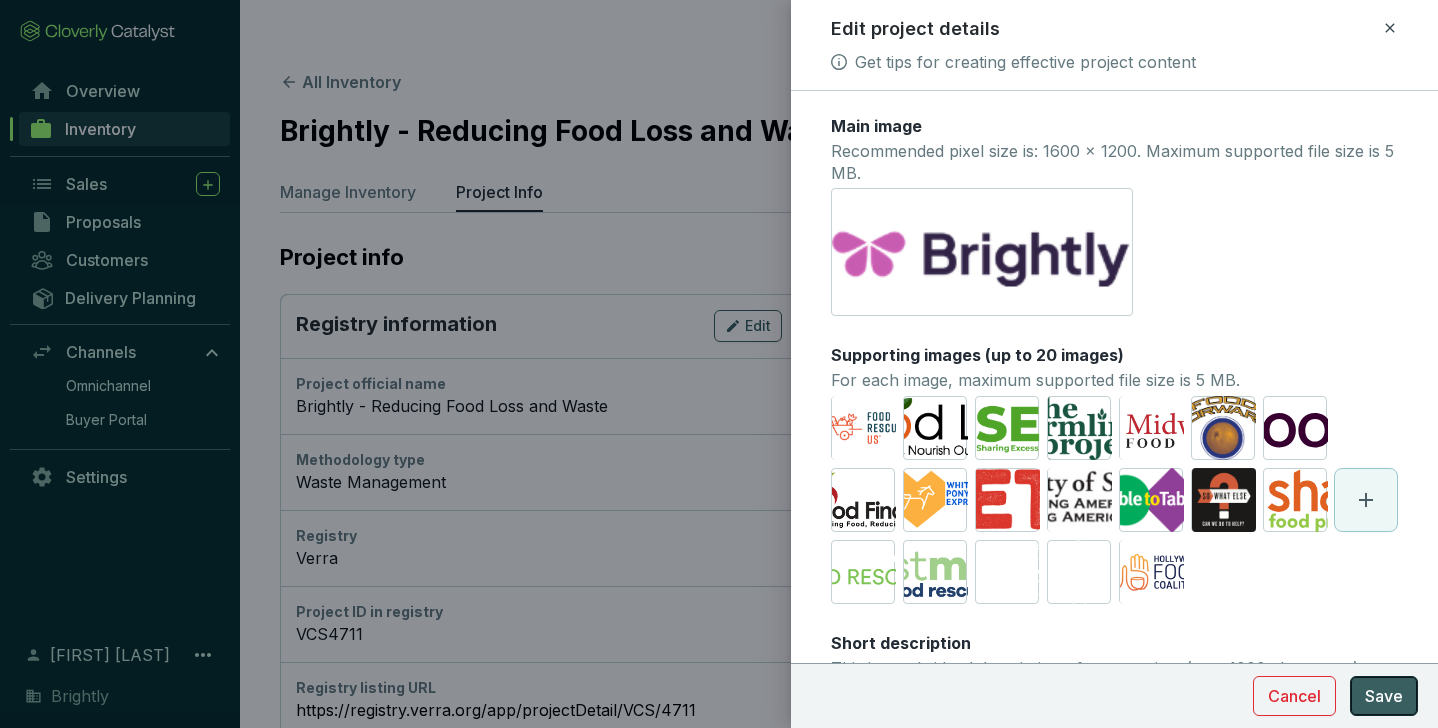 click on "Save" at bounding box center [1384, 696] 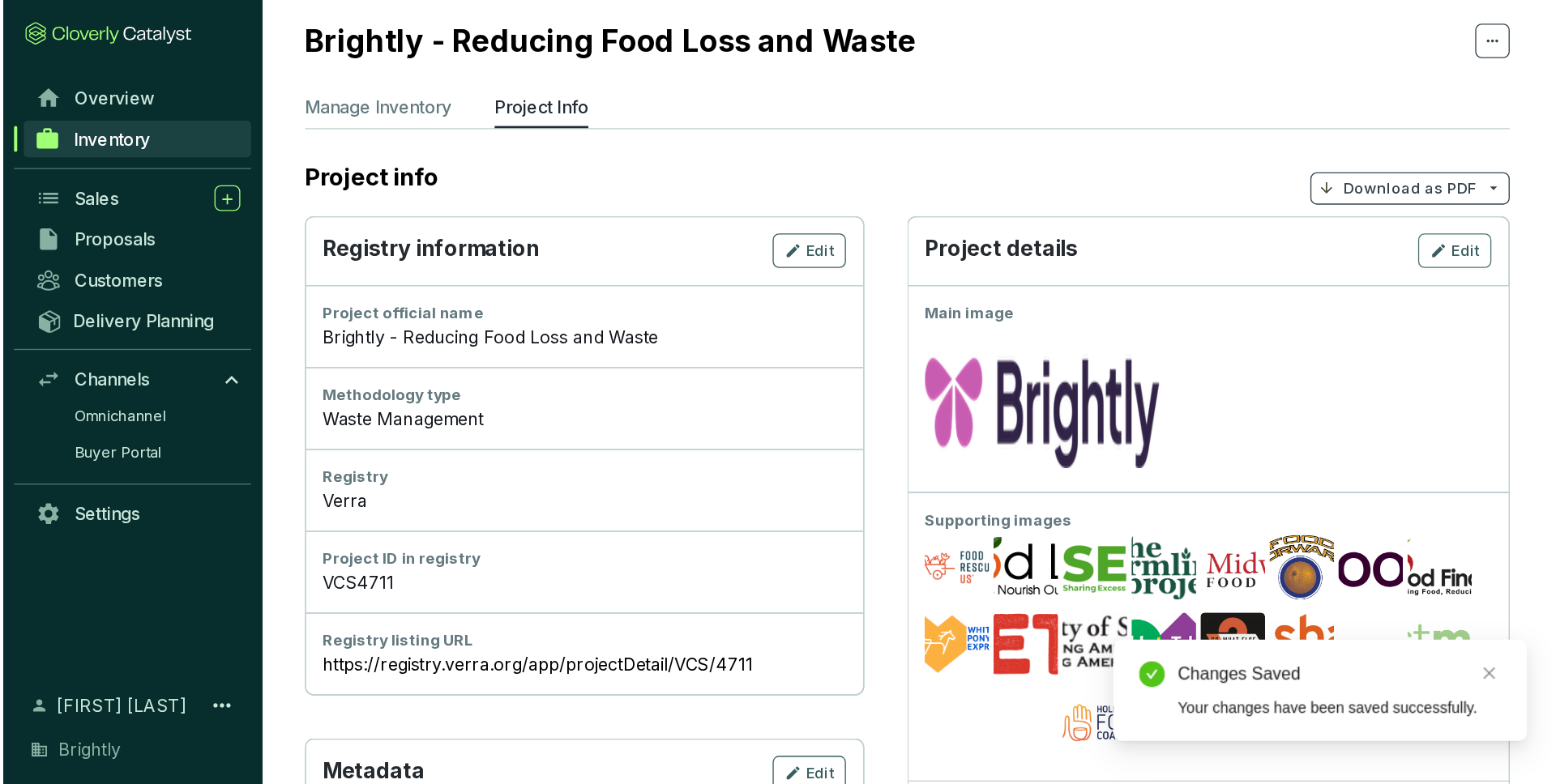 scroll, scrollTop: 0, scrollLeft: 0, axis: both 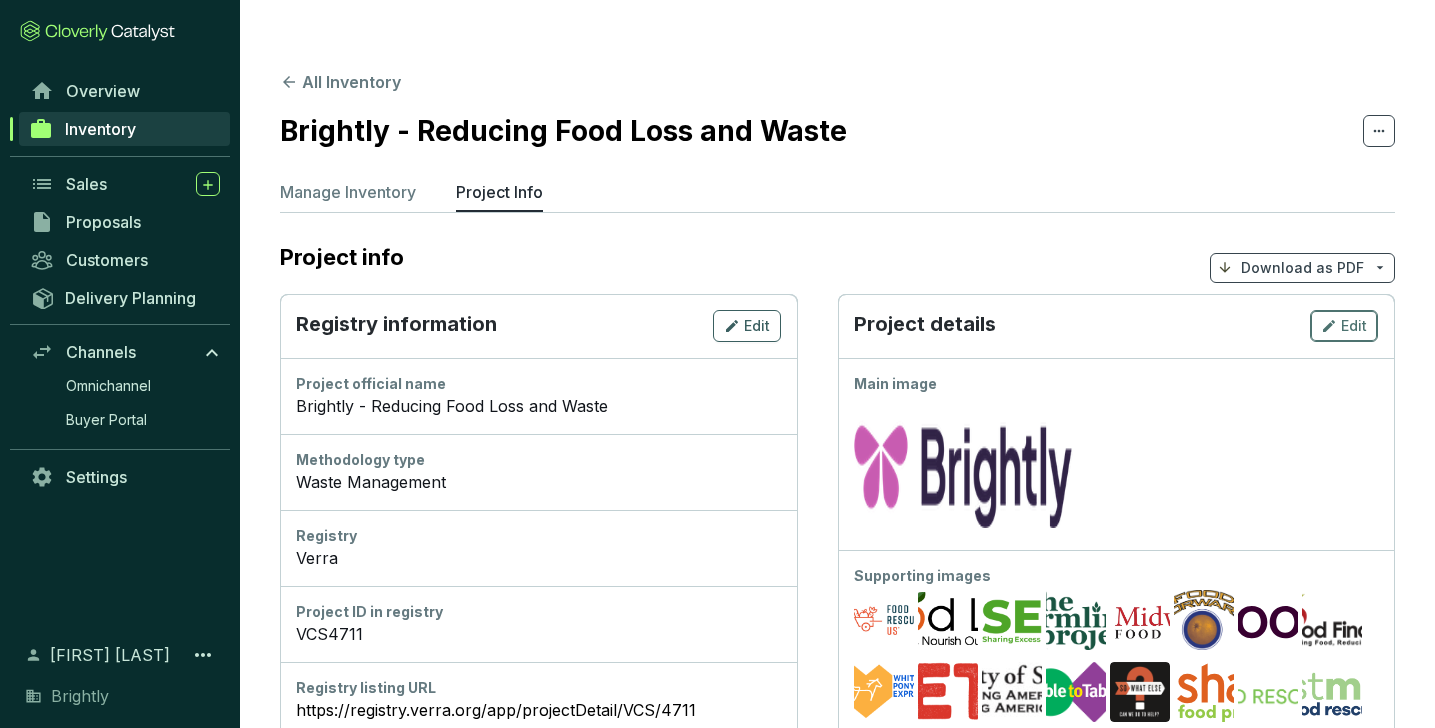 click on "Edit" at bounding box center (1354, 326) 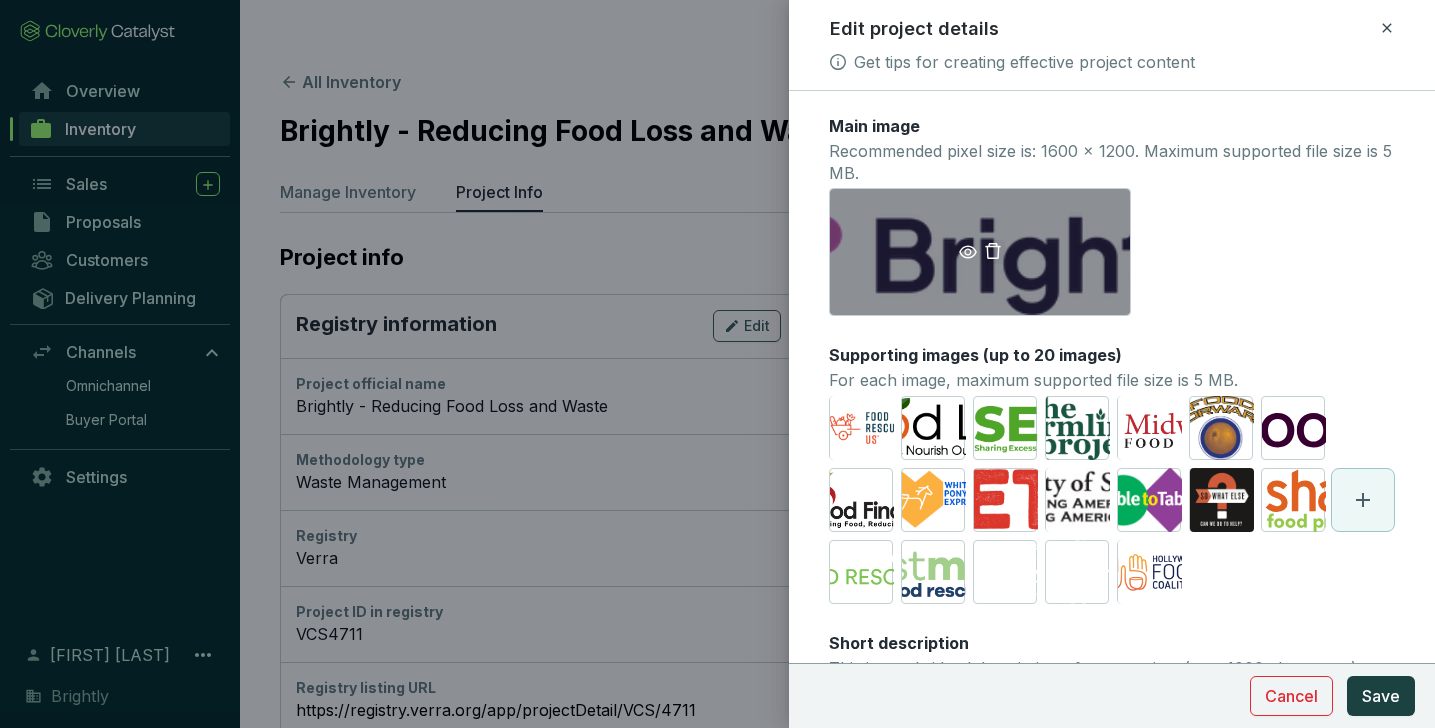 click 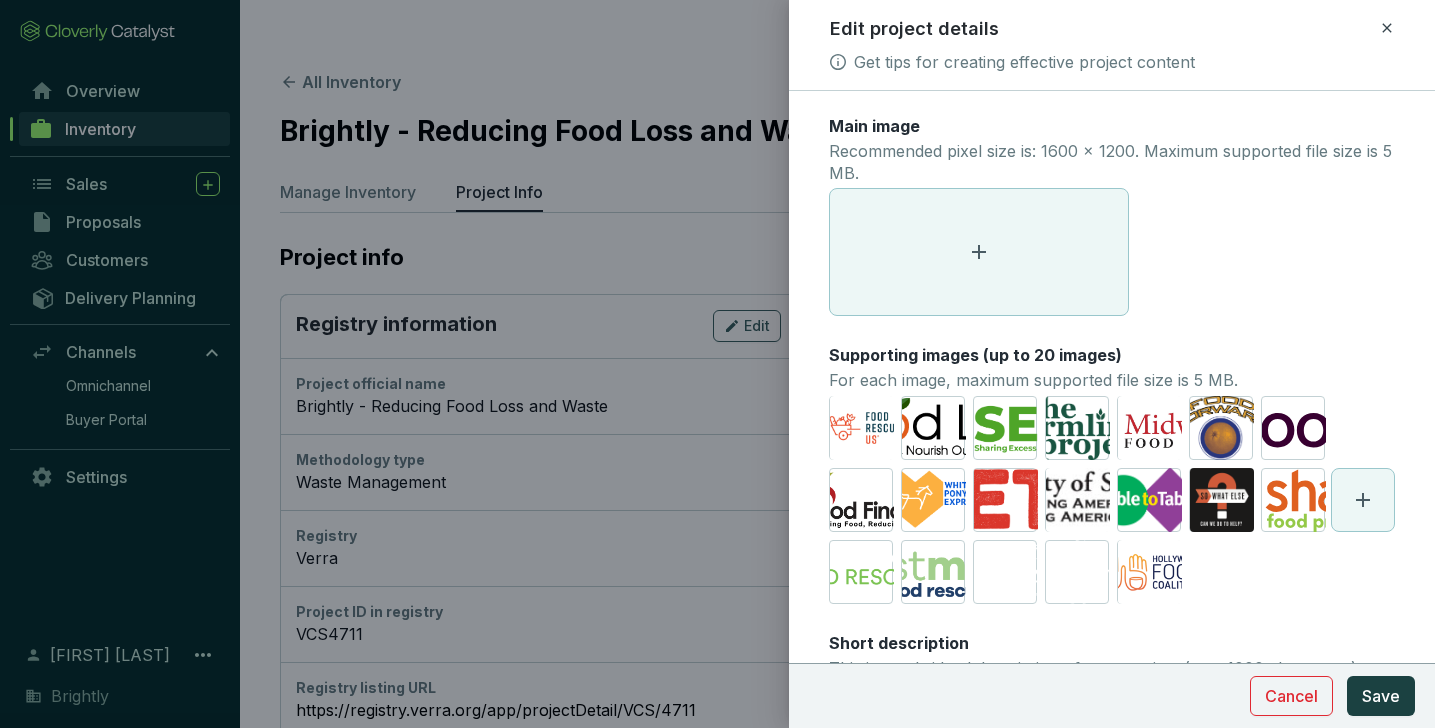 click 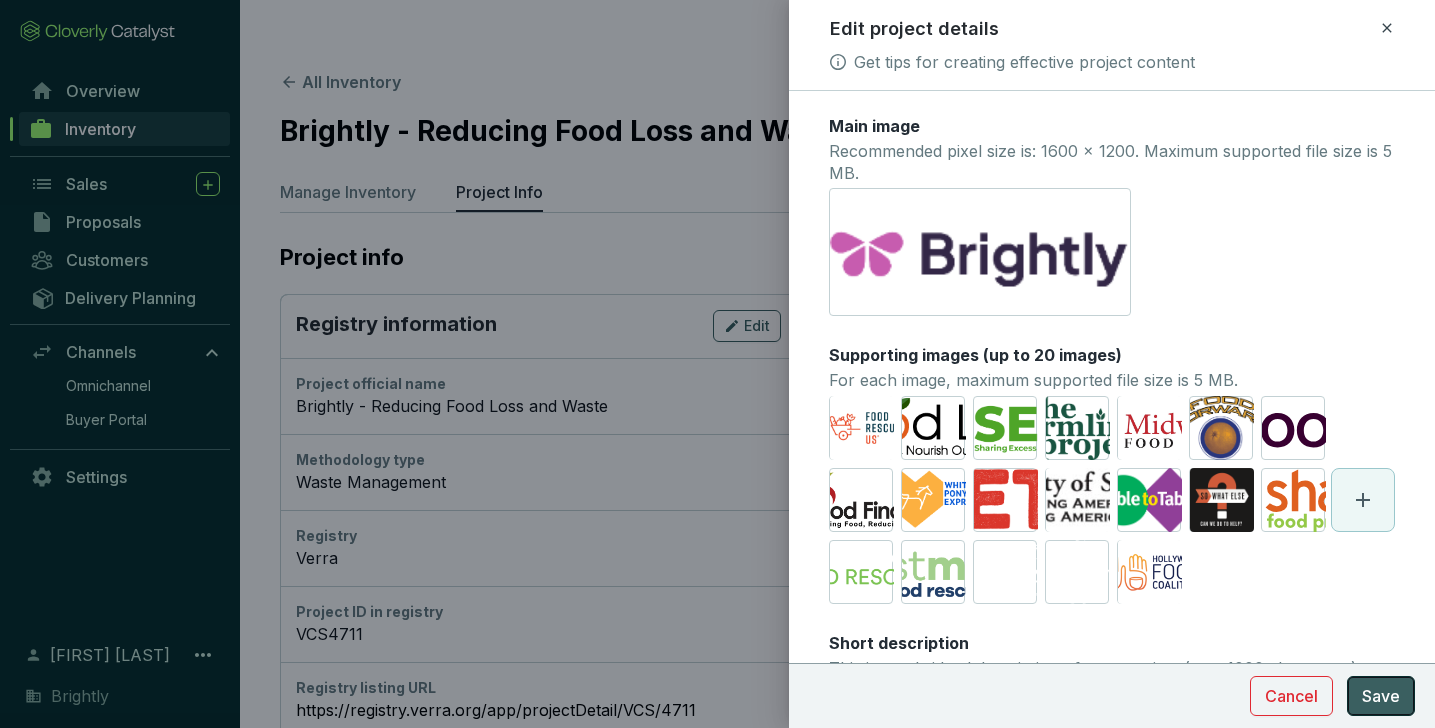 click on "Save" at bounding box center [1381, 696] 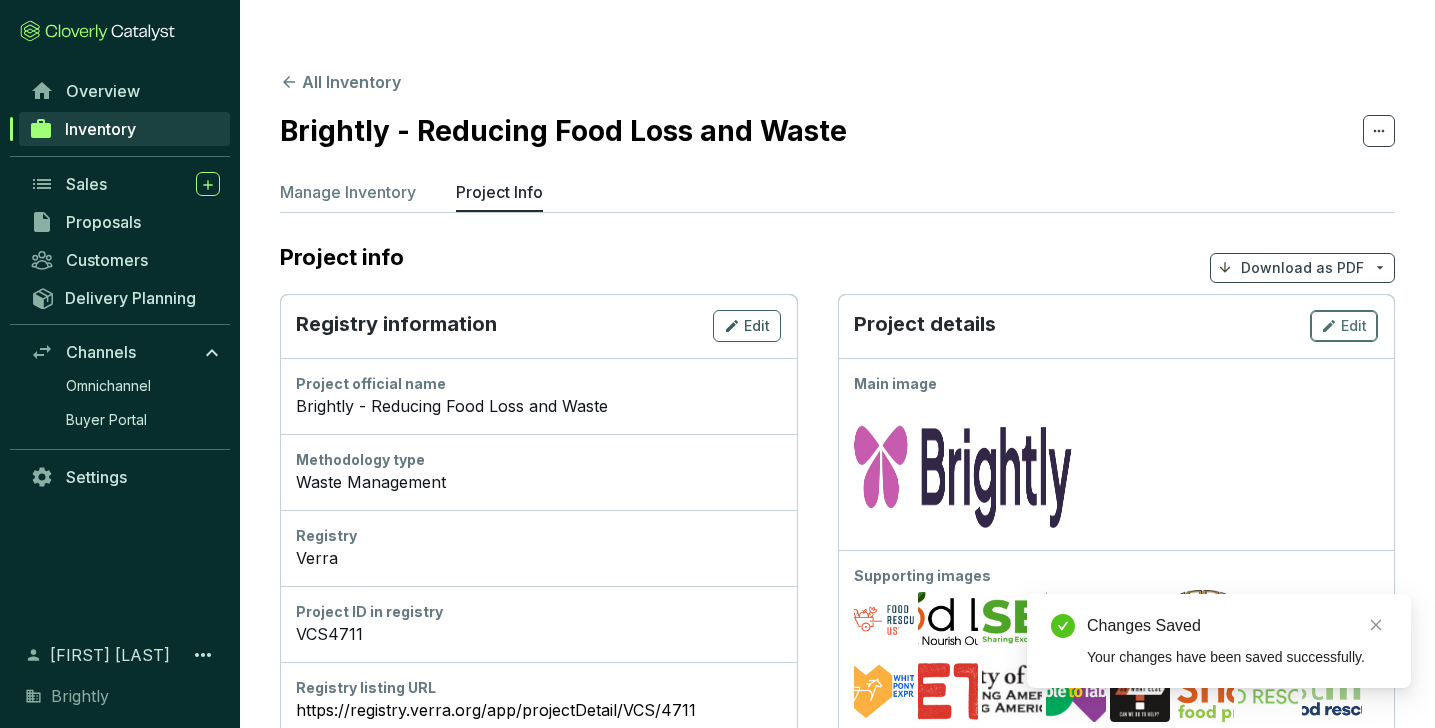 click on "Edit" at bounding box center (1354, 326) 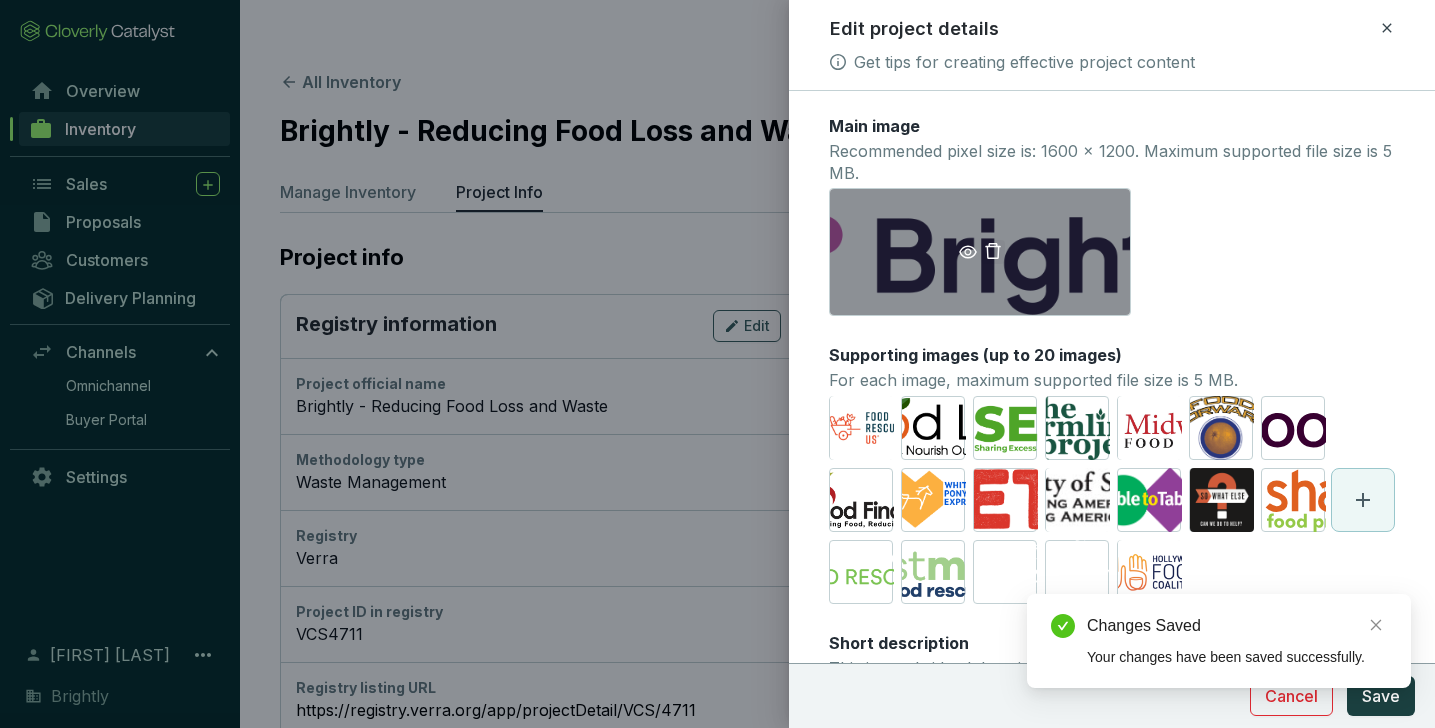 click 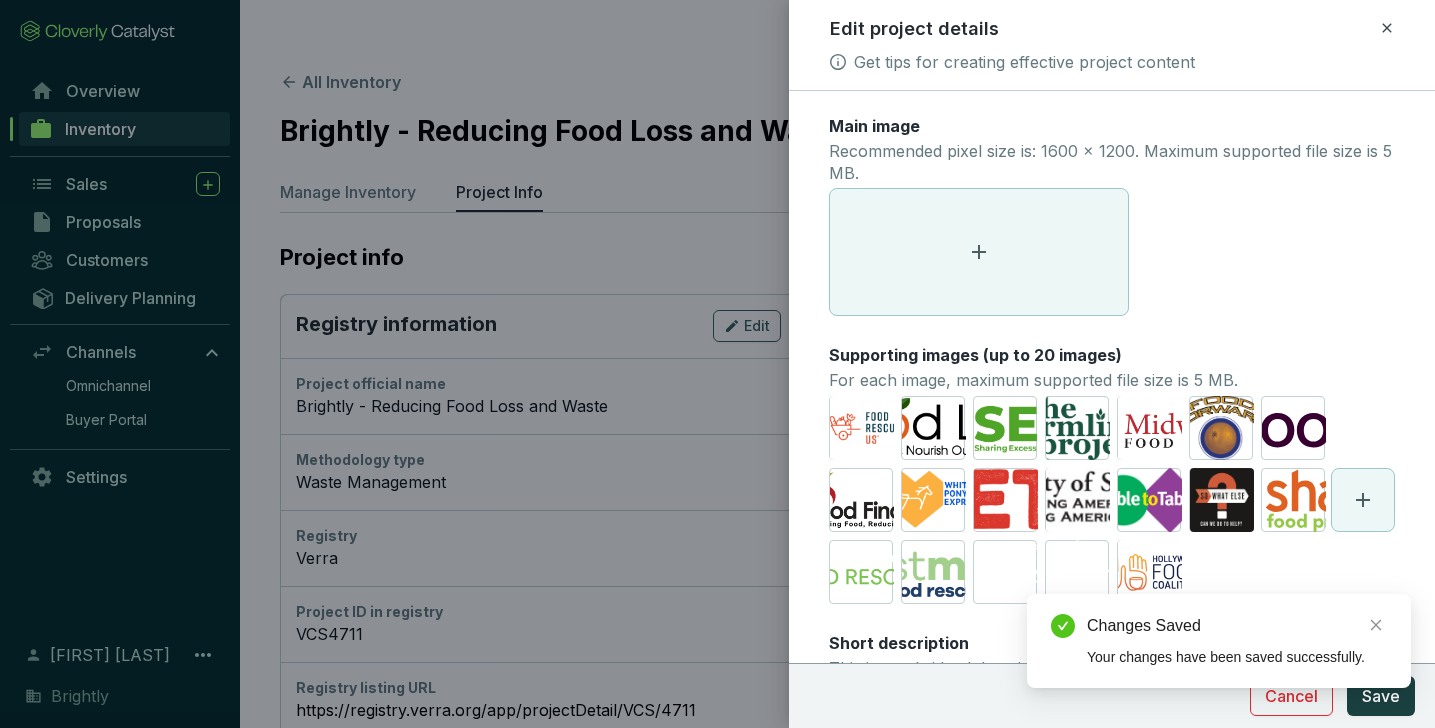click at bounding box center (979, 252) 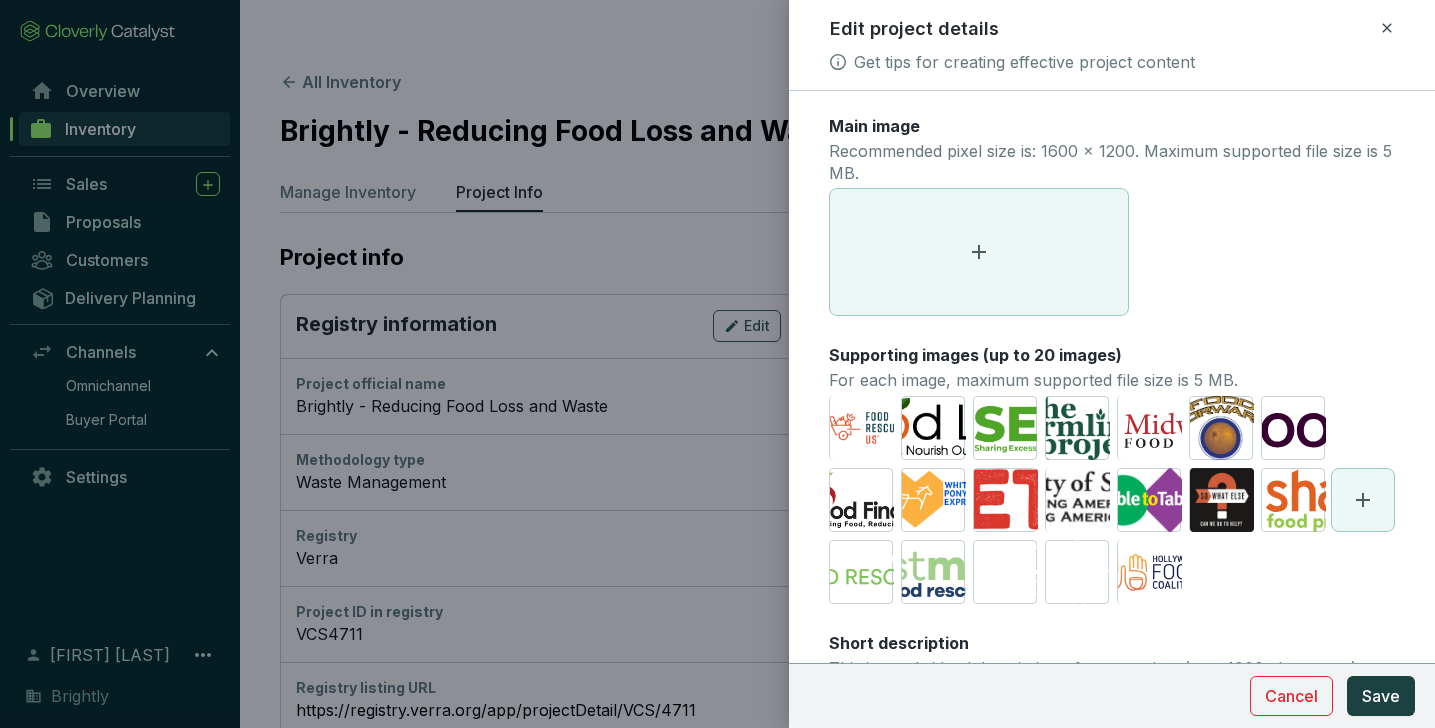 click at bounding box center [717, 364] 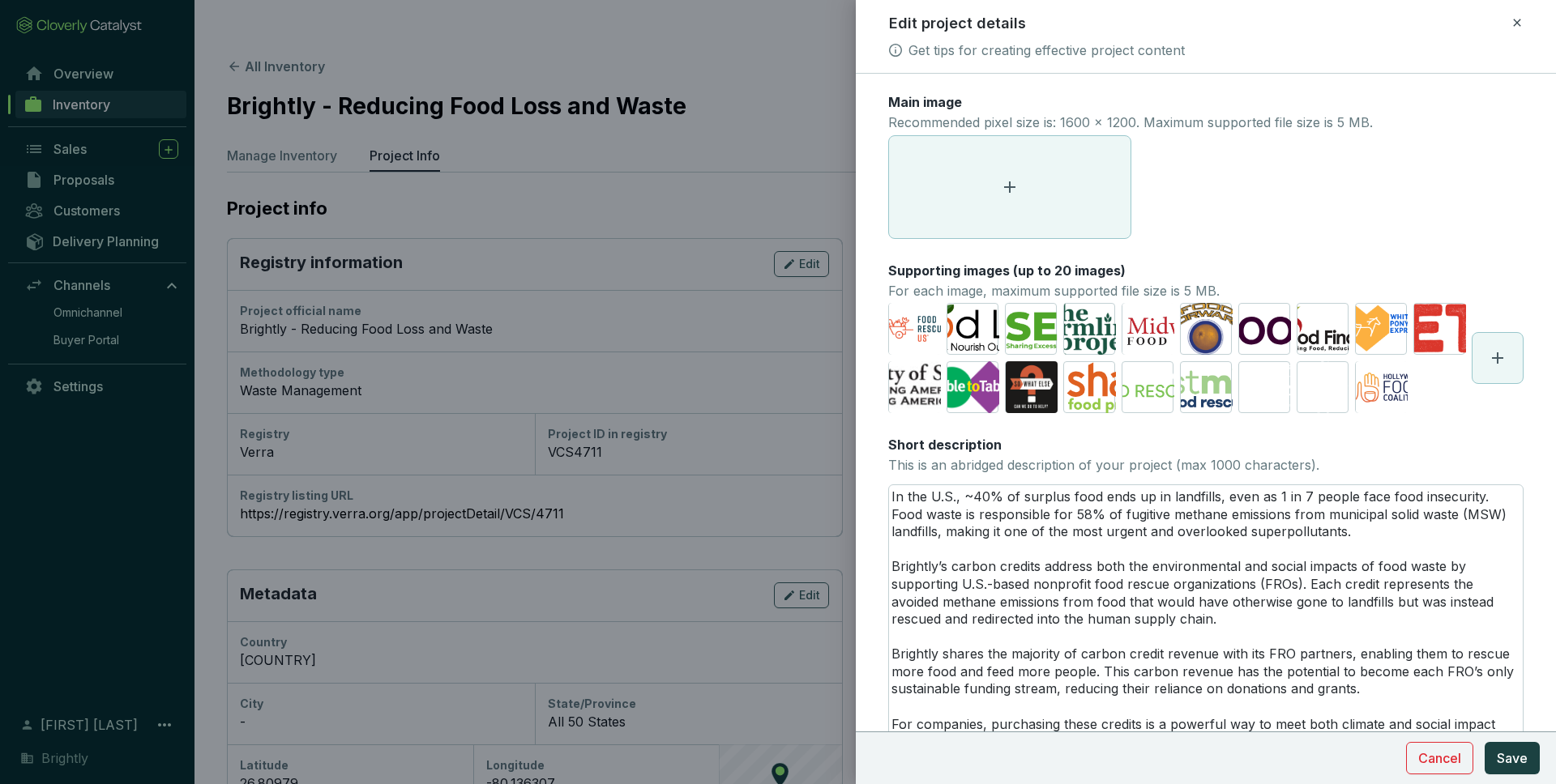 click 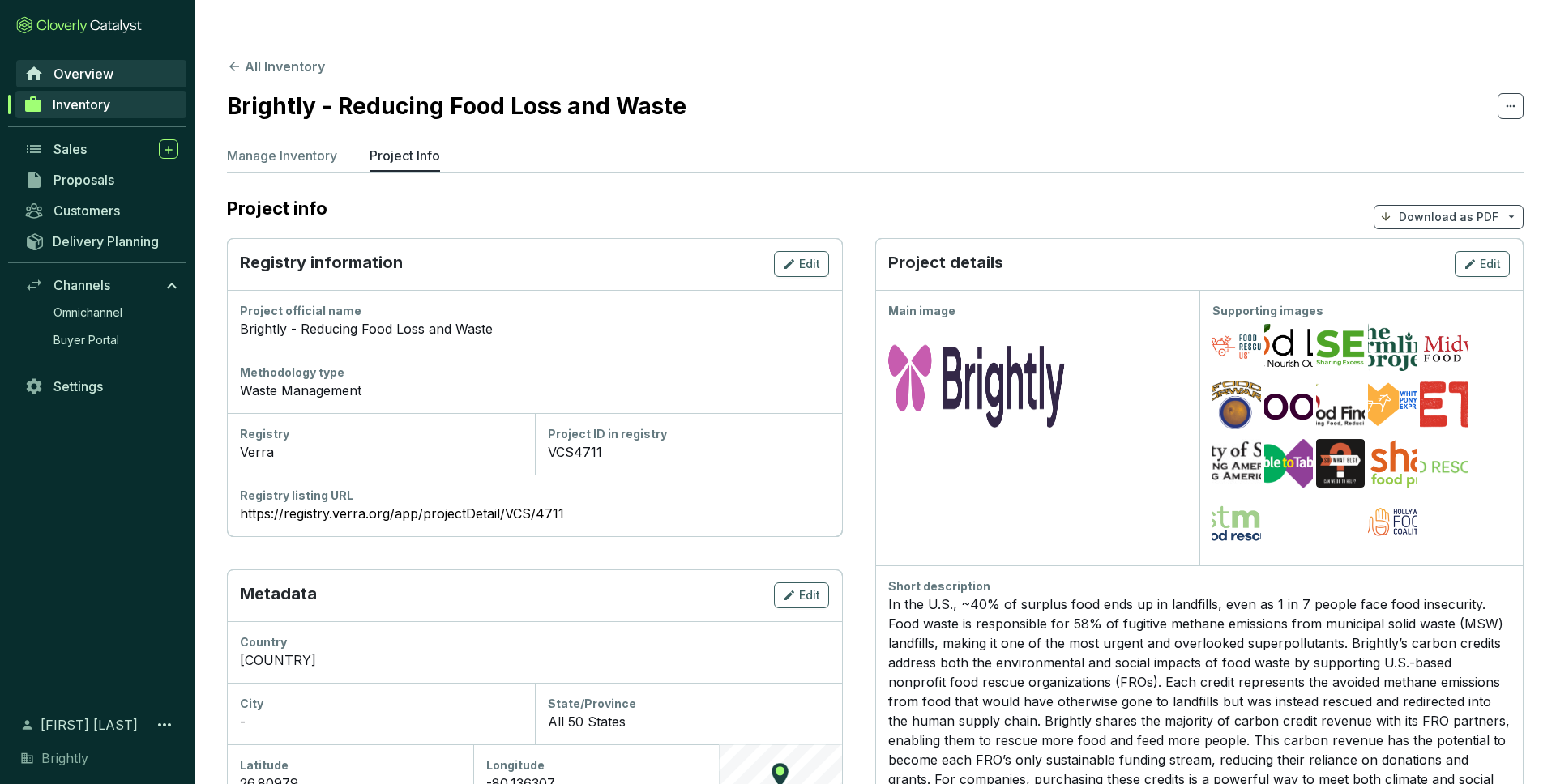 click on "Overview" at bounding box center (83, 74) 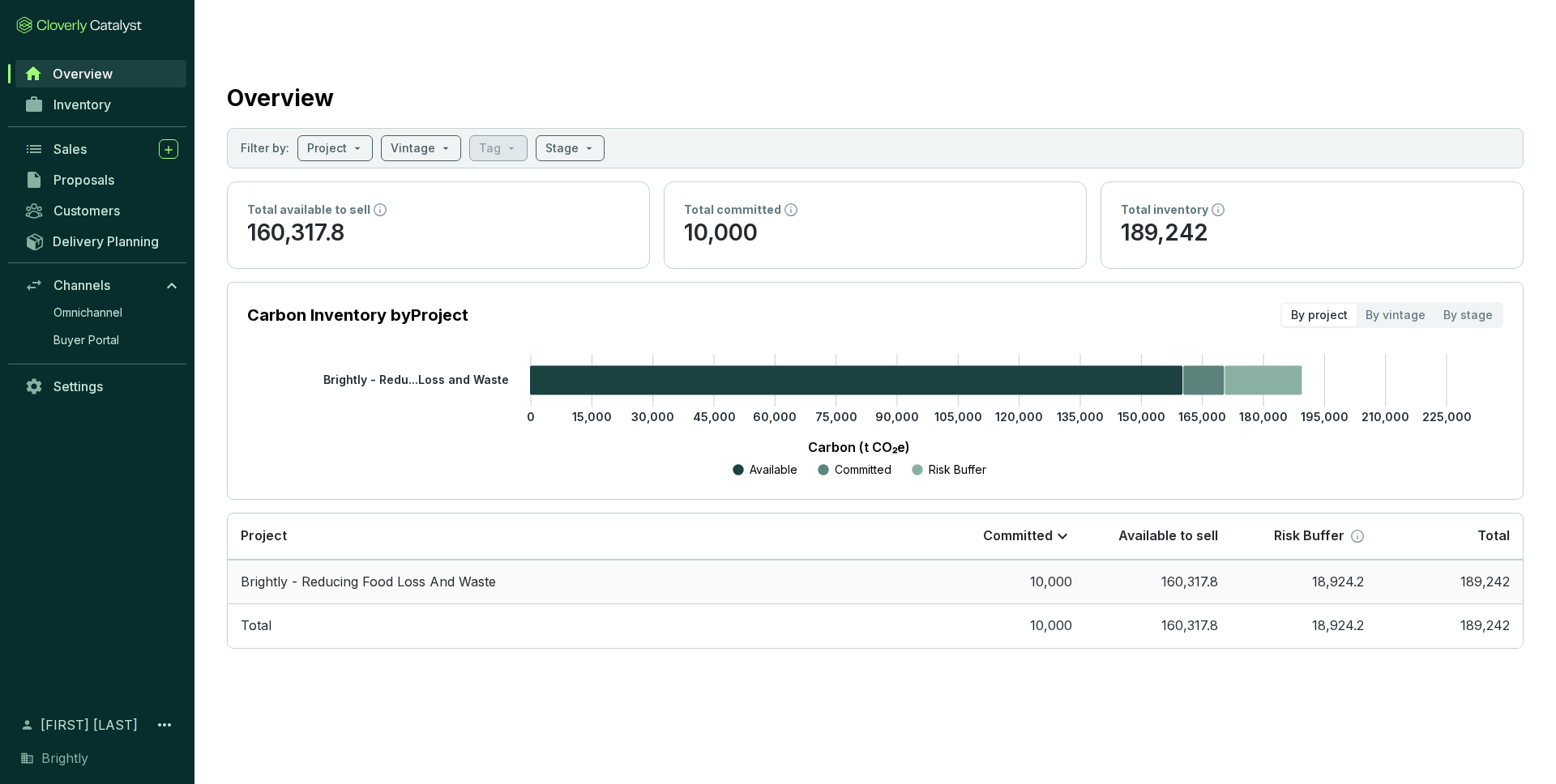 click on "Brightly - Reducing Food Loss And Waste" at bounding box center [584, 582] 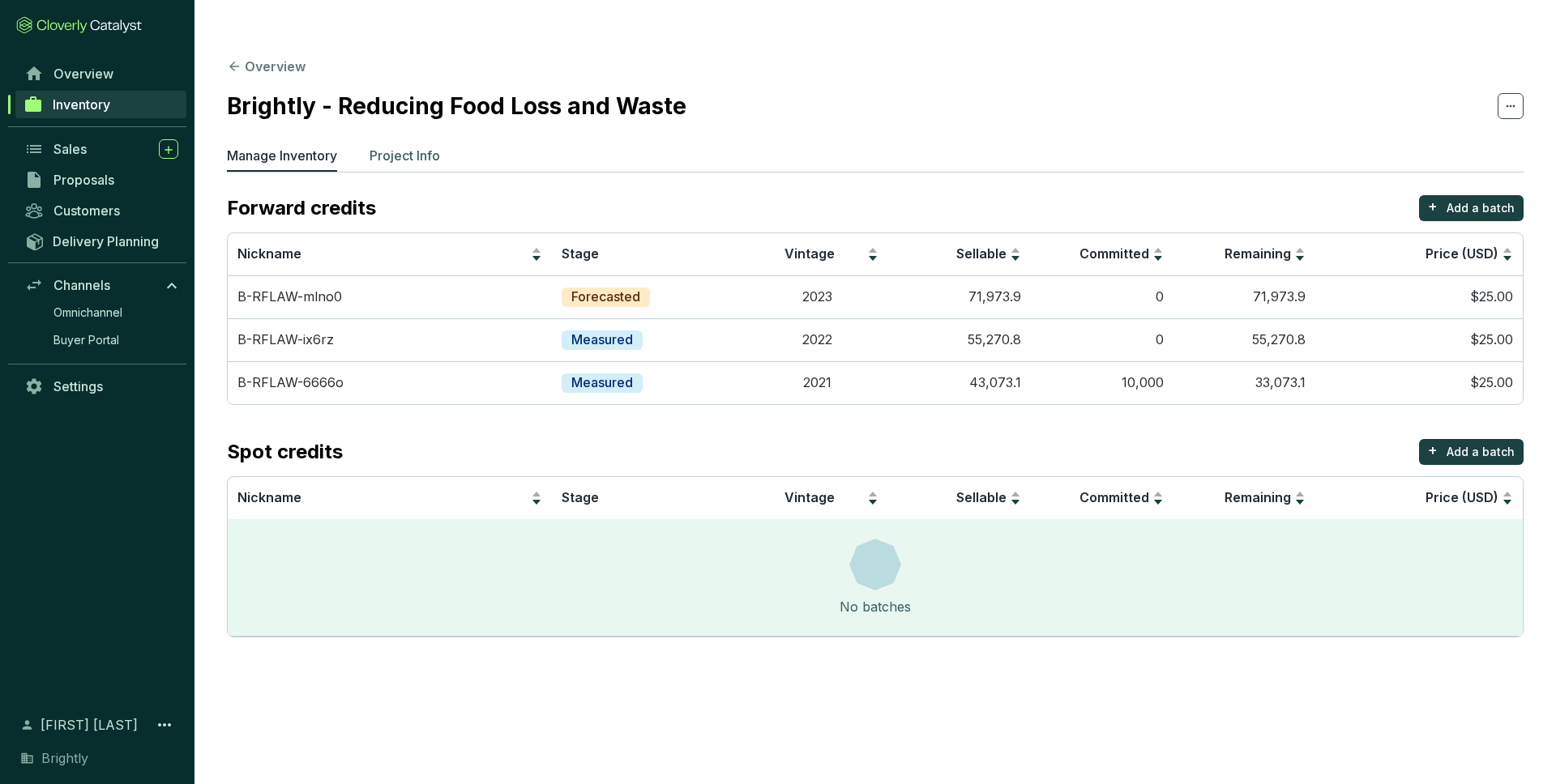 click on "Project Info" at bounding box center (404, 156) 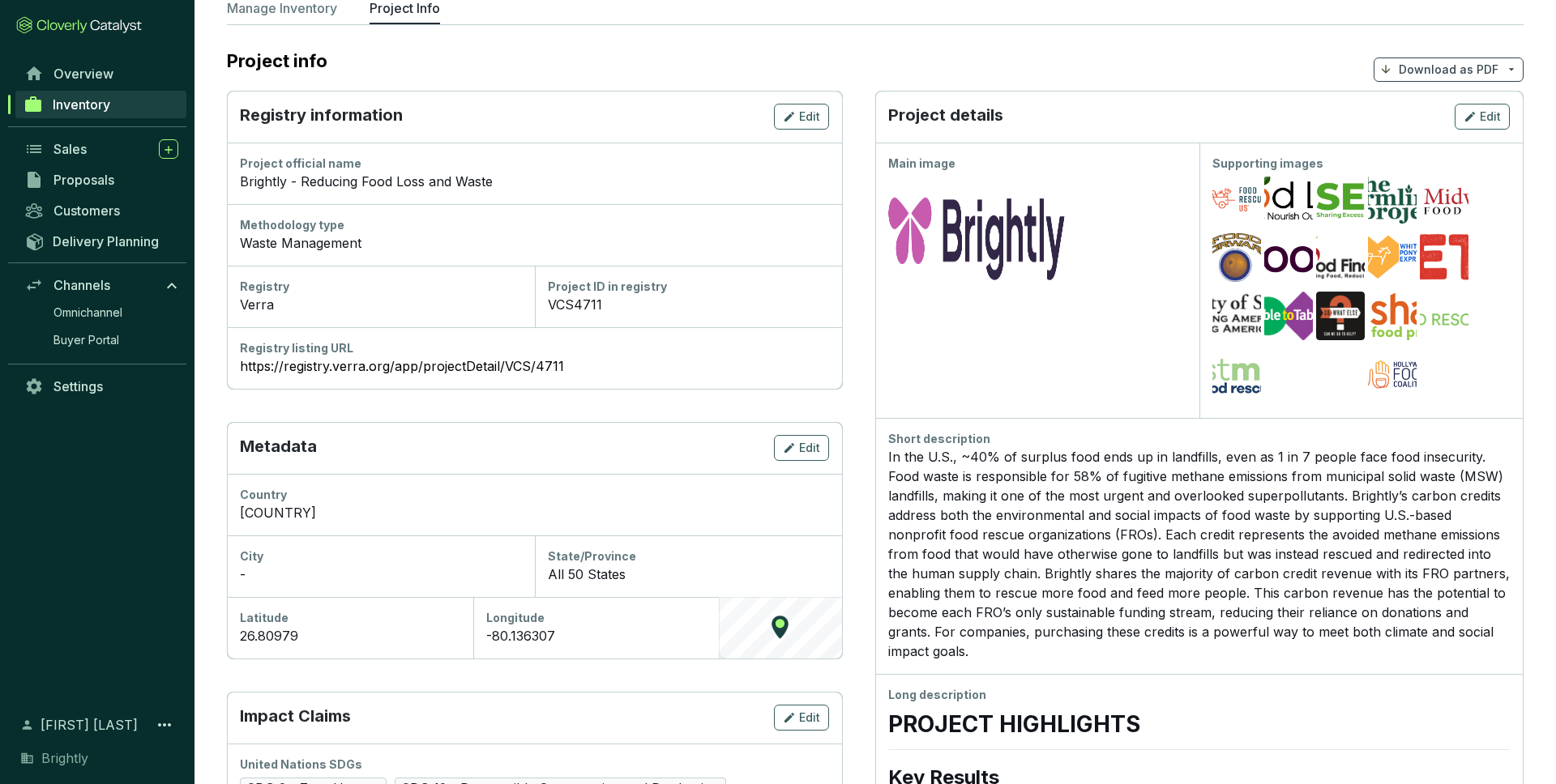 scroll, scrollTop: 0, scrollLeft: 0, axis: both 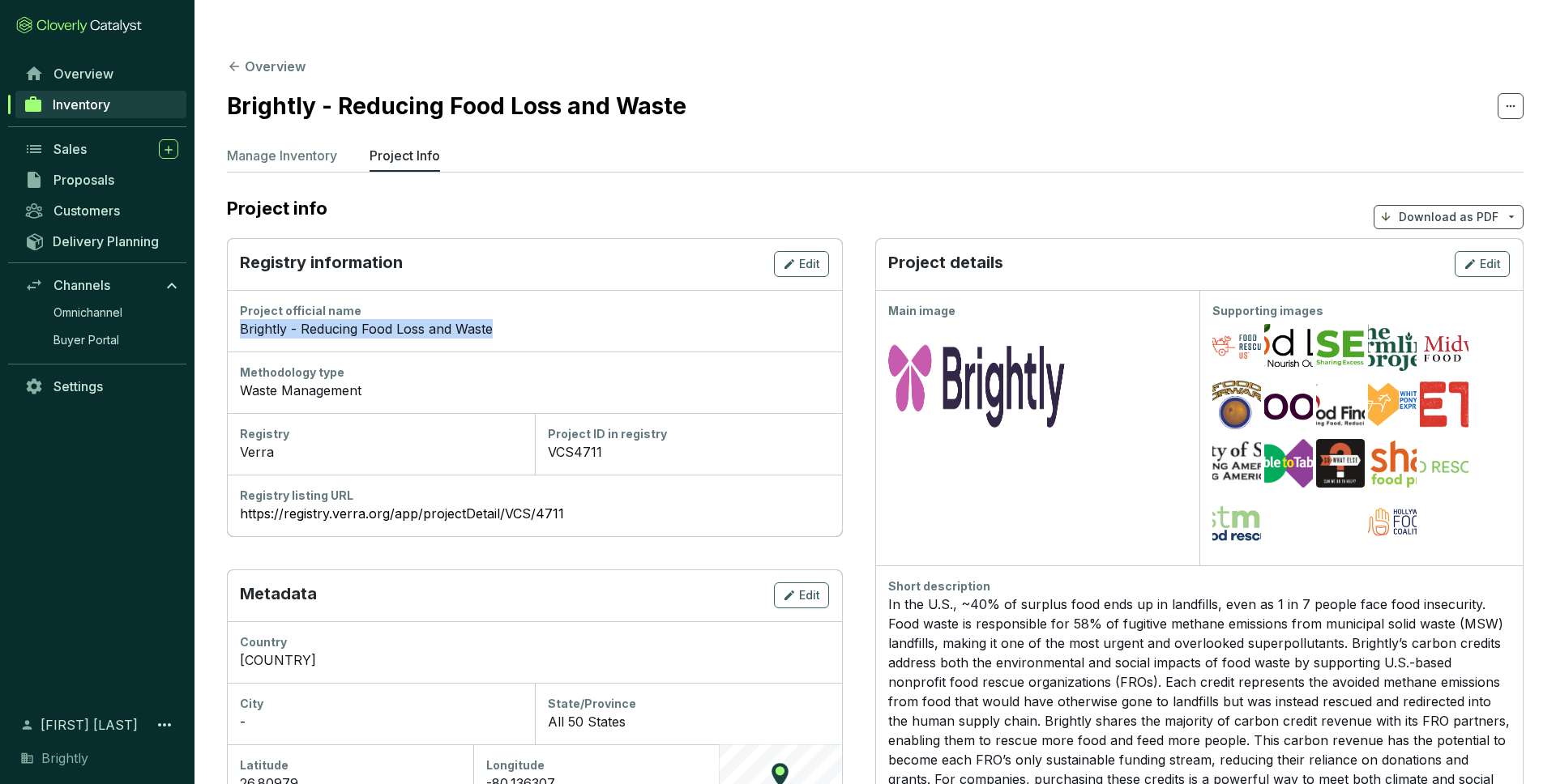 drag, startPoint x: 232, startPoint y: 293, endPoint x: 518, endPoint y: 303, distance: 286.17477 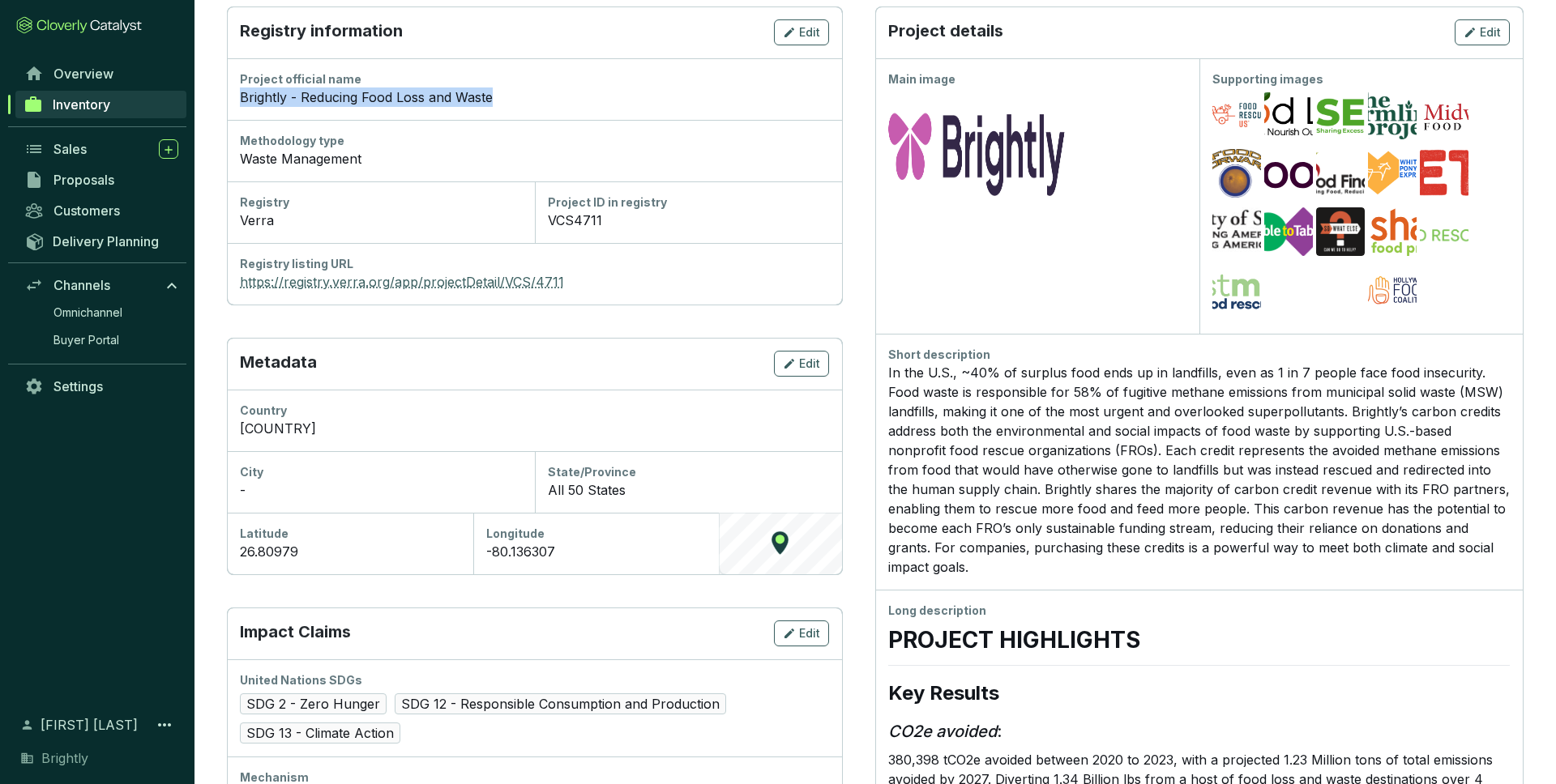 scroll, scrollTop: 233, scrollLeft: 0, axis: vertical 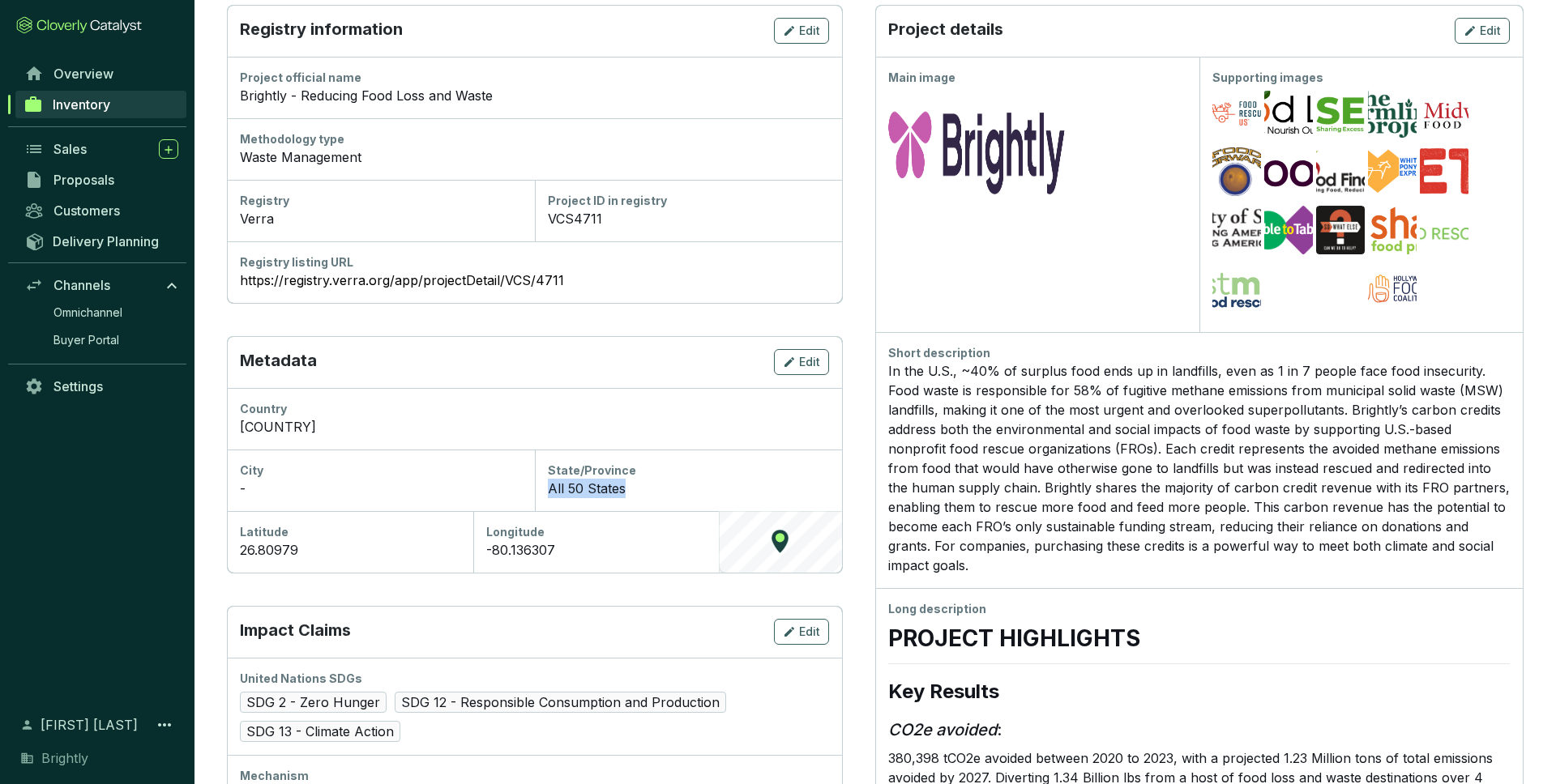 drag, startPoint x: 649, startPoint y: 458, endPoint x: 538, endPoint y: 454, distance: 111.07205 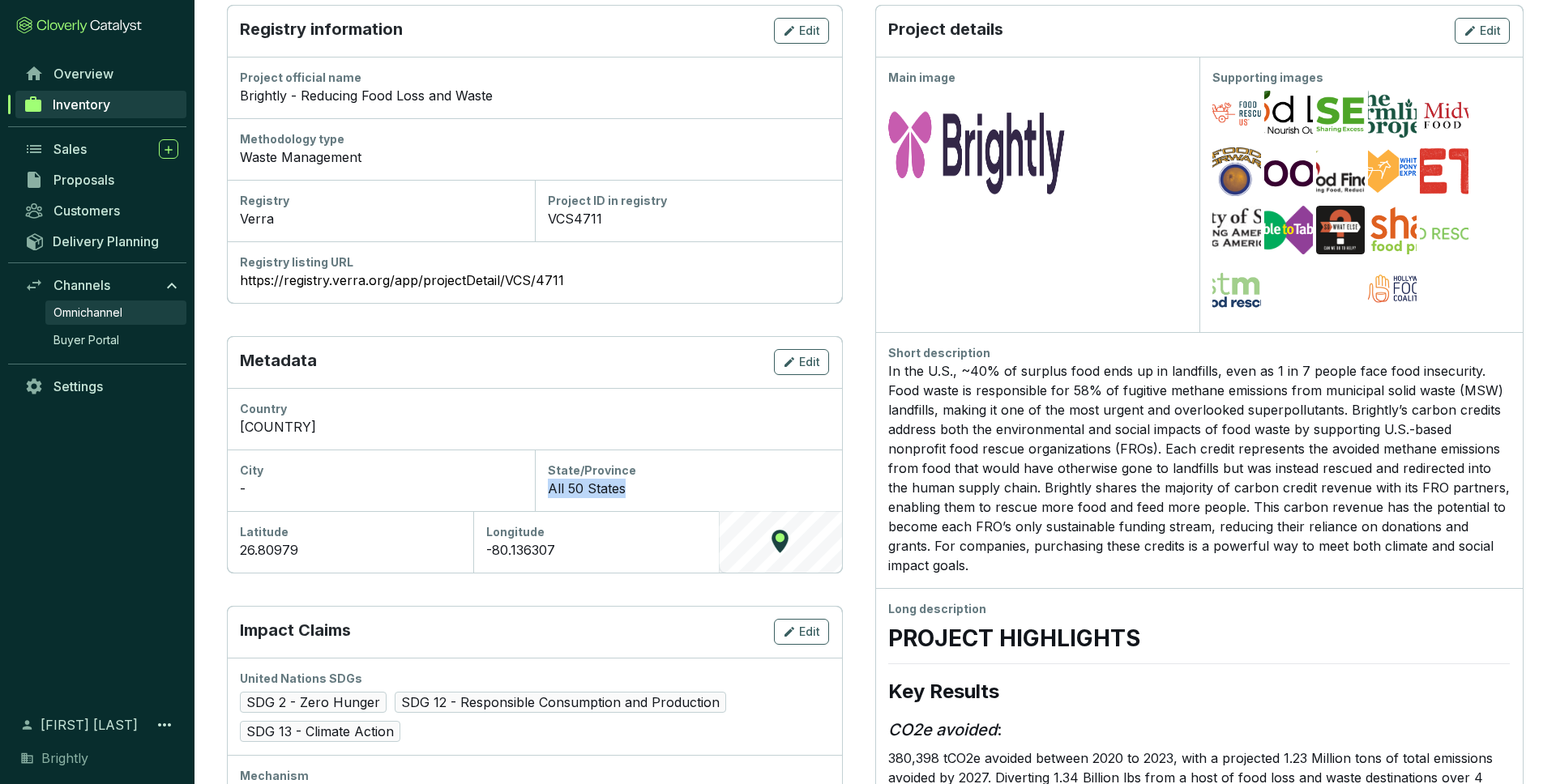 click on "Omnichannel" at bounding box center [88, 313] 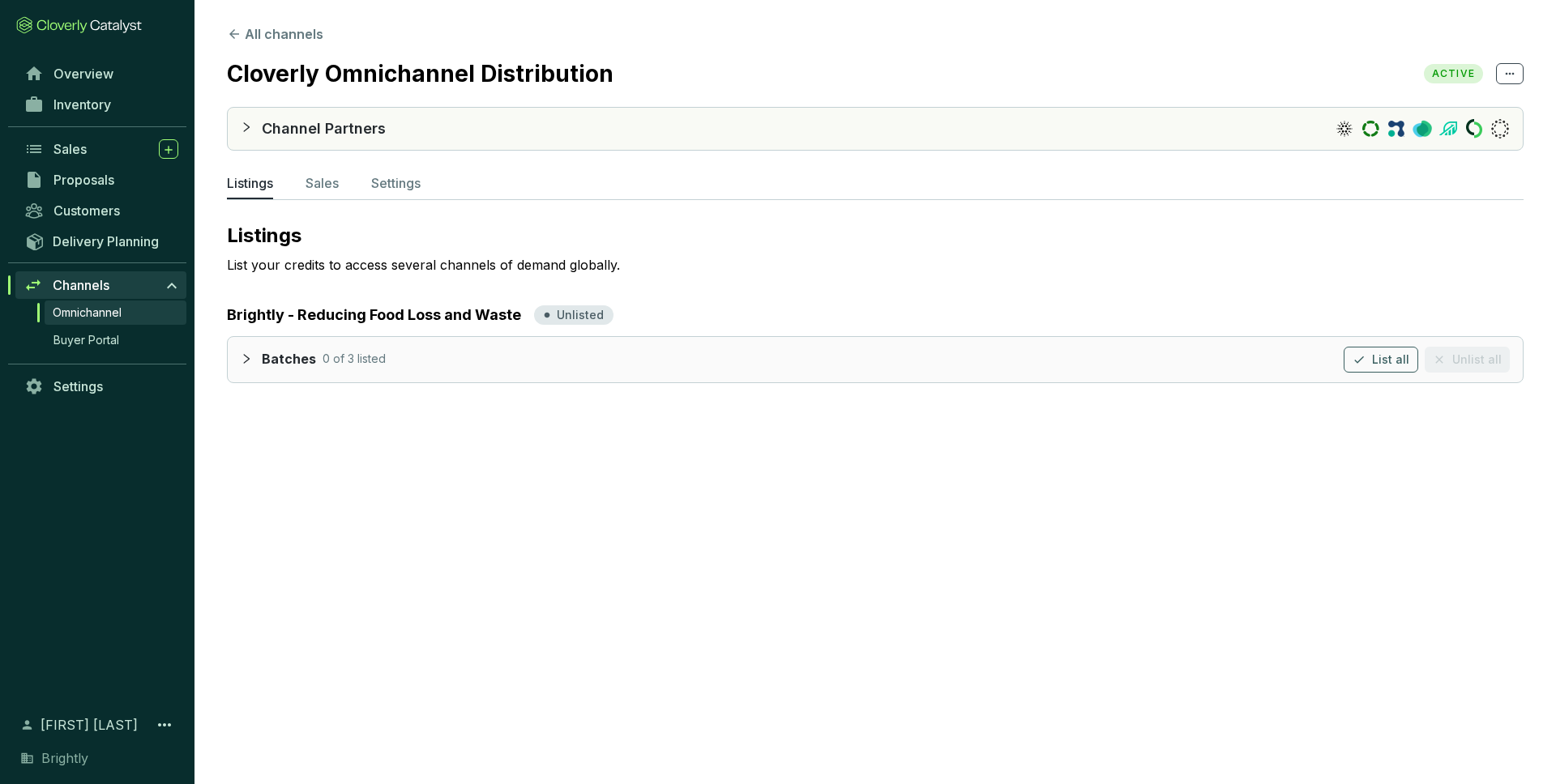 scroll, scrollTop: 0, scrollLeft: 0, axis: both 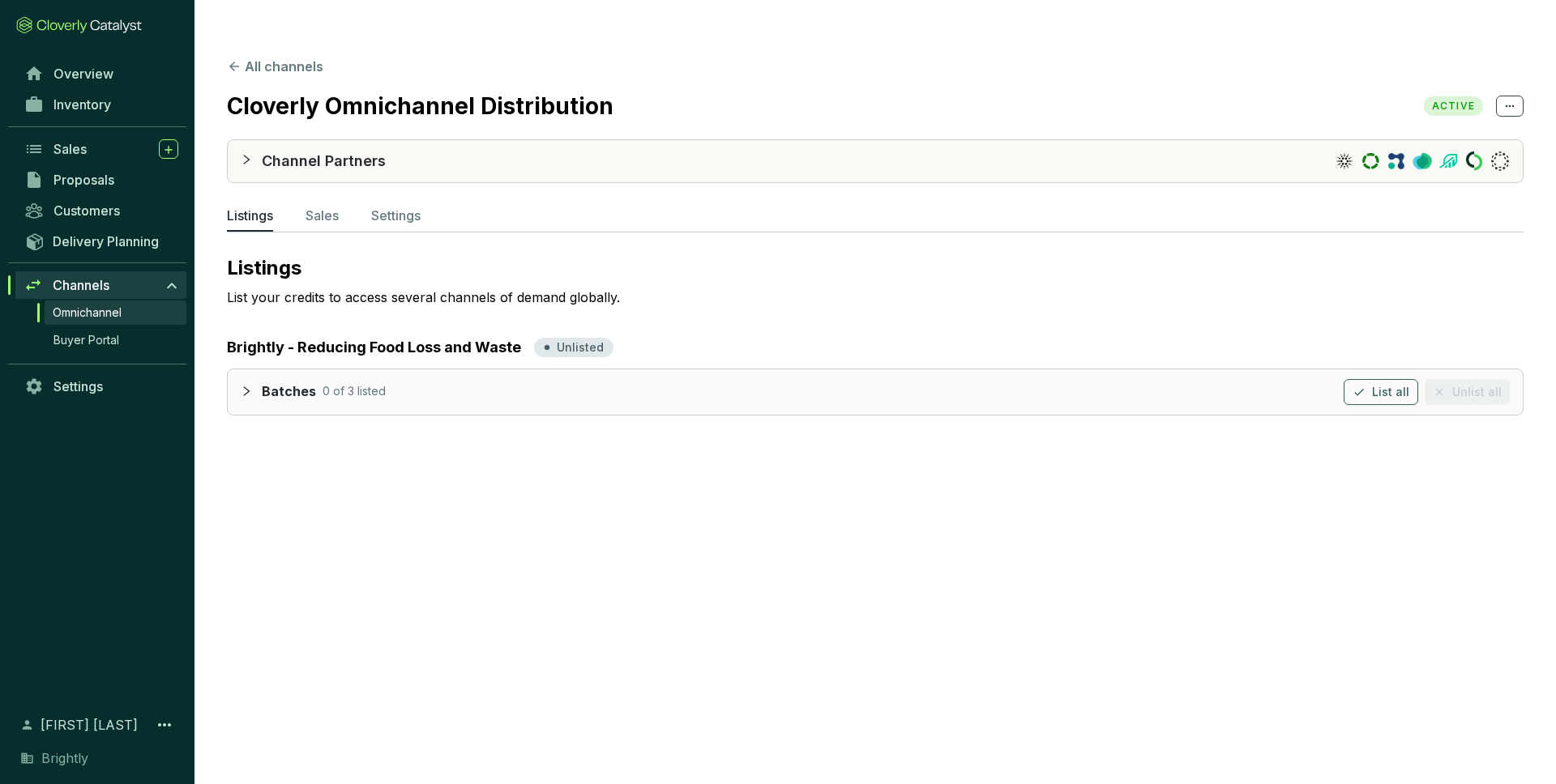 click 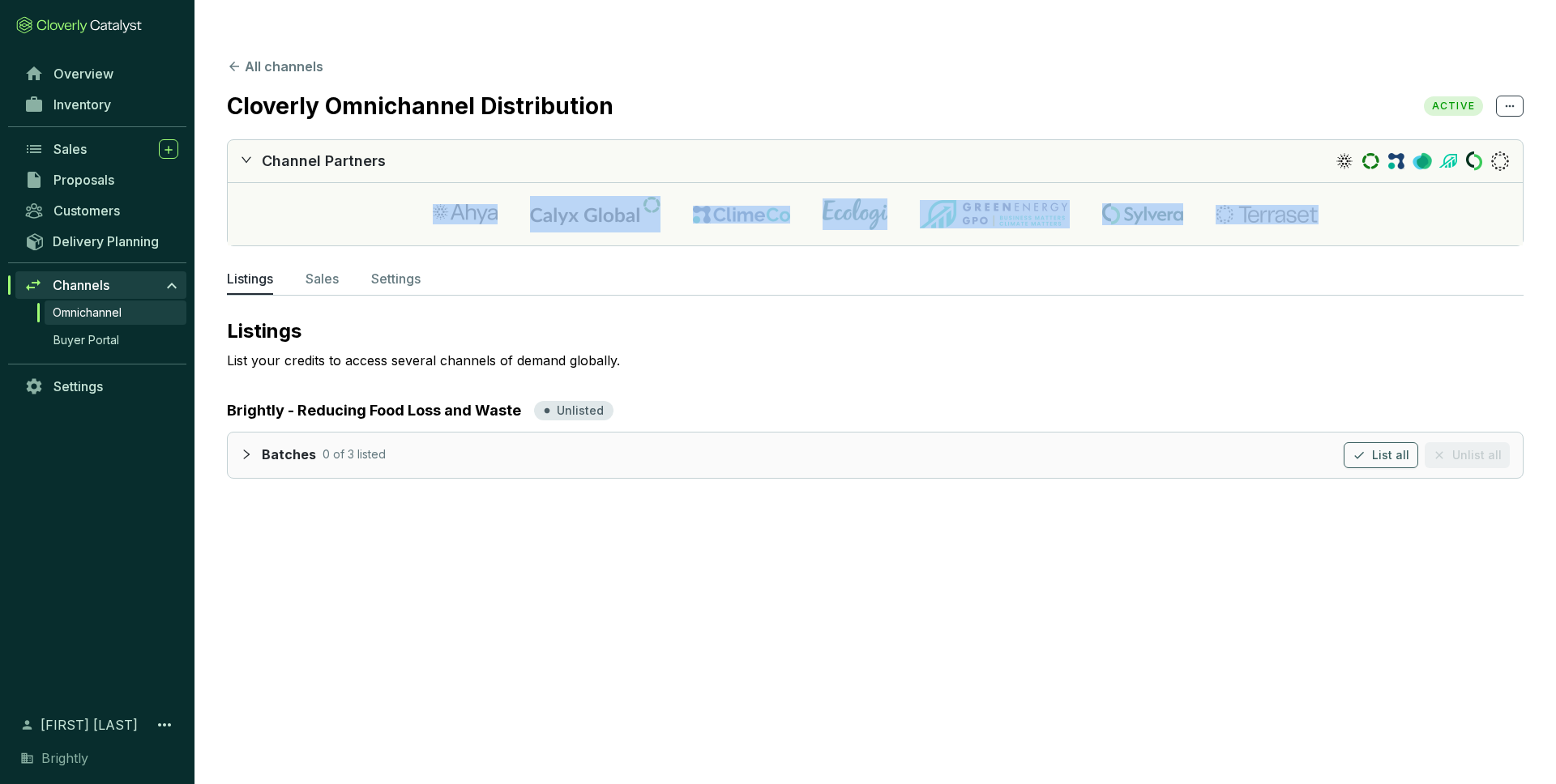 drag, startPoint x: 381, startPoint y: 175, endPoint x: 1332, endPoint y: 179, distance: 951.0084 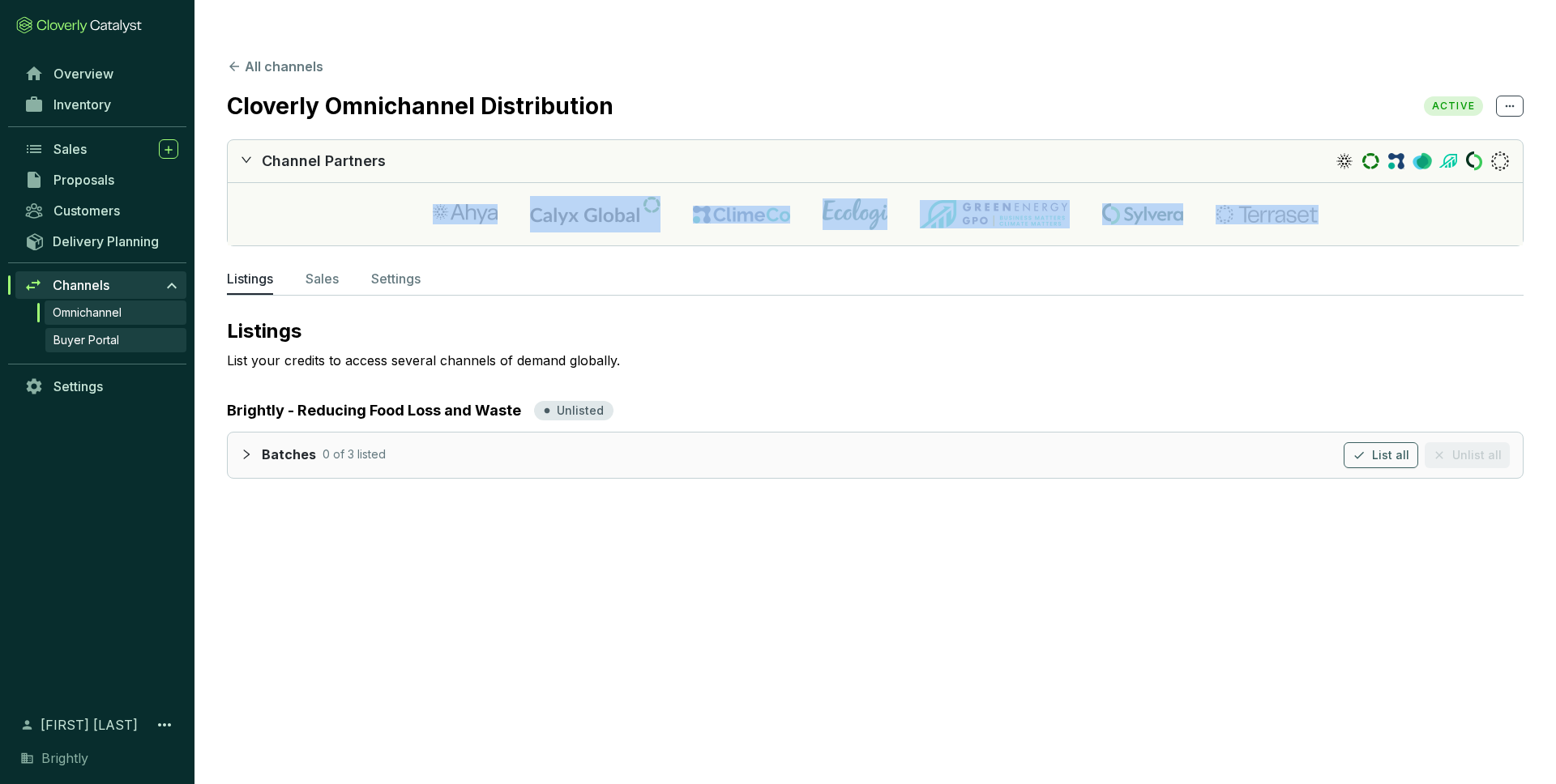 click on "Buyer Portal" at bounding box center [86, 340] 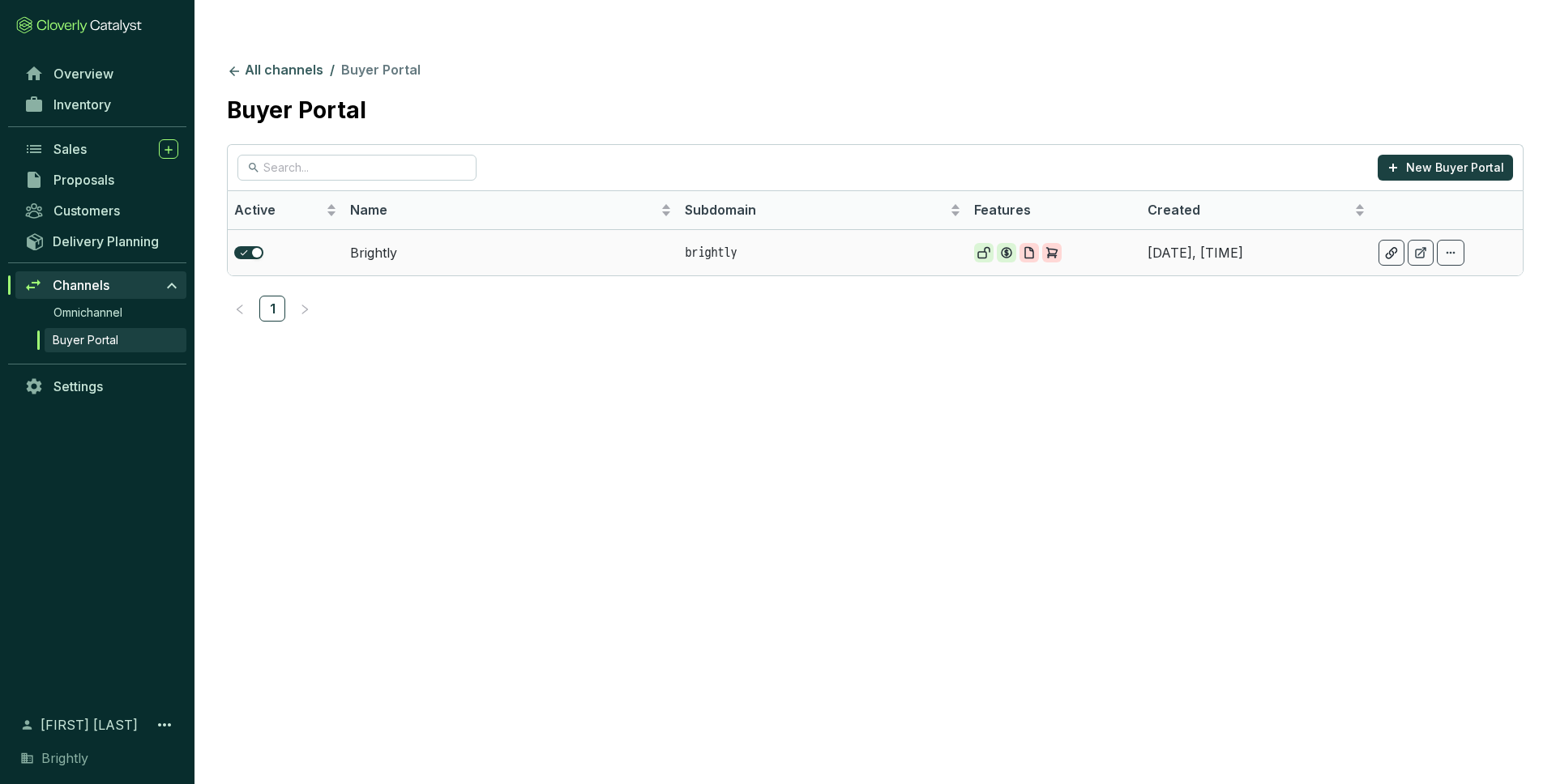 click on "Brightly" at bounding box center [511, 252] 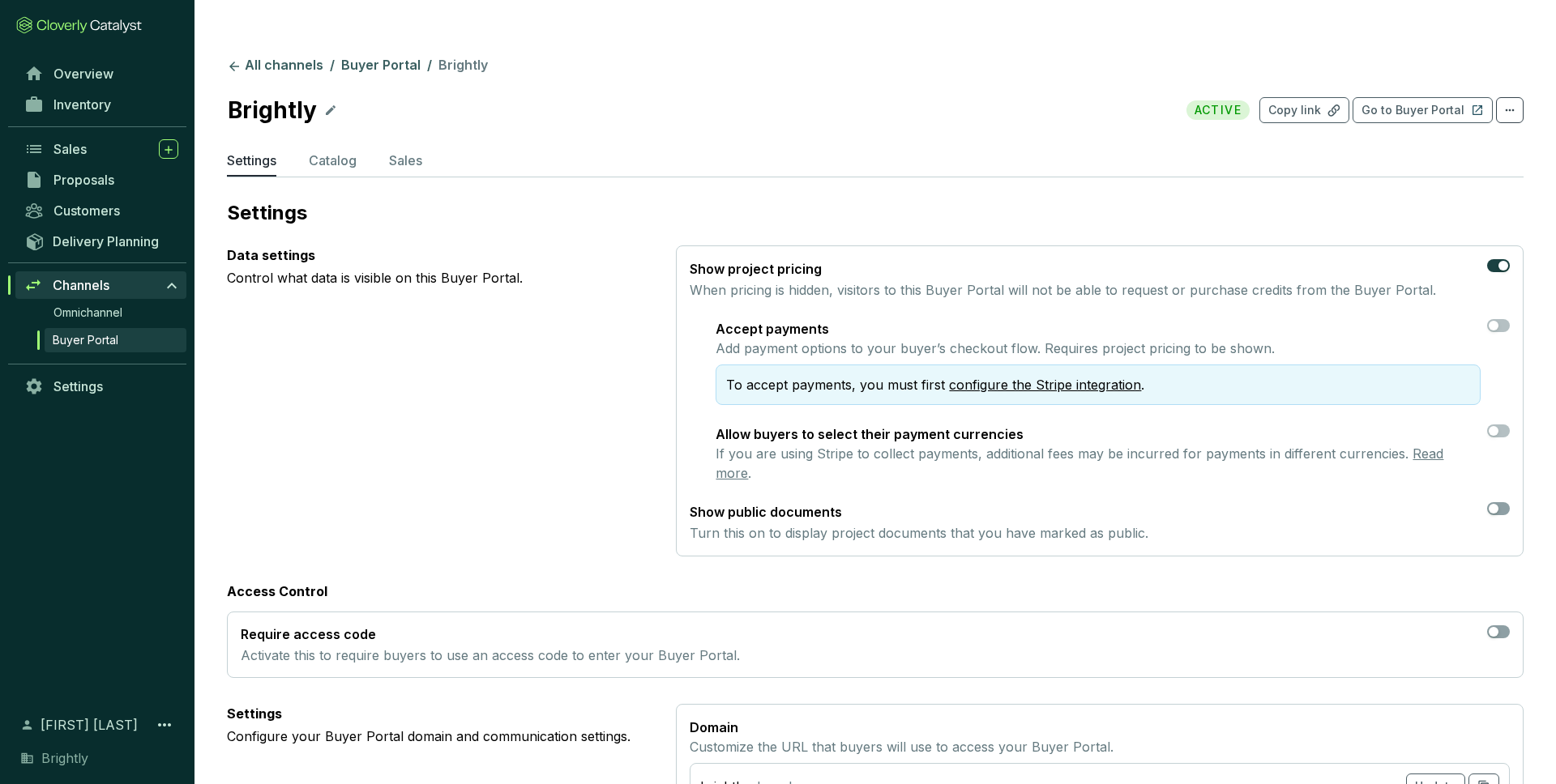 click on "Buyer Portal" at bounding box center (85, 340) 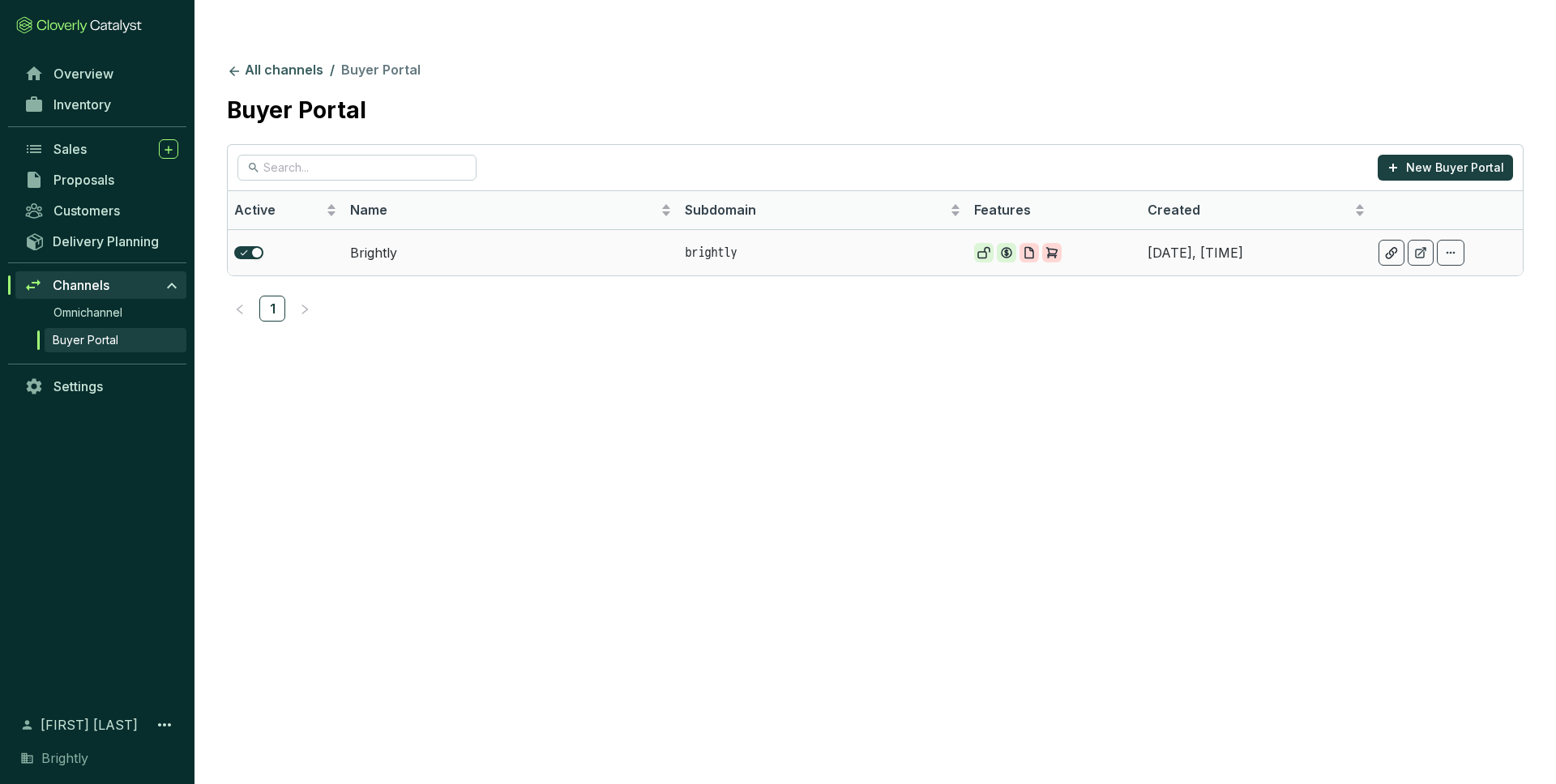 click on "Brightly" at bounding box center (511, 252) 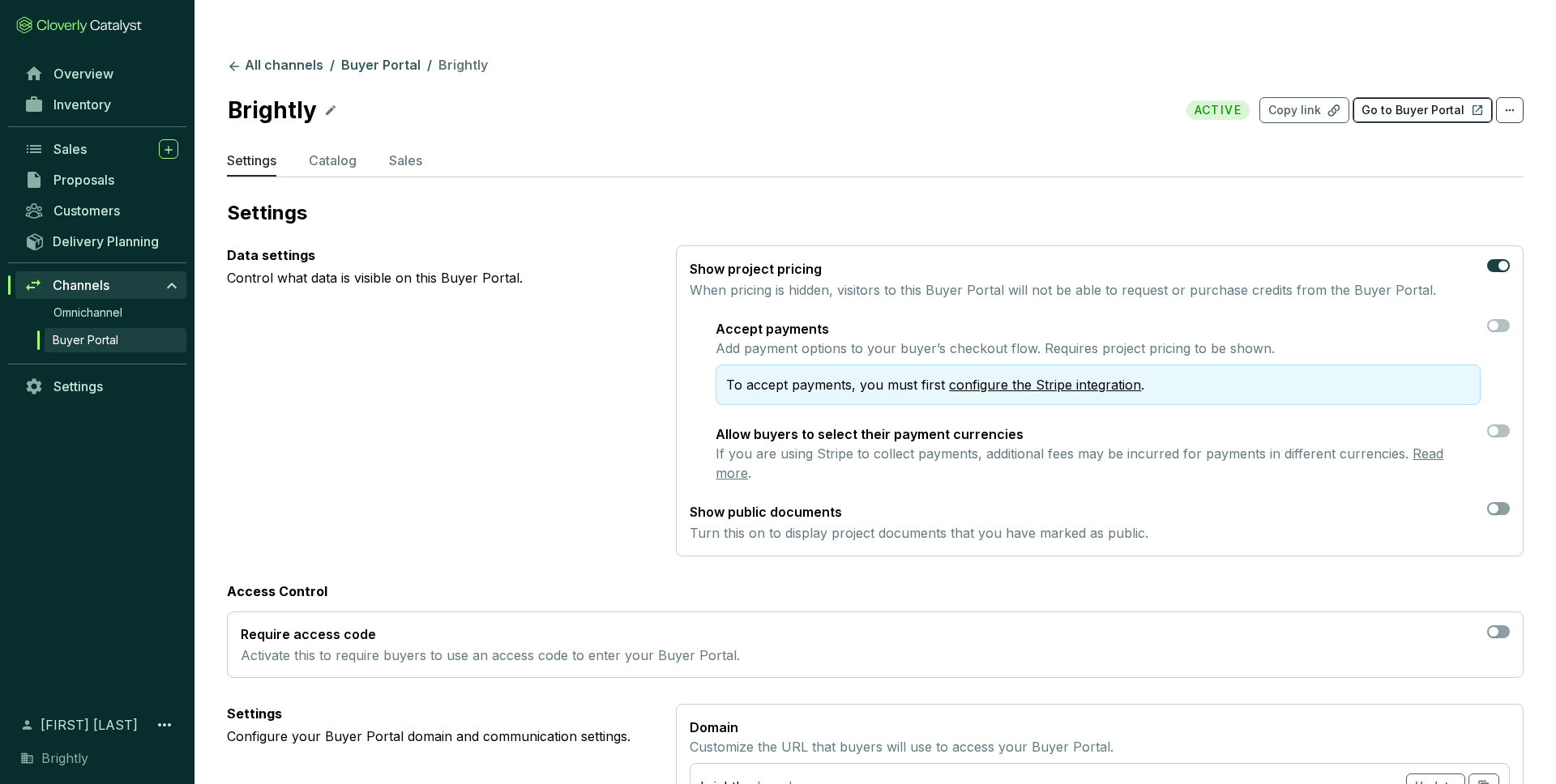 click on "Go to Buyer Portal" at bounding box center (1413, 110) 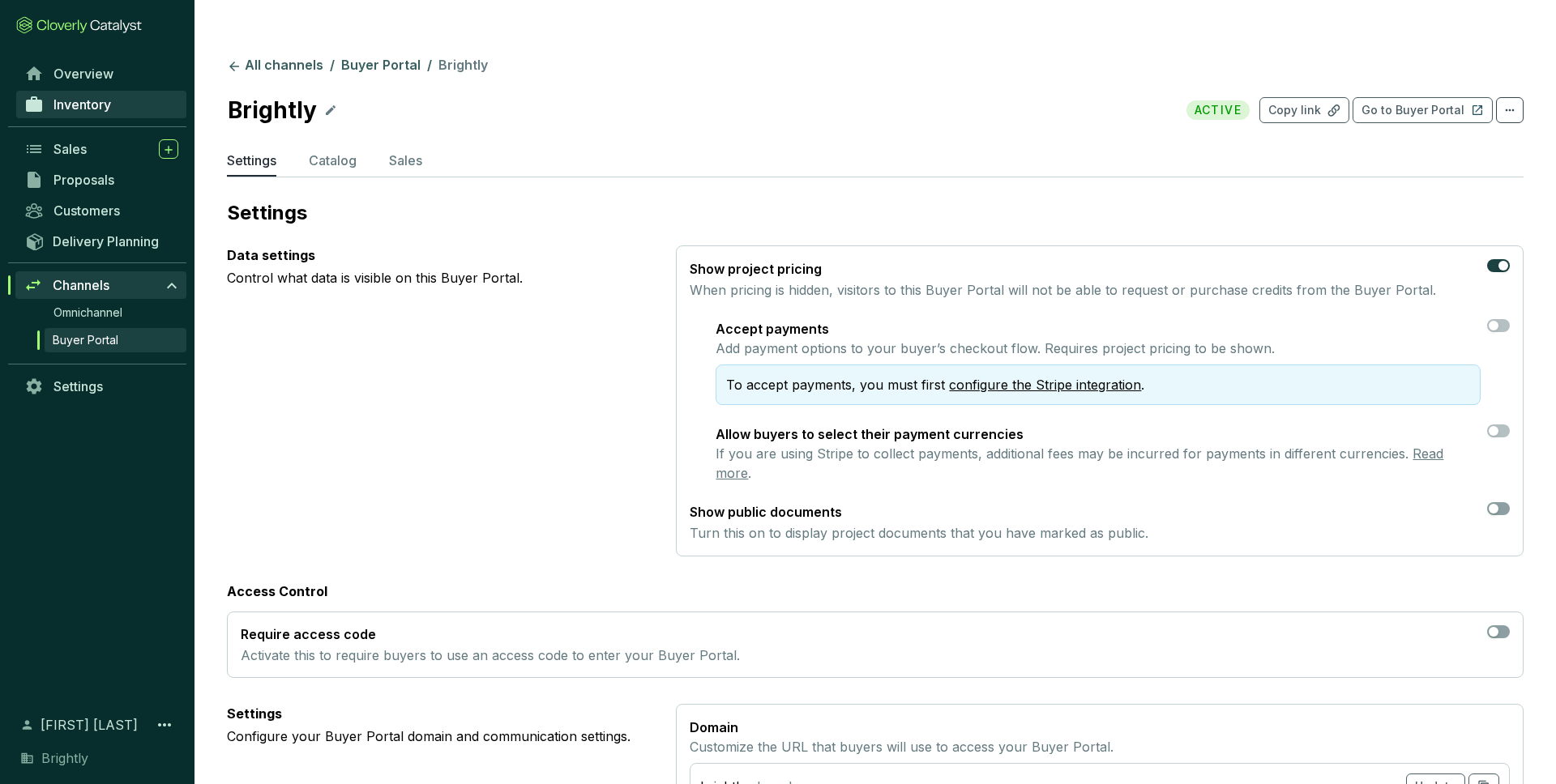 click on "Inventory" at bounding box center [82, 104] 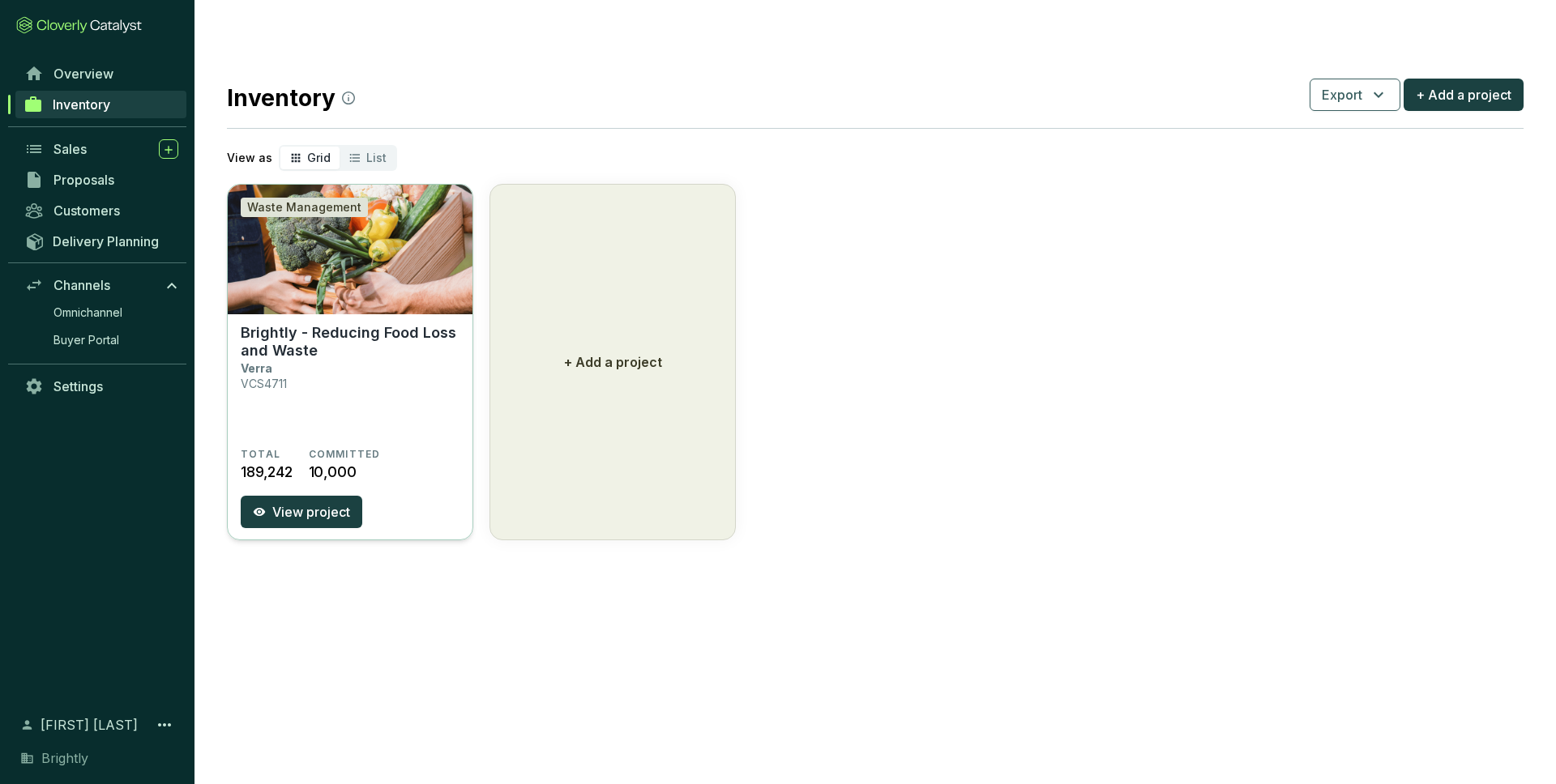 click on "Brightly - Reducing Food Loss and Waste  Verra VCS4711" at bounding box center (350, 386) 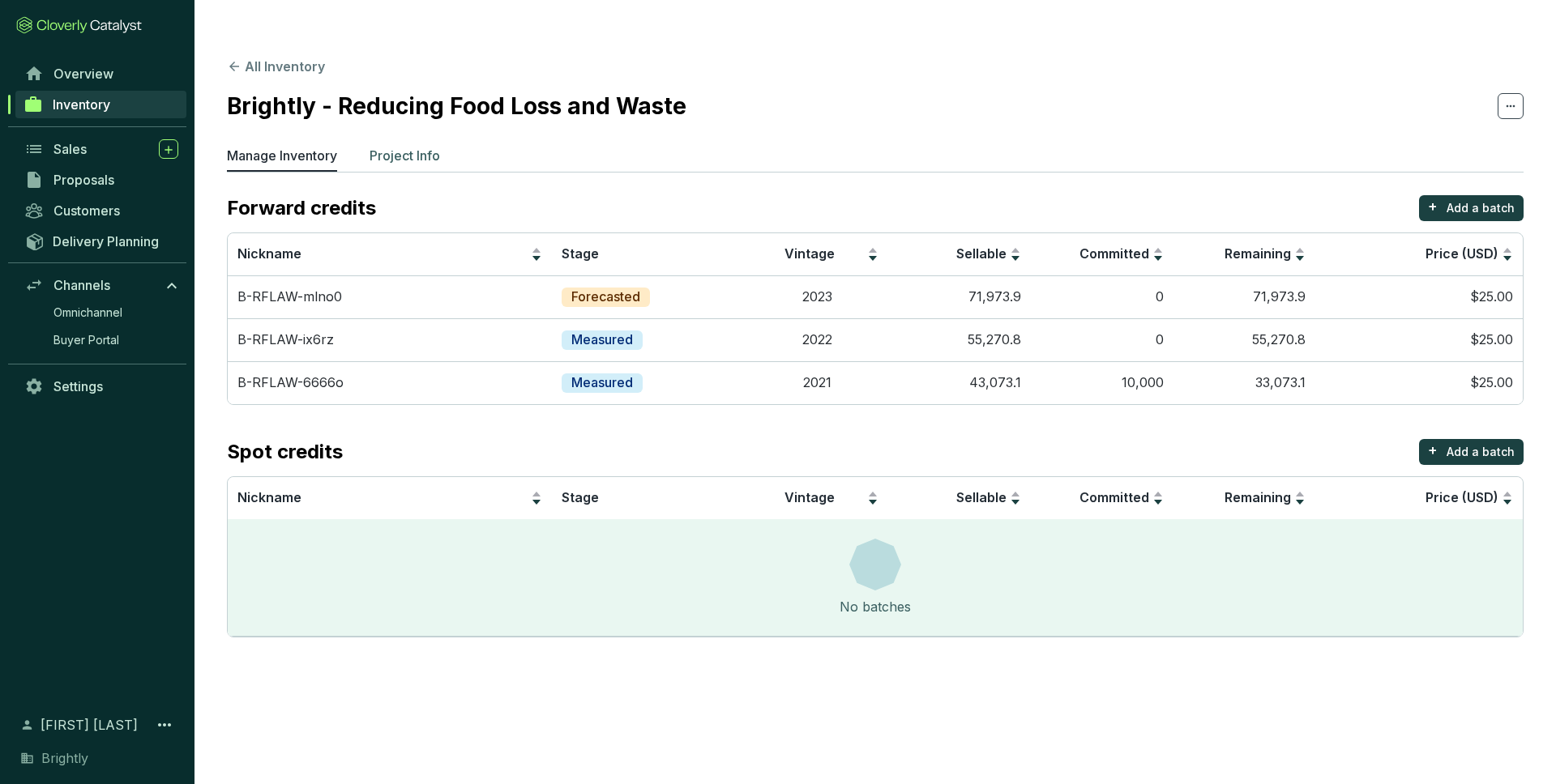 click on "Project Info" at bounding box center [404, 156] 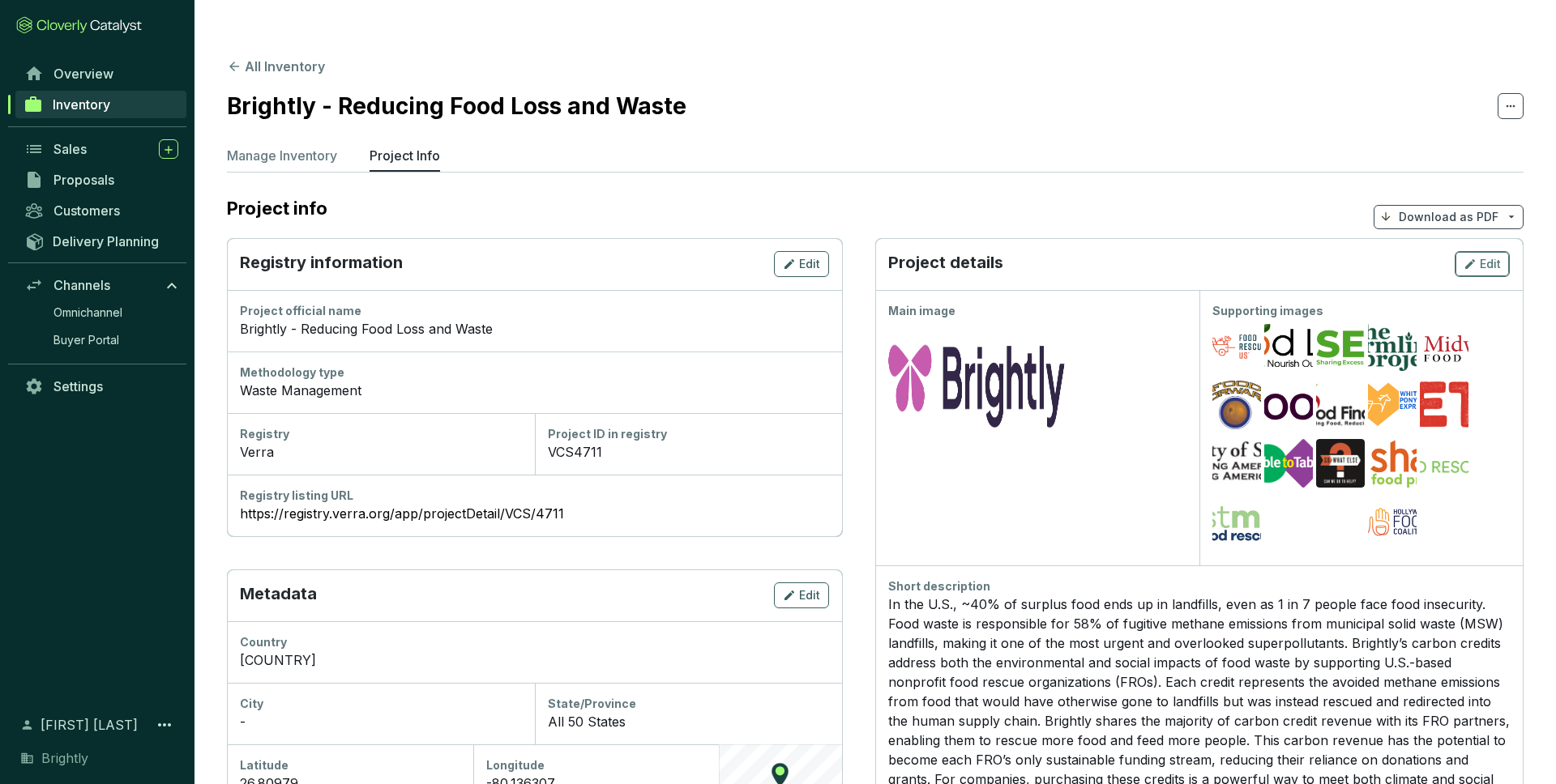 click on "Edit" at bounding box center (1490, 264) 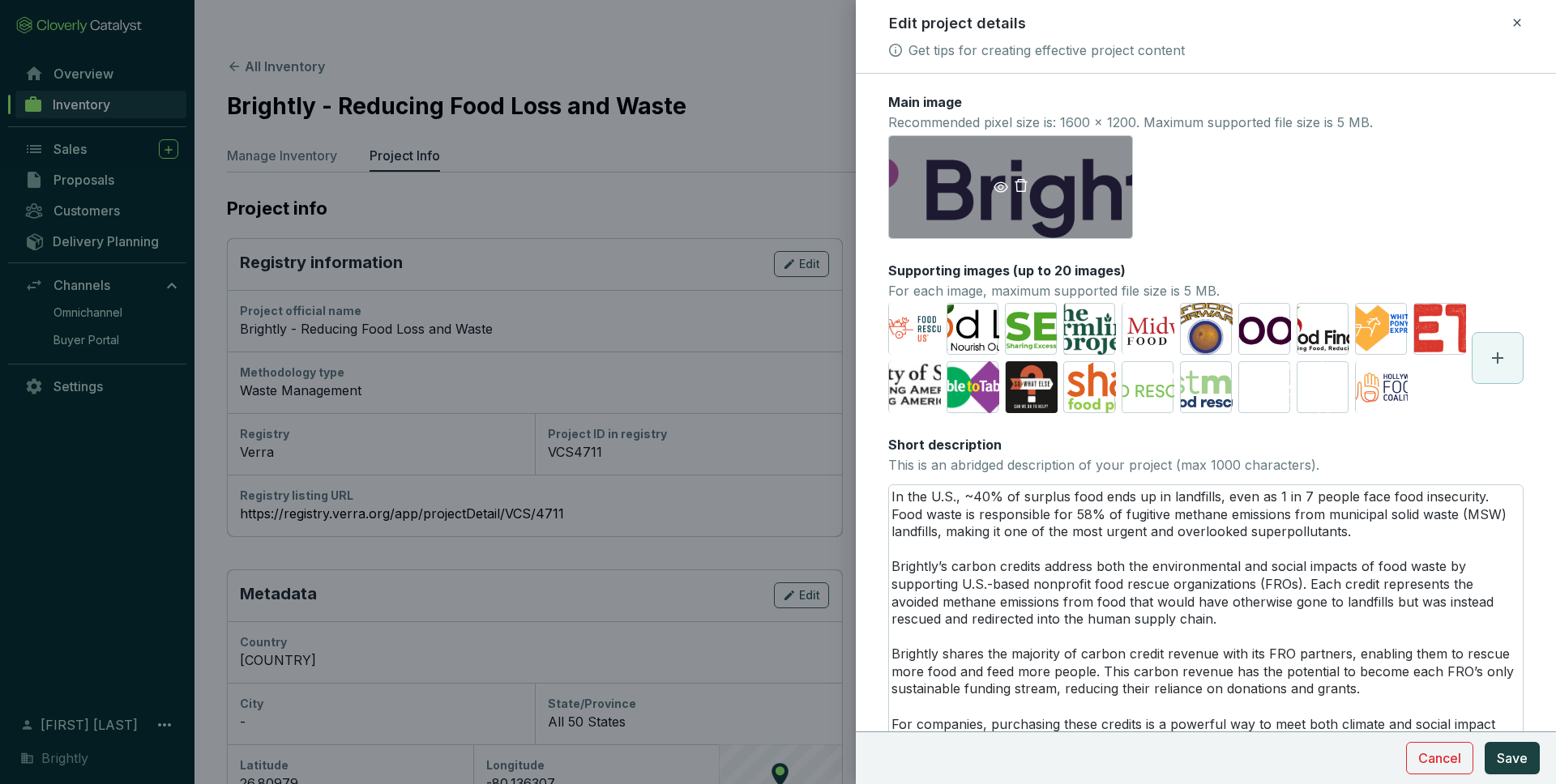 click on "https://imagedelivery.net/OeX1-Pzk5r51De534GGSBA/prod/supply/projects/ab8e623e3c454b6db5e8e72b564868cd/20250717185255-1.webp/public" at bounding box center [1011, 187] 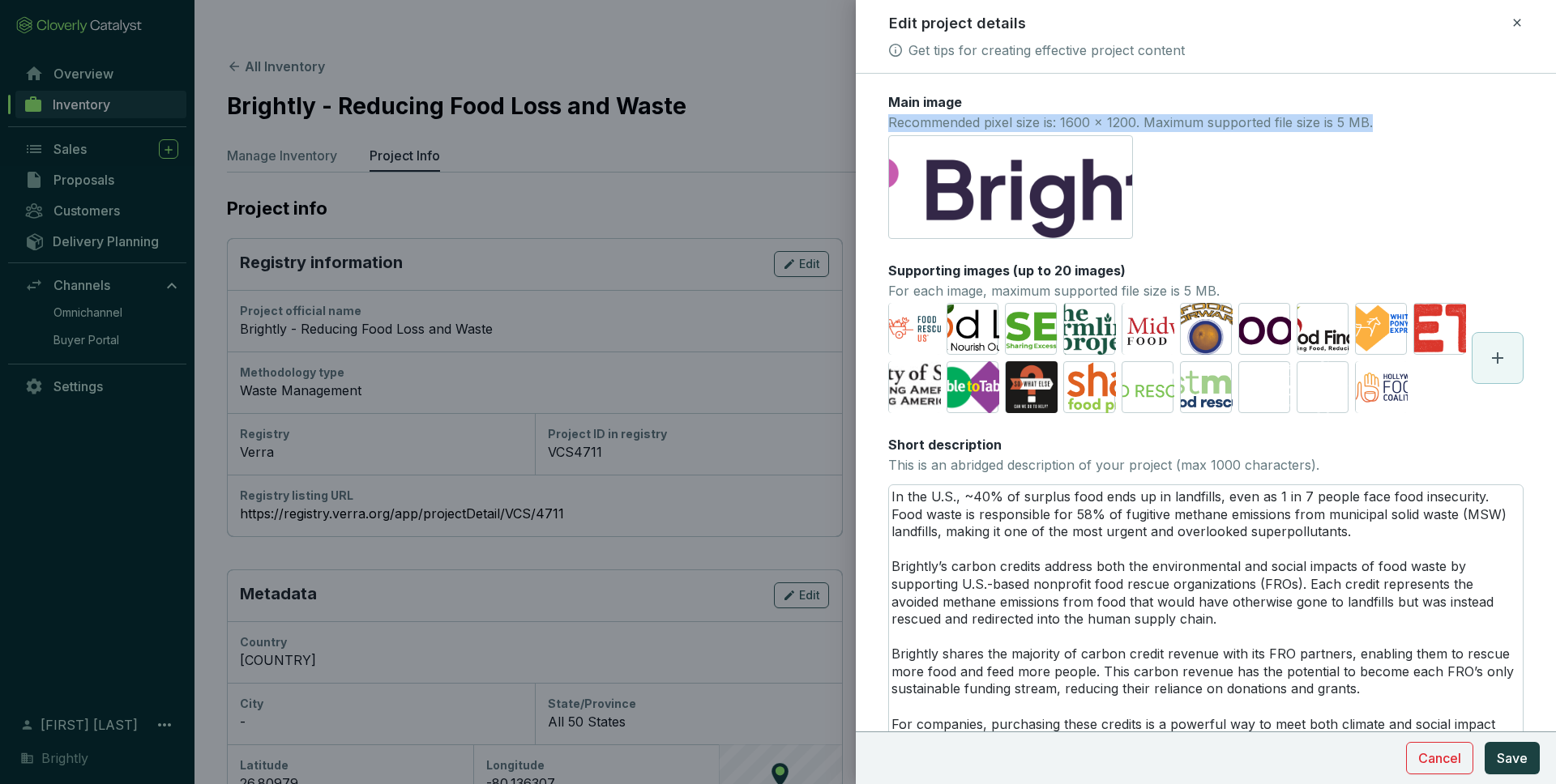 copy on "Recommended pixel size is: 1600 x 1200. Maximum supported file size is 5 MB." 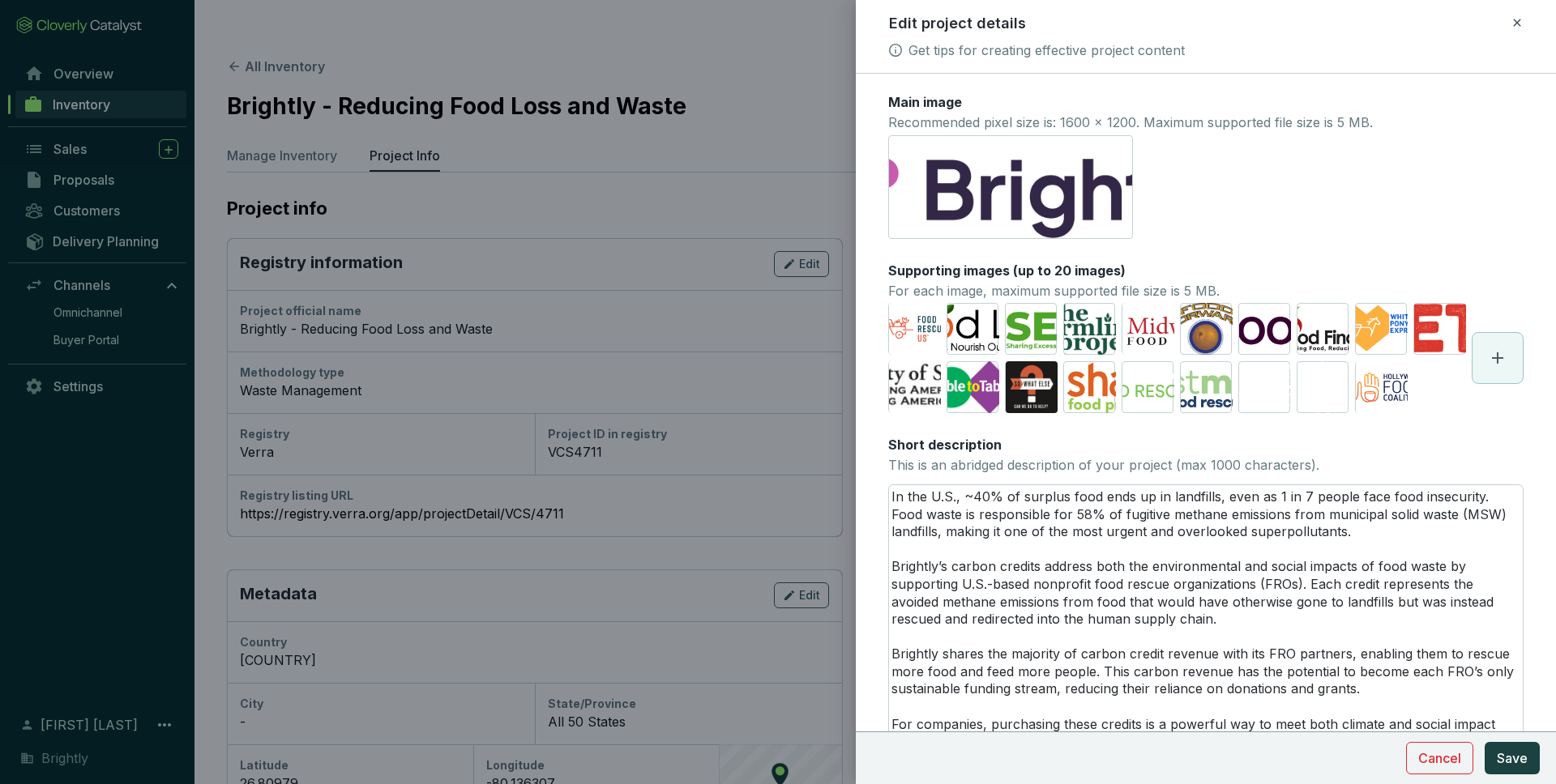click on "https://imagedelivery.net/OeX1-Pzk5r51De534GGSBA/prod/supply/projects/ab8e623e3c454b6db5e8e72b564868cd/20250717185255-1.webp/public" at bounding box center (1206, 187) 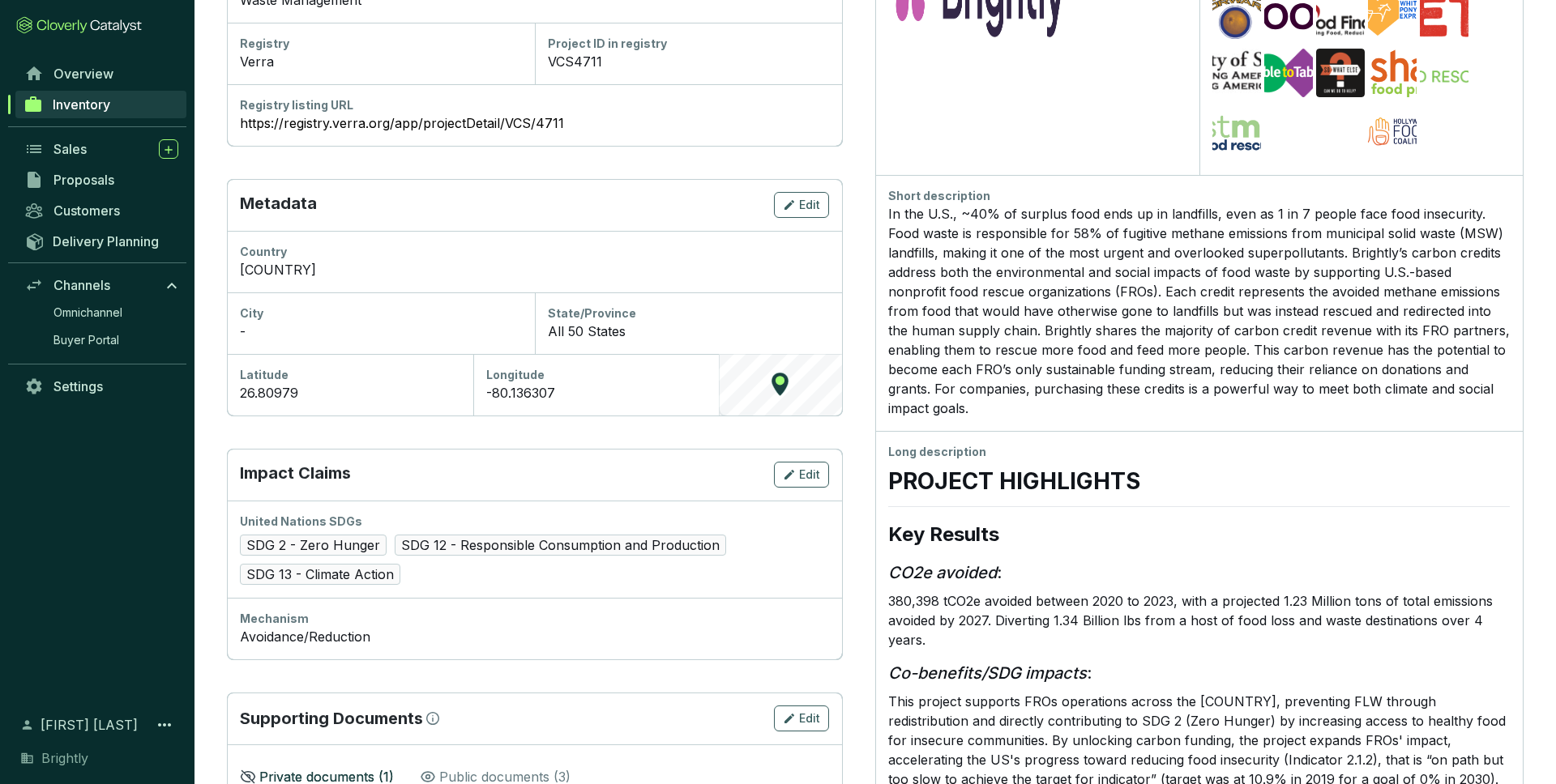 scroll, scrollTop: 397, scrollLeft: 0, axis: vertical 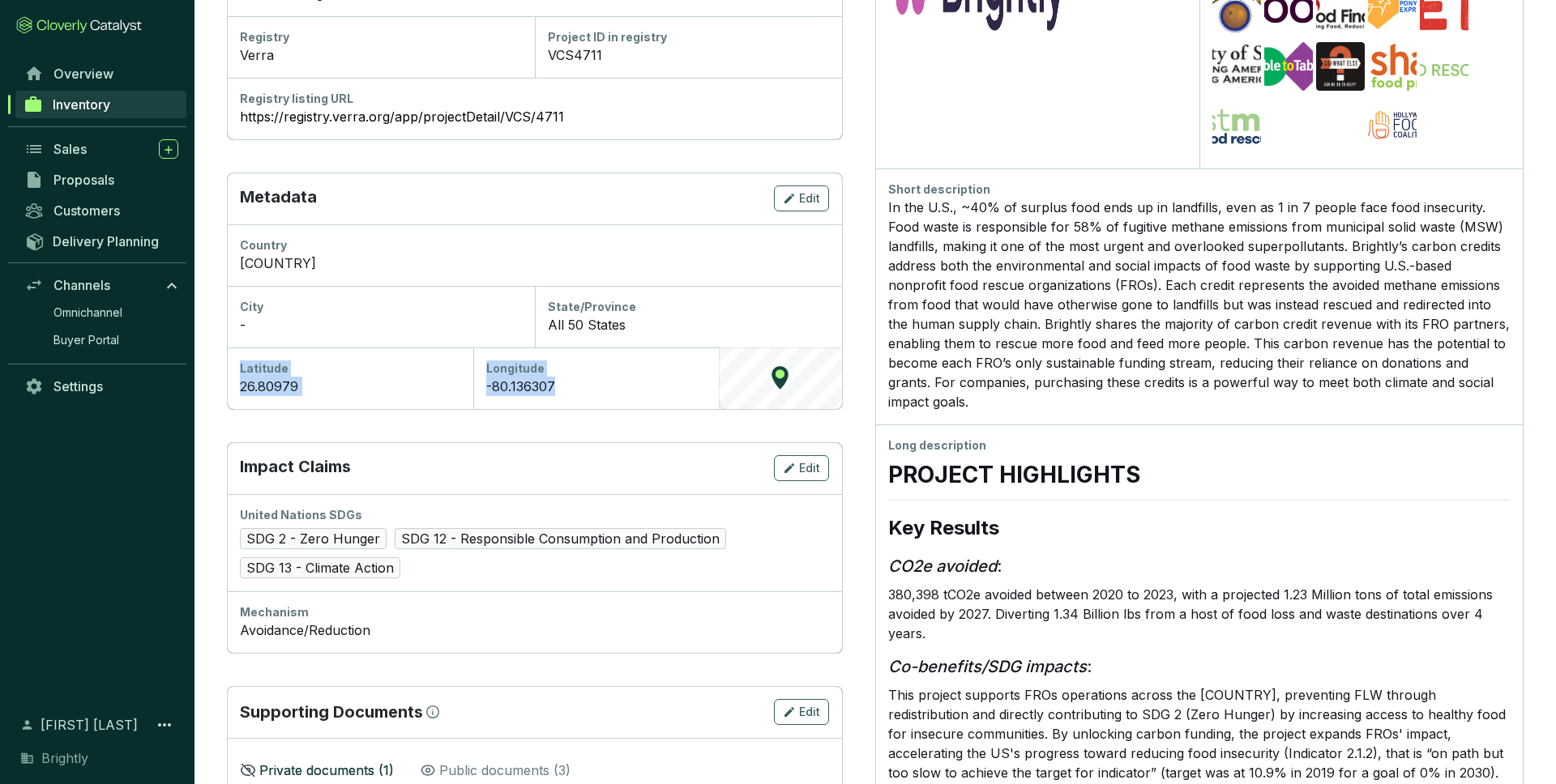 drag, startPoint x: 239, startPoint y: 333, endPoint x: 585, endPoint y: 349, distance: 346.36974 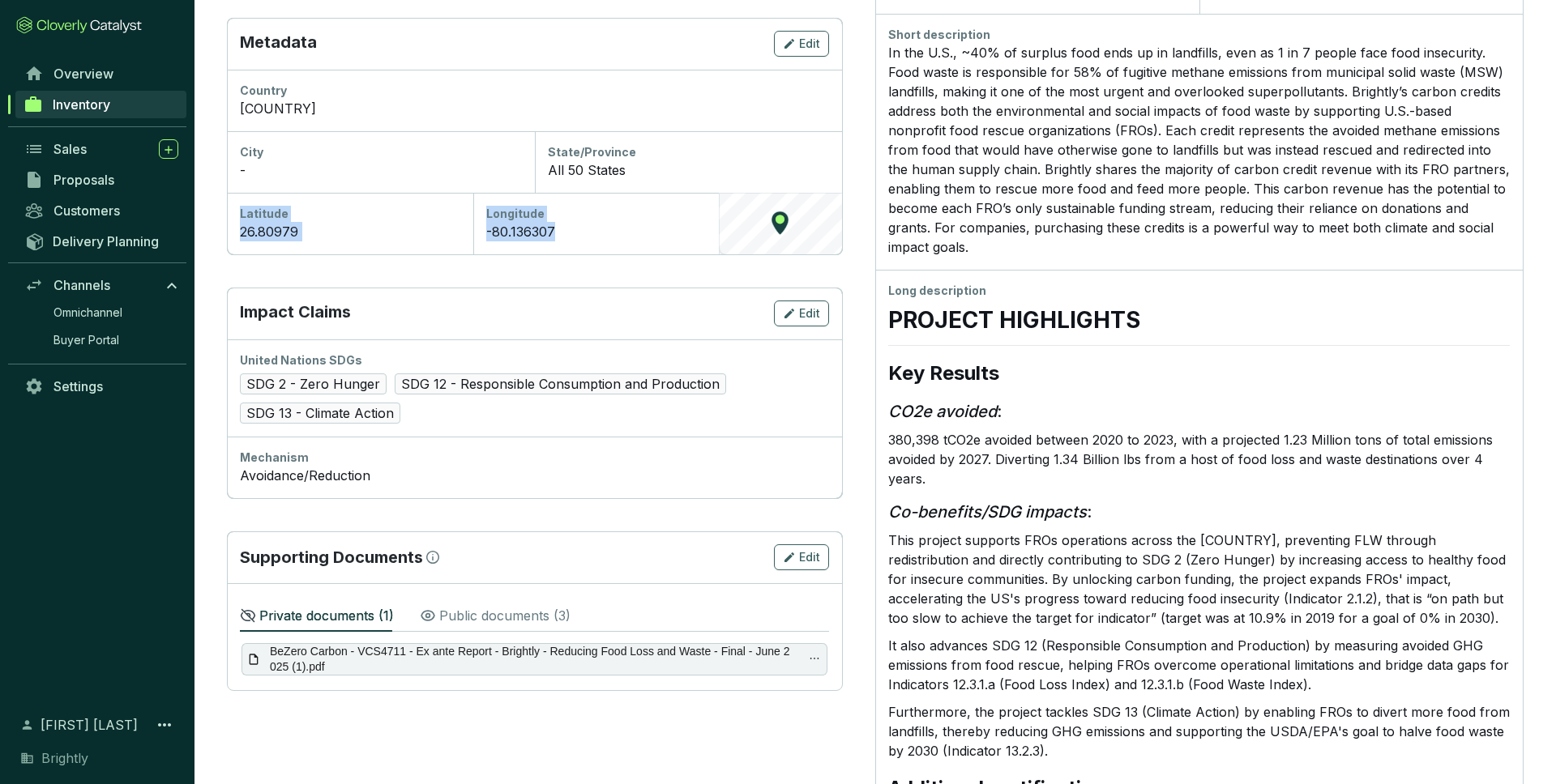 scroll, scrollTop: 561, scrollLeft: 0, axis: vertical 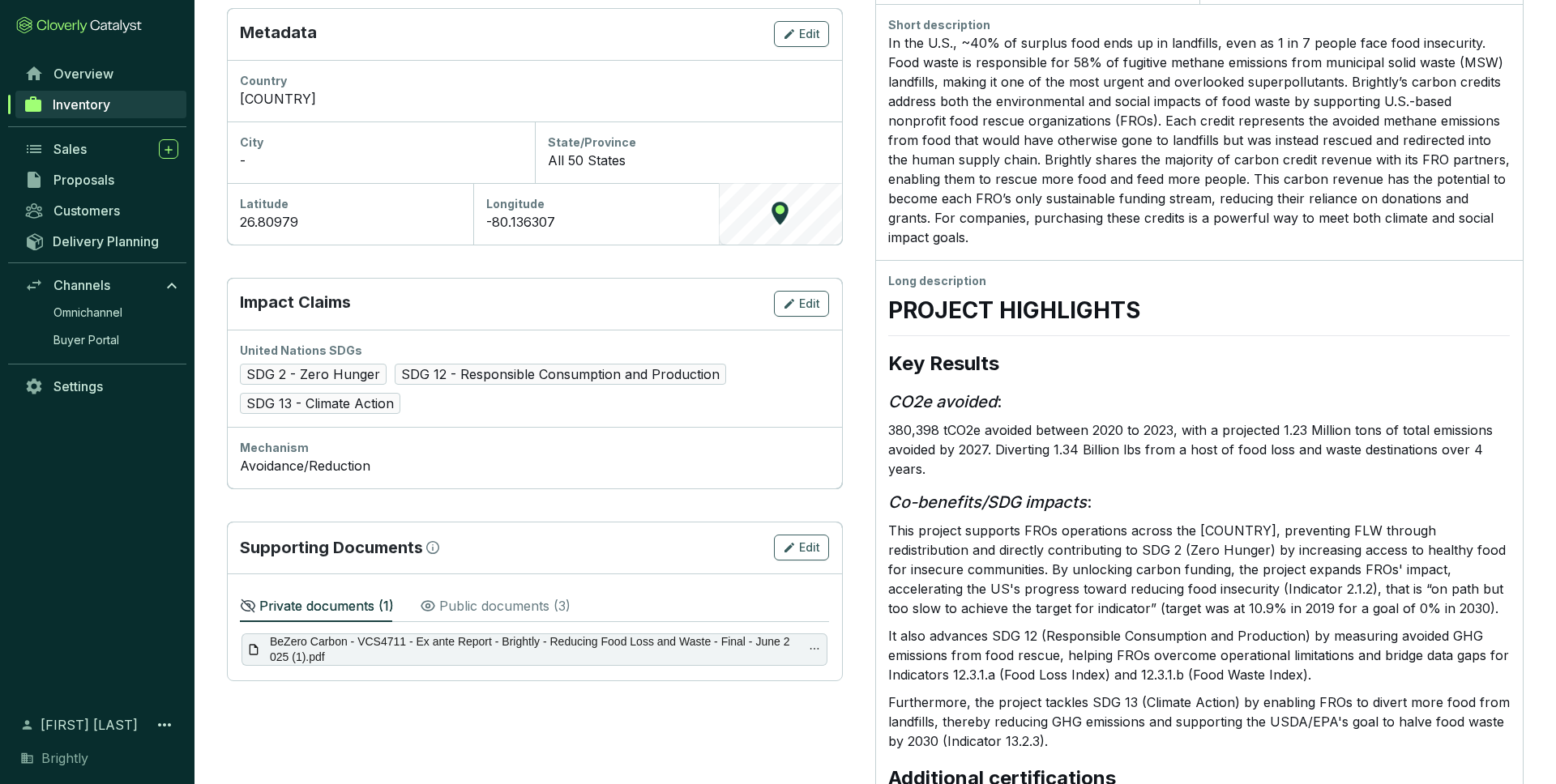 click on "Mechanism" at bounding box center [534, 448] 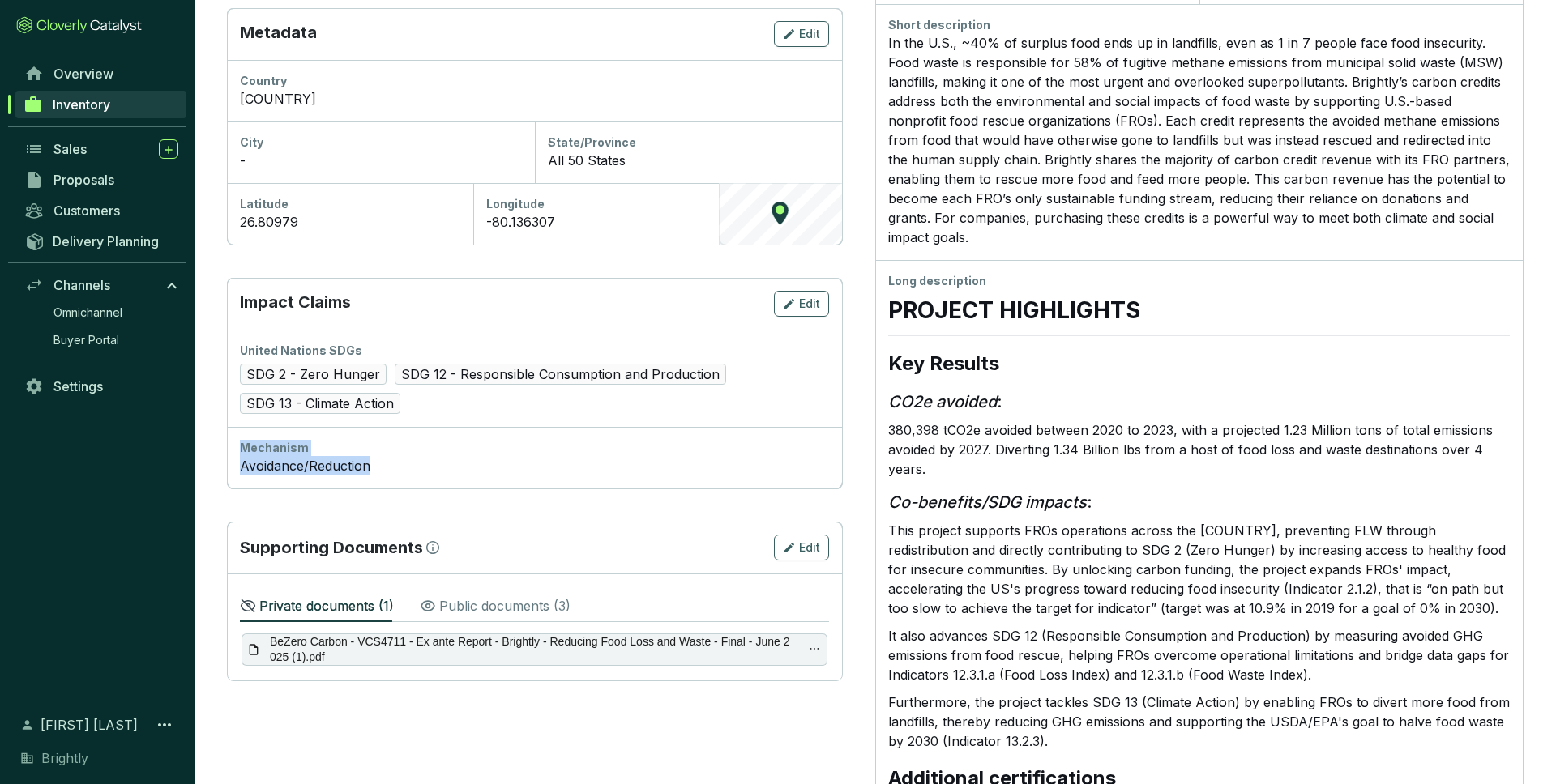 drag, startPoint x: 368, startPoint y: 431, endPoint x: 246, endPoint y: 403, distance: 125.17188 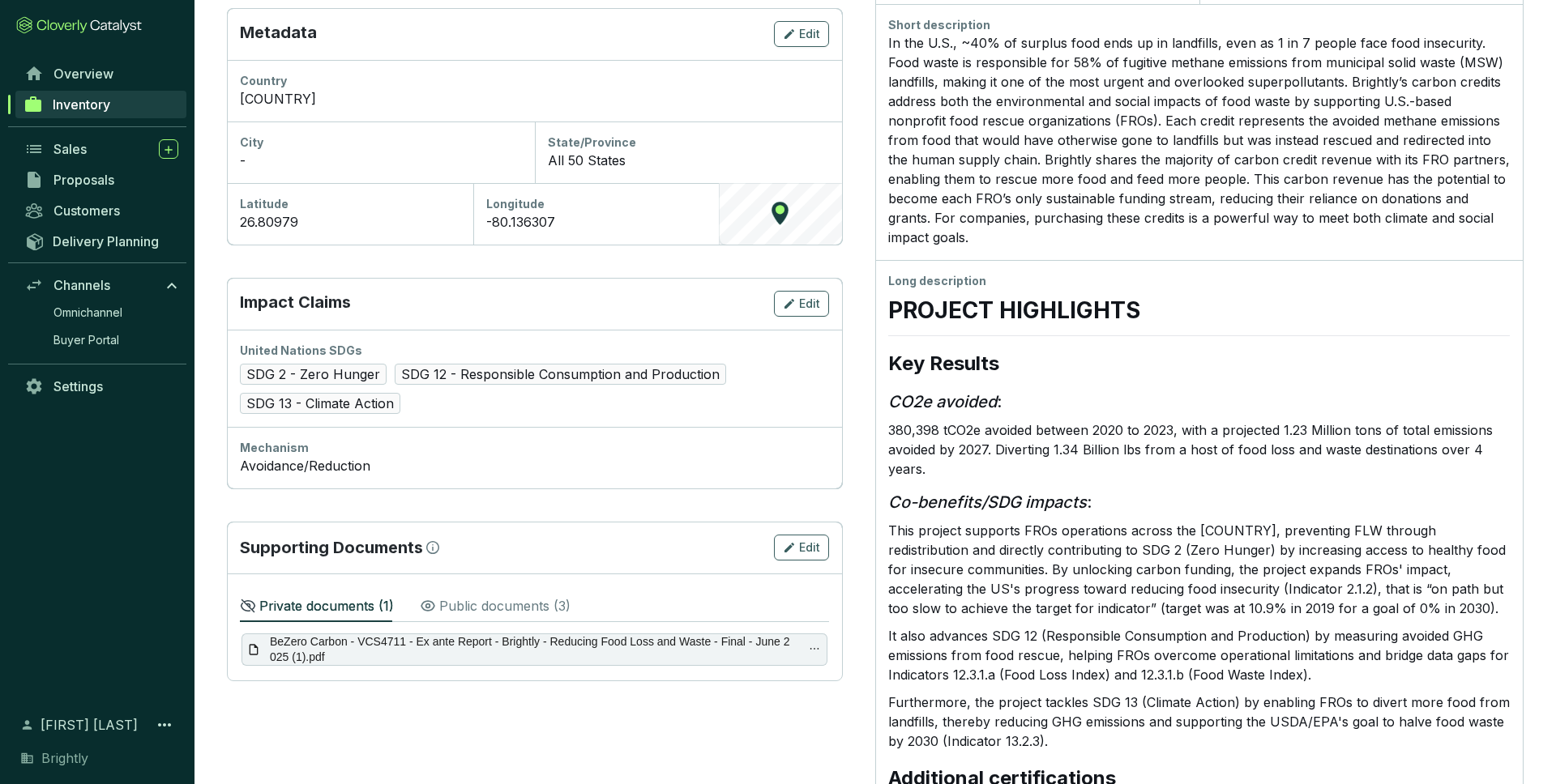 click on "Avoidance/Reduction" at bounding box center (534, 466) 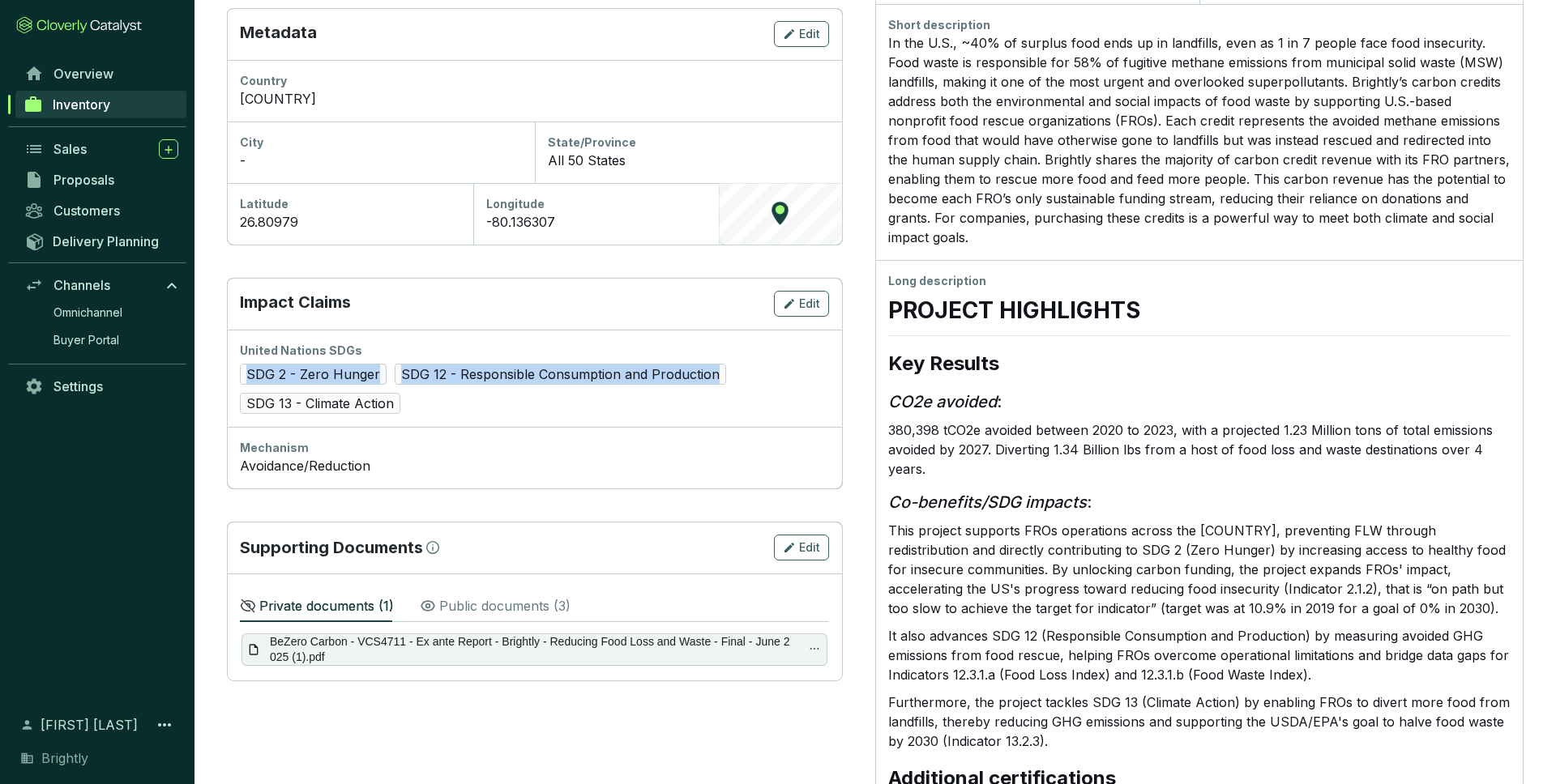 drag, startPoint x: 450, startPoint y: 369, endPoint x: 247, endPoint y: 329, distance: 206.90336 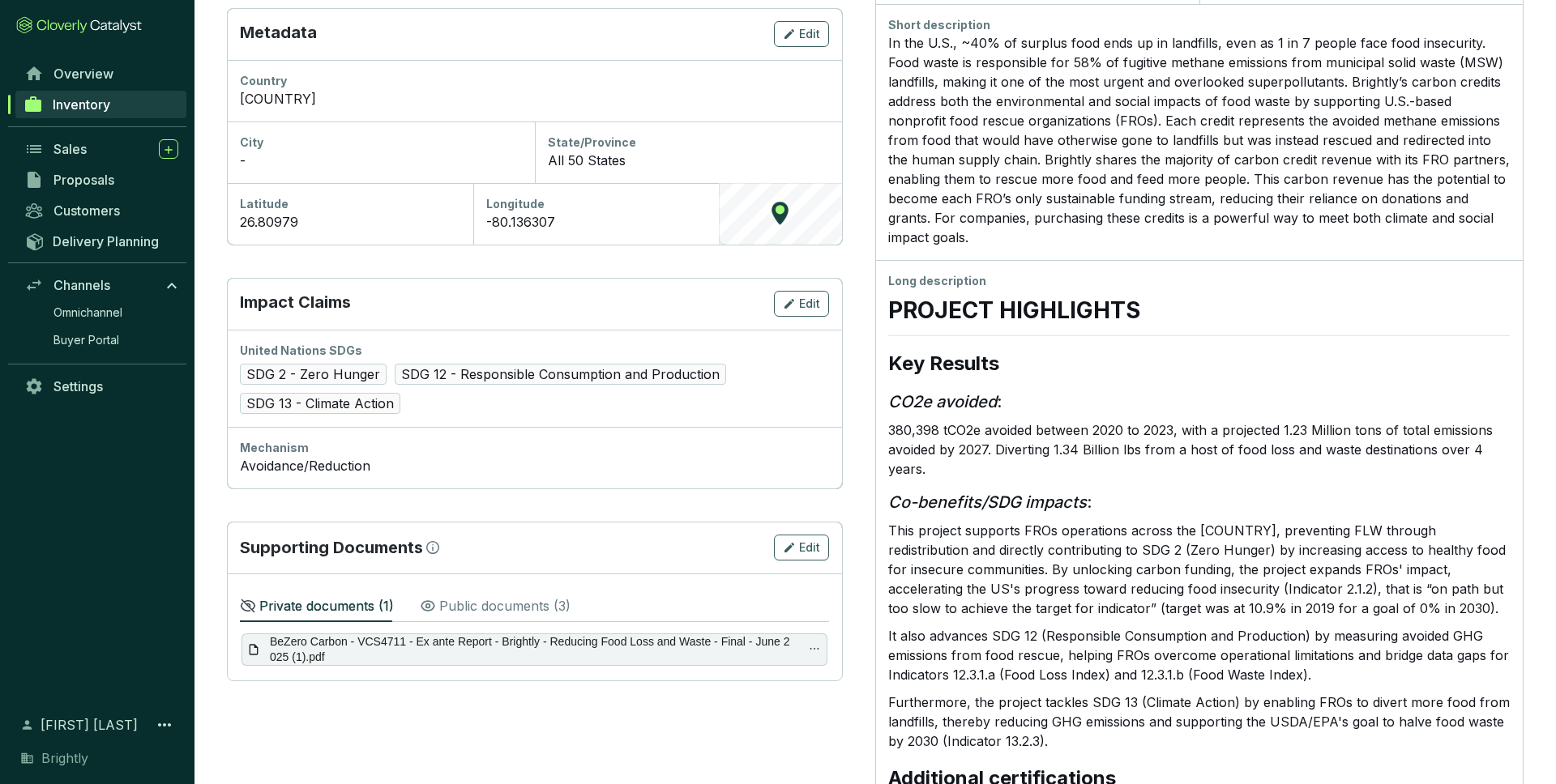 click on "SDG 2 - Zero Hunger SDG 12 - Responsible Consumption and Production SDG 13 - Climate Action" at bounding box center [534, 389] 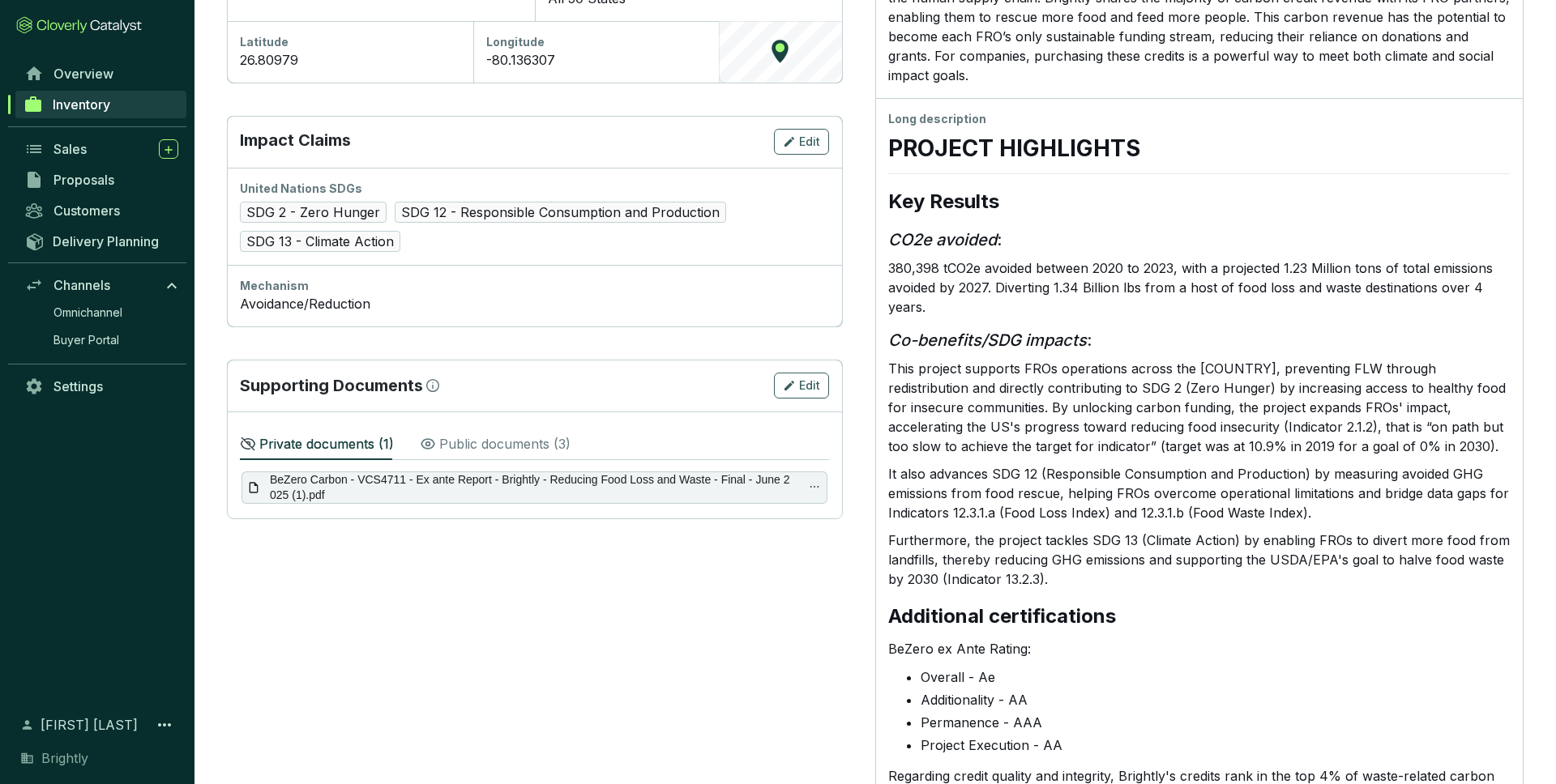 scroll, scrollTop: 778, scrollLeft: 0, axis: vertical 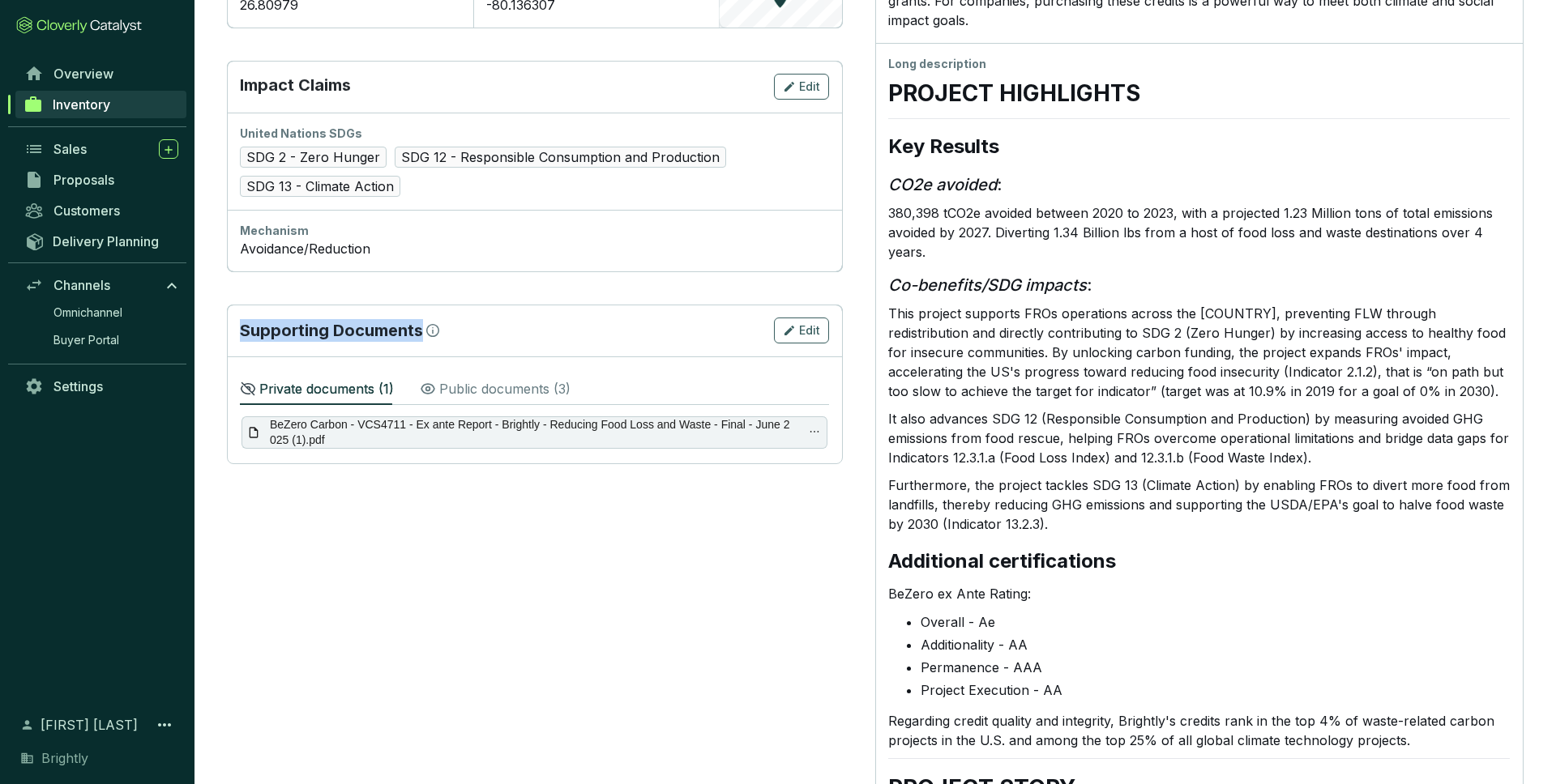drag, startPoint x: 237, startPoint y: 295, endPoint x: 421, endPoint y: 296, distance: 184.0027 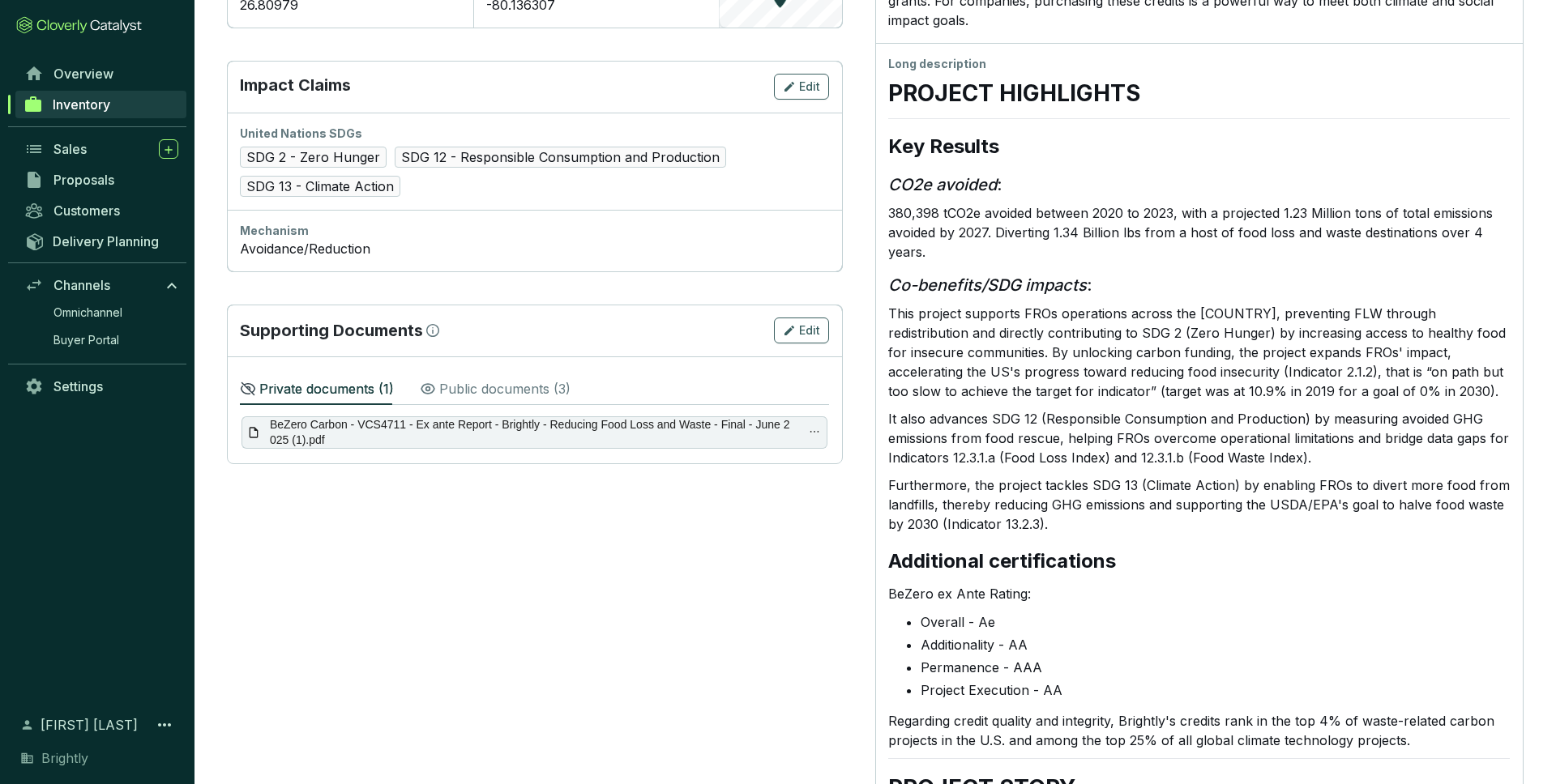 click on "Public documents ( 3 )" at bounding box center [505, 389] 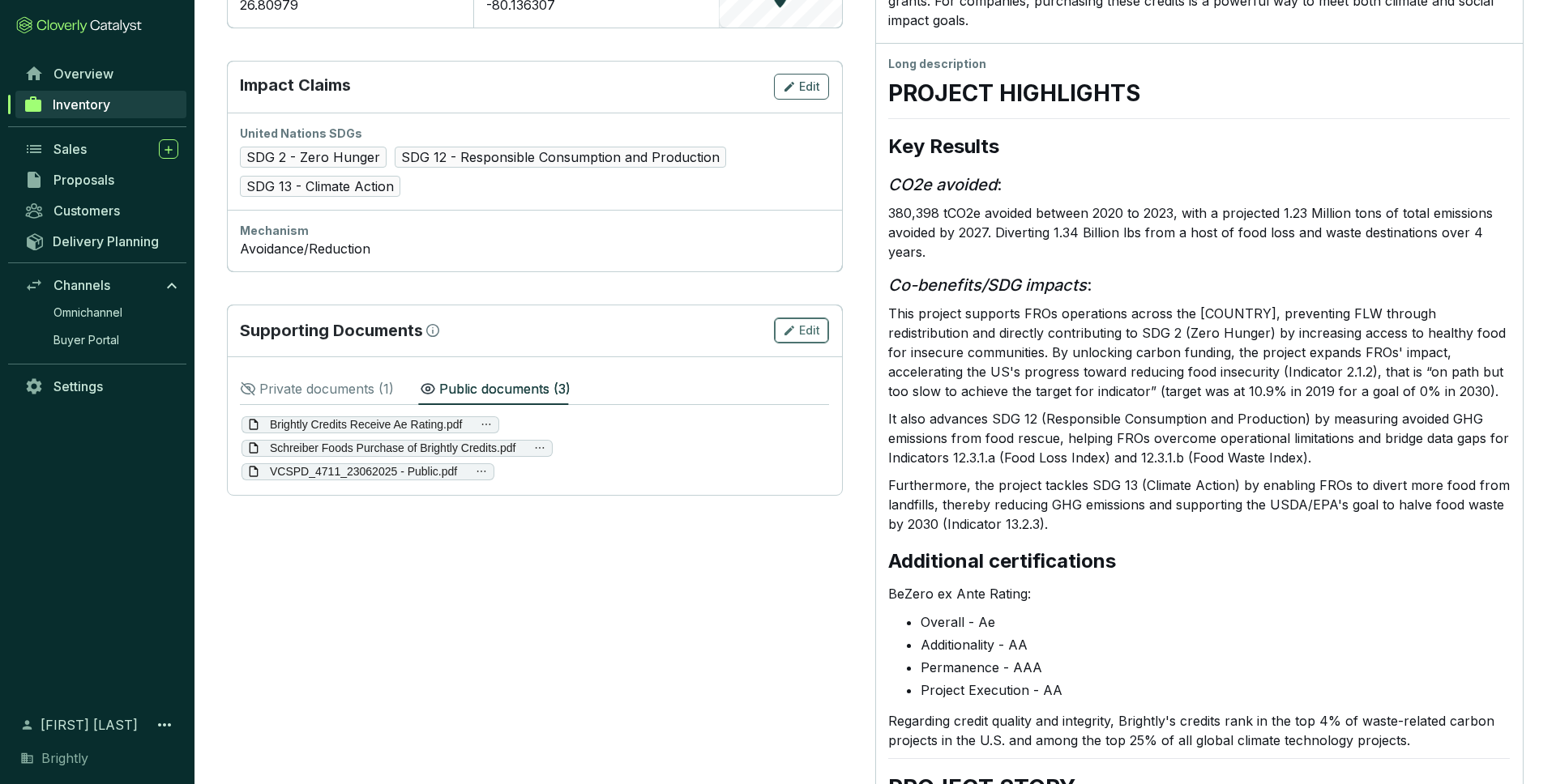 click 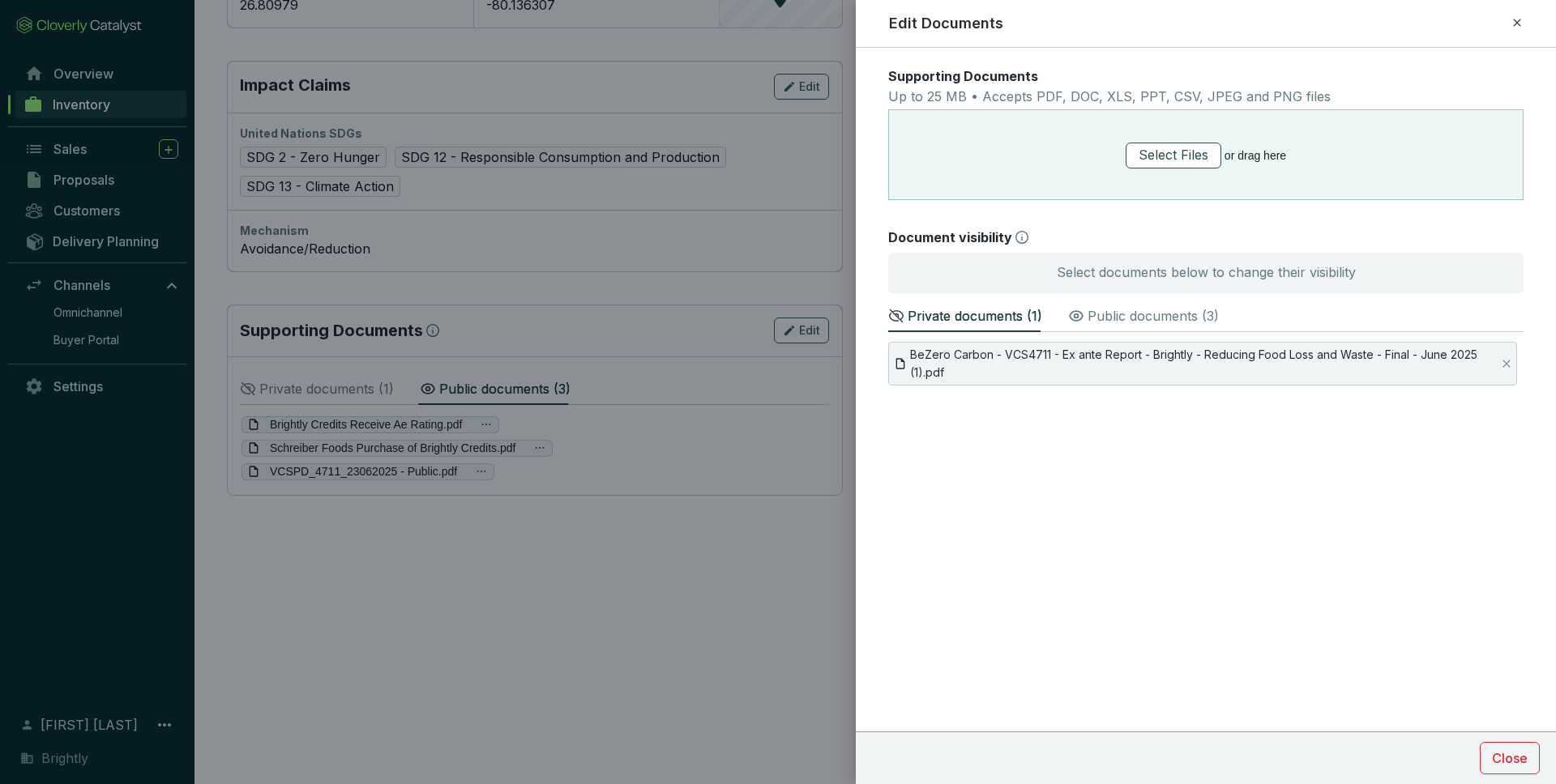 click on "Select Files" at bounding box center (1173, 155) 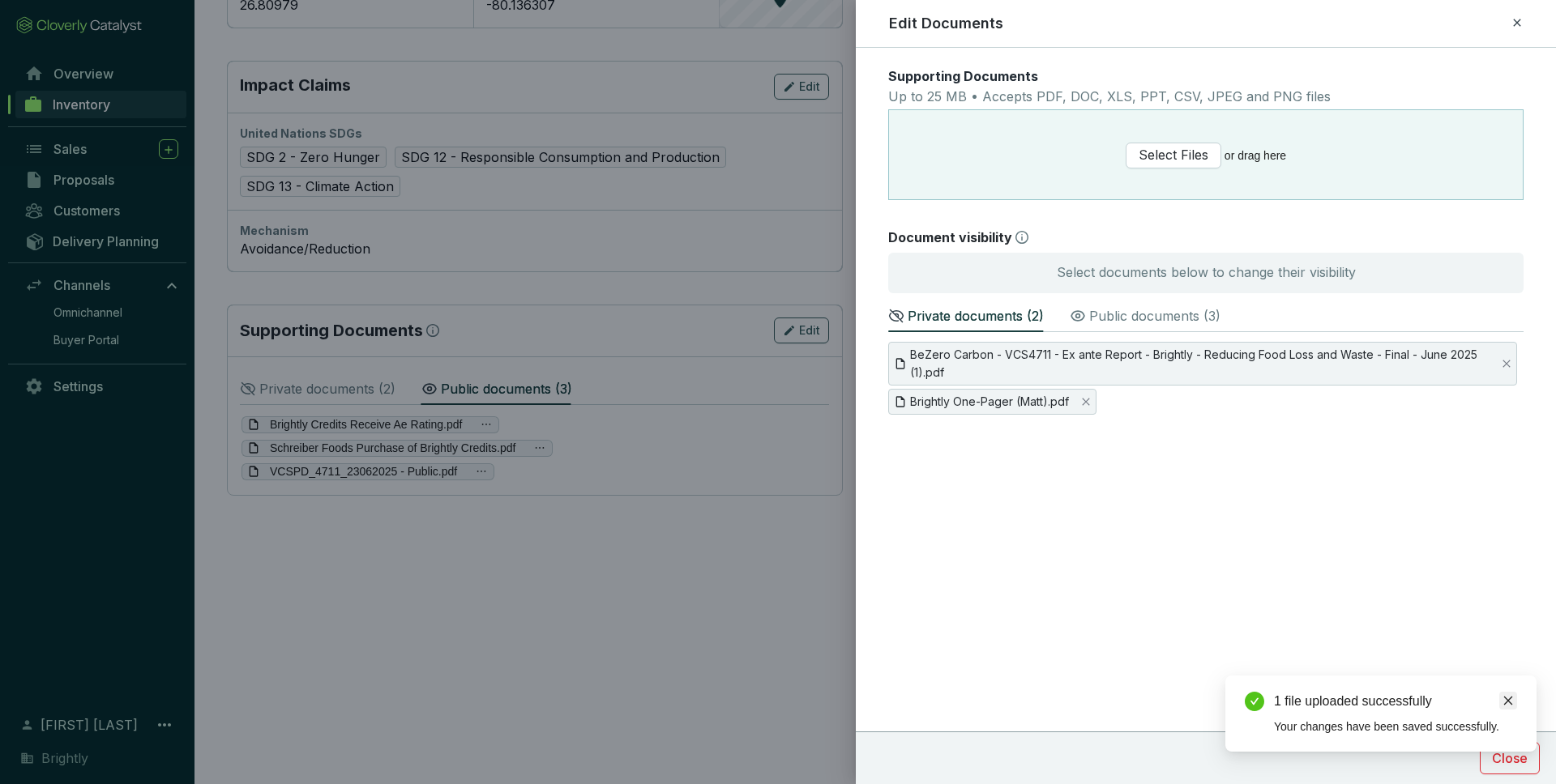 click 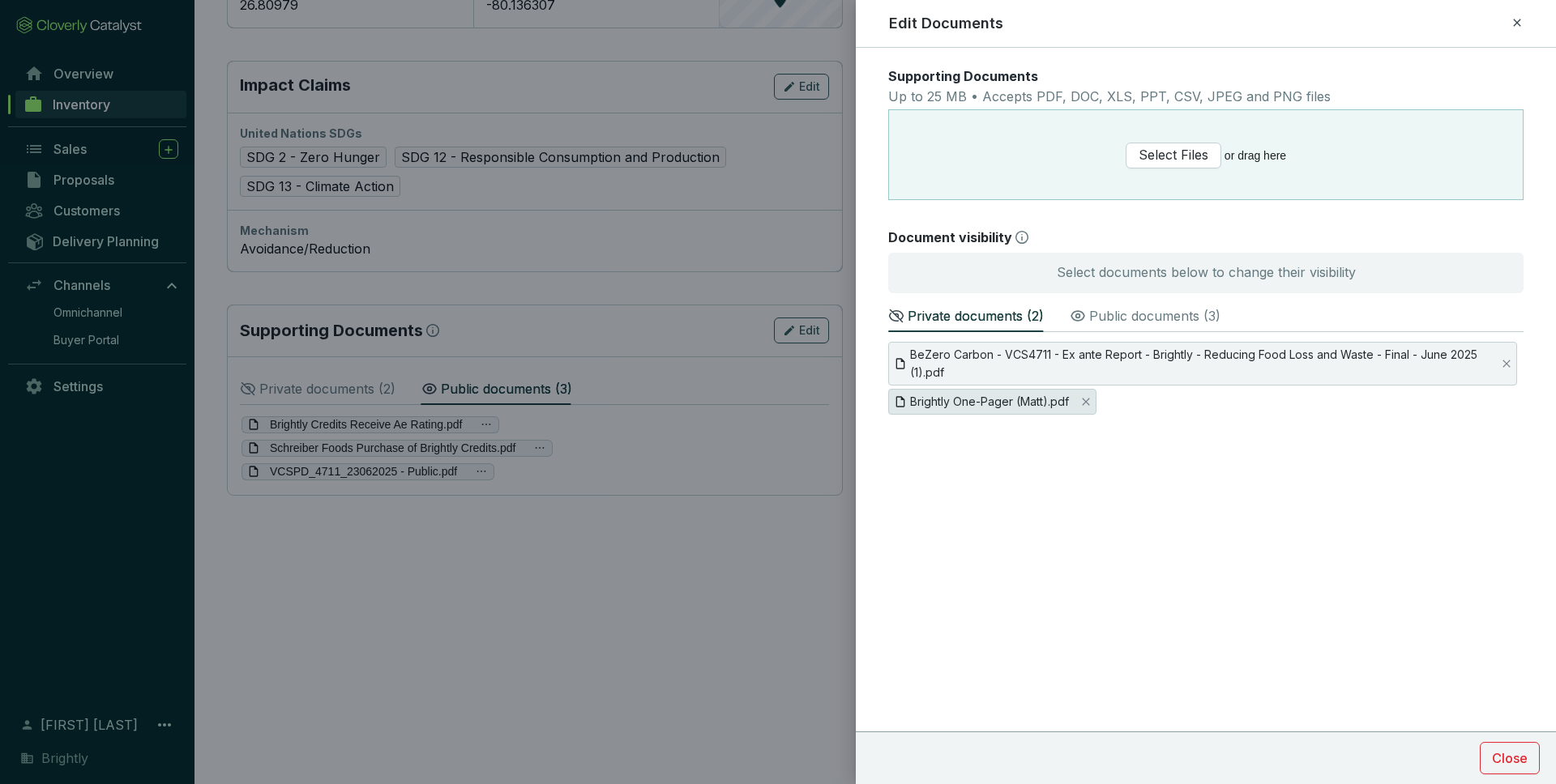 click on "Brightly One-Pager (Matt).pdf" at bounding box center (990, 402) 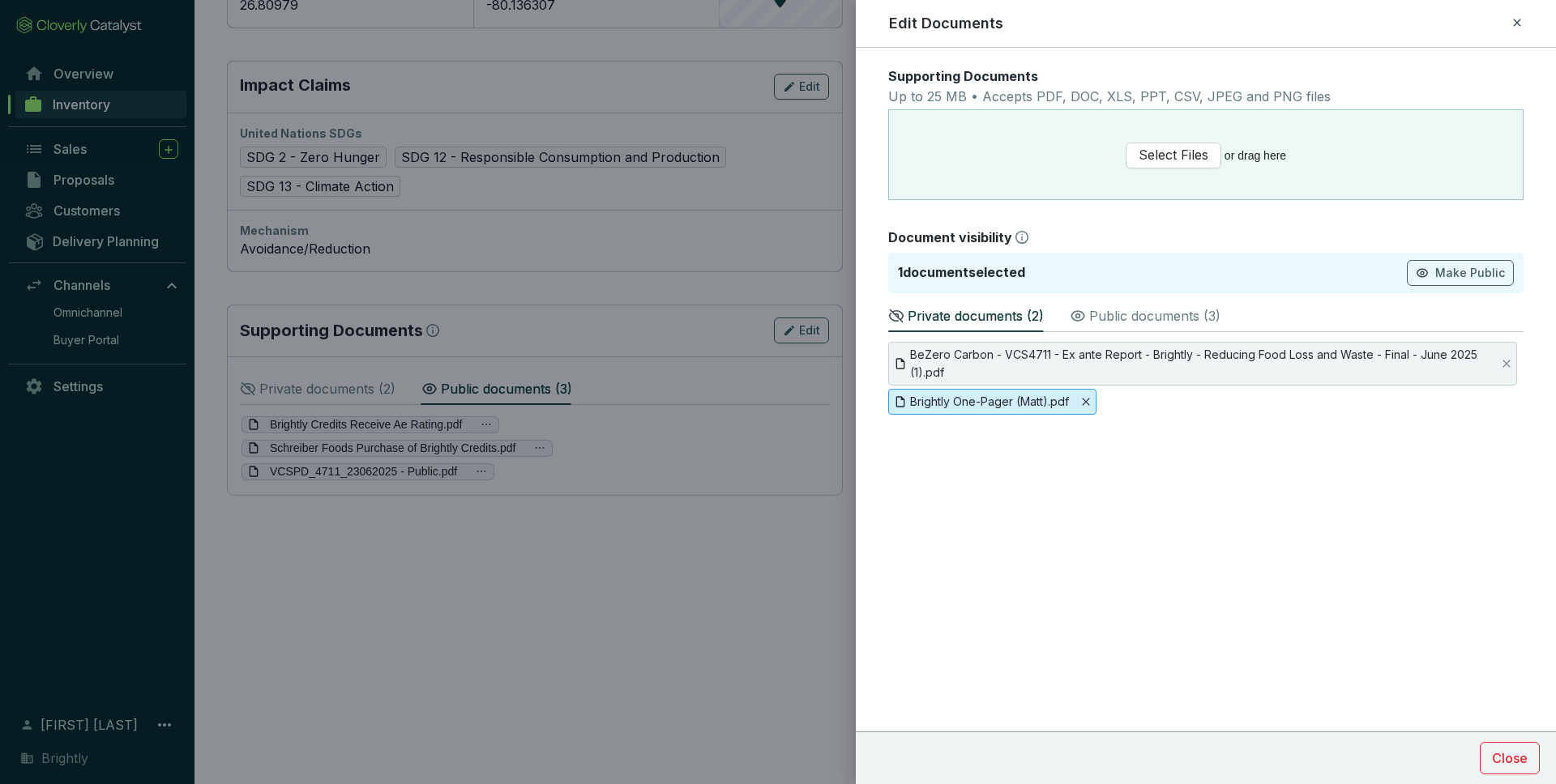 click 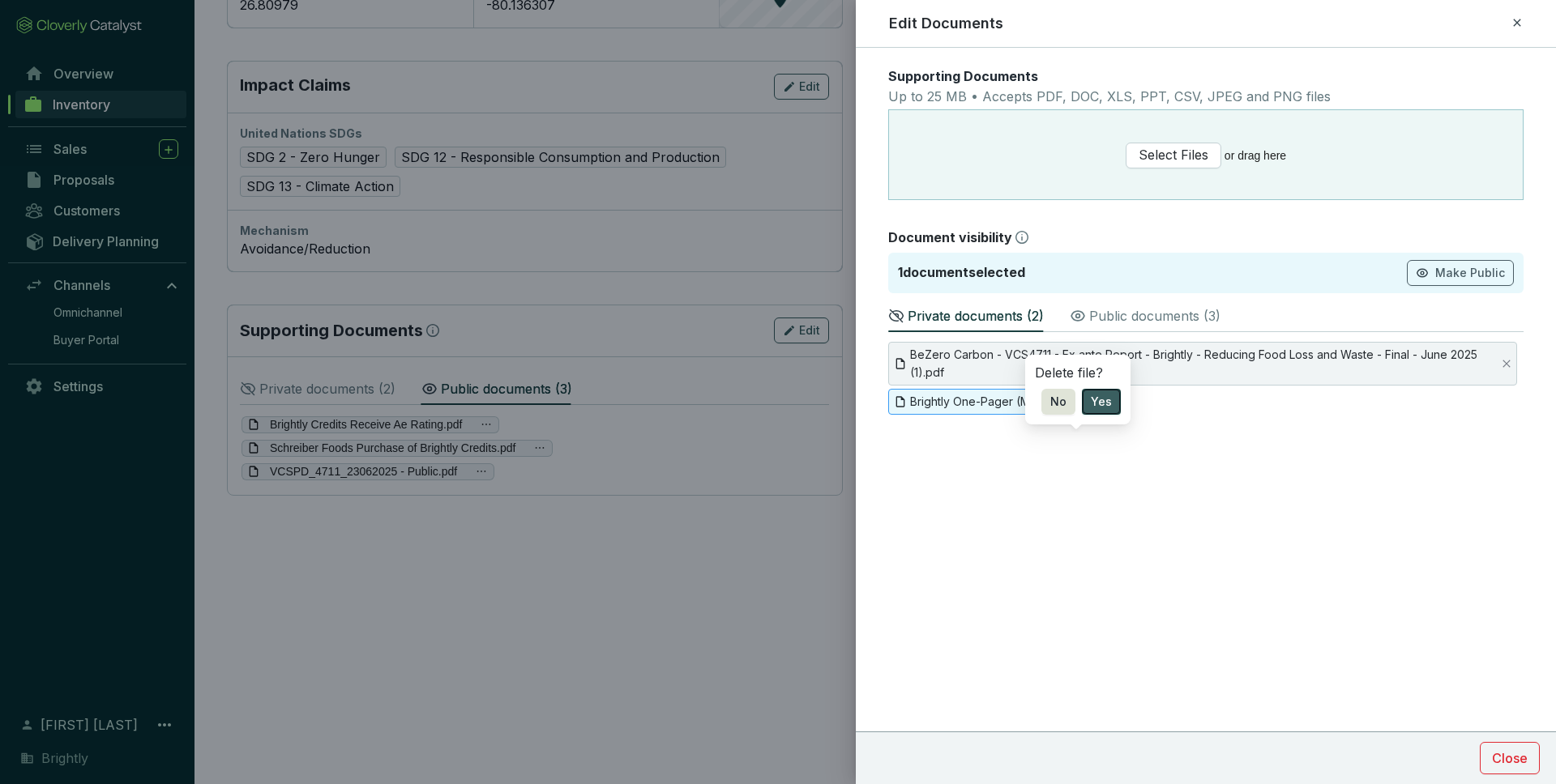 click on "Yes" at bounding box center [1101, 402] 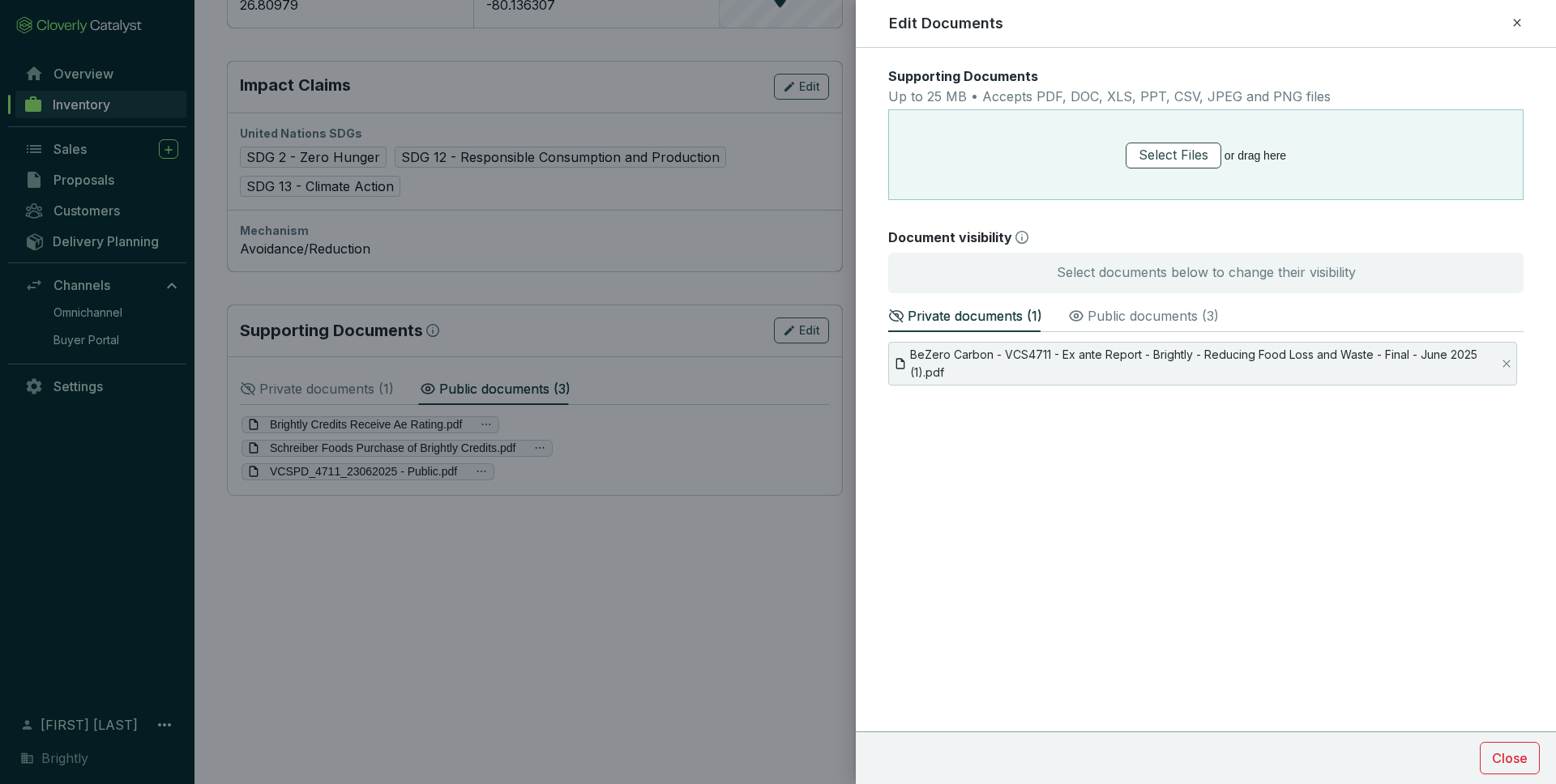 click on "Select Files" at bounding box center [1173, 155] 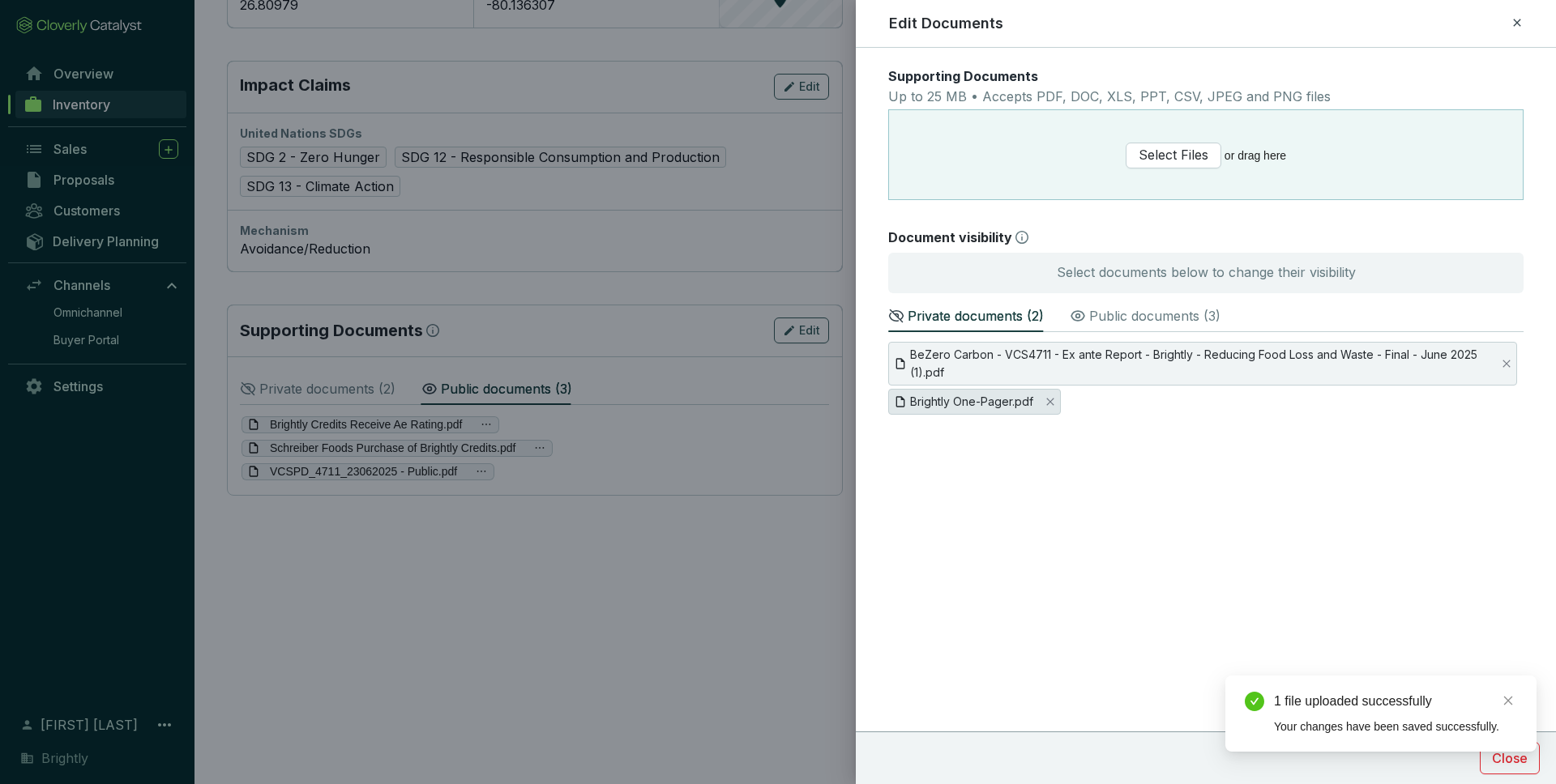 click on "Brightly One-Pager.pdf" at bounding box center (972, 402) 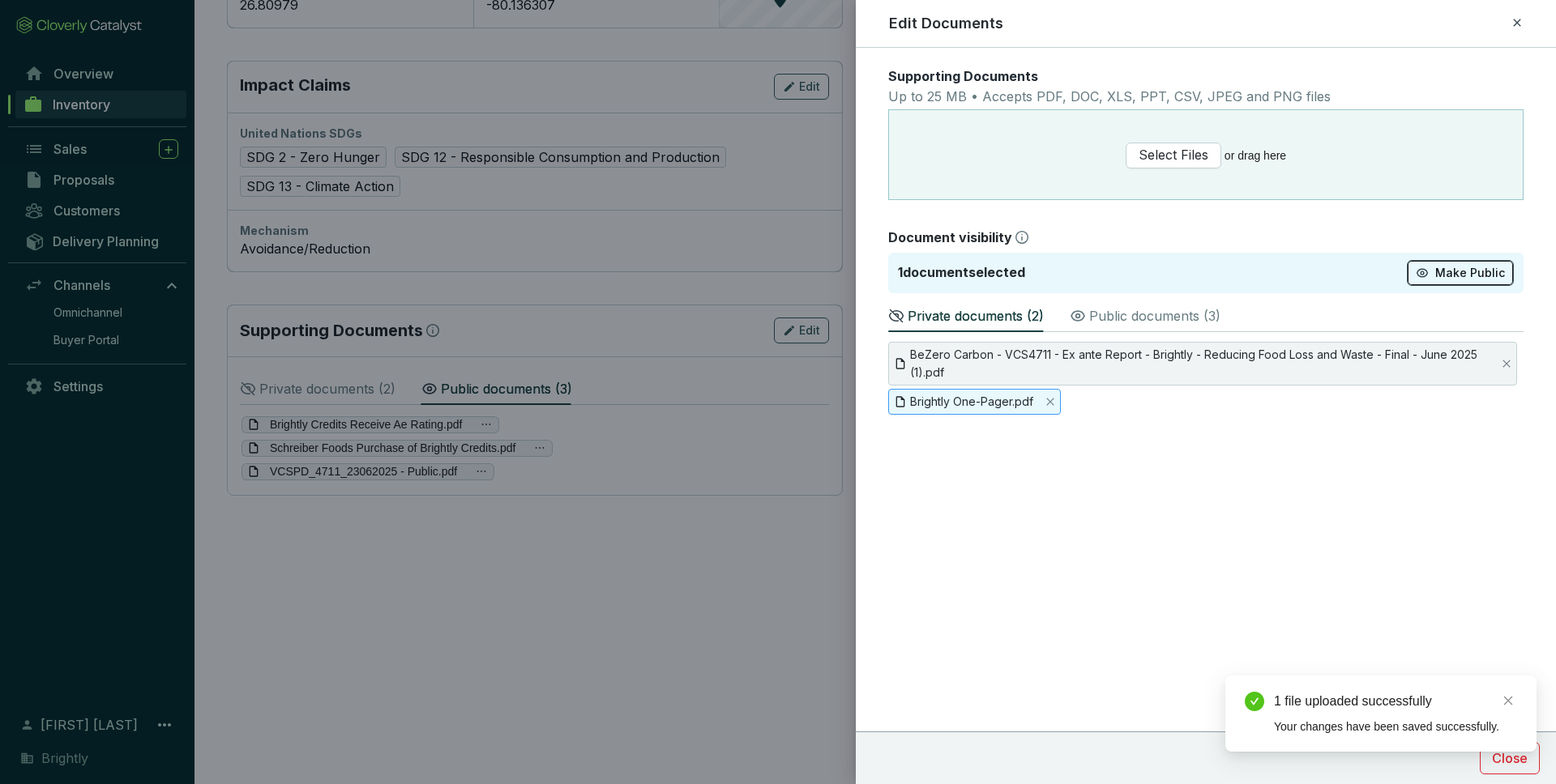click on "Make Public" at bounding box center [1470, 273] 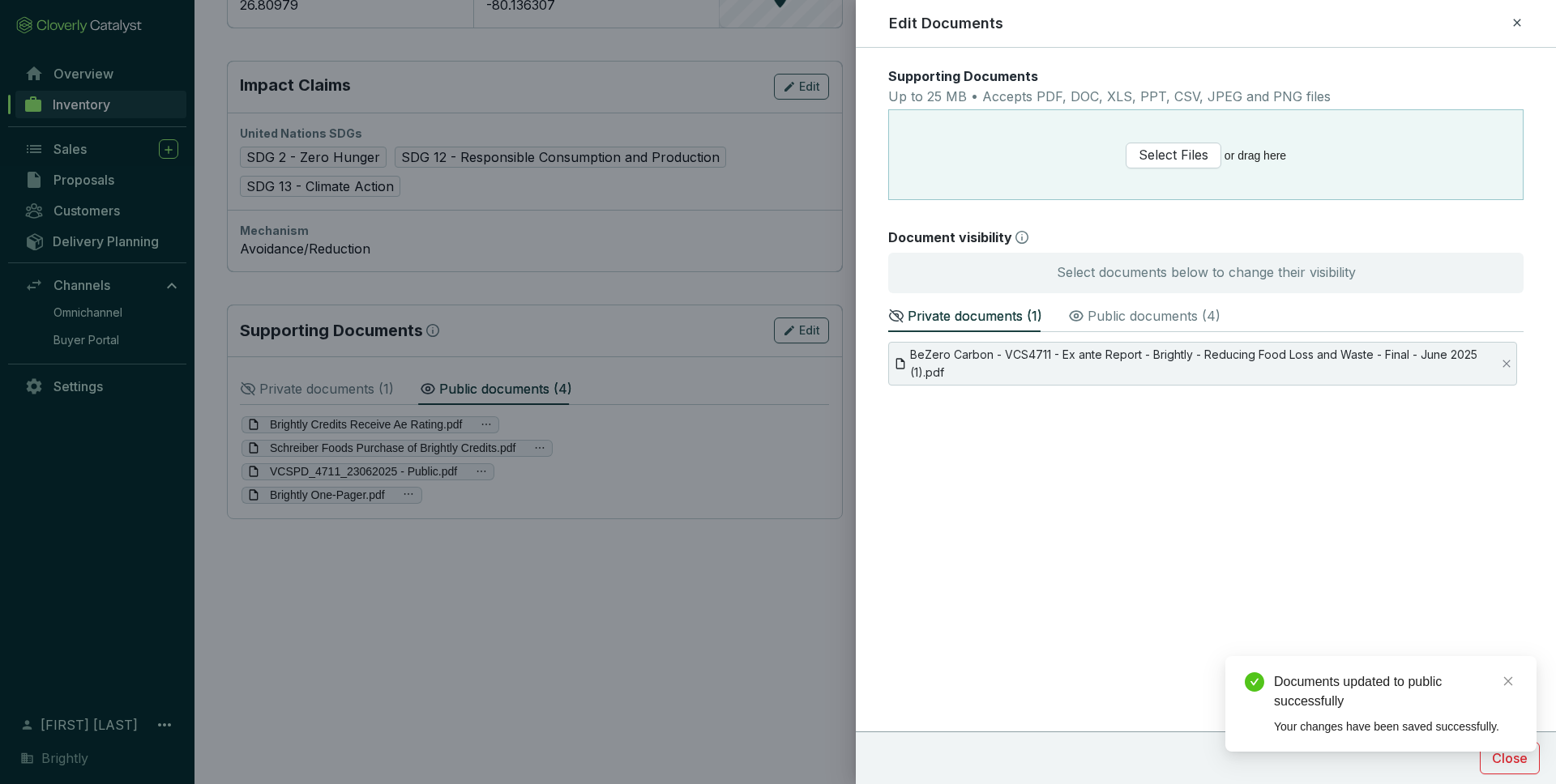 click 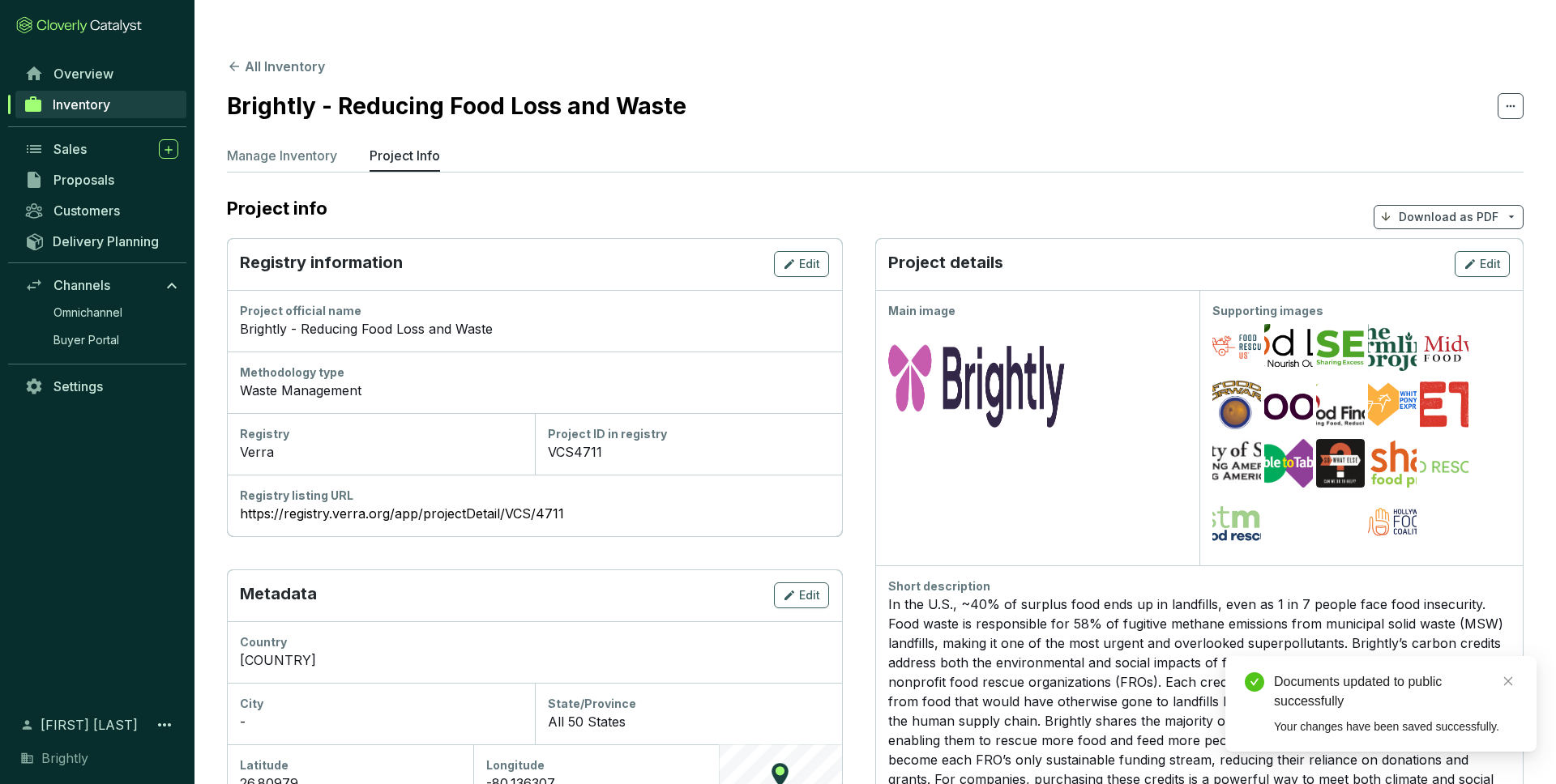 scroll, scrollTop: 0, scrollLeft: 0, axis: both 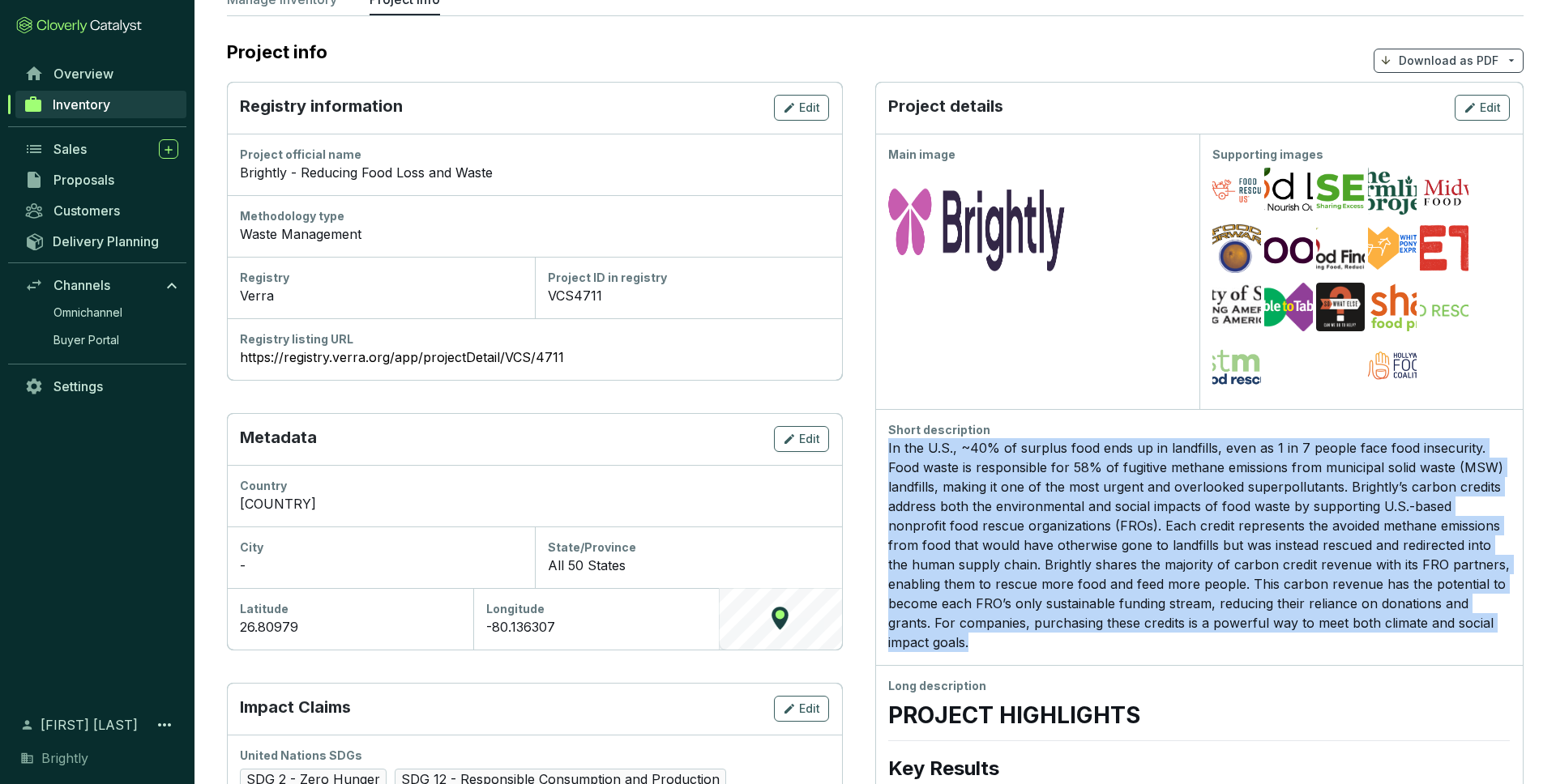 drag, startPoint x: 887, startPoint y: 412, endPoint x: 1528, endPoint y: 597, distance: 667.16265 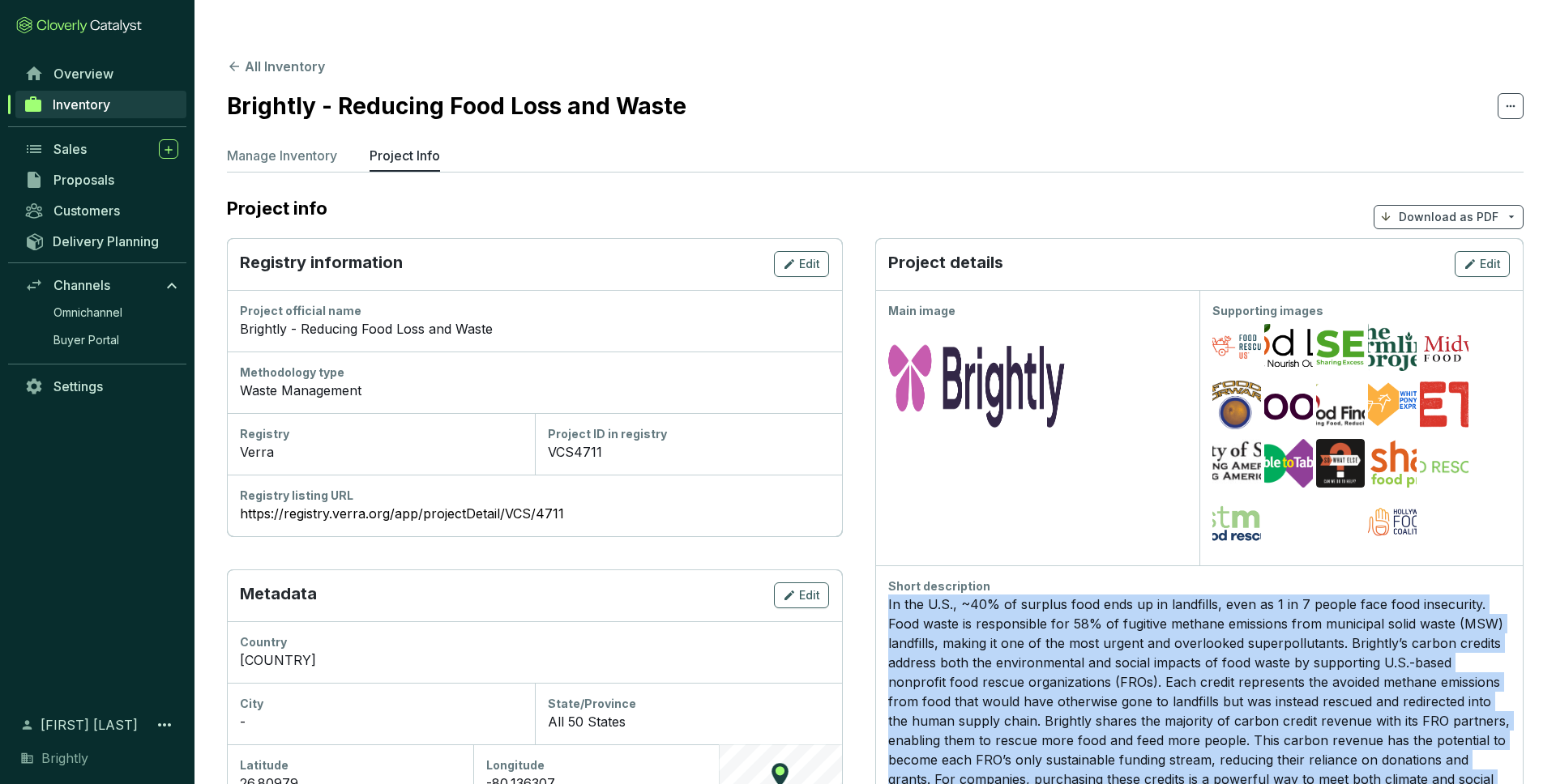 scroll, scrollTop: 0, scrollLeft: 0, axis: both 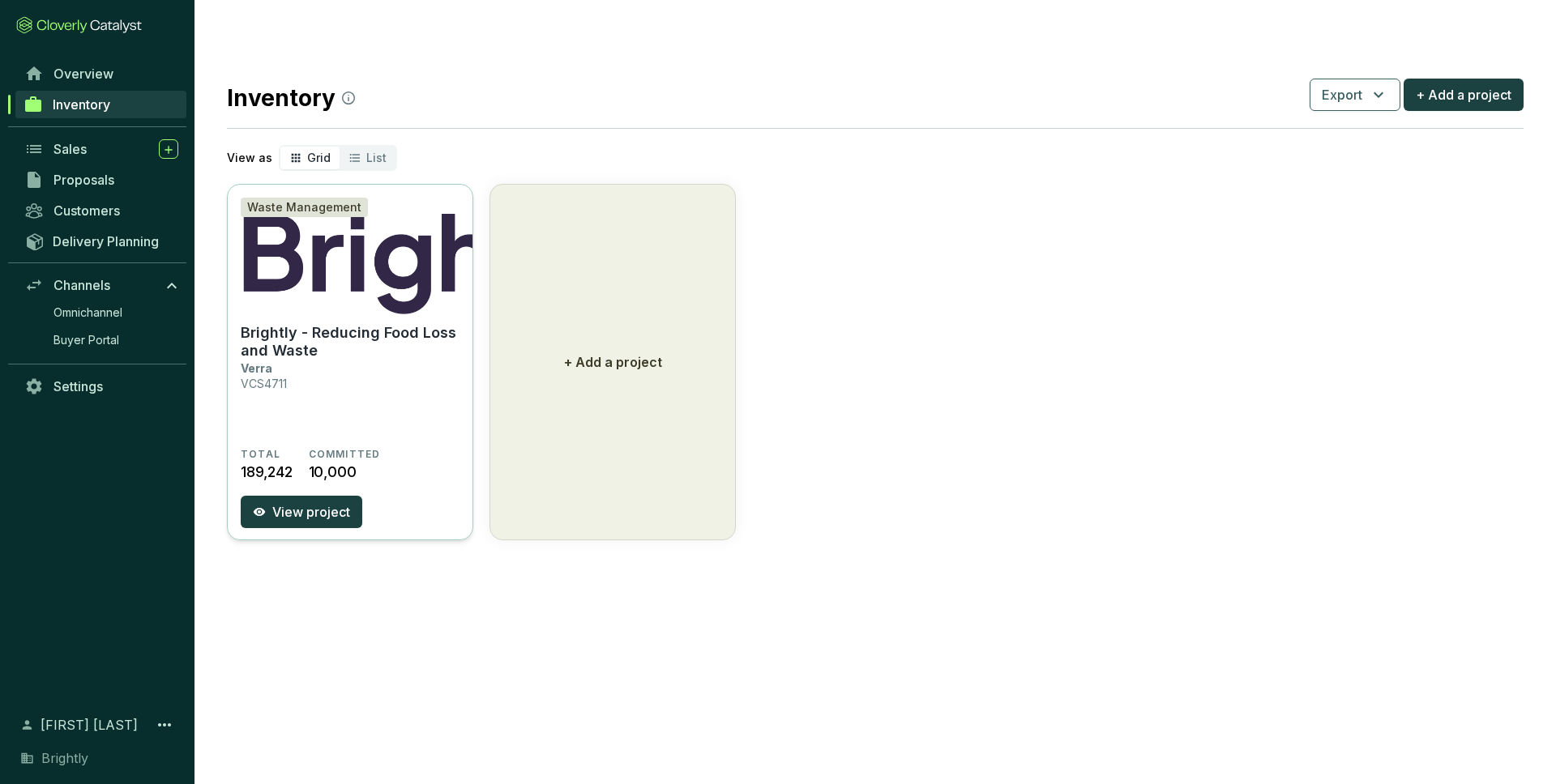 click on "Brightly - Reducing Food Loss and Waste  Verra VCS4711" at bounding box center [350, 386] 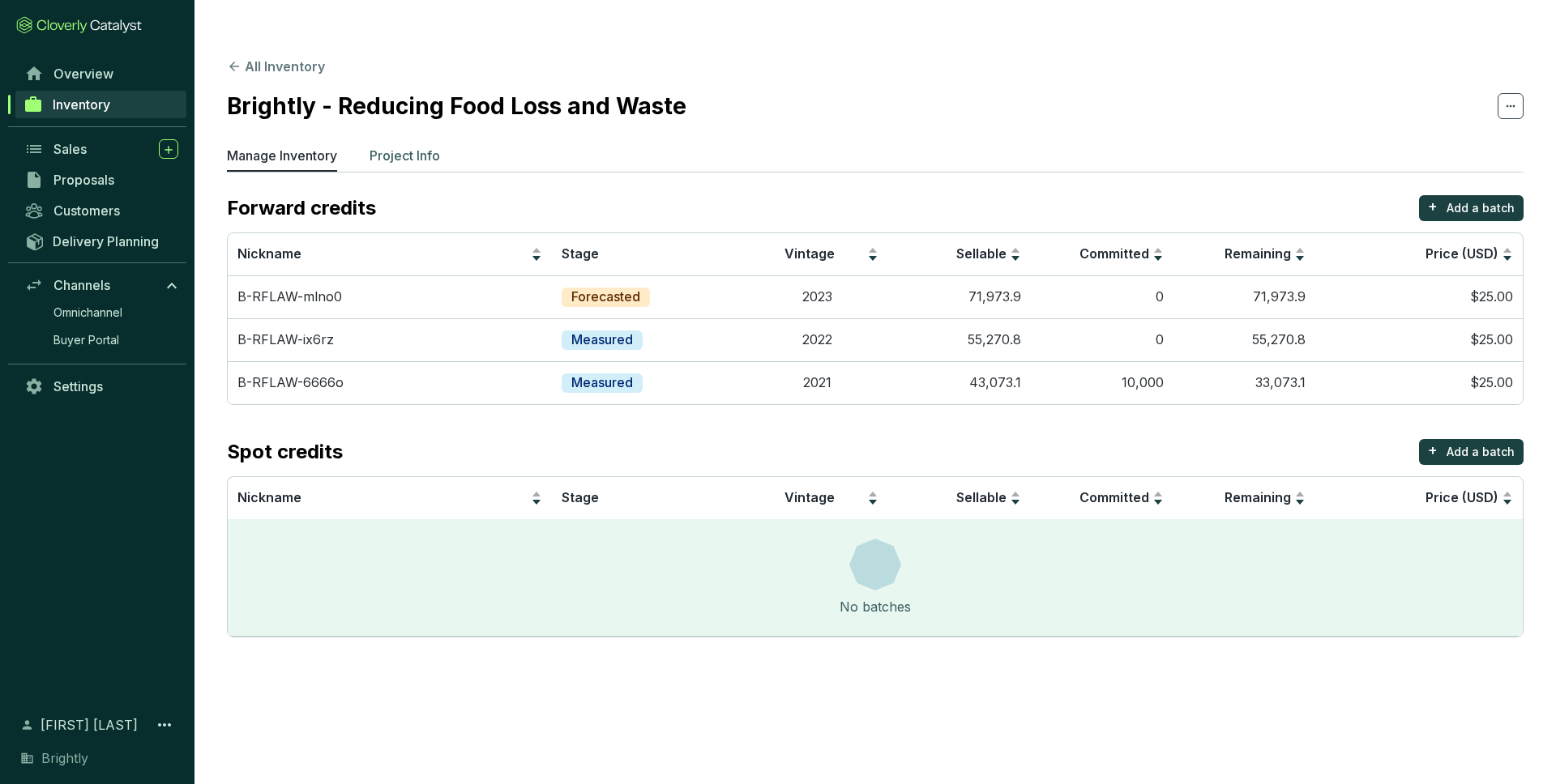 click on "Project Info" at bounding box center [404, 156] 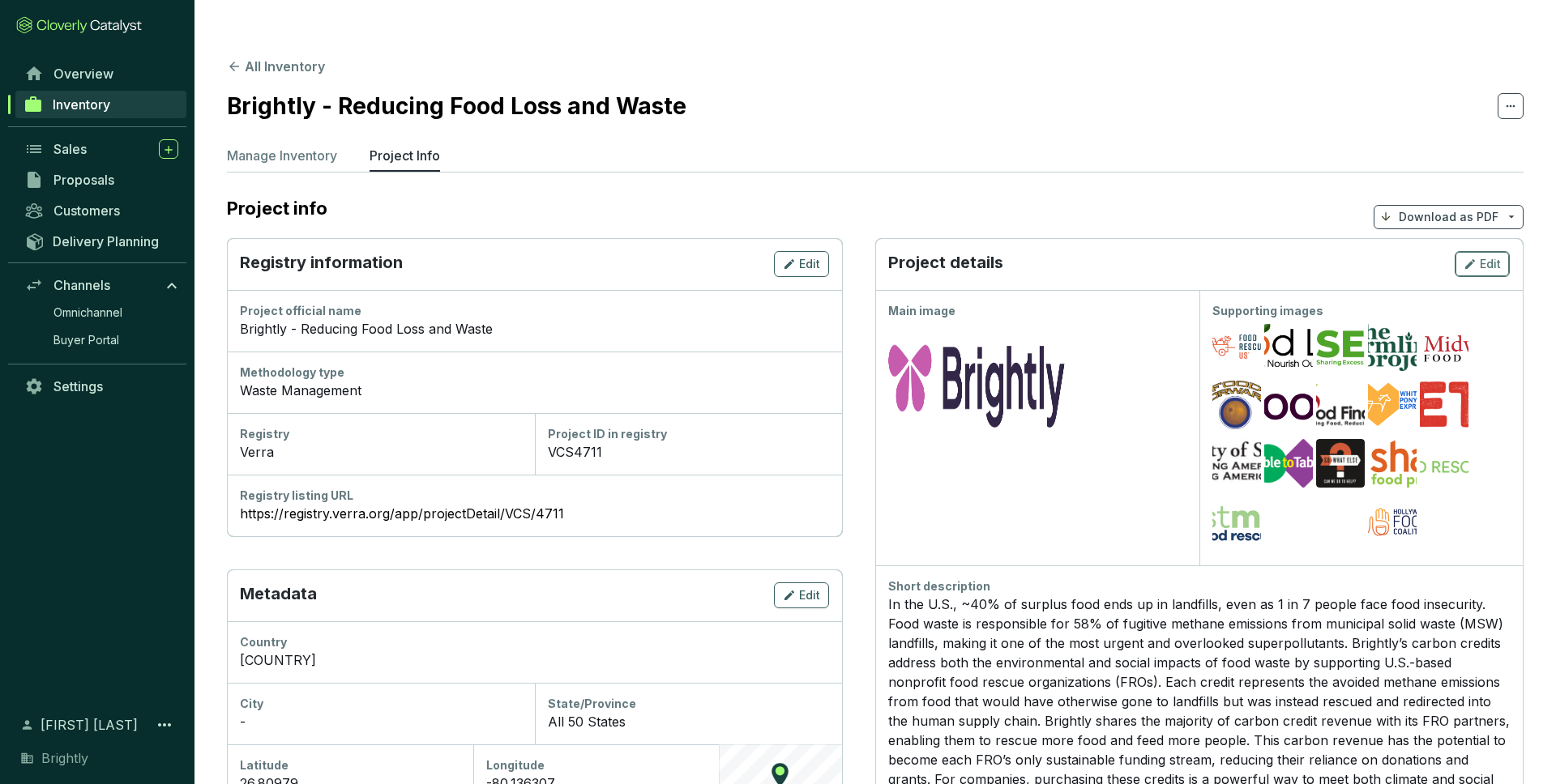click on "Edit" at bounding box center (1490, 264) 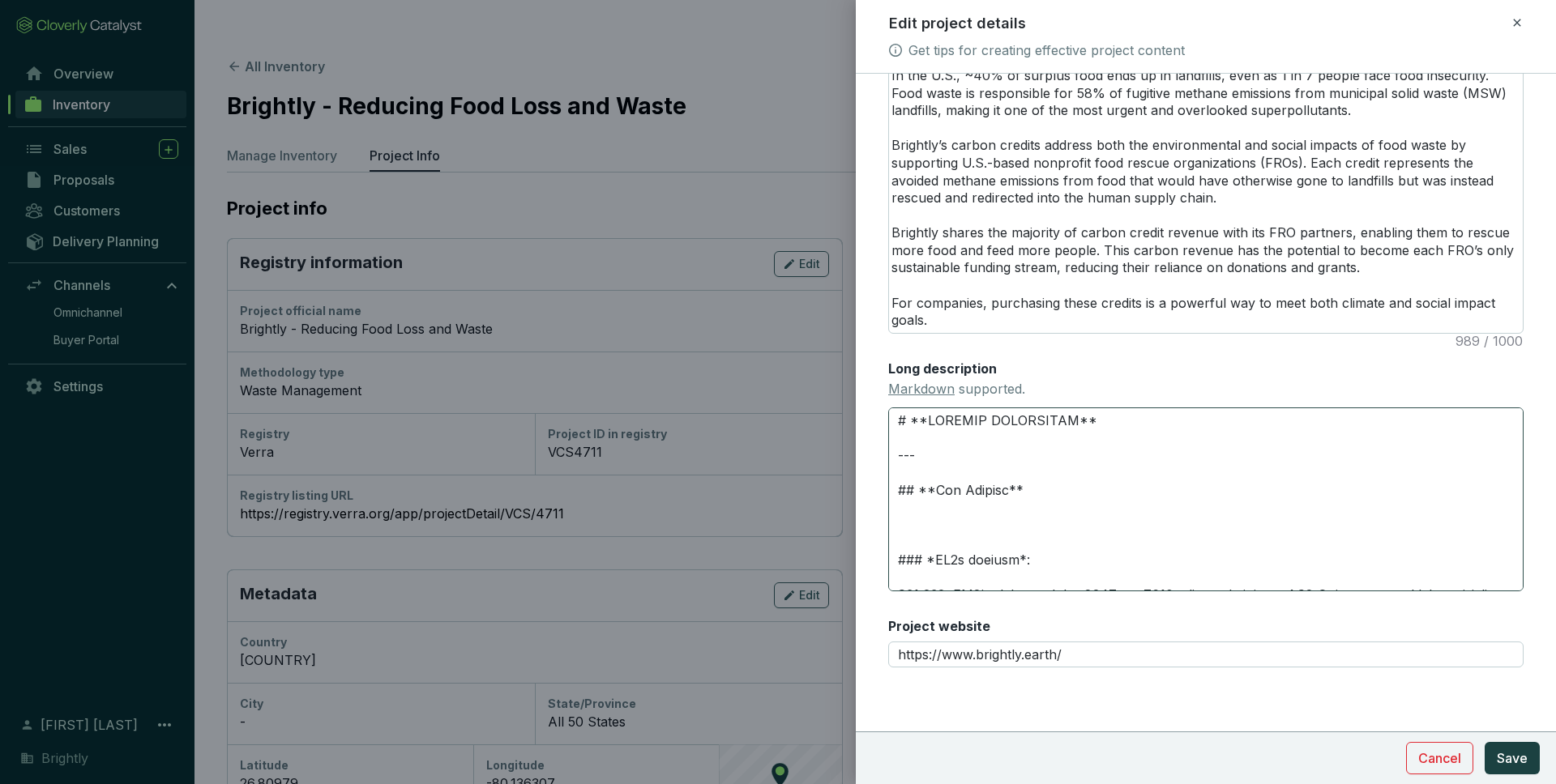 scroll, scrollTop: 383, scrollLeft: 0, axis: vertical 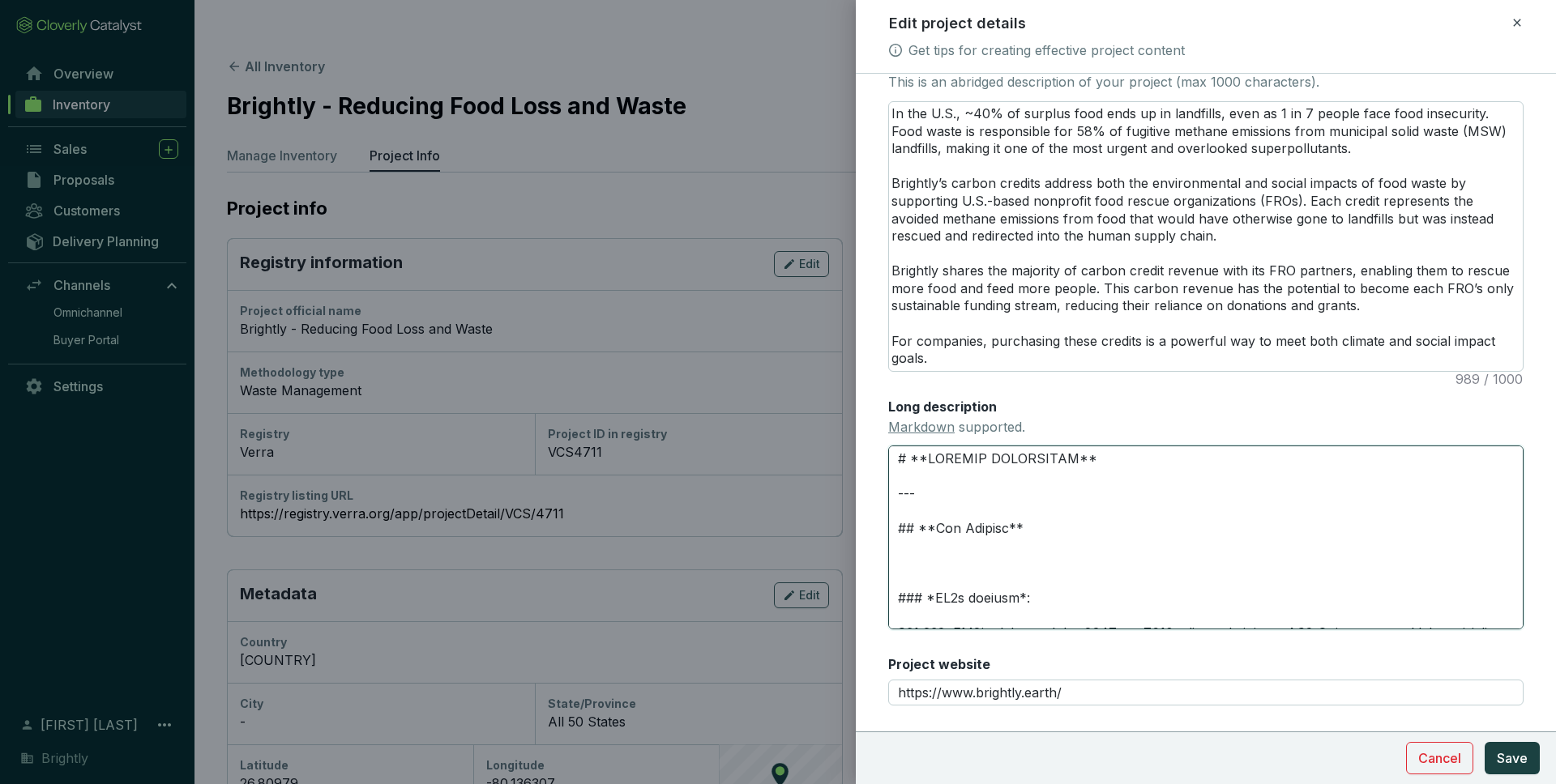 drag, startPoint x: 1022, startPoint y: 543, endPoint x: 890, endPoint y: 541, distance: 132.0152 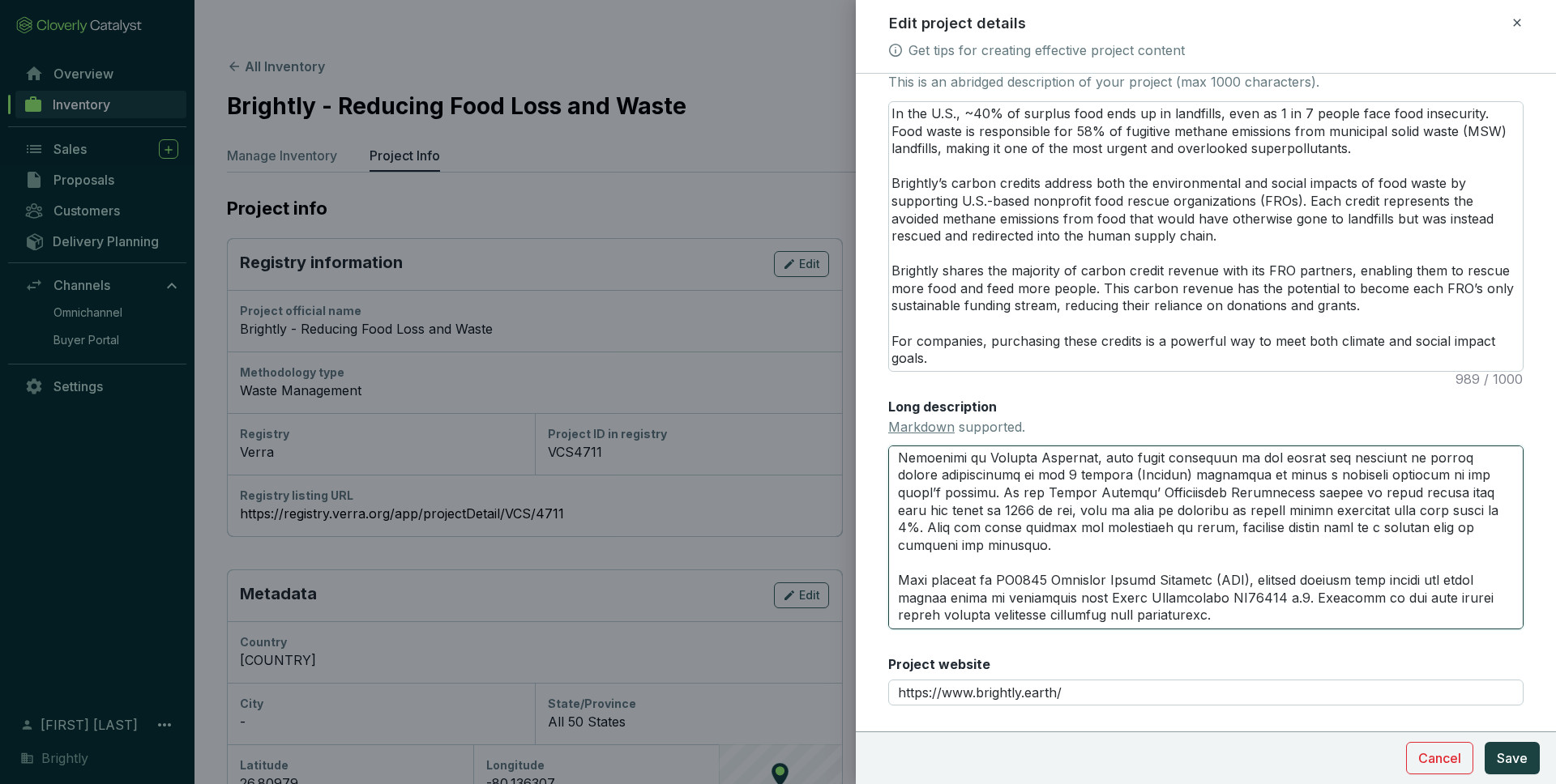 scroll, scrollTop: 1539, scrollLeft: 0, axis: vertical 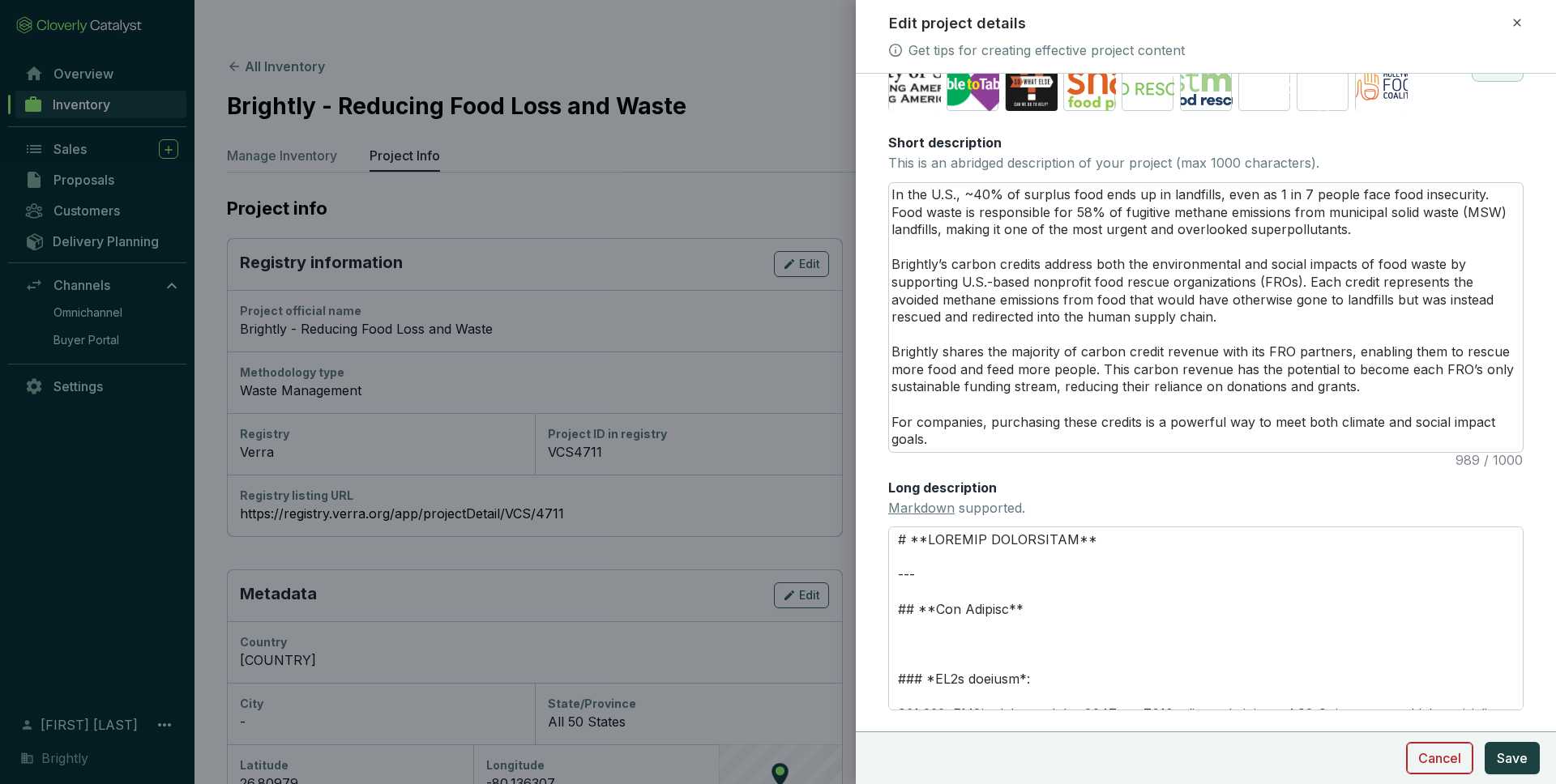 click on "Cancel" at bounding box center [1439, 758] 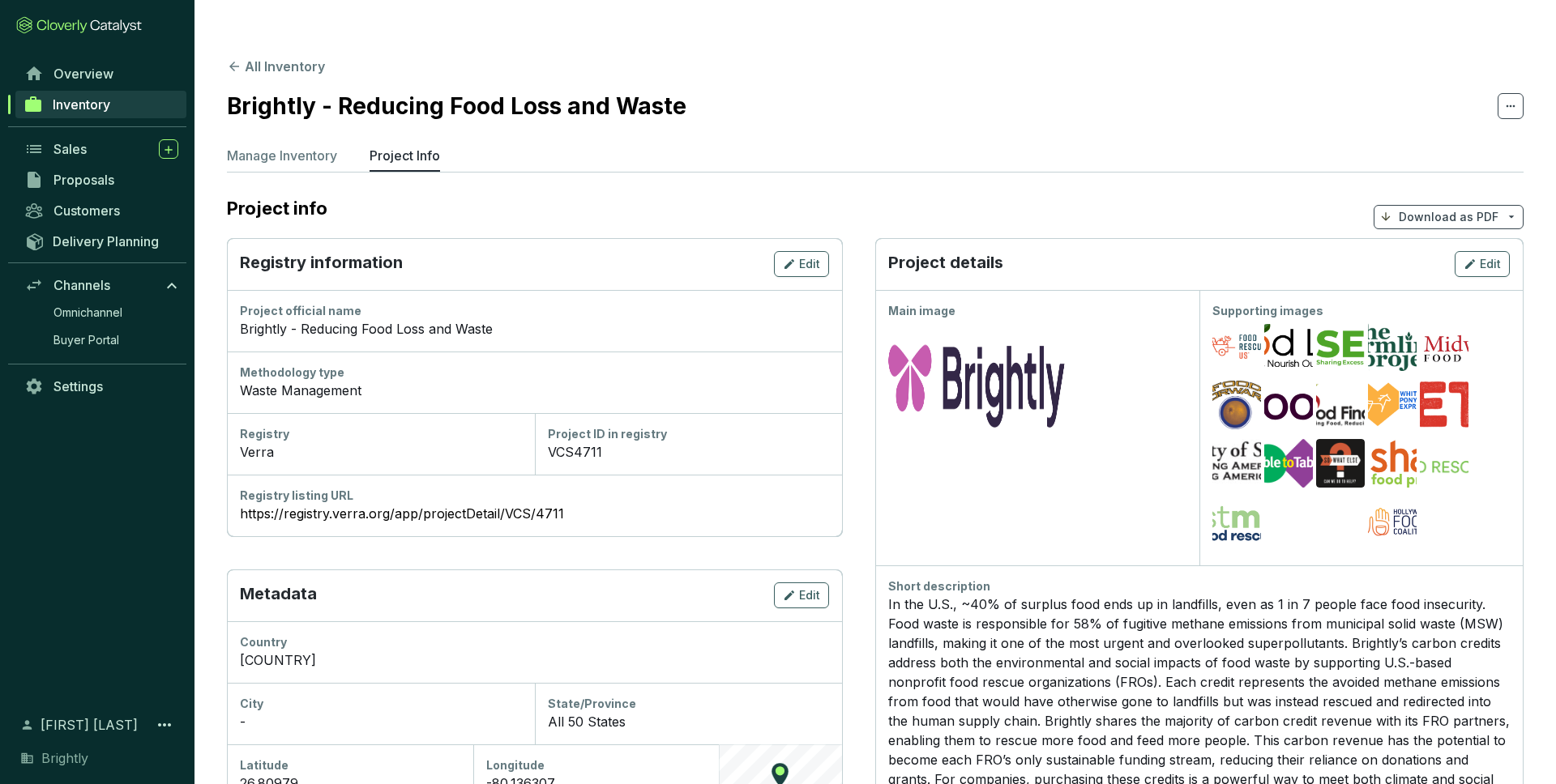click on "All Inventory Brightly - Reducing Food Loss and Waste  Manage Inventory Project Info Project info   Download as PDF Registry information Edit Project official name Brightly - Reducing Food Loss and Waste  Methodology type Waste Management Registry Verra Project ID in registry VCS4711 Registry listing URL https://registry.verra.org/app/projectDetail/VCS/4711 Metadata Edit Country United States of America City - State/Province All [NUMBER] States Latitude [NUMBER] Longitude [NUMBER] © Mapbox   © OpenStreetMap   Improve this map Impact Claims Edit United Nations SDGs SDG [NUMBER] - Zero Hunger SDG [NUMBER] - Responsible Consumption and Production SDG [NUMBER] - Climate Action Mechanism Avoidance/Reduction Supporting Documents Edit Private documents ( [NUMBER] ) Public documents ( [NUMBER] ) BeZero Carbon - VCS4711 - Ex ante Report - Brightly - Reducing Food Loss and Waste - Final - [DATE] ([NUMBER]).pdf Project details Edit Main image Preview Supporting images Preview Preview Preview Preview Preview Preview Preview Preview Preview Preview Preview" at bounding box center (875, 1259) 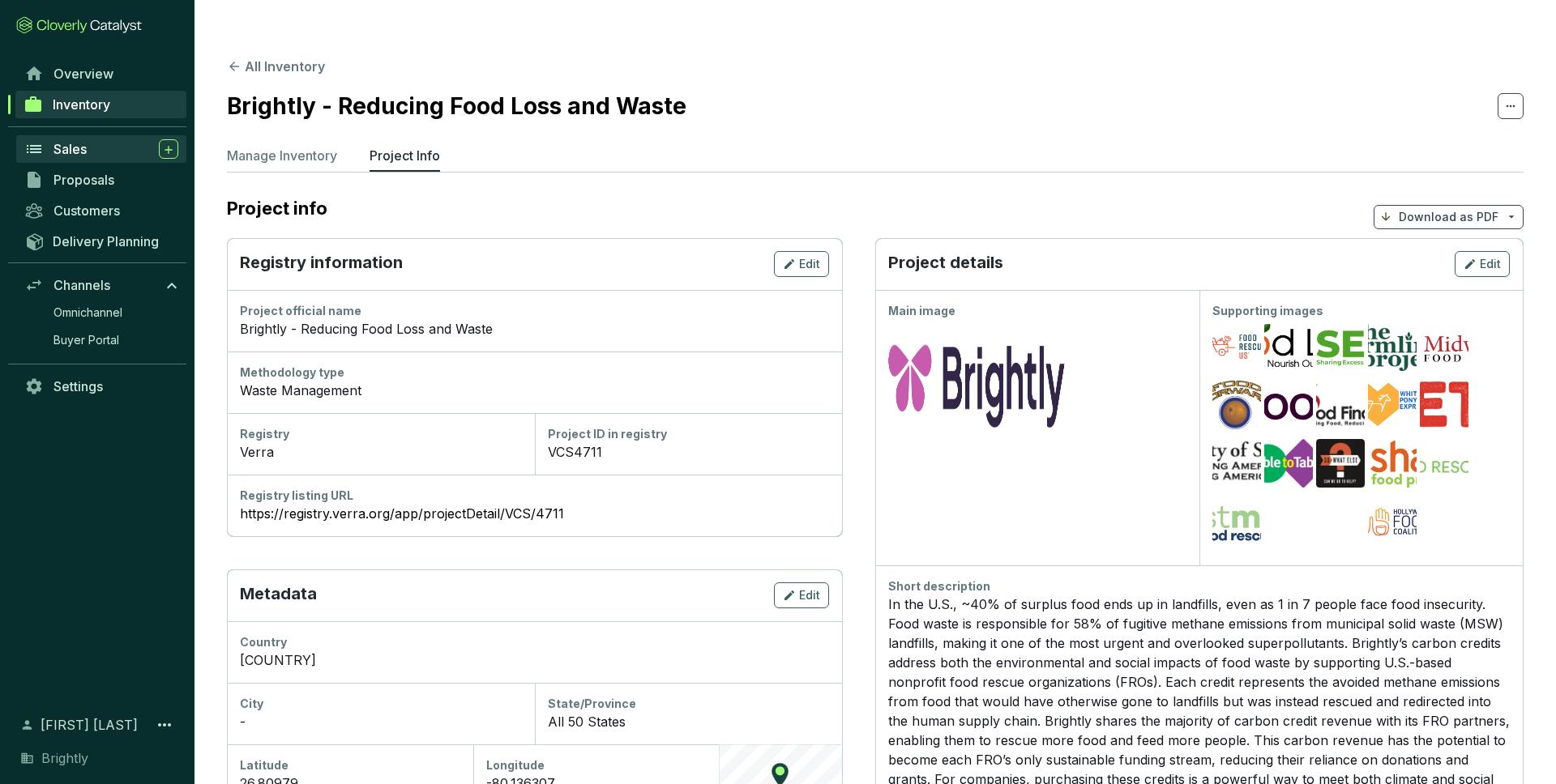 click on "Sales" at bounding box center [70, 149] 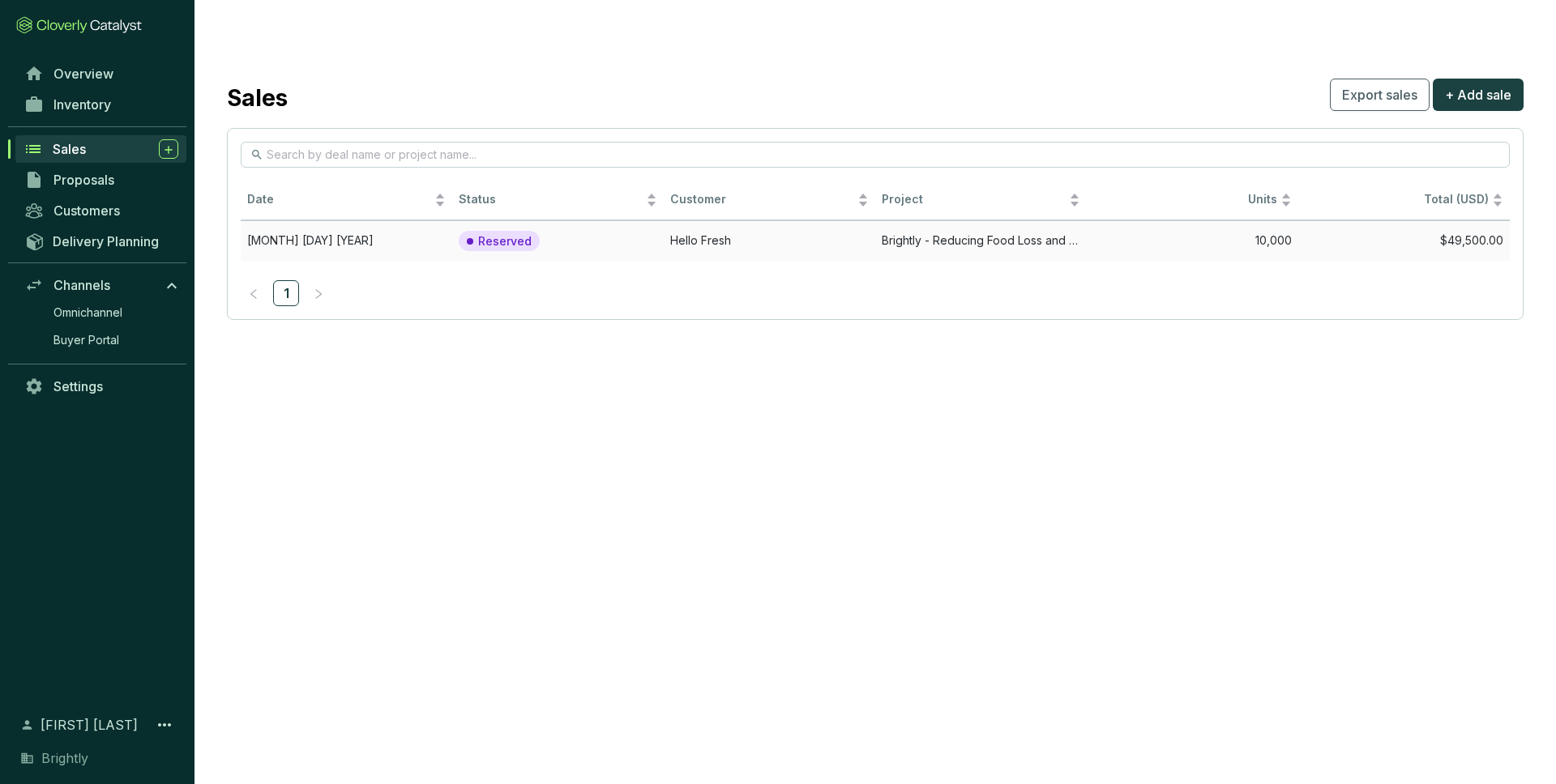 click on "[MONTH] [DAY] [YEAR]" at bounding box center (346, 241) 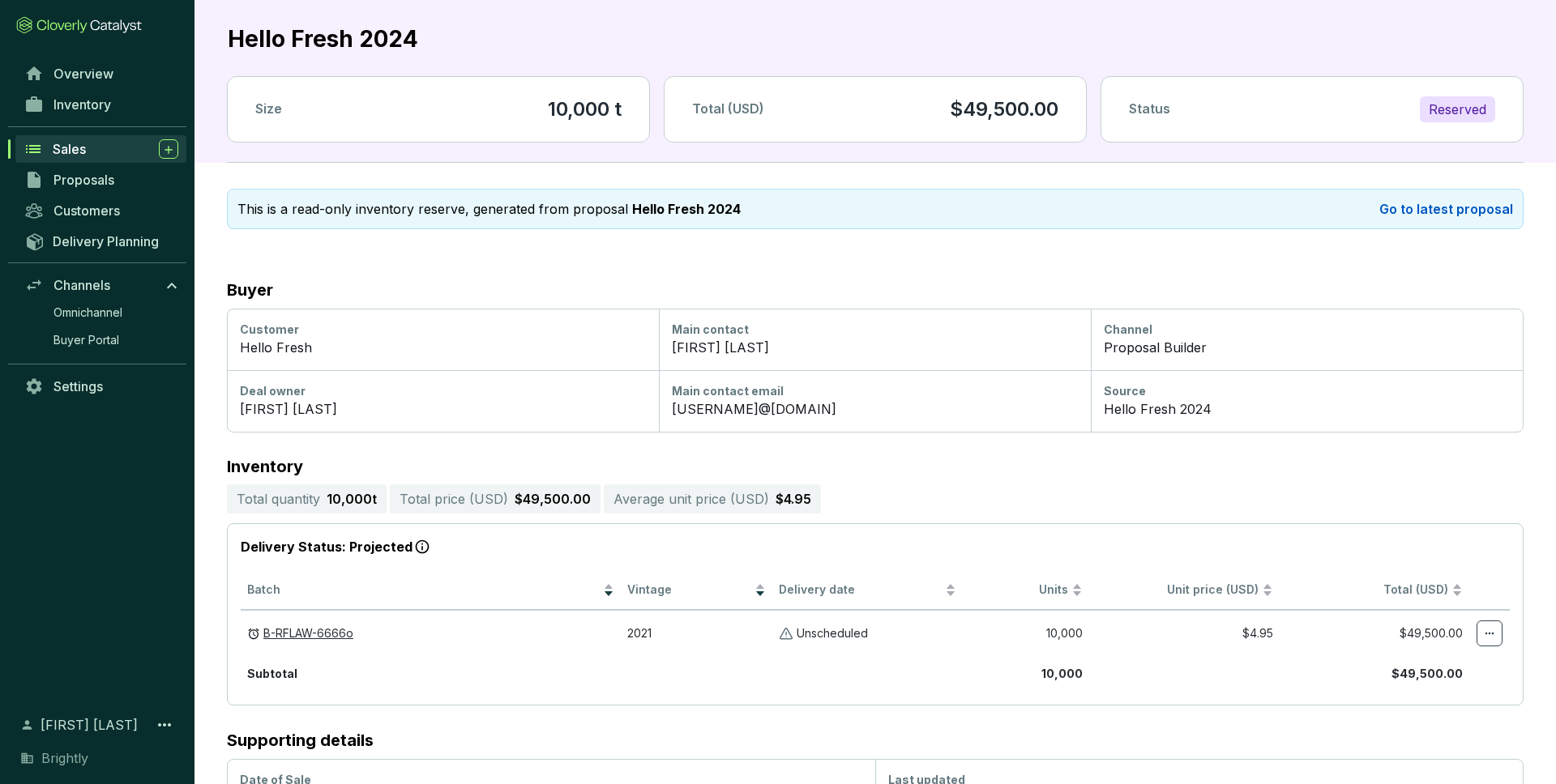 scroll, scrollTop: 0, scrollLeft: 0, axis: both 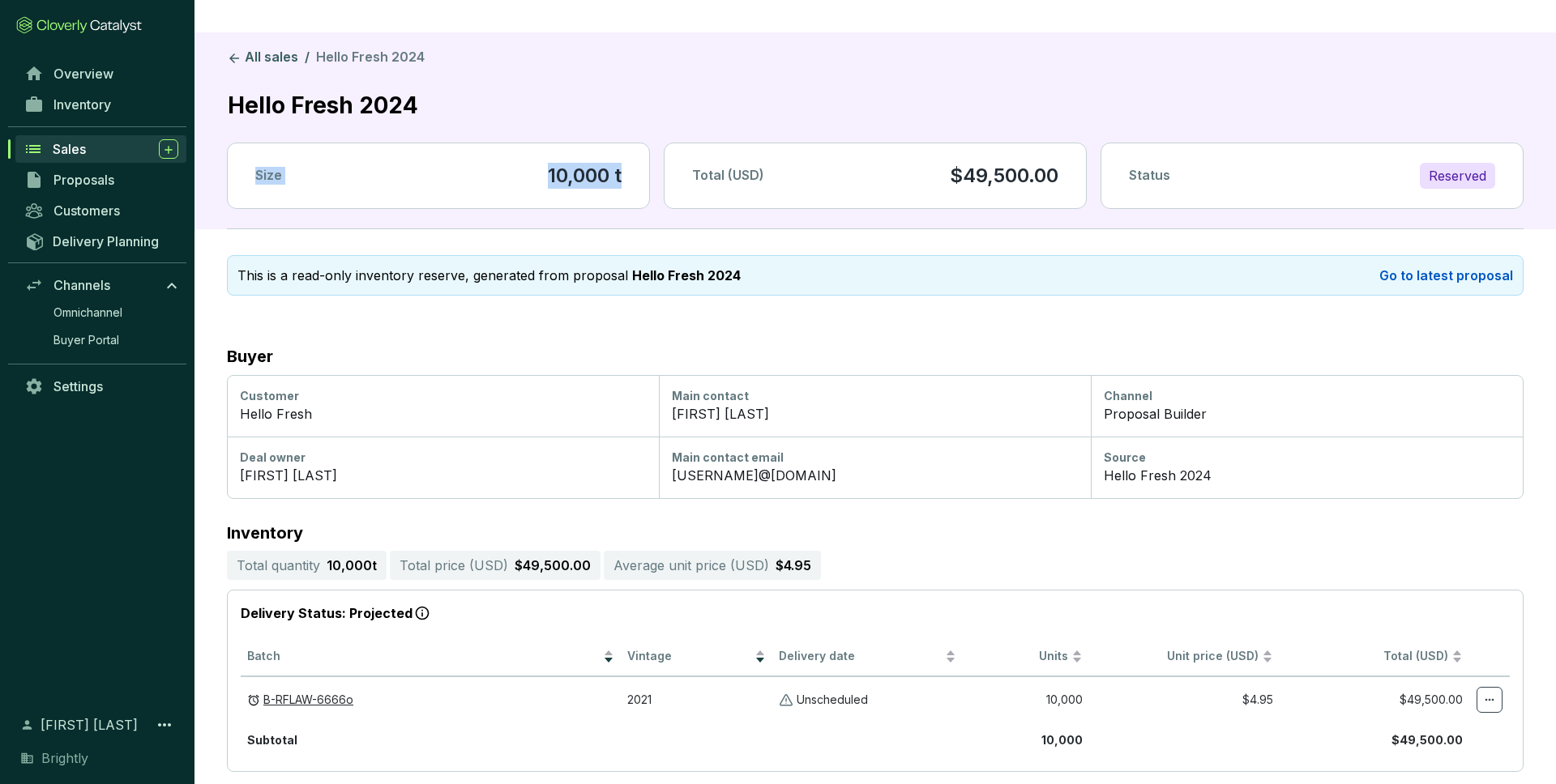 drag, startPoint x: 254, startPoint y: 139, endPoint x: 648, endPoint y: 157, distance: 394.41095 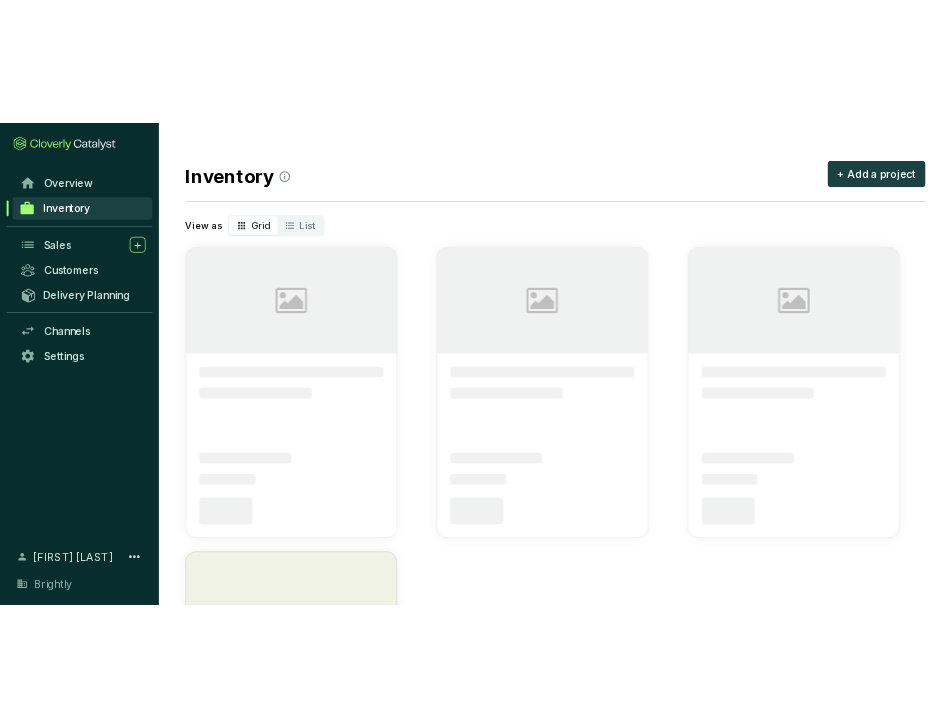 scroll, scrollTop: 0, scrollLeft: 0, axis: both 